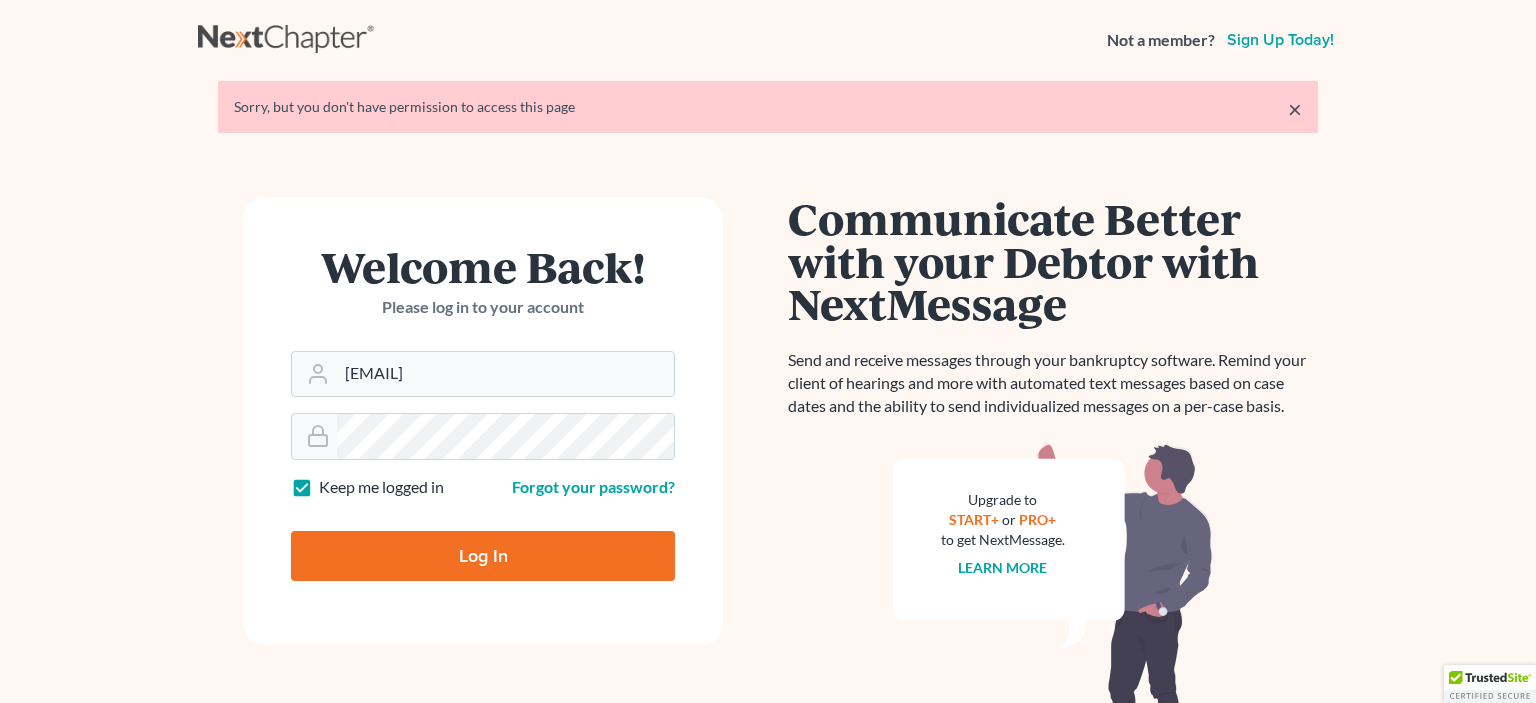 scroll, scrollTop: 0, scrollLeft: 0, axis: both 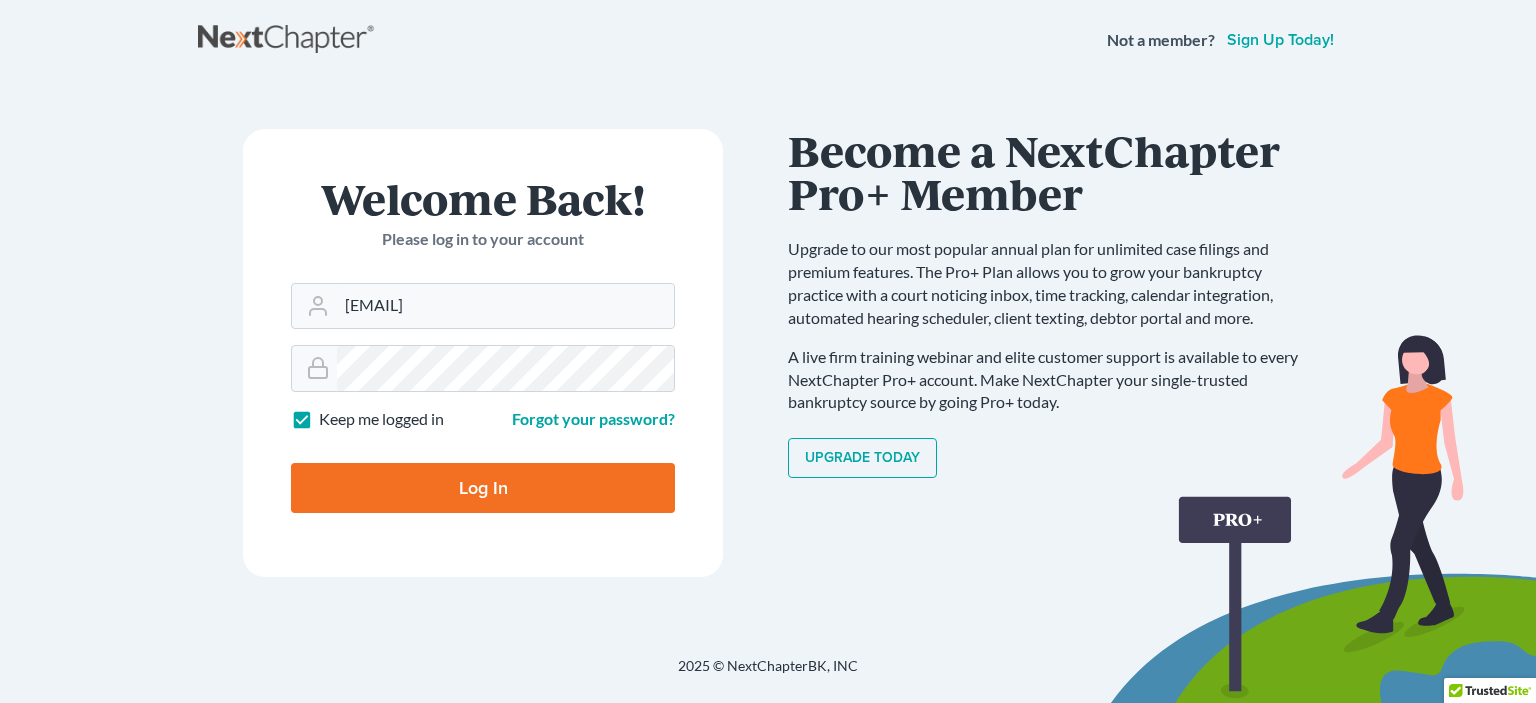 click on "Log In" at bounding box center [483, 488] 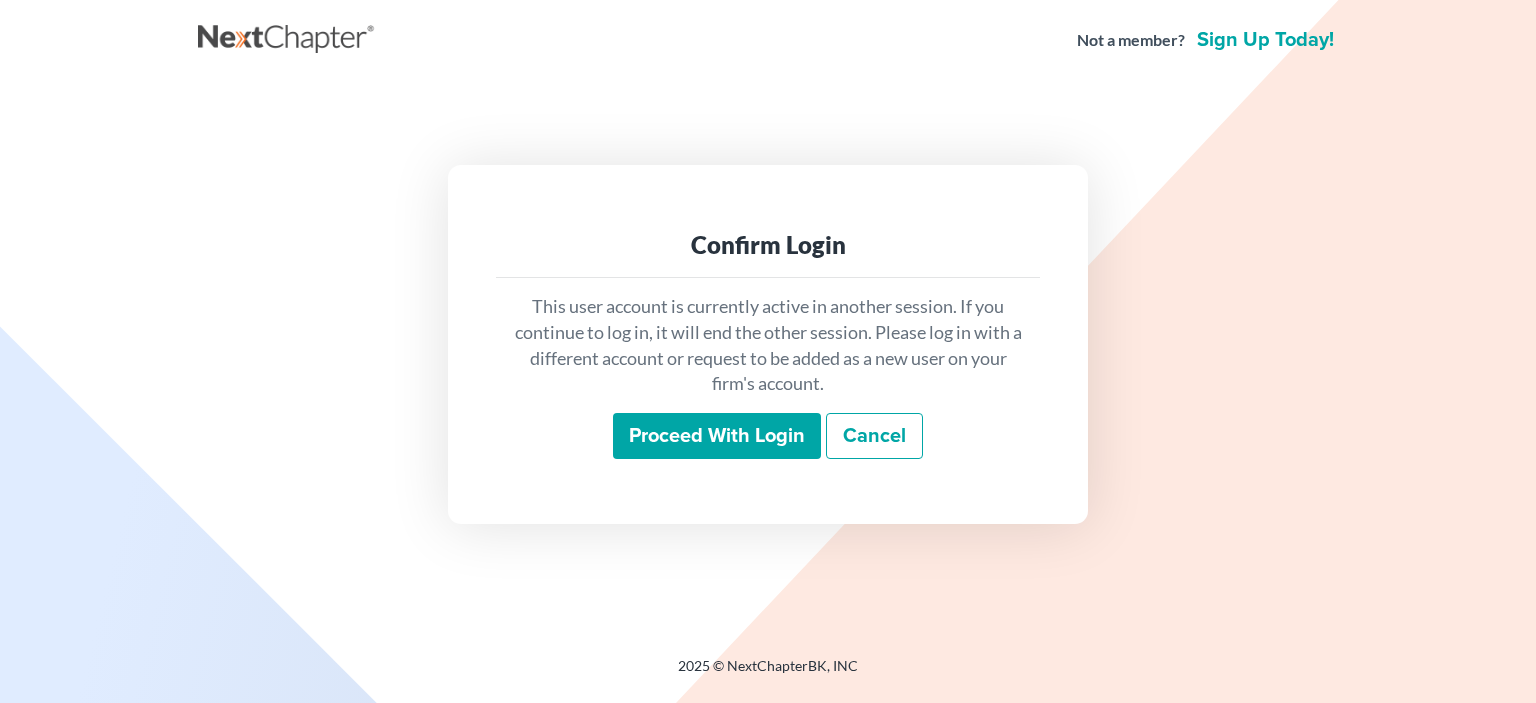 scroll, scrollTop: 0, scrollLeft: 0, axis: both 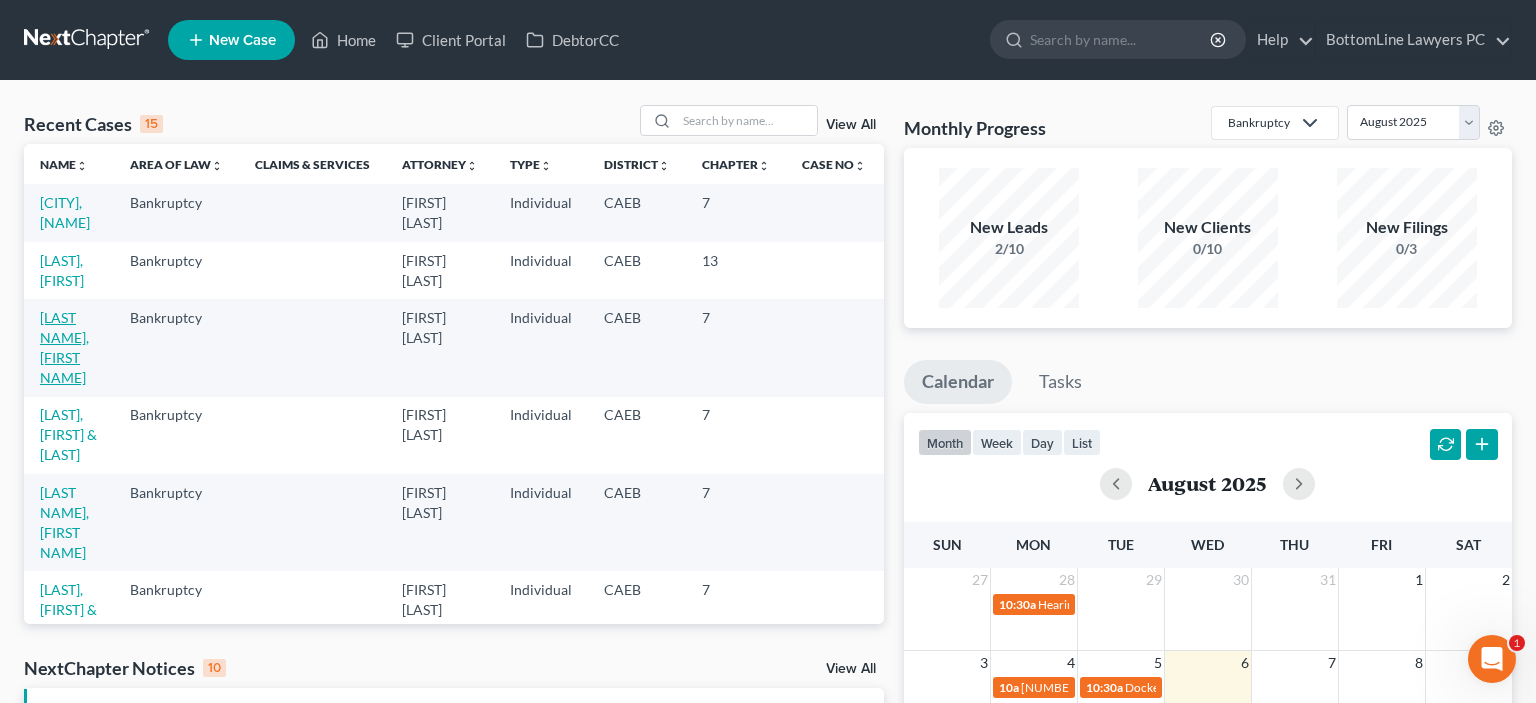 click on "[LAST NAME], [FIRST NAME]" at bounding box center [64, 347] 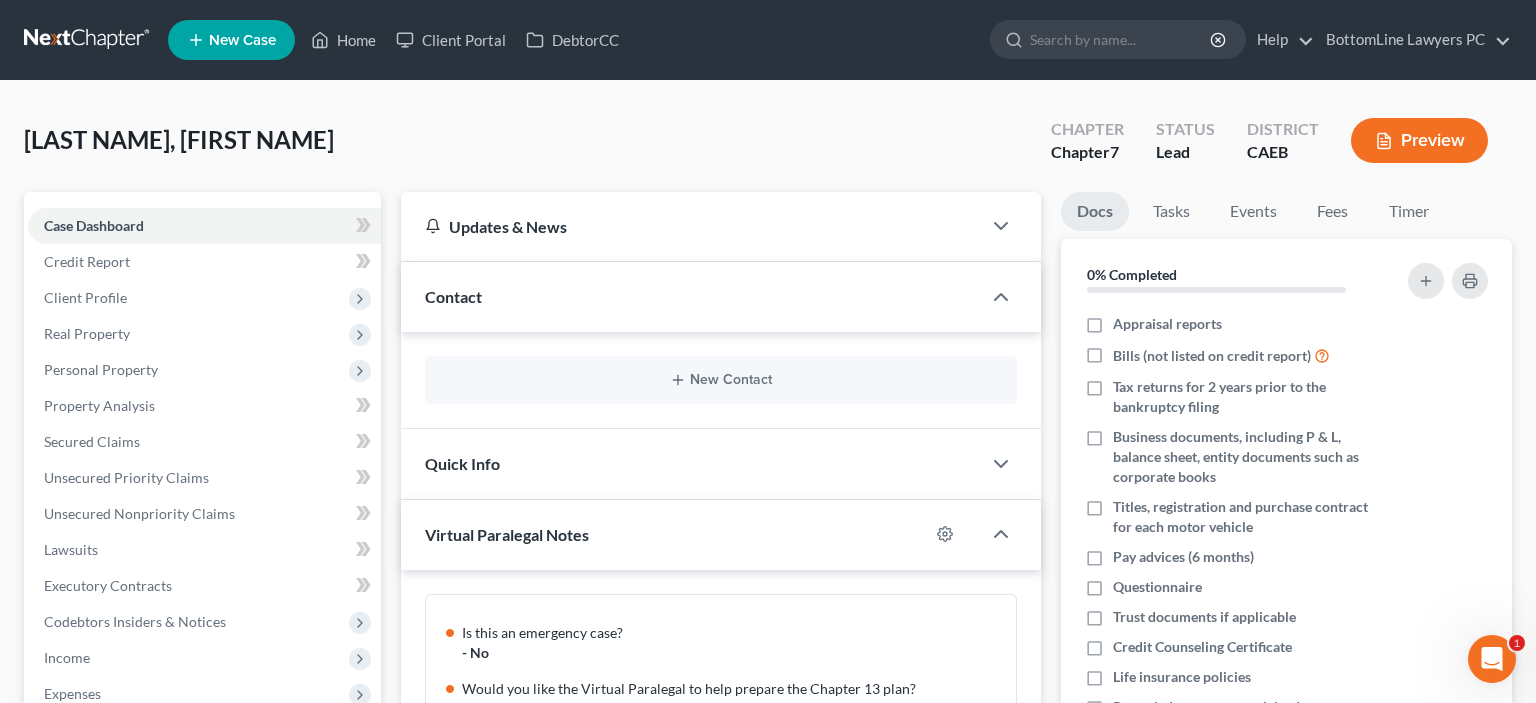 scroll, scrollTop: 217, scrollLeft: 0, axis: vertical 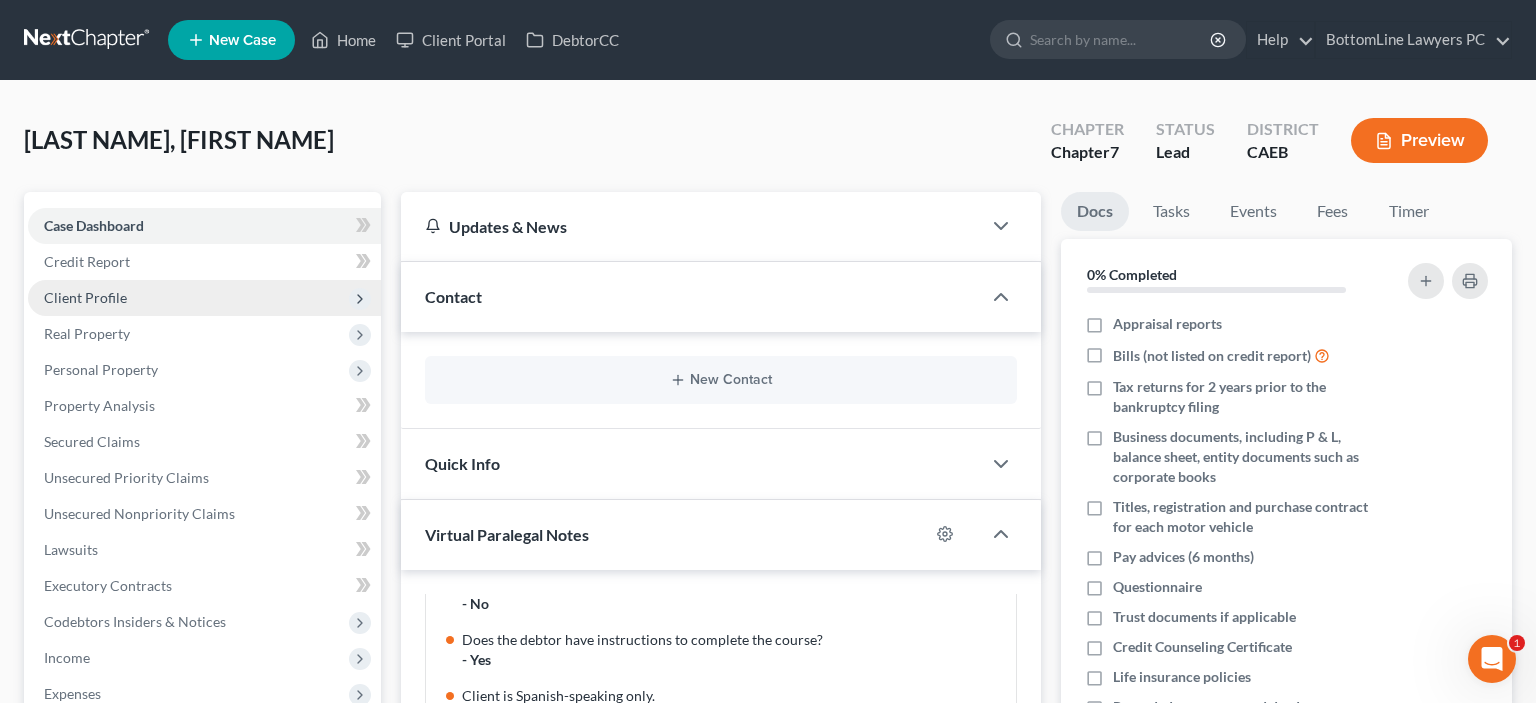 click on "Client Profile" at bounding box center (85, 297) 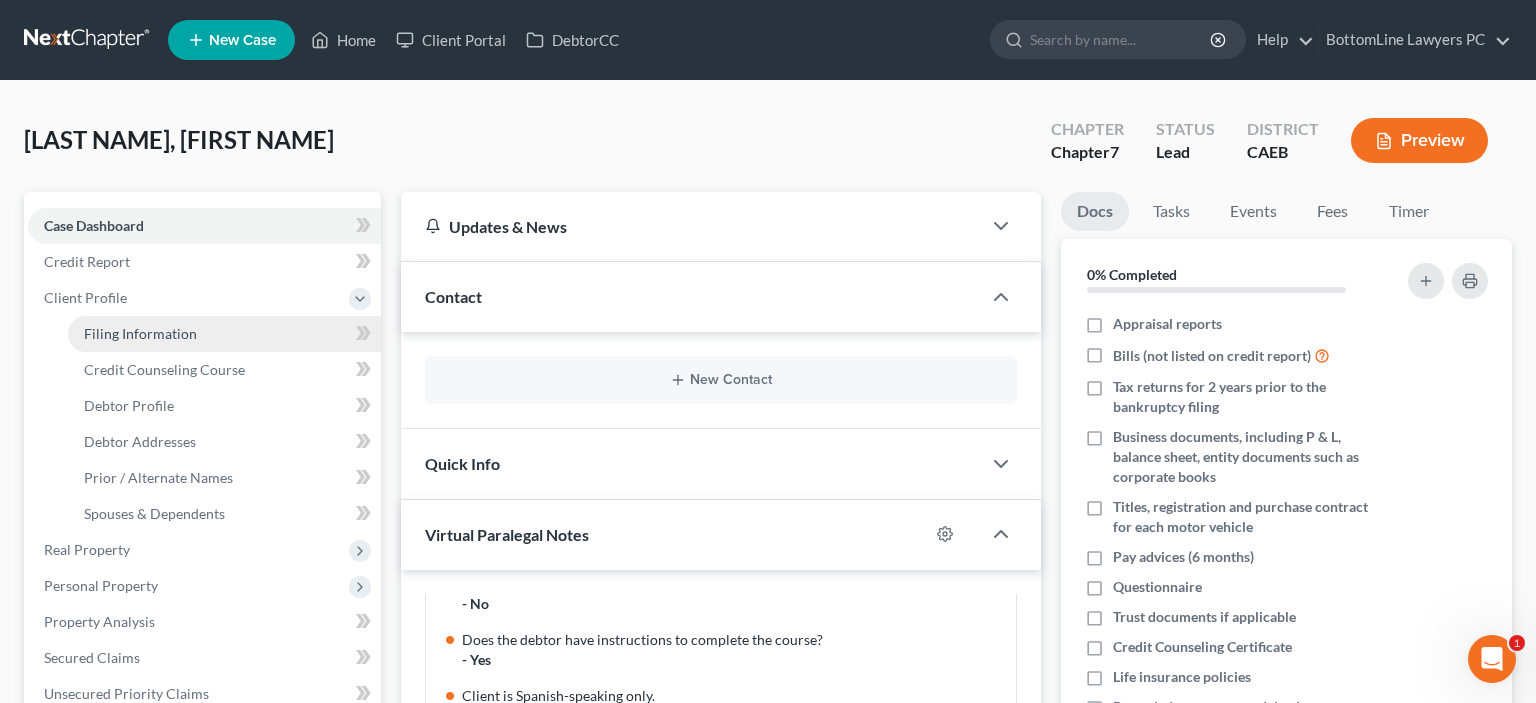 click on "Filing Information" at bounding box center [140, 333] 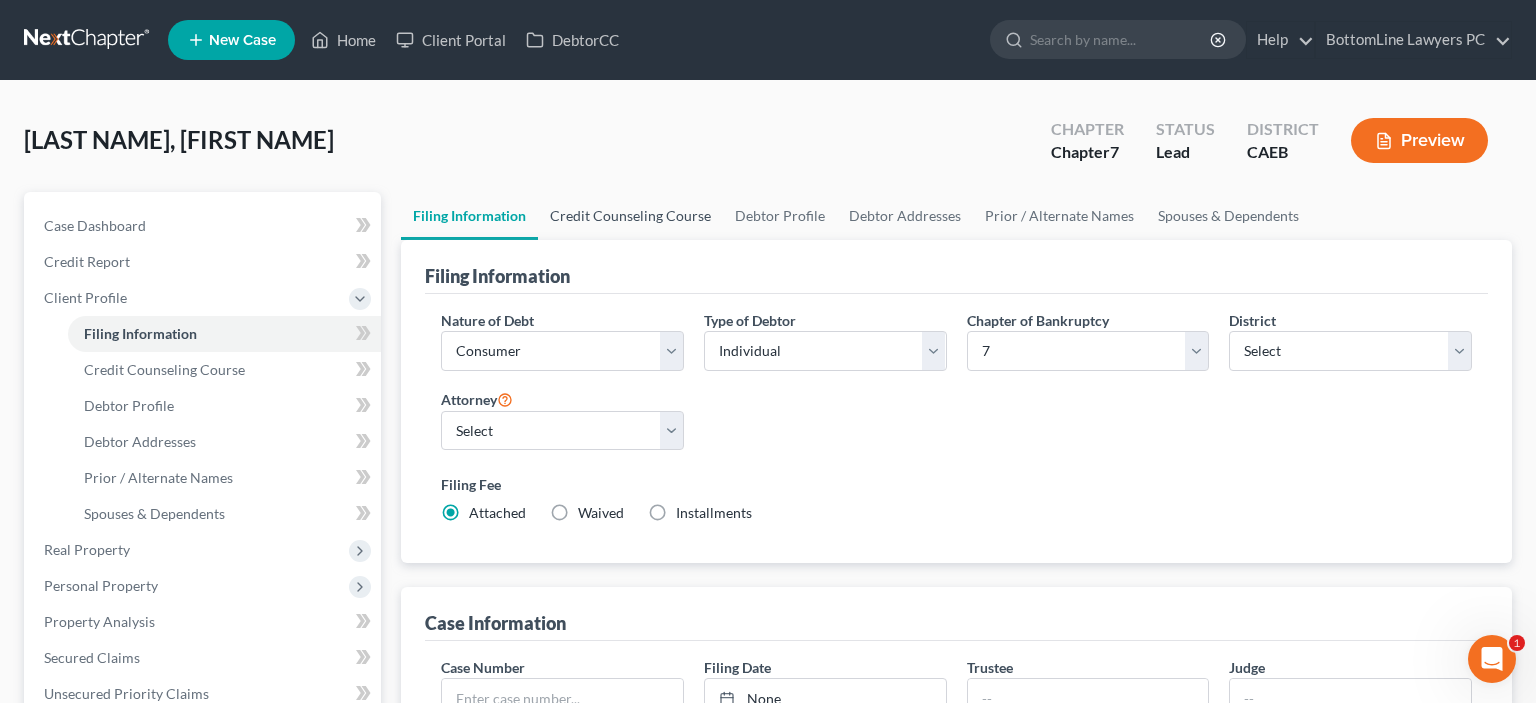 click on "Credit Counseling Course" at bounding box center (630, 216) 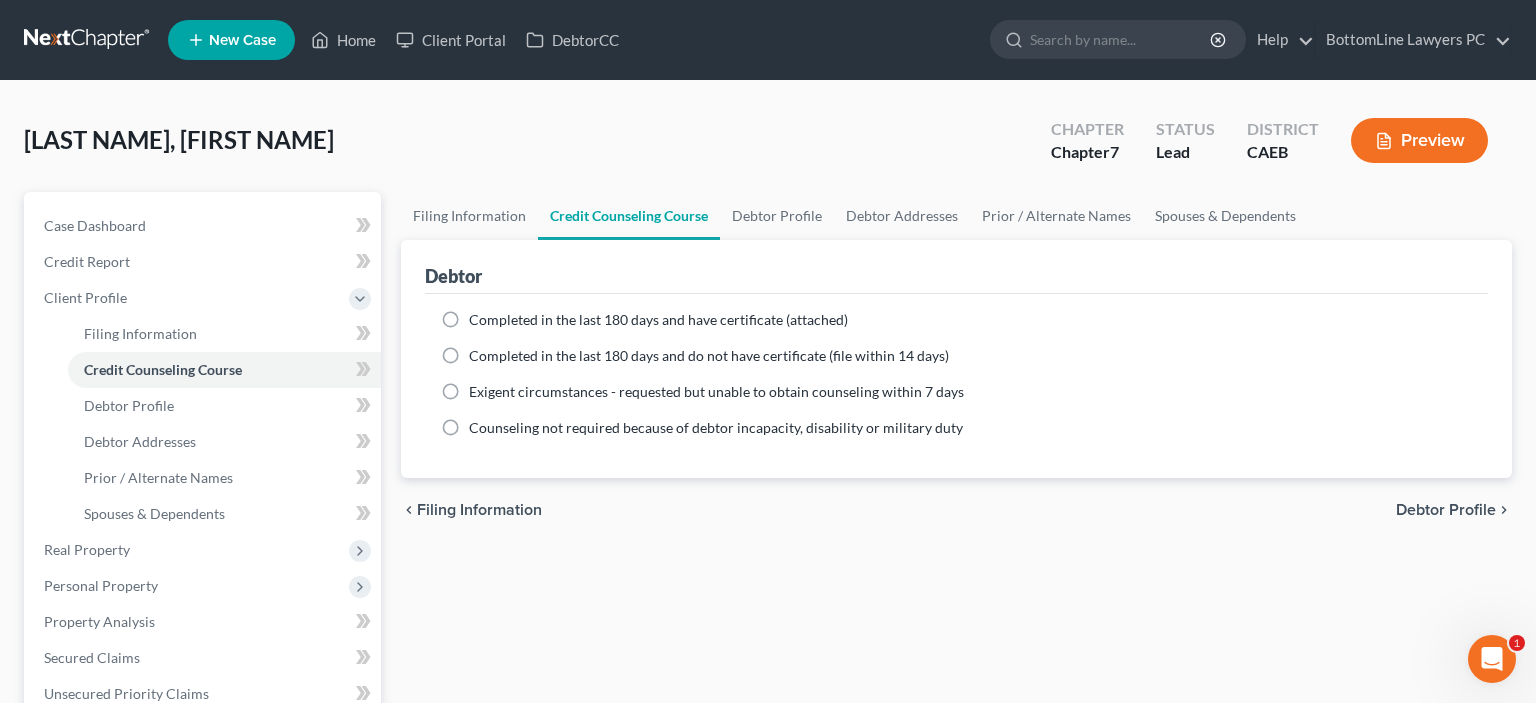 click on "Completed in the last 180 days and have certificate (attached)" at bounding box center [658, 320] 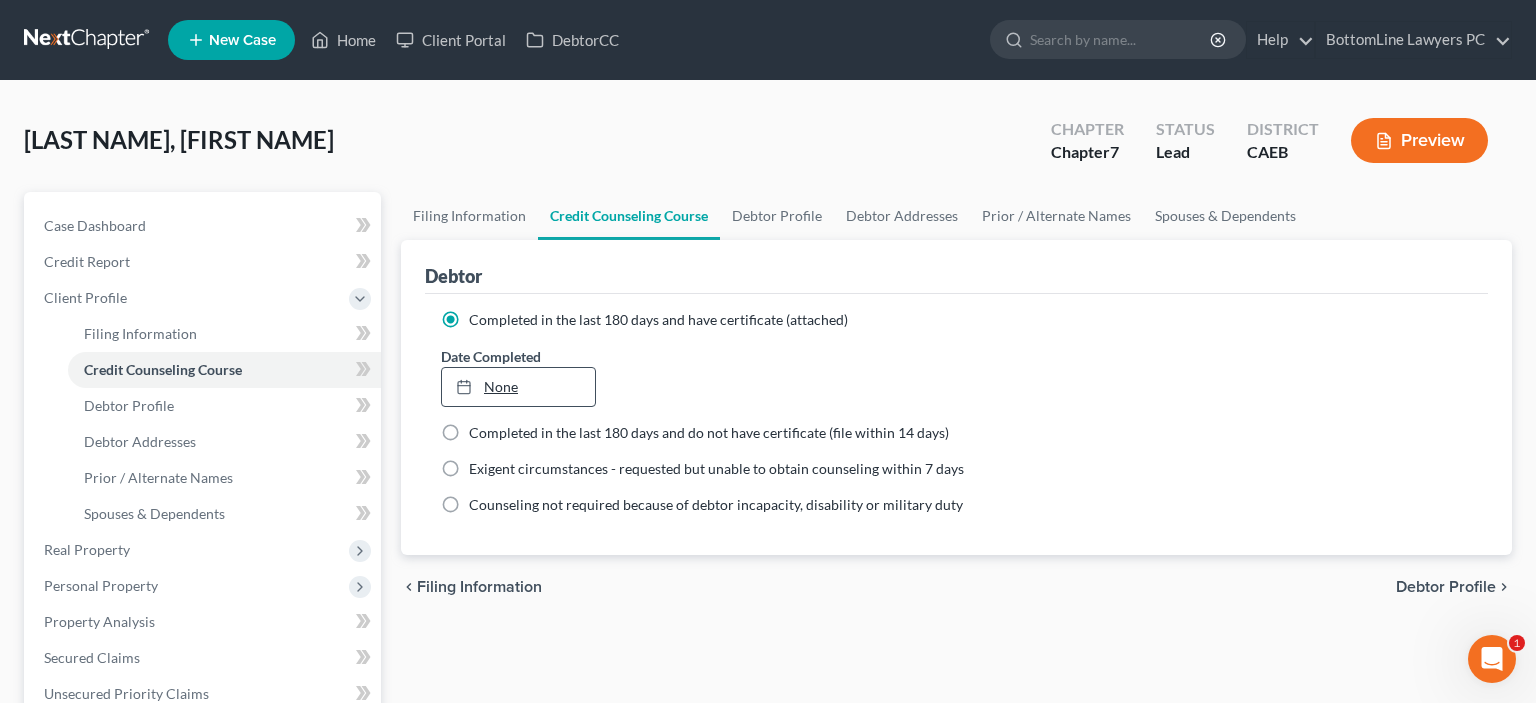 click on "None" at bounding box center [518, 387] 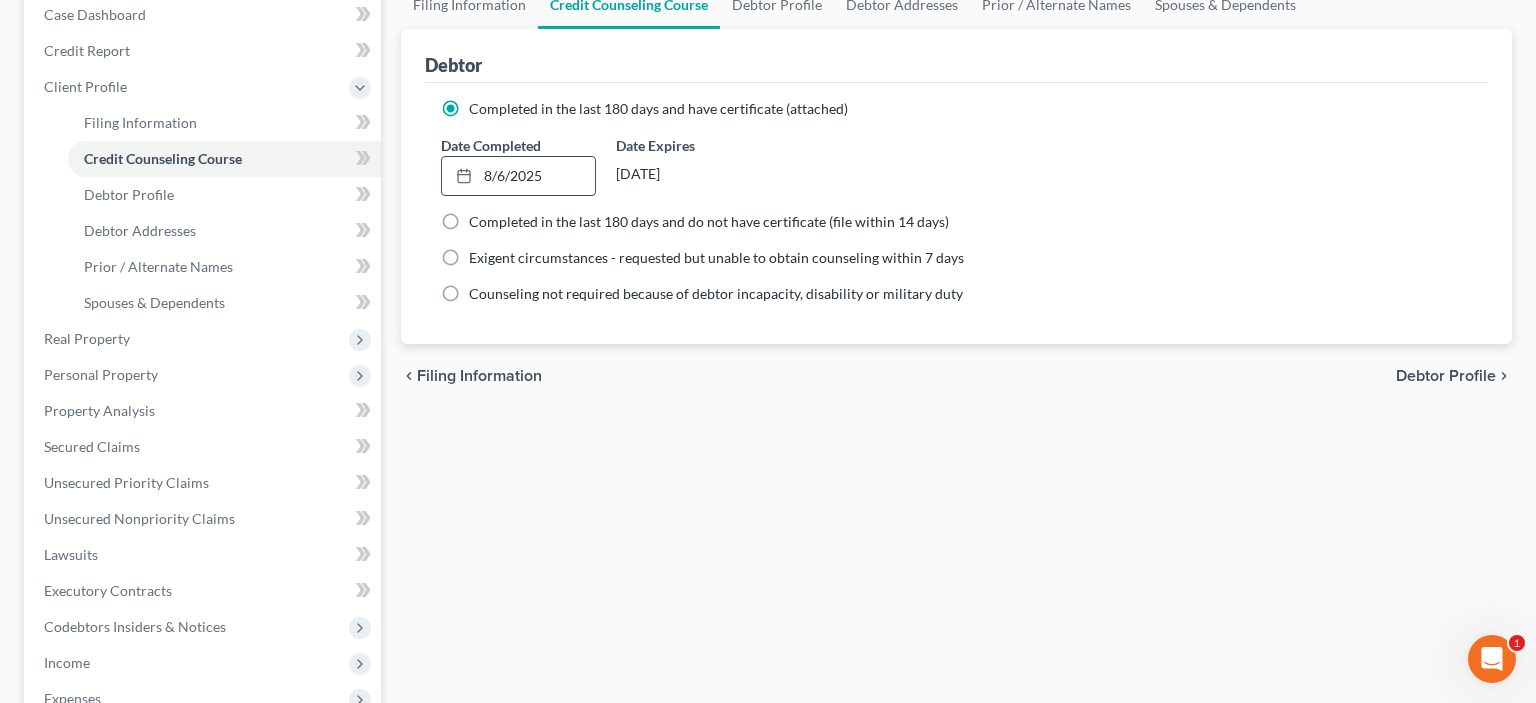scroll, scrollTop: 0, scrollLeft: 0, axis: both 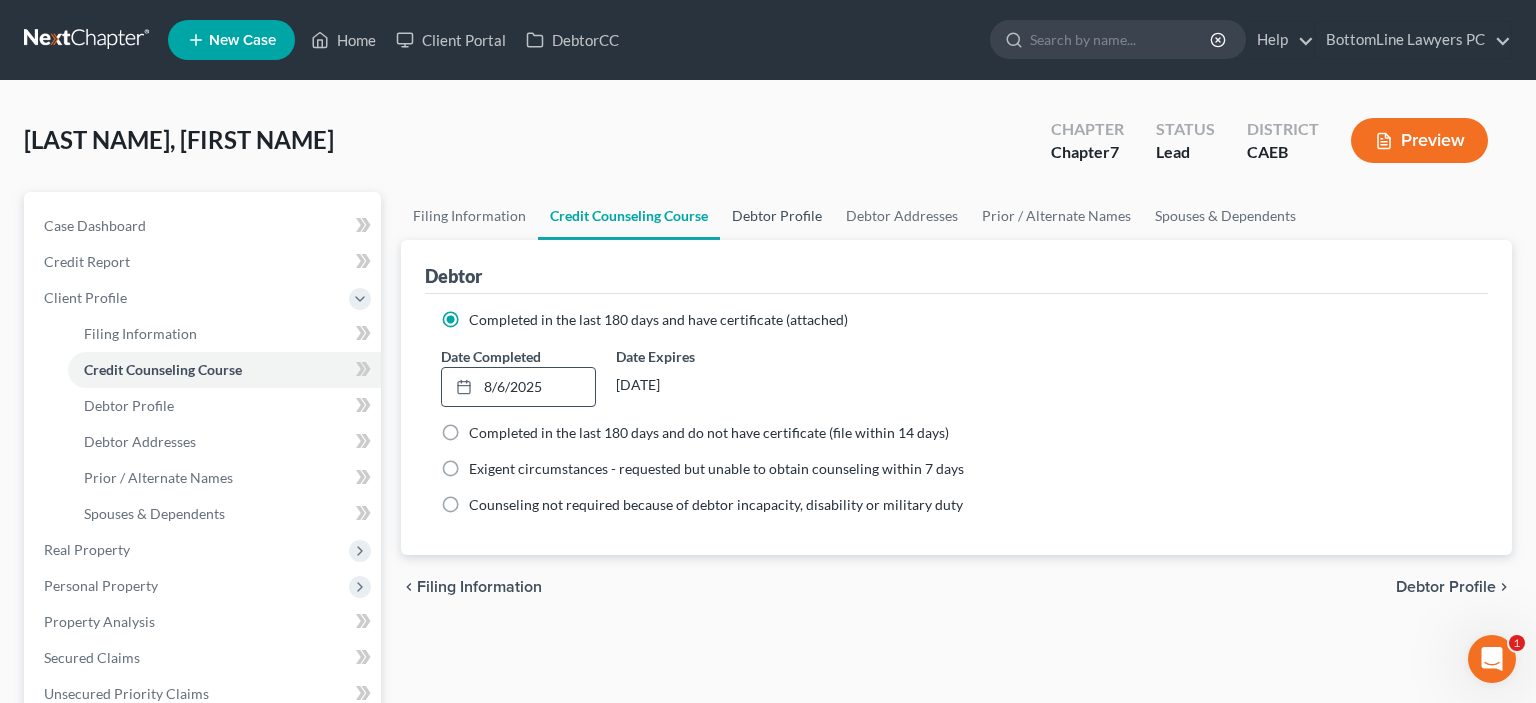 click on "Debtor Profile" at bounding box center [777, 216] 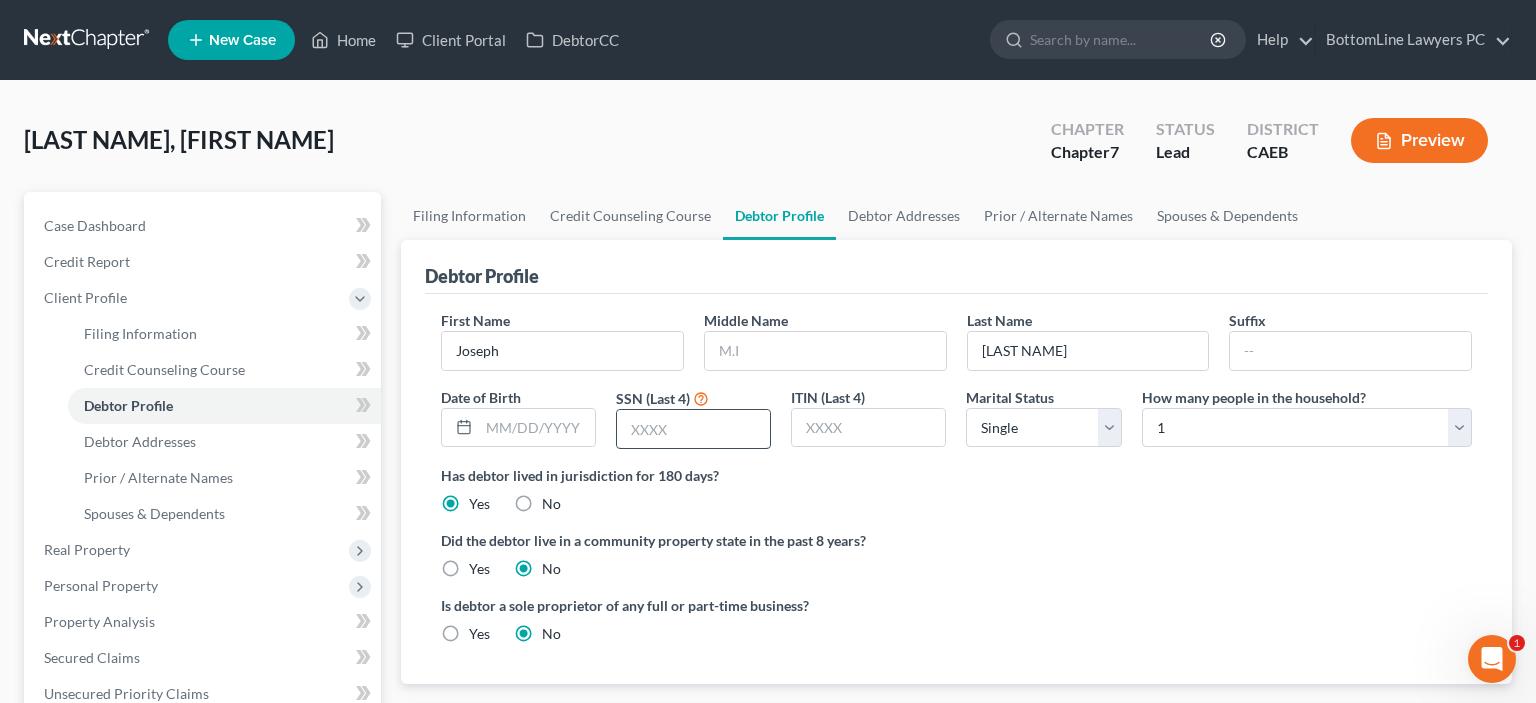 click at bounding box center [693, 429] 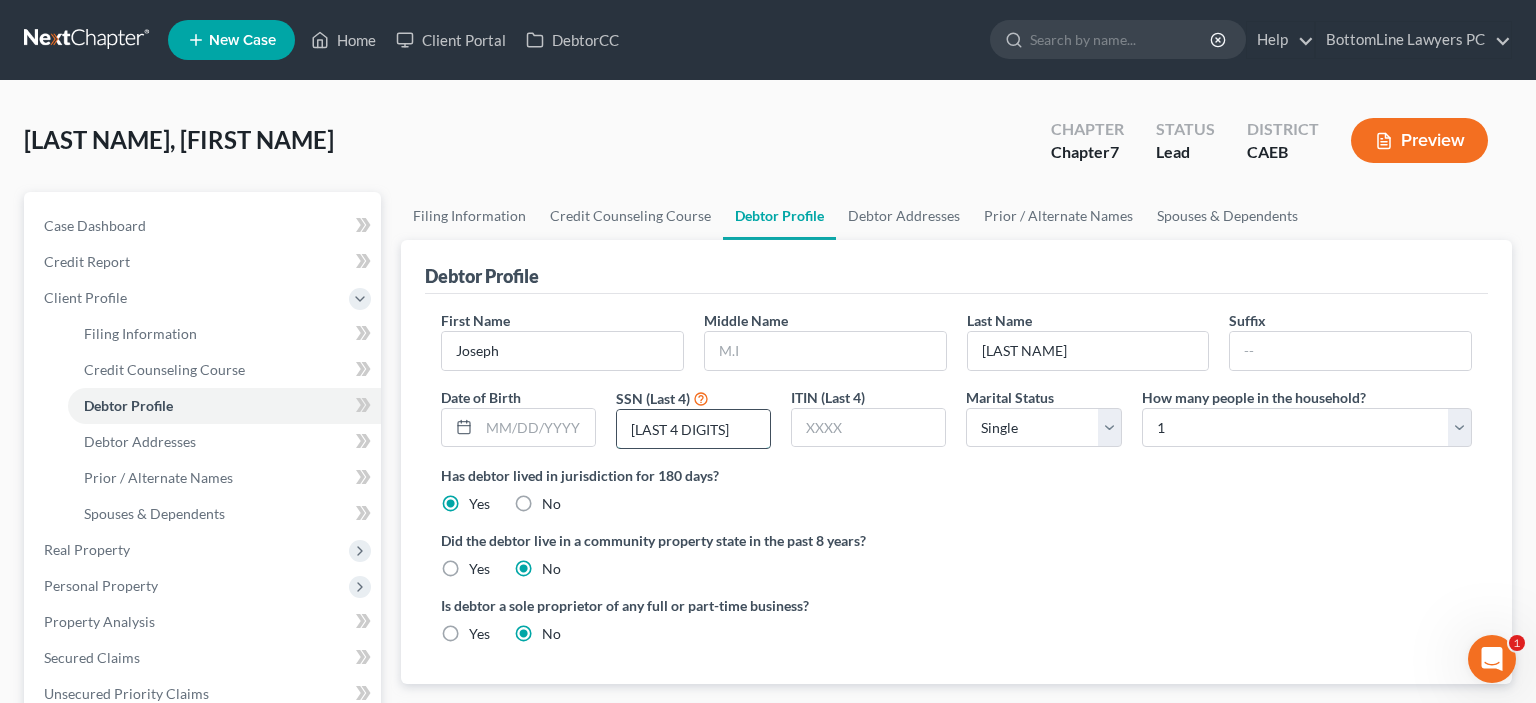 type on "[LAST 4 DIGITS]" 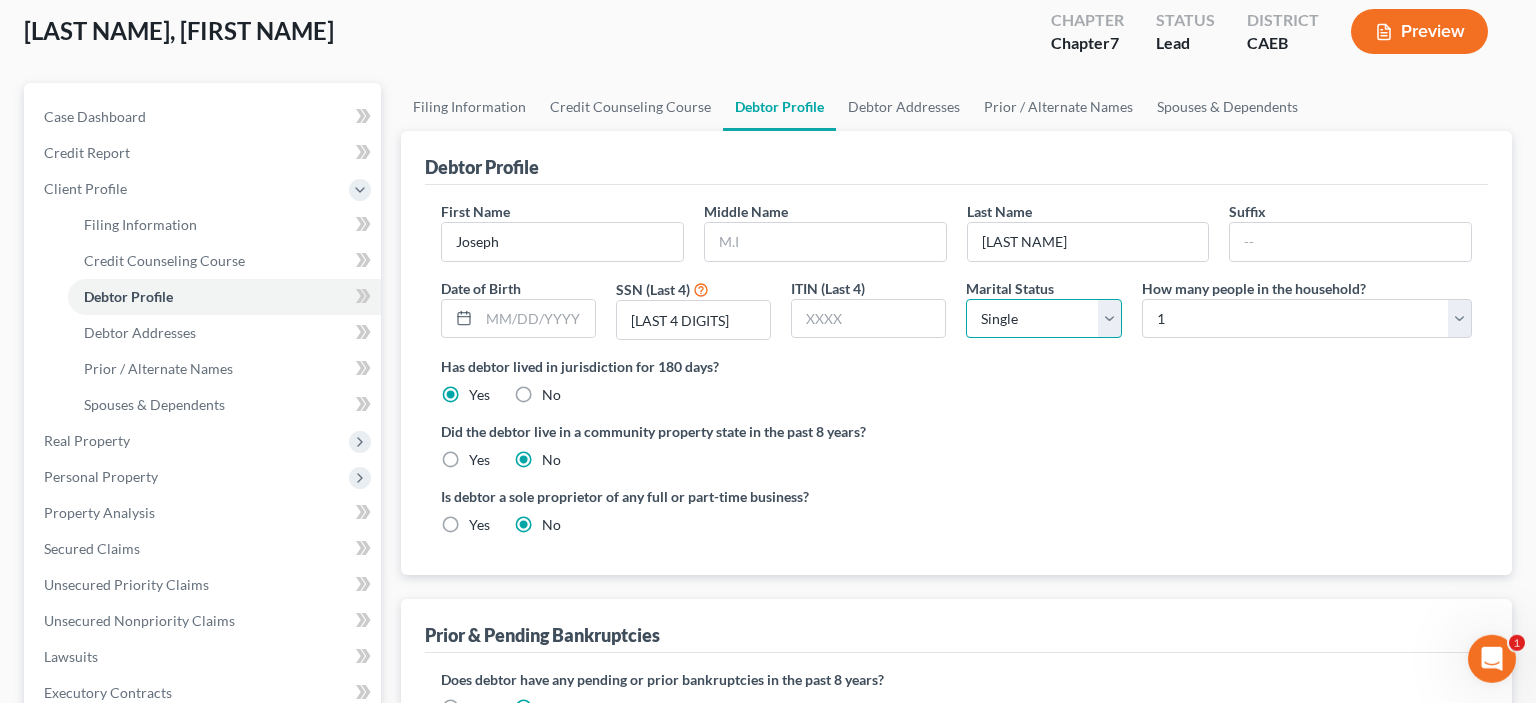 scroll, scrollTop: 0, scrollLeft: 0, axis: both 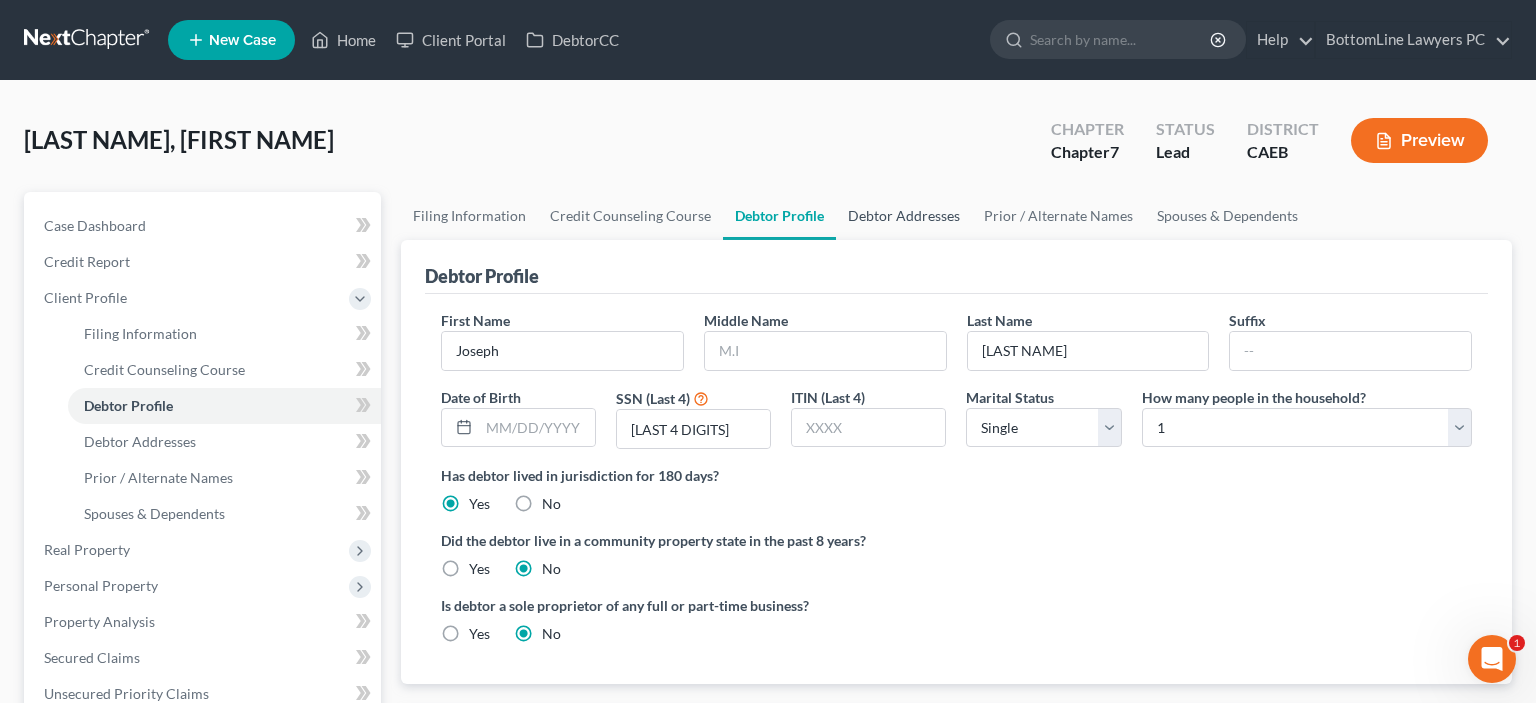 click on "Debtor Addresses" at bounding box center (904, 216) 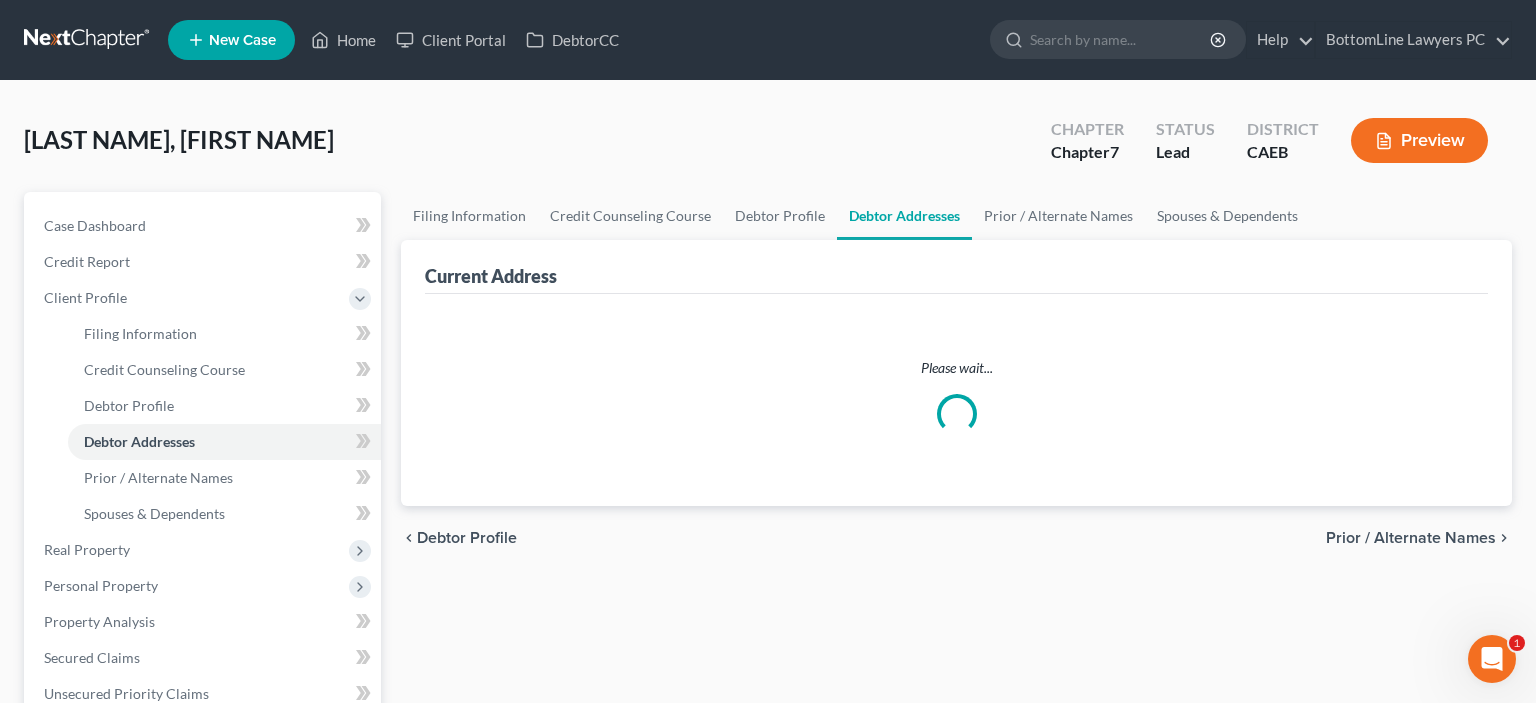 select on "0" 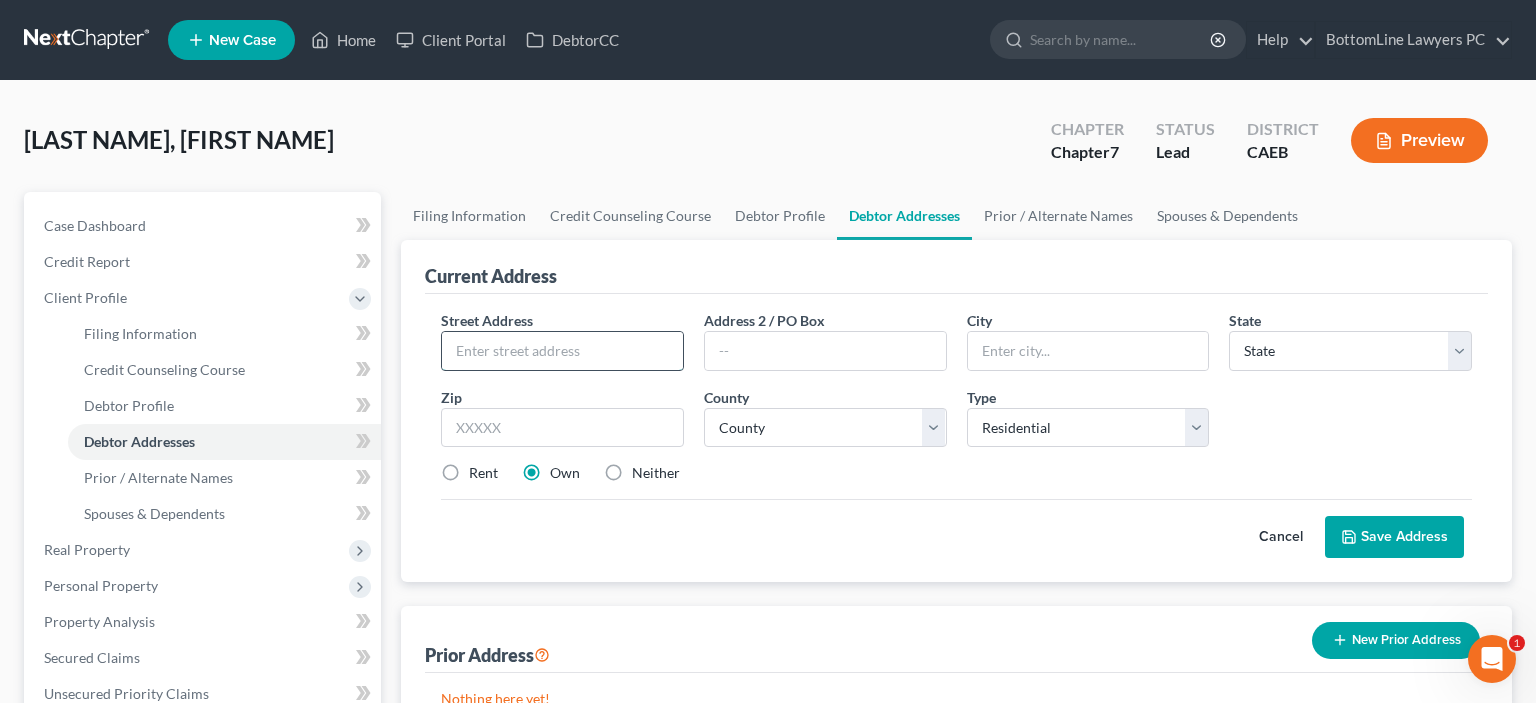 click at bounding box center [562, 351] 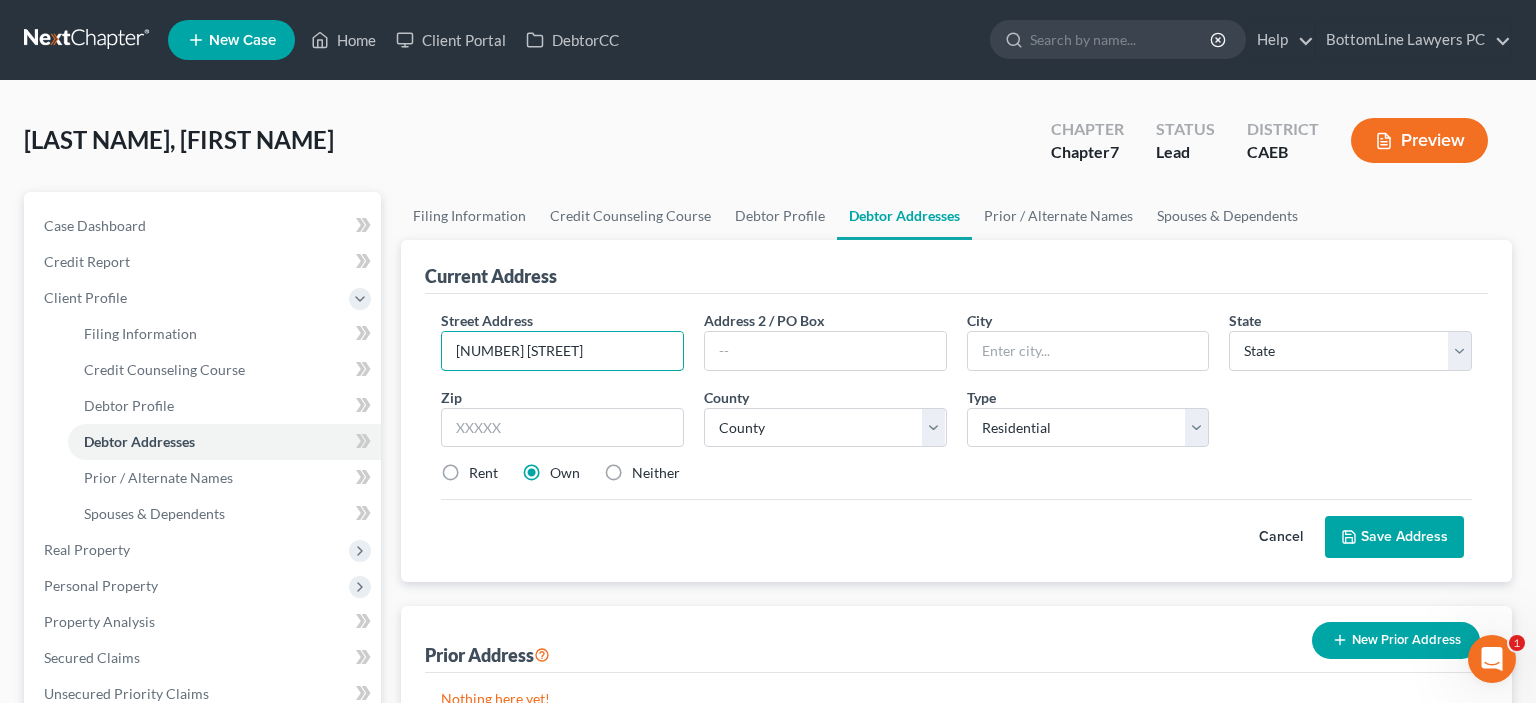 type on "[NUMBER] [STREET]" 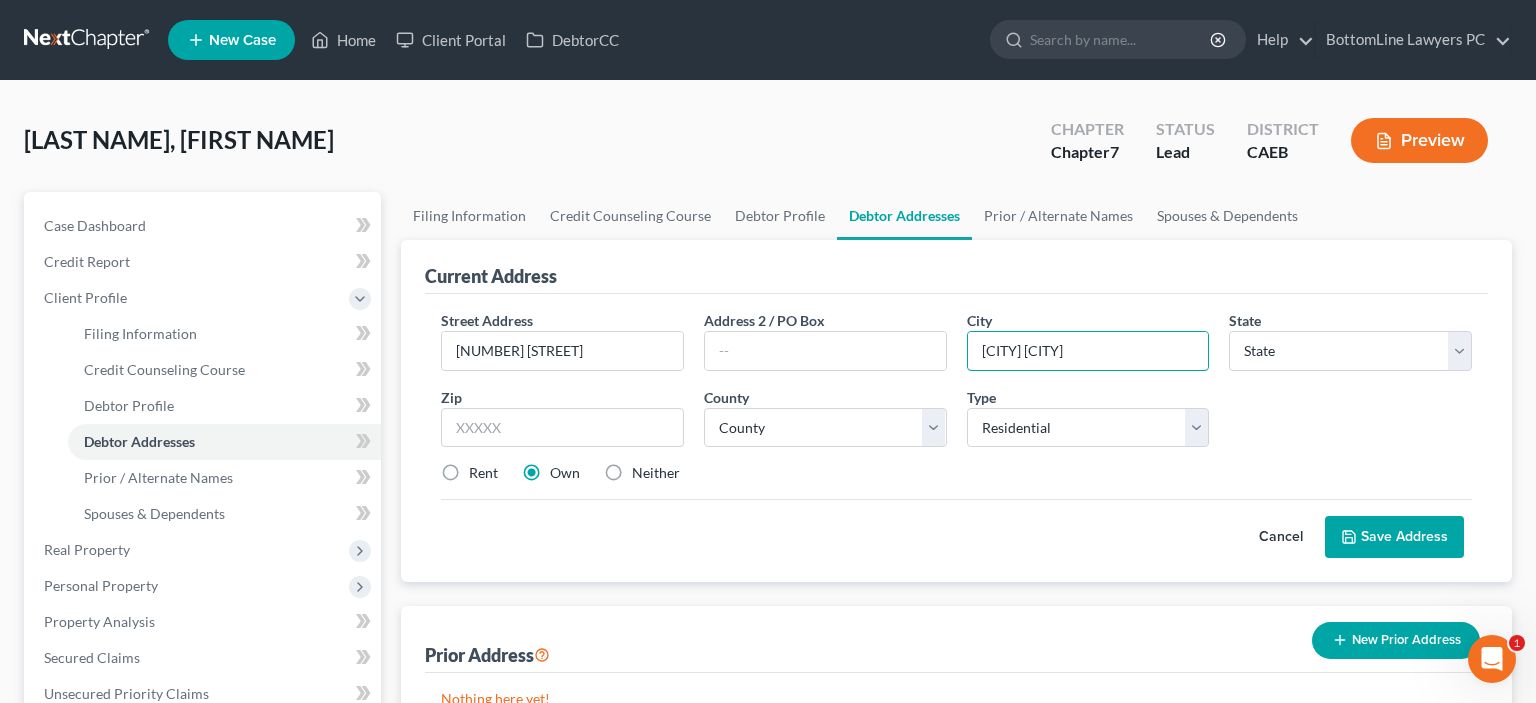 type on "[CITY] [CITY]" 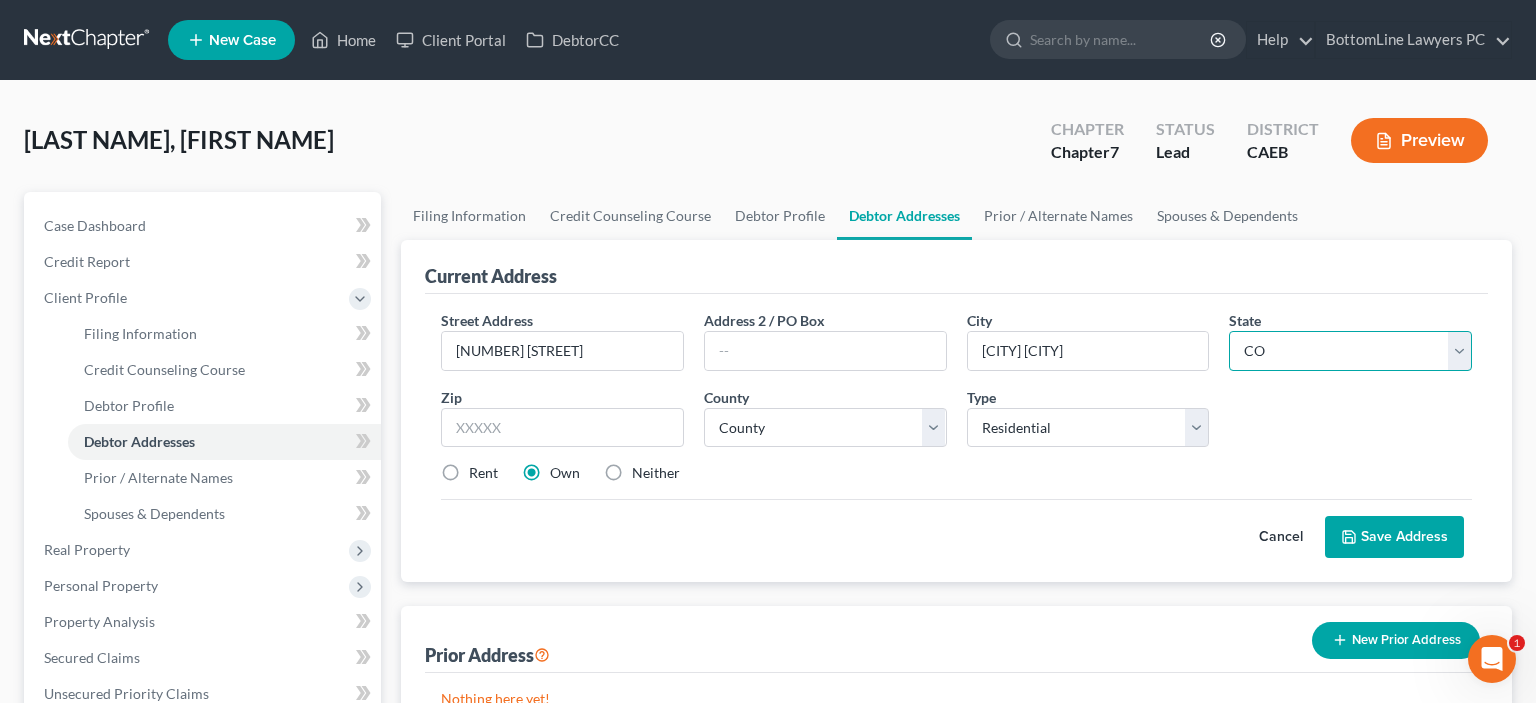 click on "State AL AK AR AZ CA CO CT DE DC FL GA GU HI ID IL IN IA KS KY LA ME MD MA MI MN MS MO MT NC ND NE NV NH NJ NM NY OH OK OR PA PR RI SC SD TN TX UT VI VA VT WA WV WI WY" at bounding box center [1350, 351] 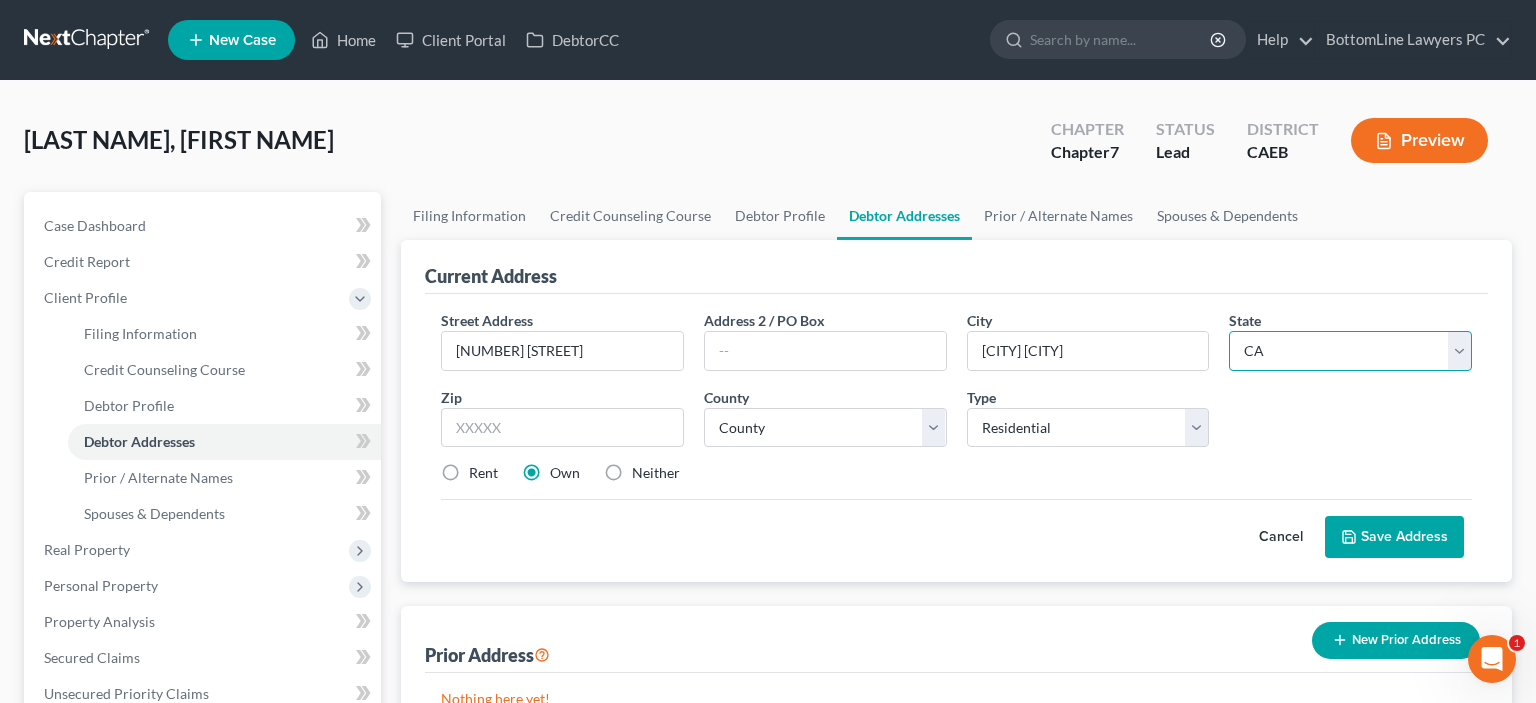 click on "CA" at bounding box center (0, 0) 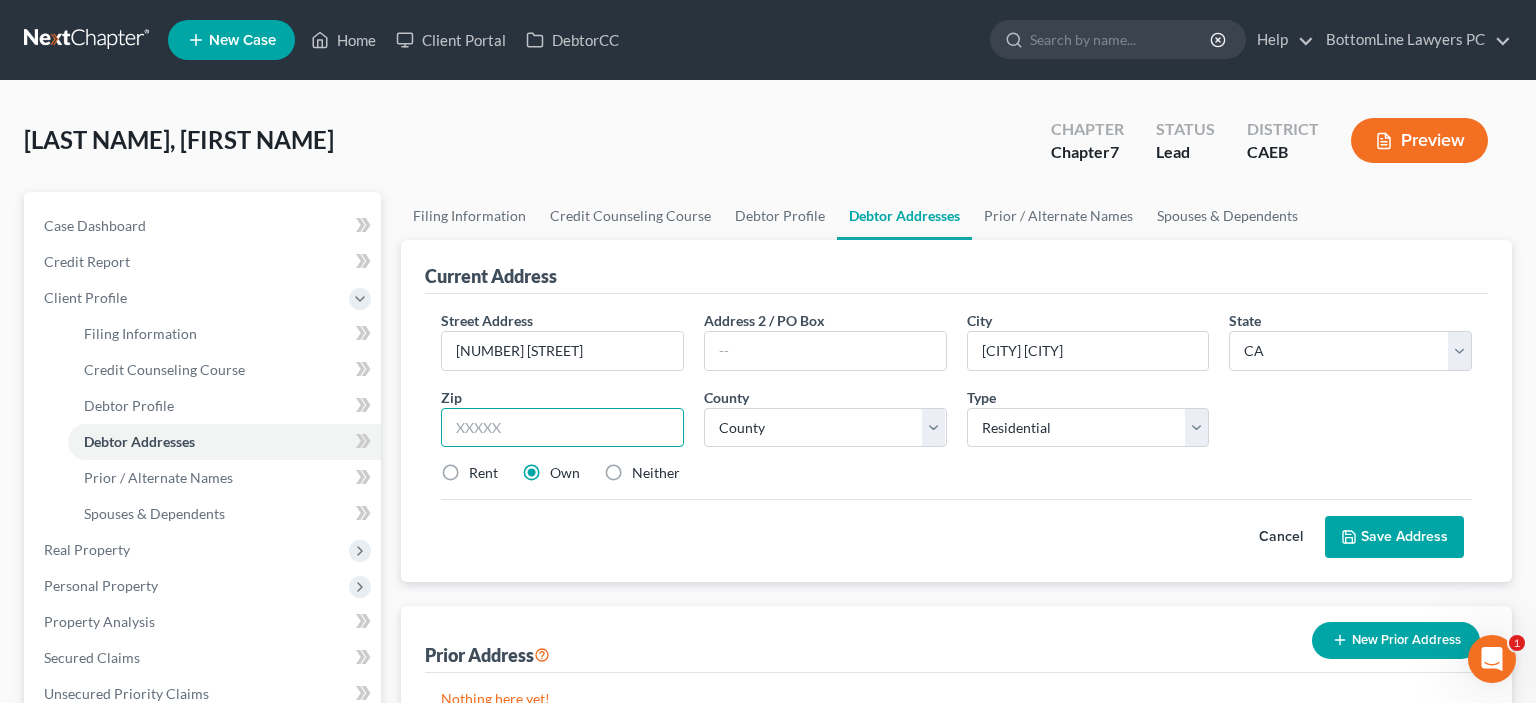click at bounding box center [562, 428] 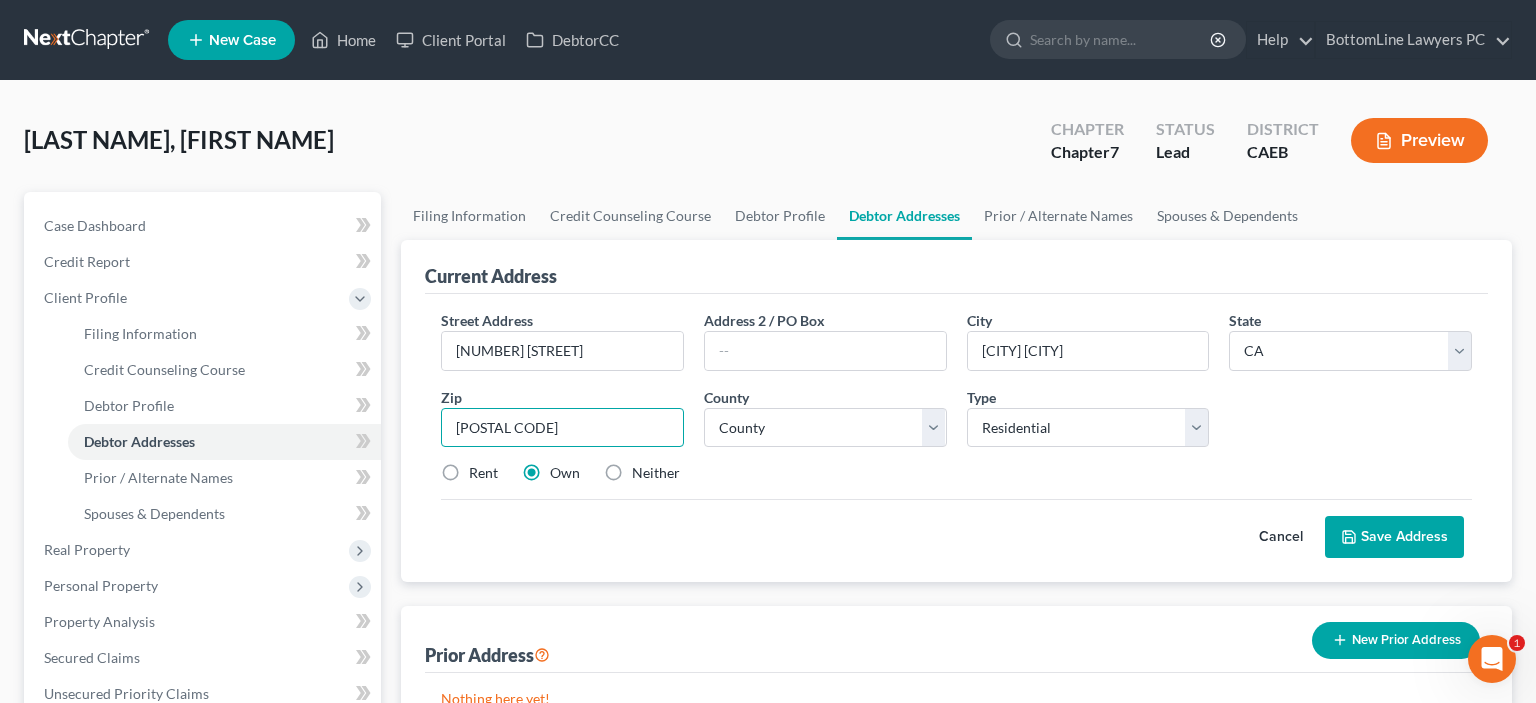 type on "[POSTAL CODE]" 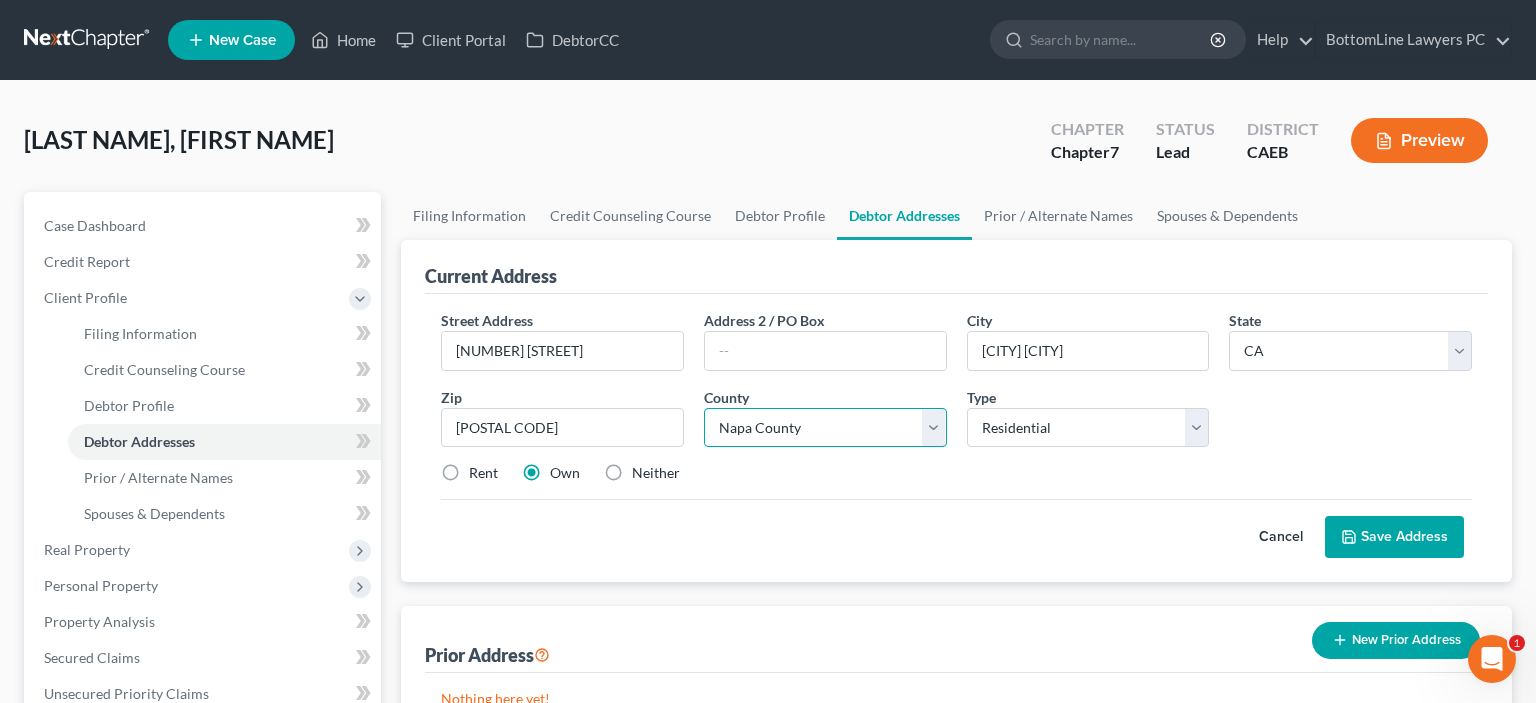 click on "County Alameda County Alpine County Amador County Butte County Calaveras County Colusa County Contra Costa County Del Norte County El Dorado County Fresno County Glenn County Humboldt County Imperial County Inyo County Kern County Kings County Lake County Lassen County Los Angeles County Madera County Marin County Mariposa County Mendocino County Merced County Modoc County Mono County Monterey County Napa County Nevada County Orange County Placer County Plumas County Riverside County Sacramento County San Benito County San Bernardino County San Diego County San Francisco County San Joaquin County San Luis Obispo County San Mateo County Santa Barbara County Santa Clara County Santa Cruz County Shasta County Sierra County Siskiyou County Solano County Sonoma County Stanislaus County Sutter County Tehama County Trinity County Tulare County Tuolumne County Ventura County Yolo County Yuba County" at bounding box center [825, 428] 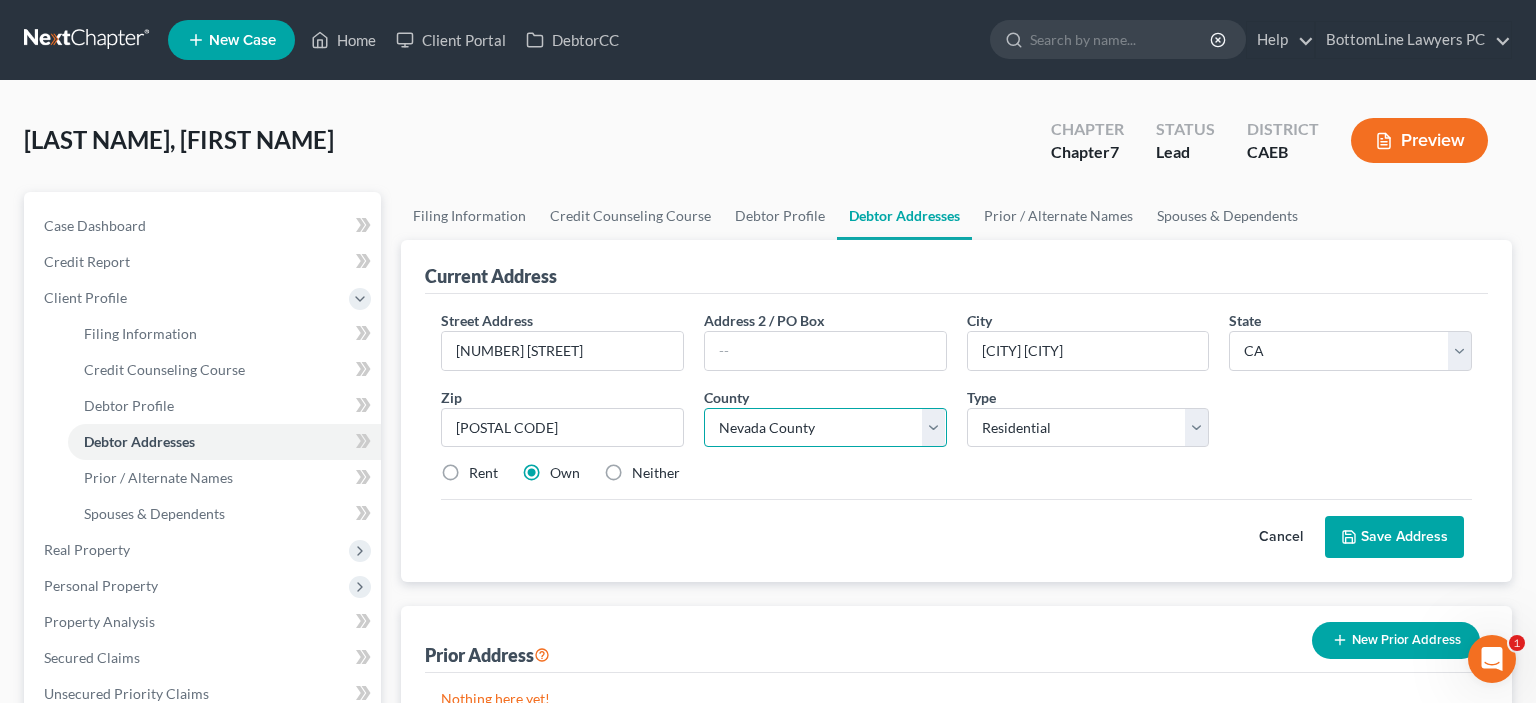 click on "Nevada County" at bounding box center [0, 0] 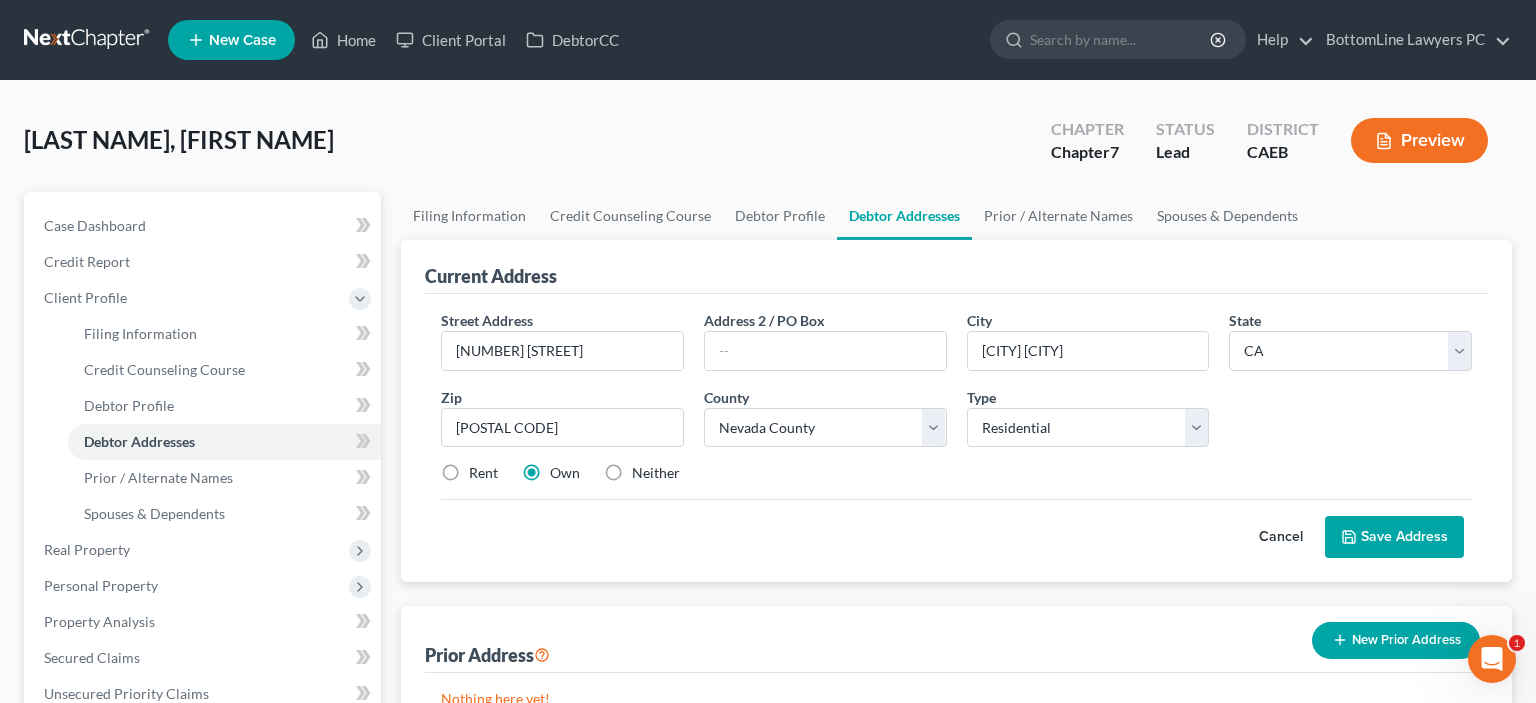 click on "Save Address" at bounding box center [1394, 537] 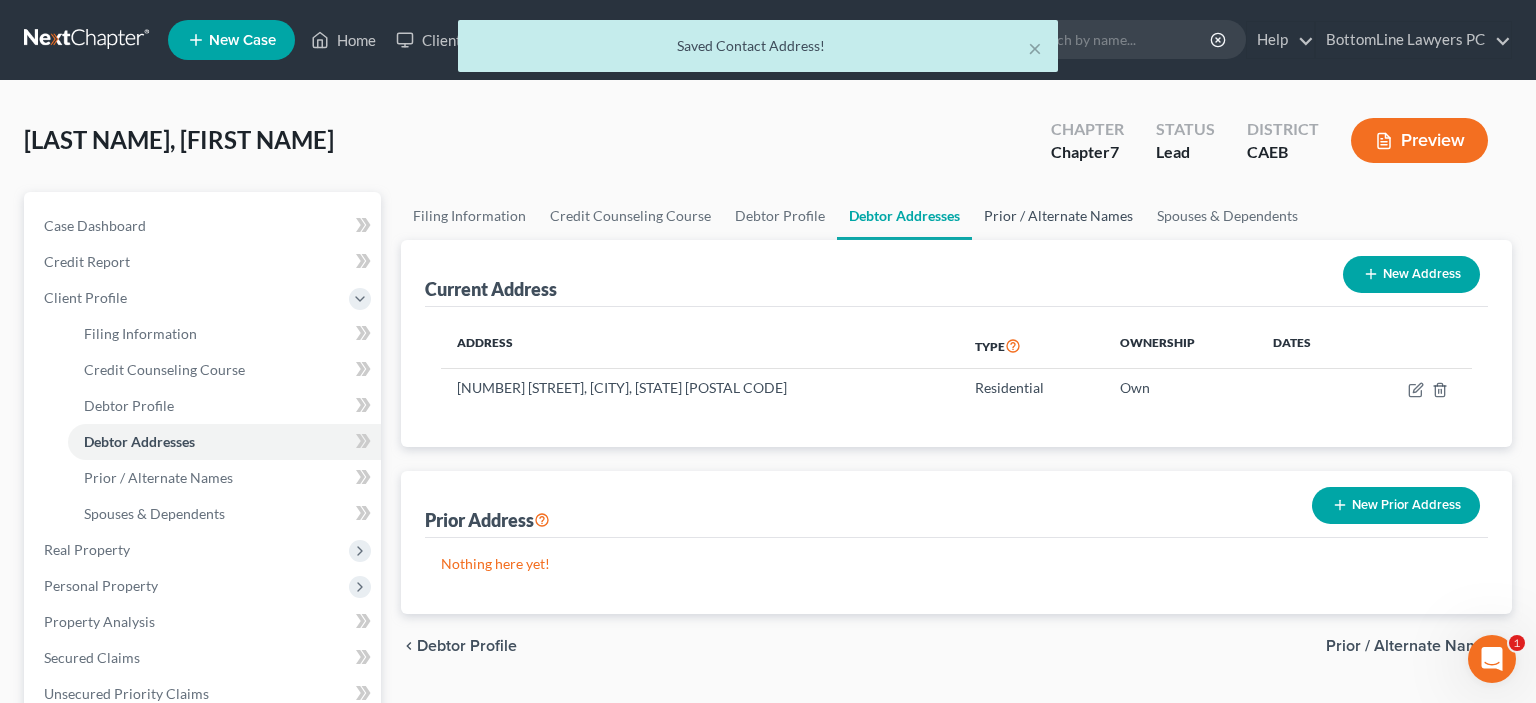 click on "Prior / Alternate Names" at bounding box center (1058, 216) 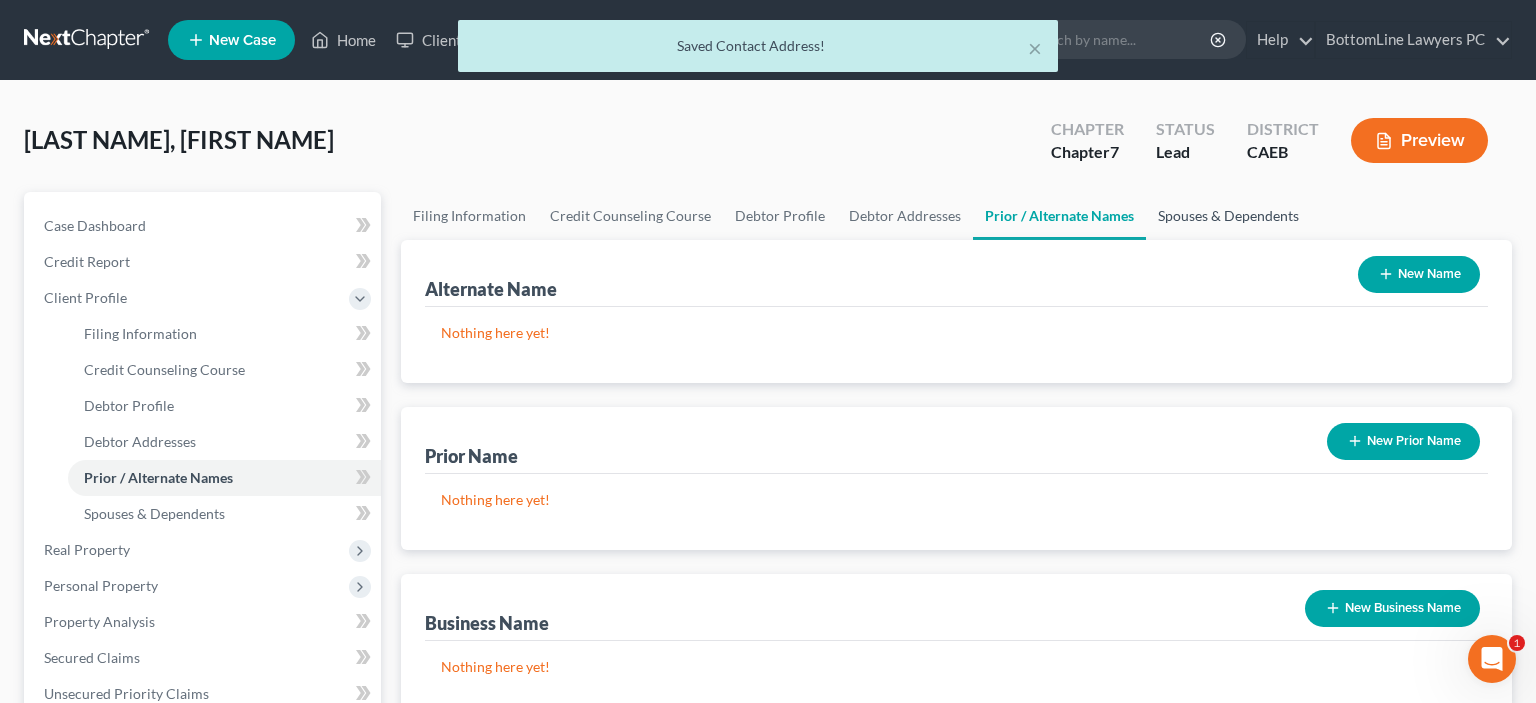 click on "Spouses & Dependents" at bounding box center [1228, 216] 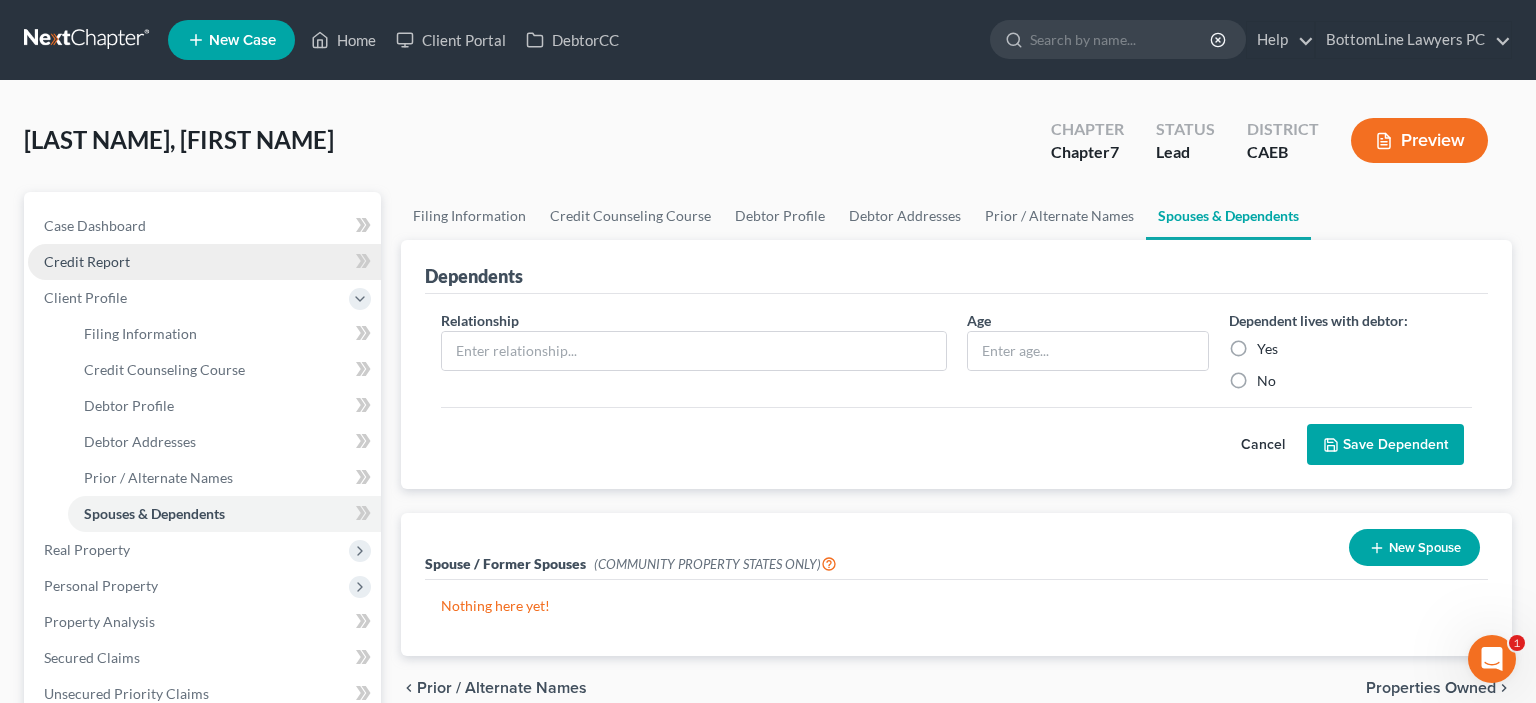 click on "Credit Report" at bounding box center (87, 261) 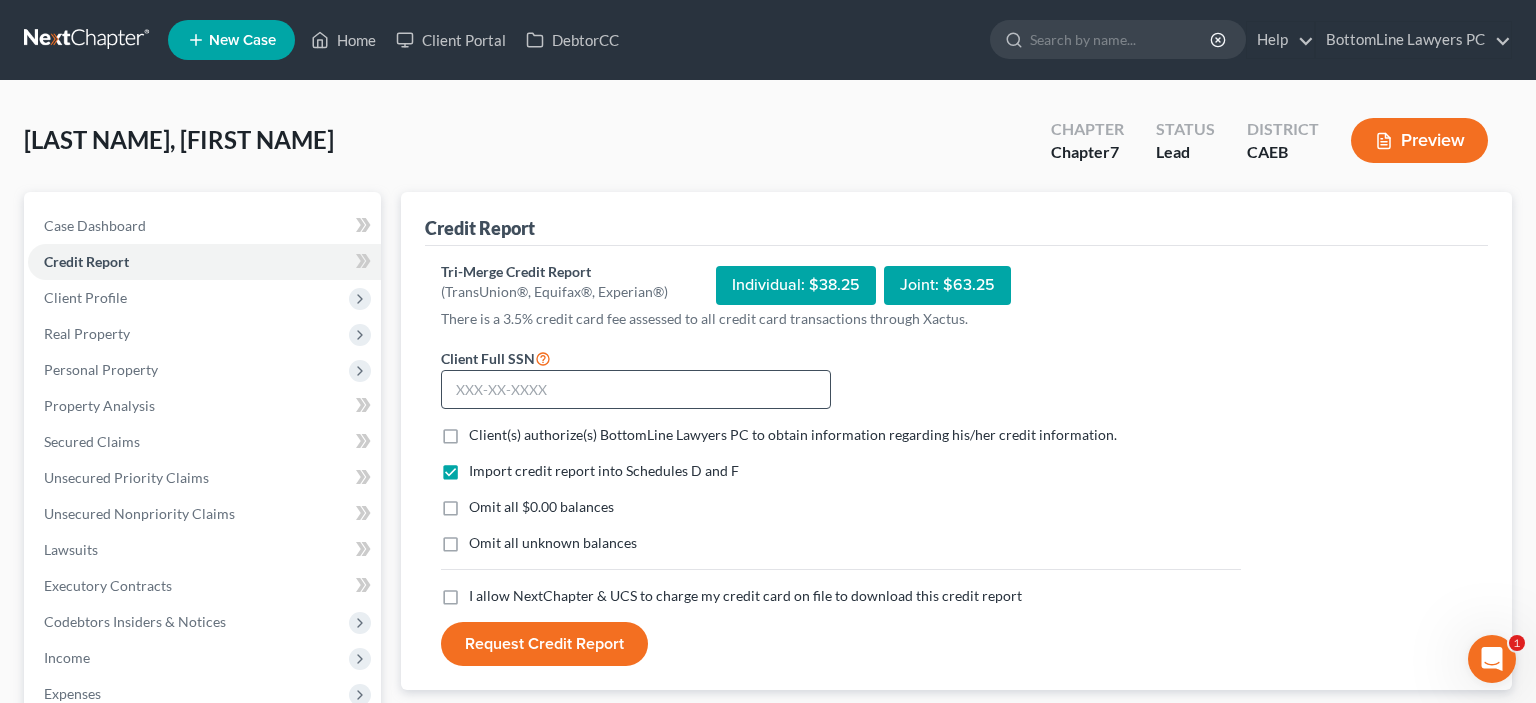 scroll, scrollTop: 105, scrollLeft: 0, axis: vertical 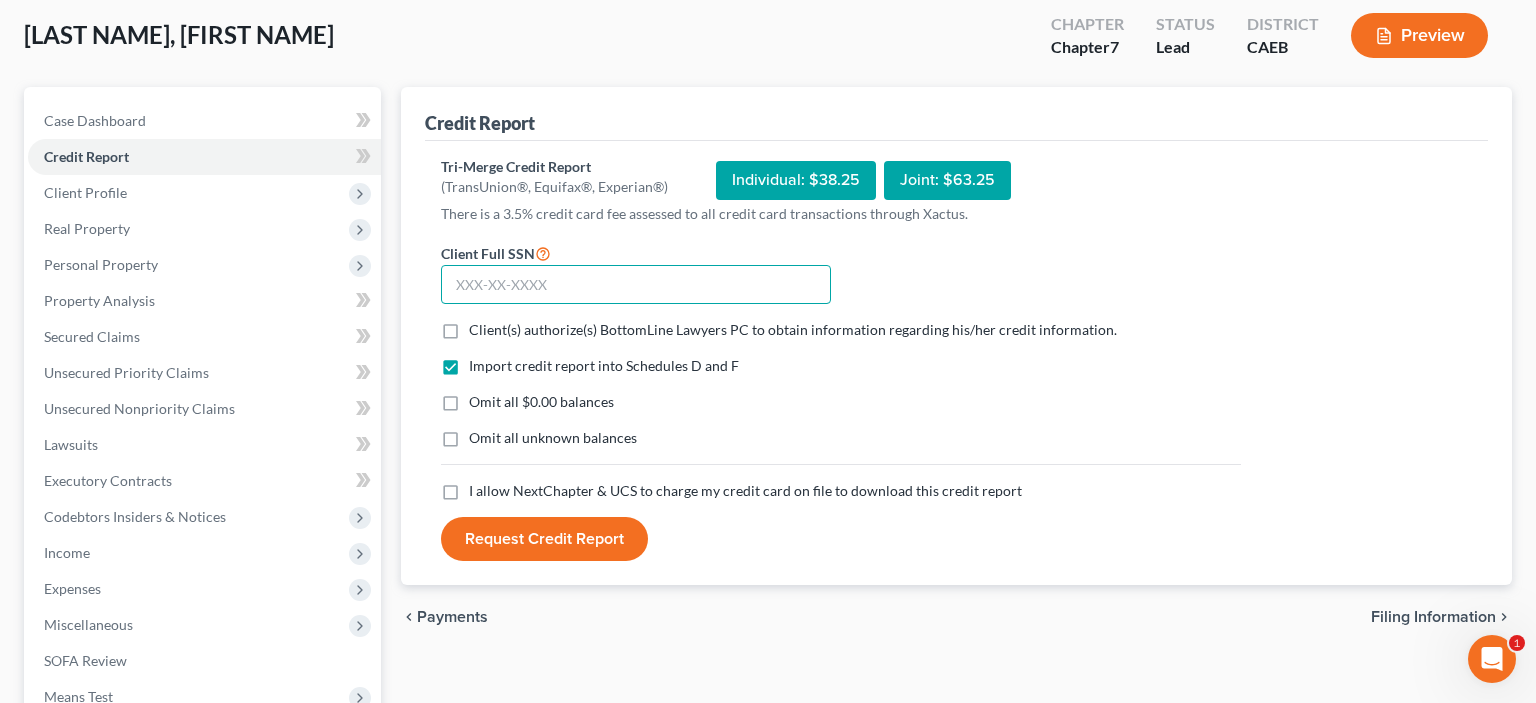 click at bounding box center (636, 285) 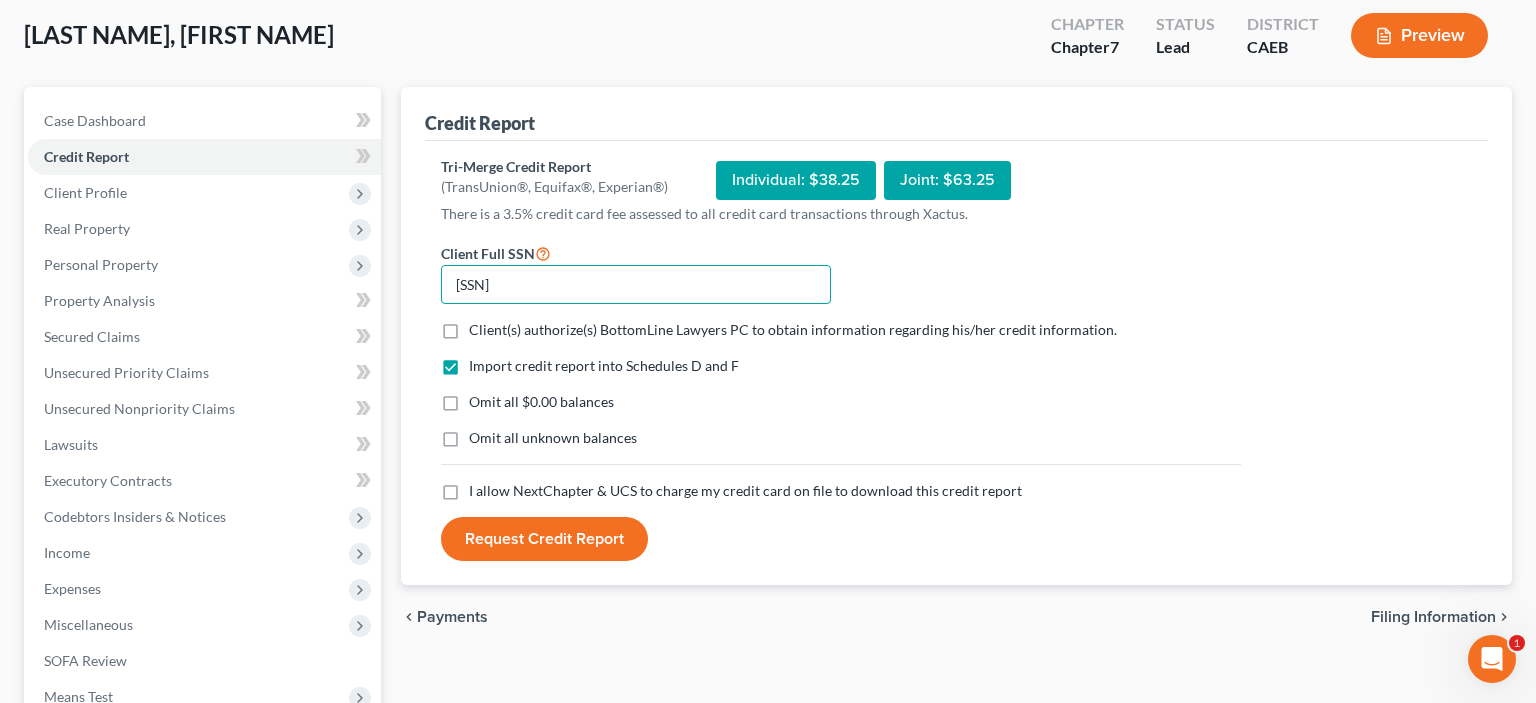 type on "[SSN]" 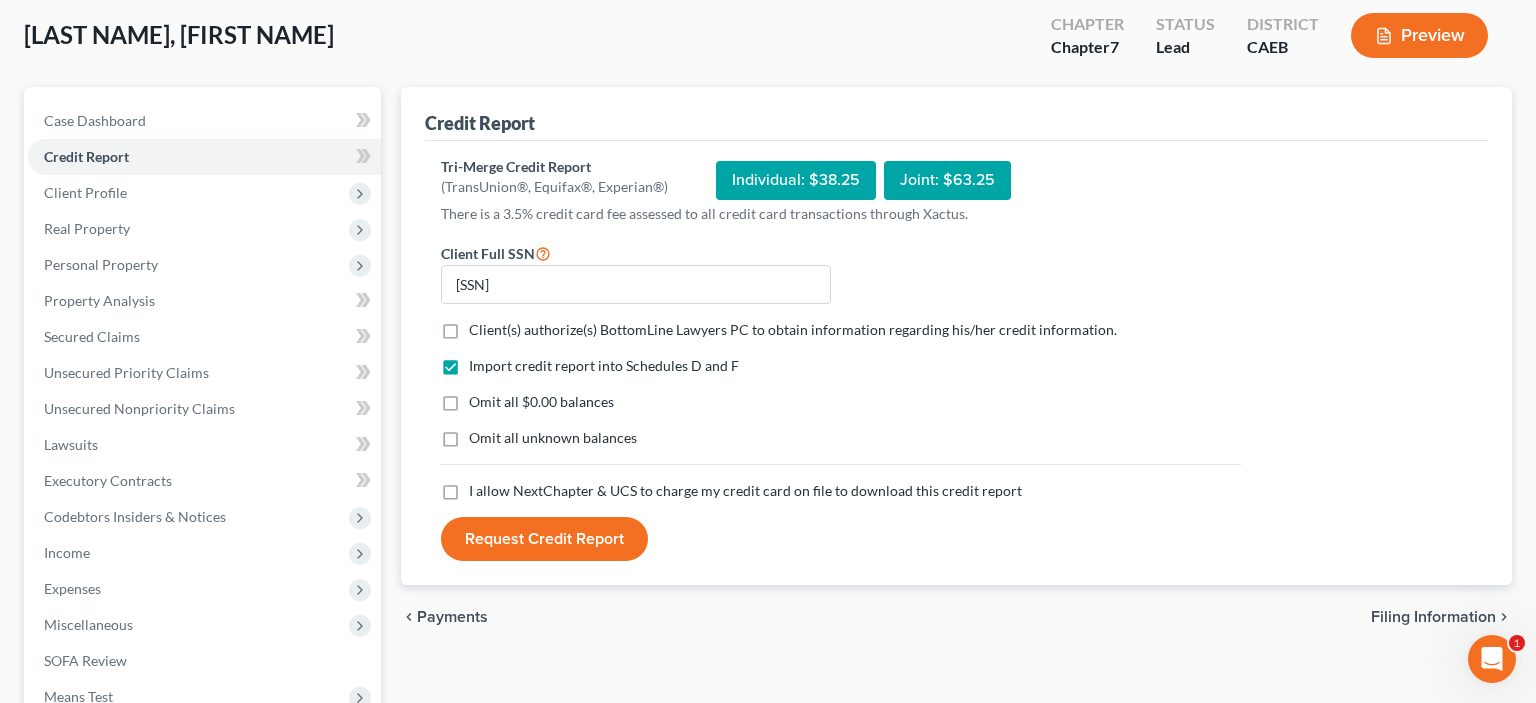 click on "Client(s) authorize(s) BottomLine Lawyers PC to obtain information regarding his/her credit information.
*" at bounding box center [793, 330] 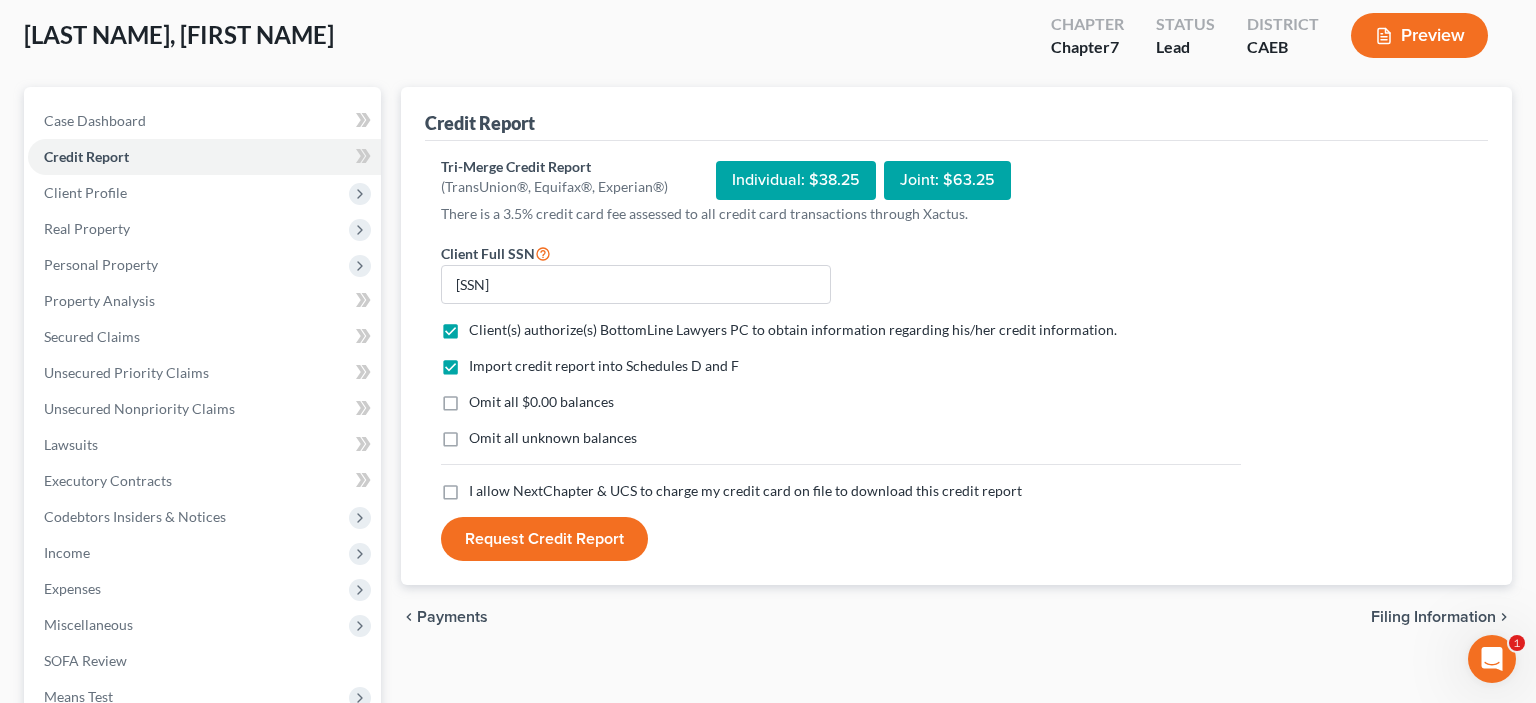 click on "I allow NextChapter & UCS to charge my credit card on file to download this credit report
*" at bounding box center (745, 491) 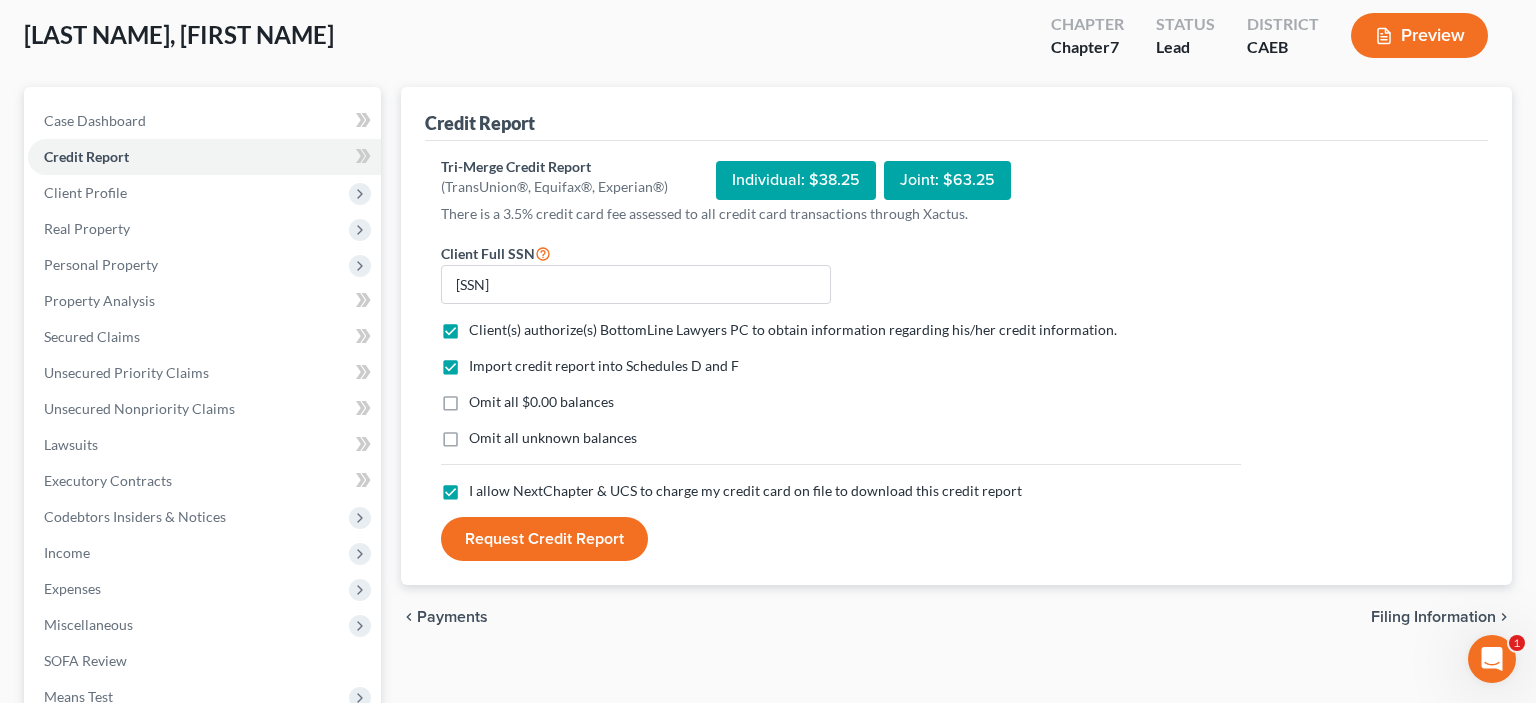 click on "Request Credit Report" at bounding box center [544, 539] 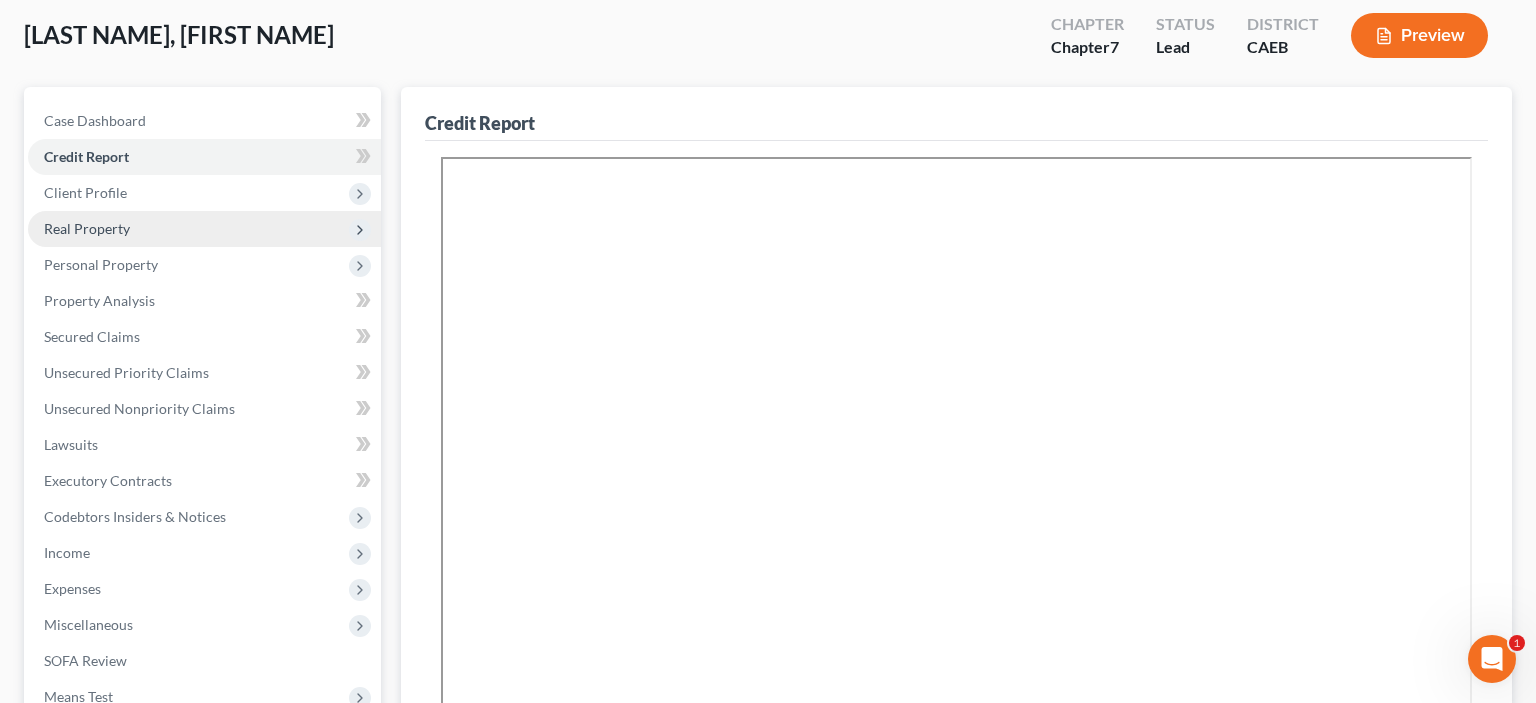 click on "Real Property" at bounding box center (87, 228) 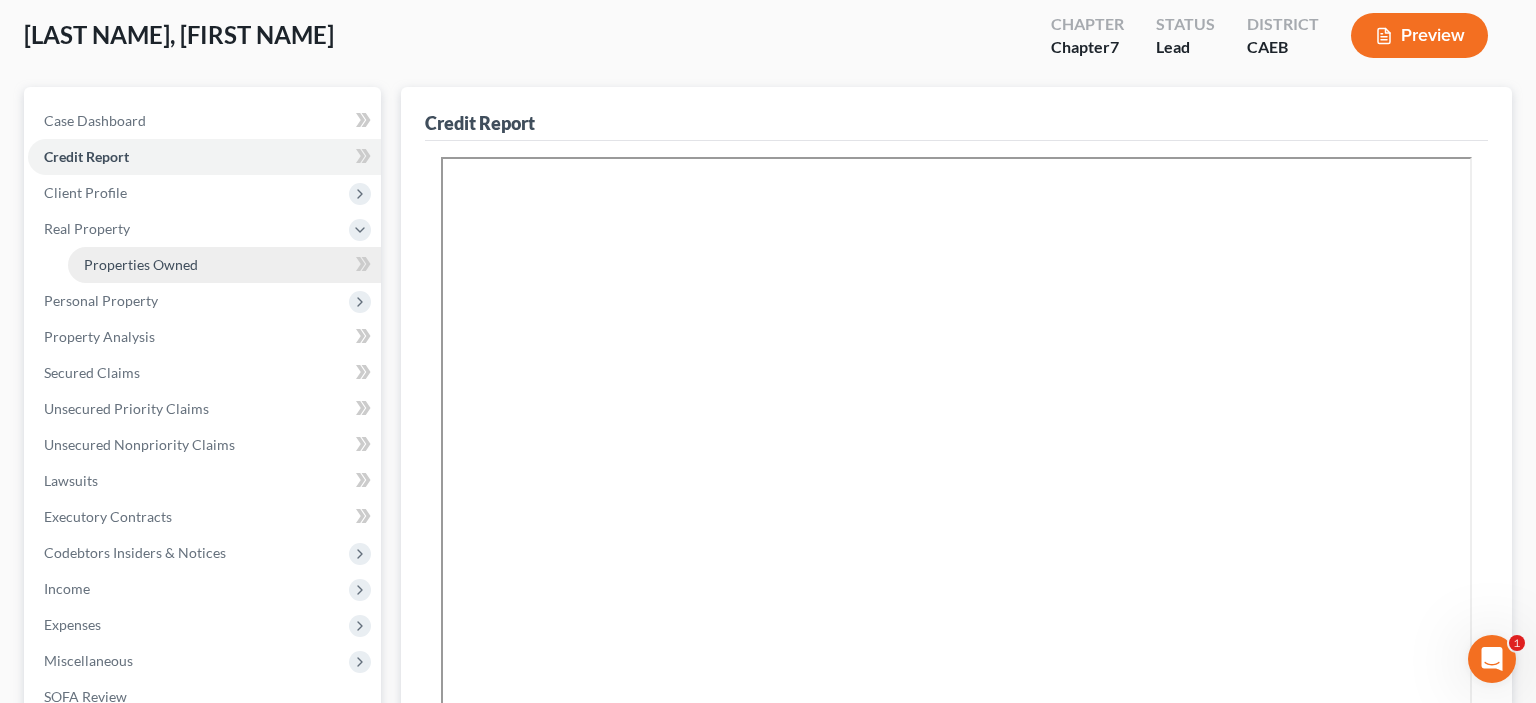 click on "Properties Owned" at bounding box center (141, 264) 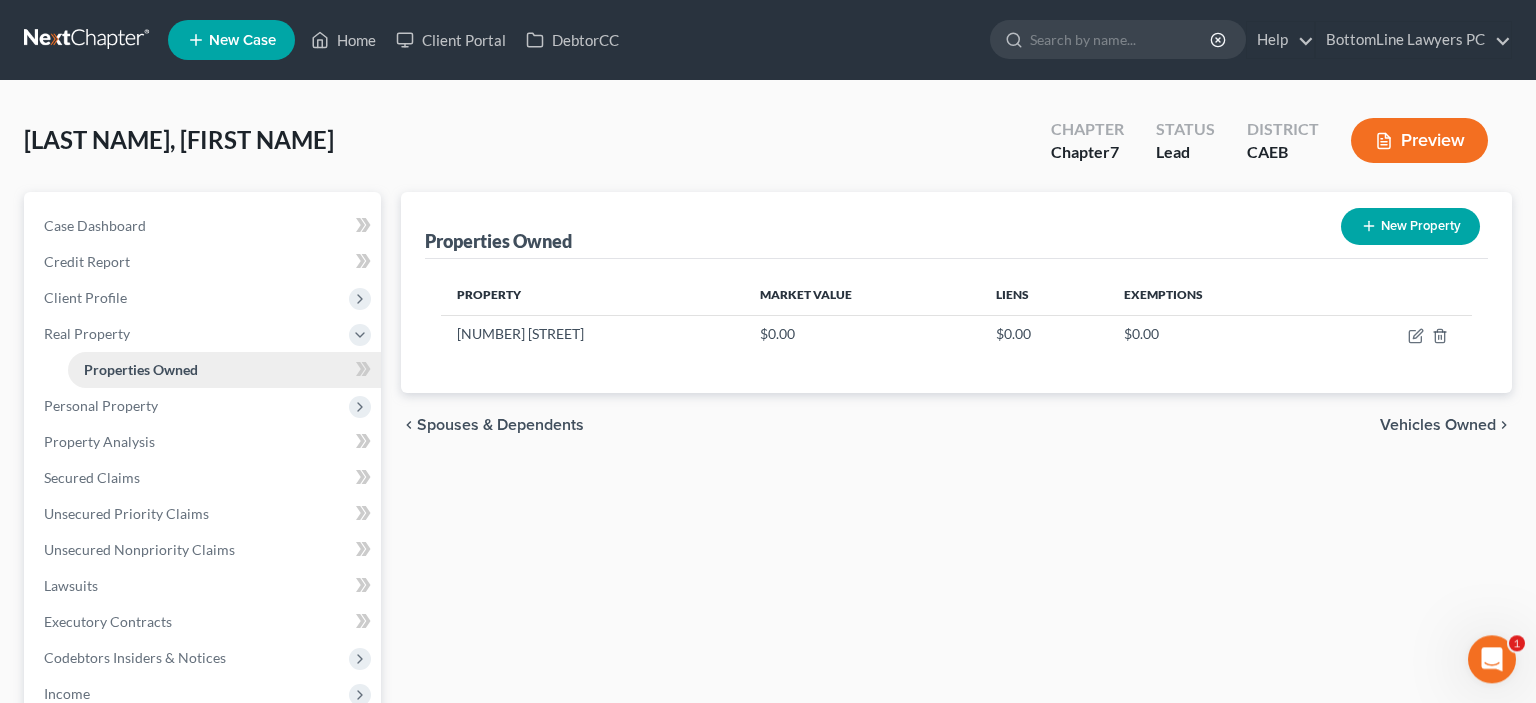 scroll, scrollTop: 0, scrollLeft: 0, axis: both 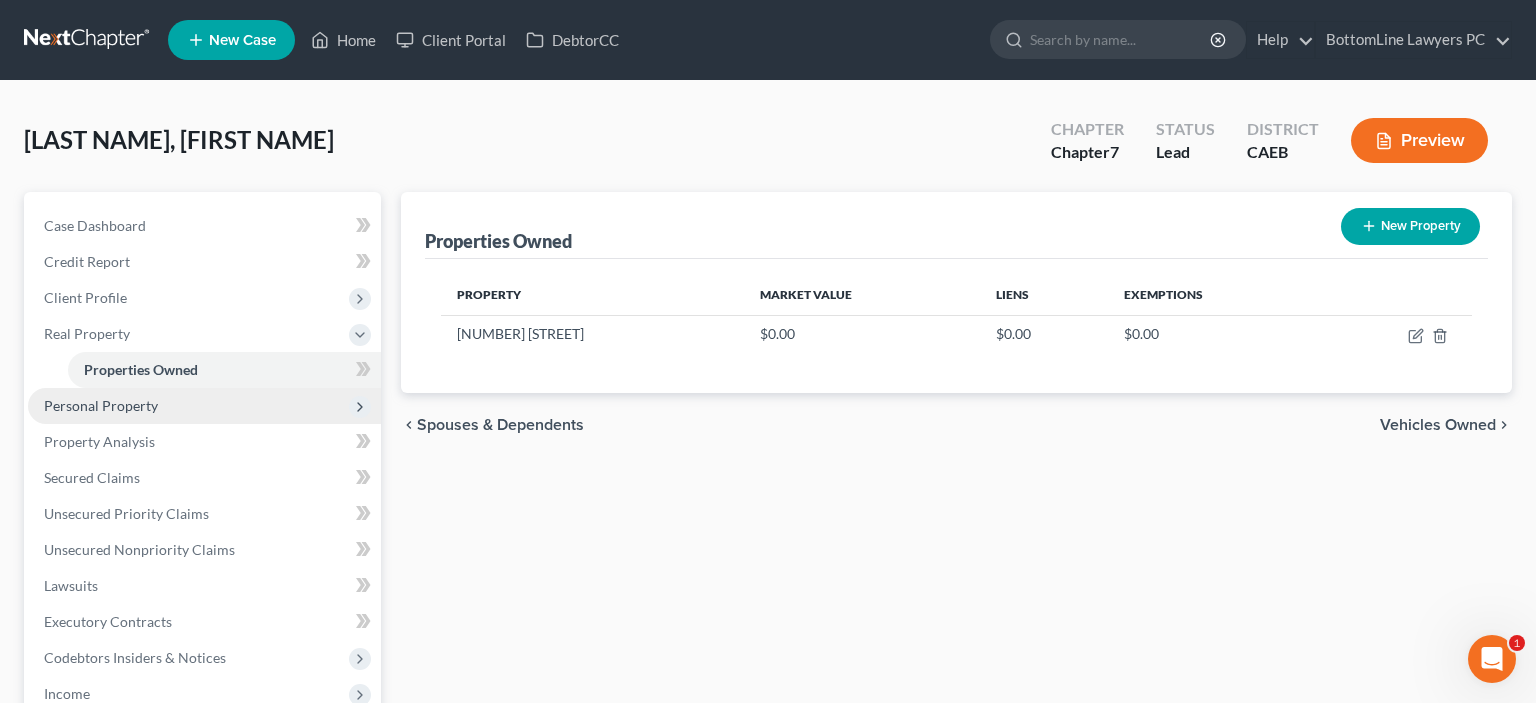 click on "Personal Property" at bounding box center (101, 405) 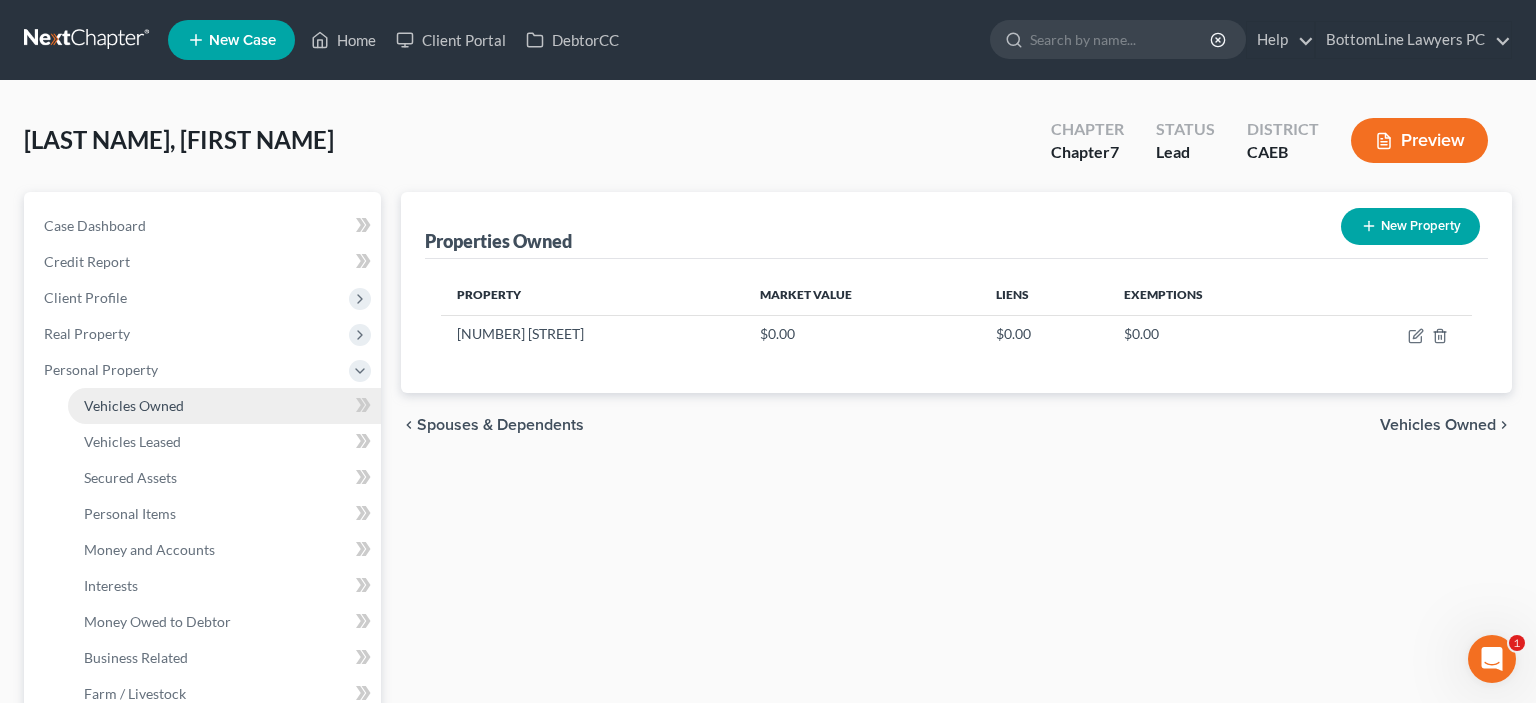 click on "Vehicles Owned" at bounding box center (134, 405) 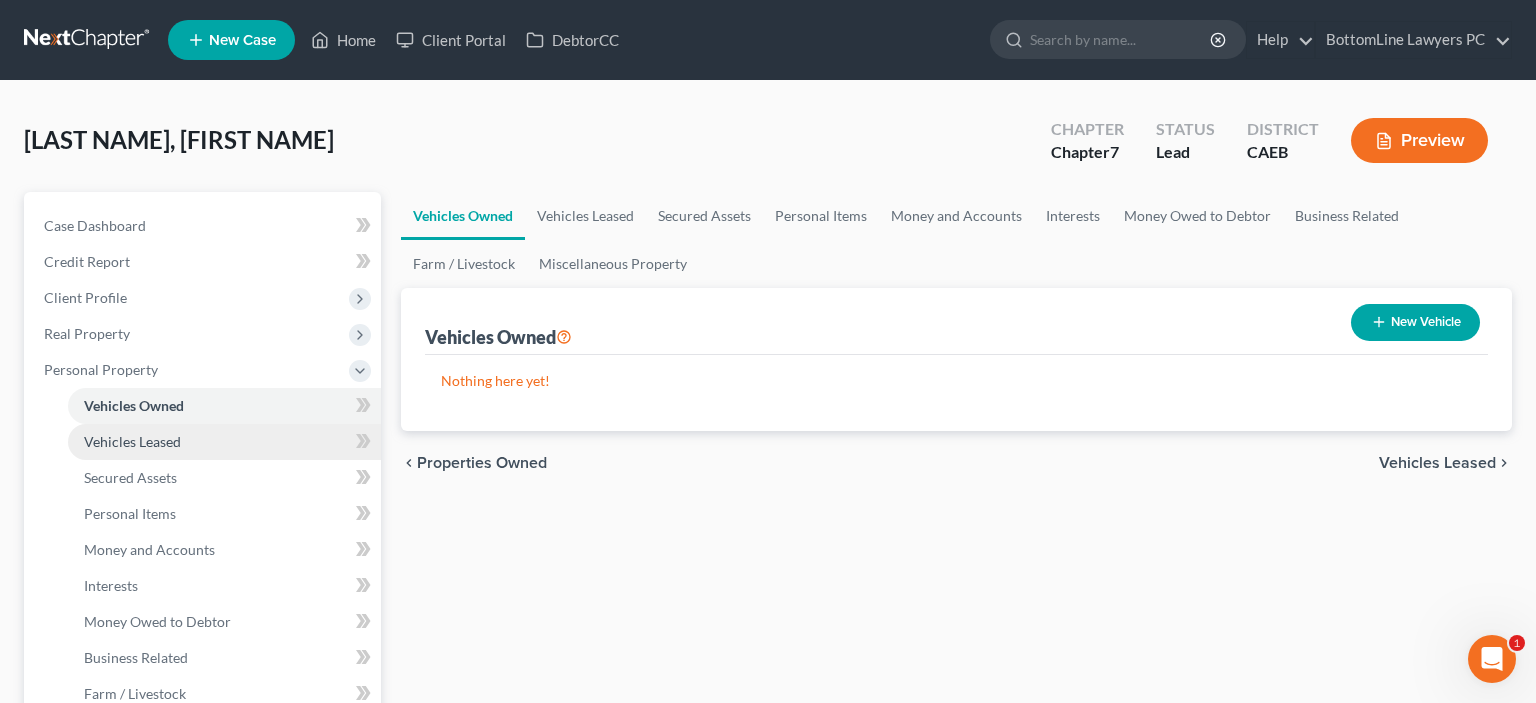click on "Vehicles Leased" at bounding box center (132, 441) 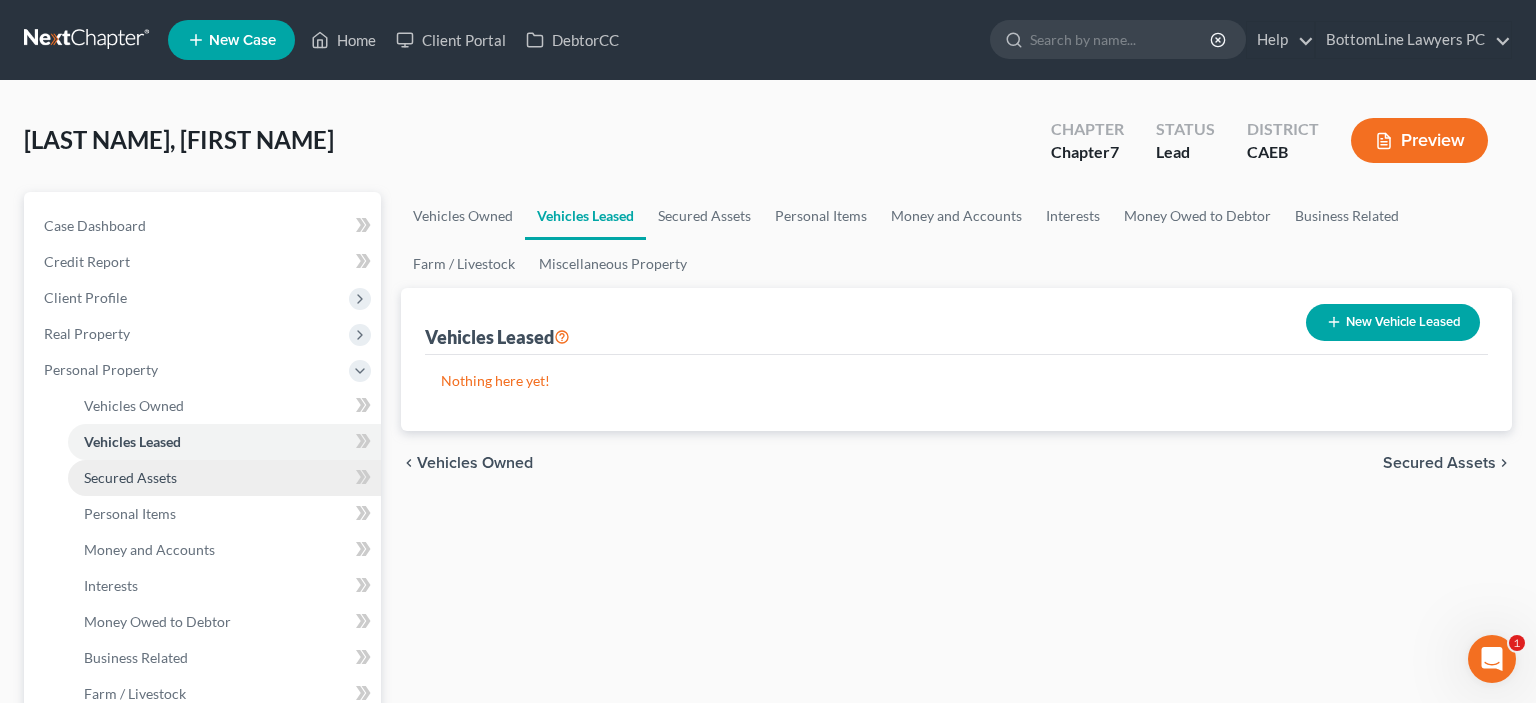 click on "Secured Assets" at bounding box center (130, 477) 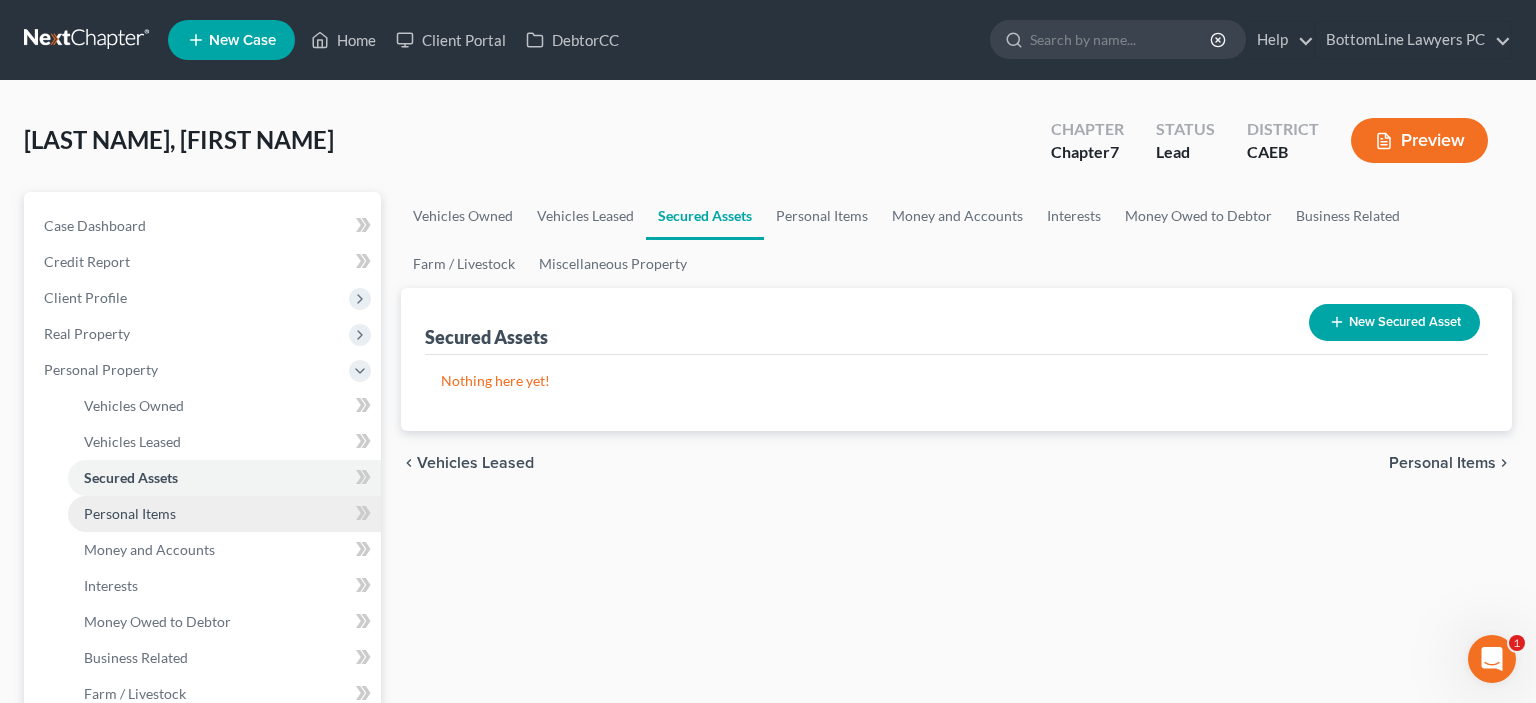 click on "Personal Items" at bounding box center [130, 513] 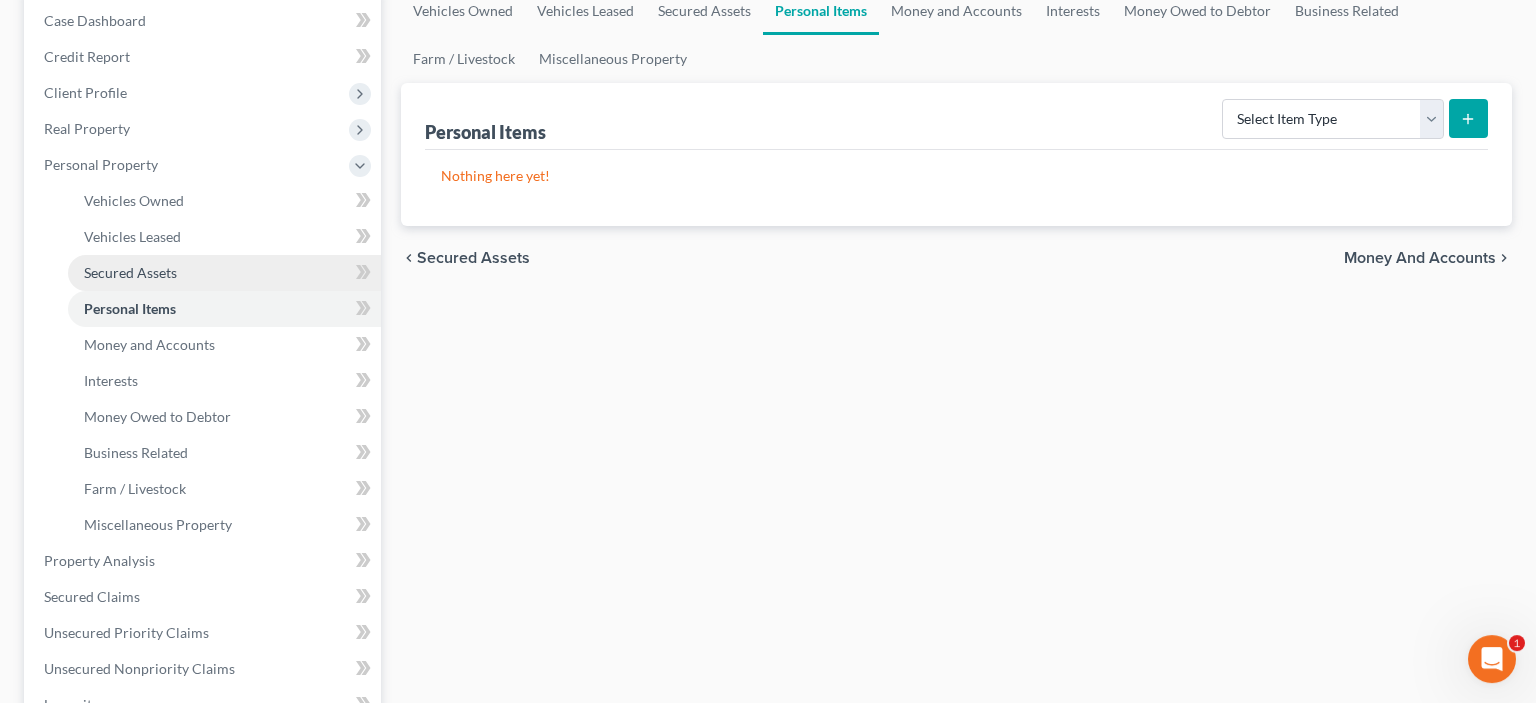 scroll, scrollTop: 211, scrollLeft: 0, axis: vertical 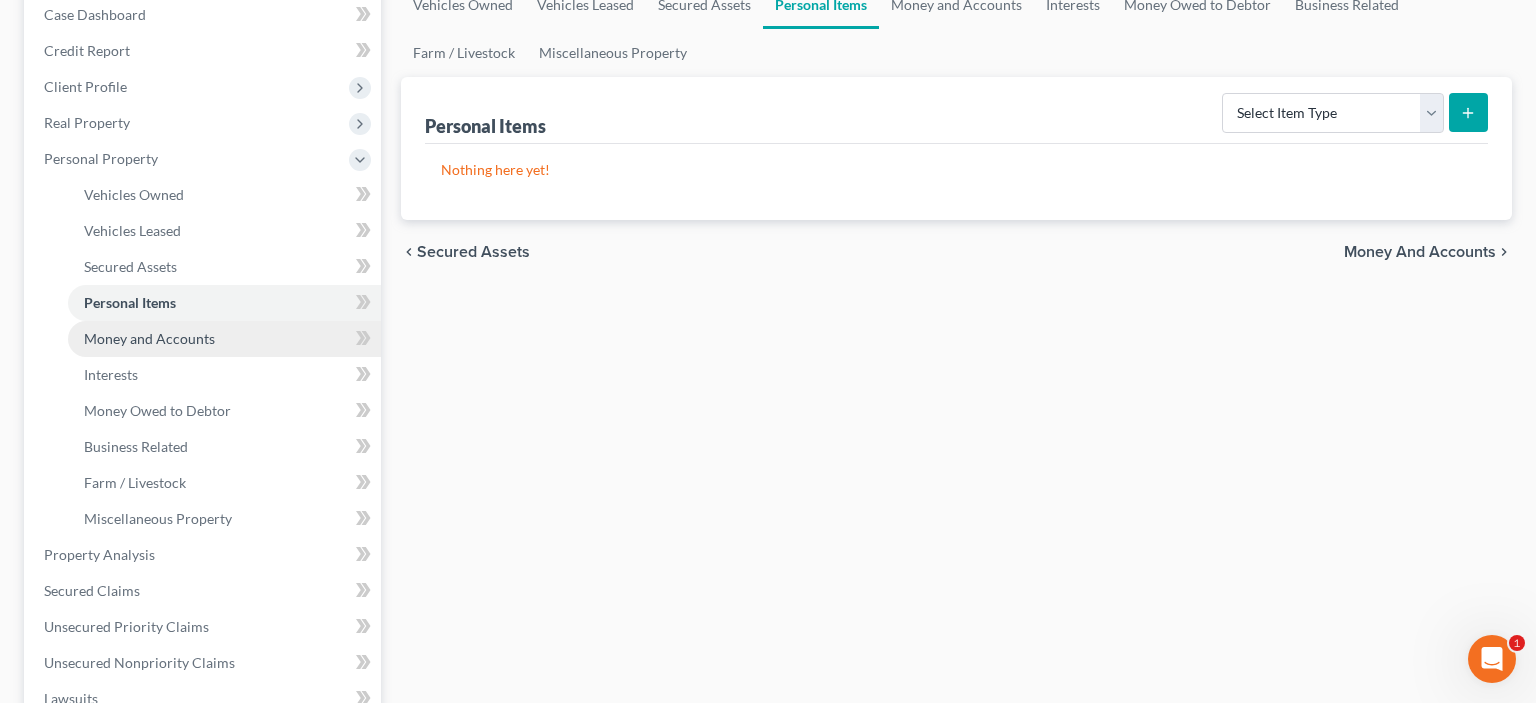 click on "Money and Accounts" at bounding box center [149, 338] 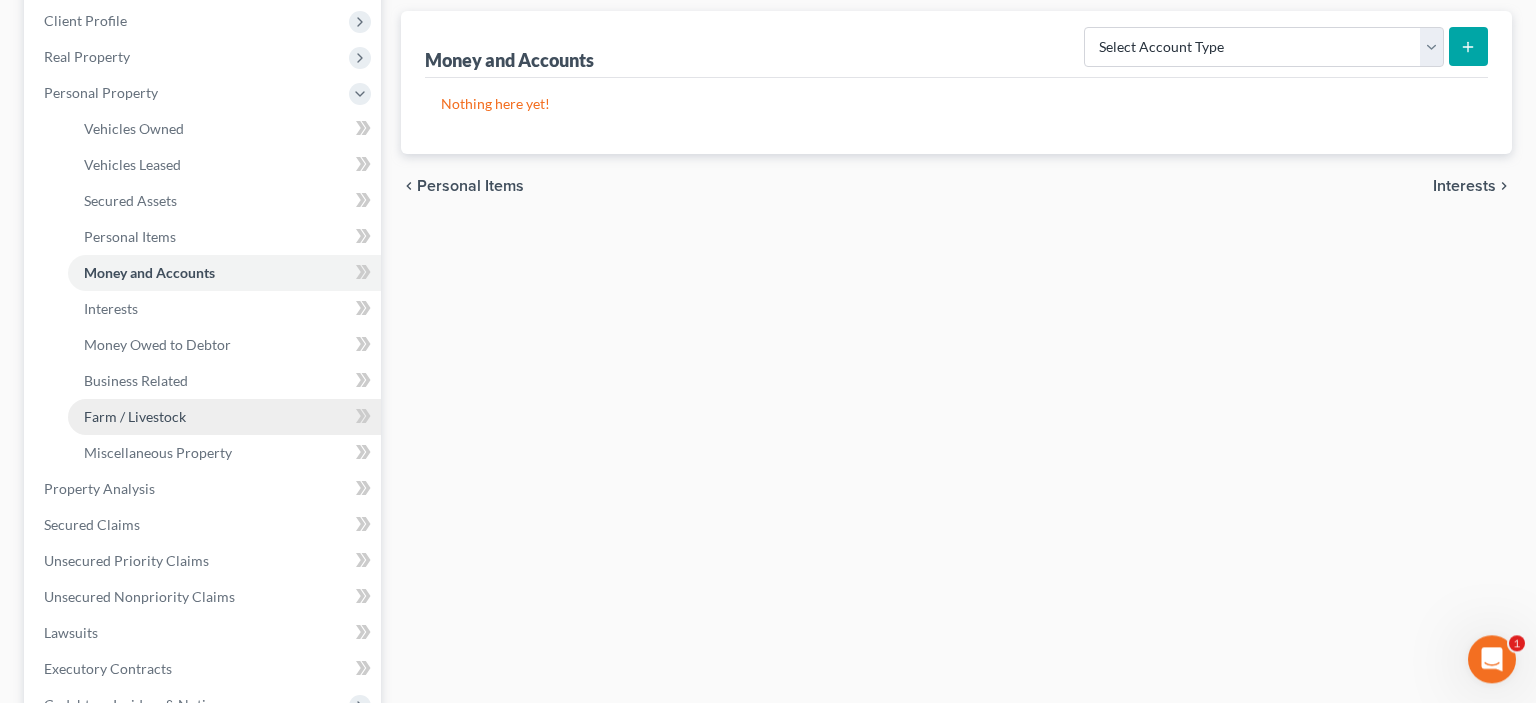 scroll, scrollTop: 316, scrollLeft: 0, axis: vertical 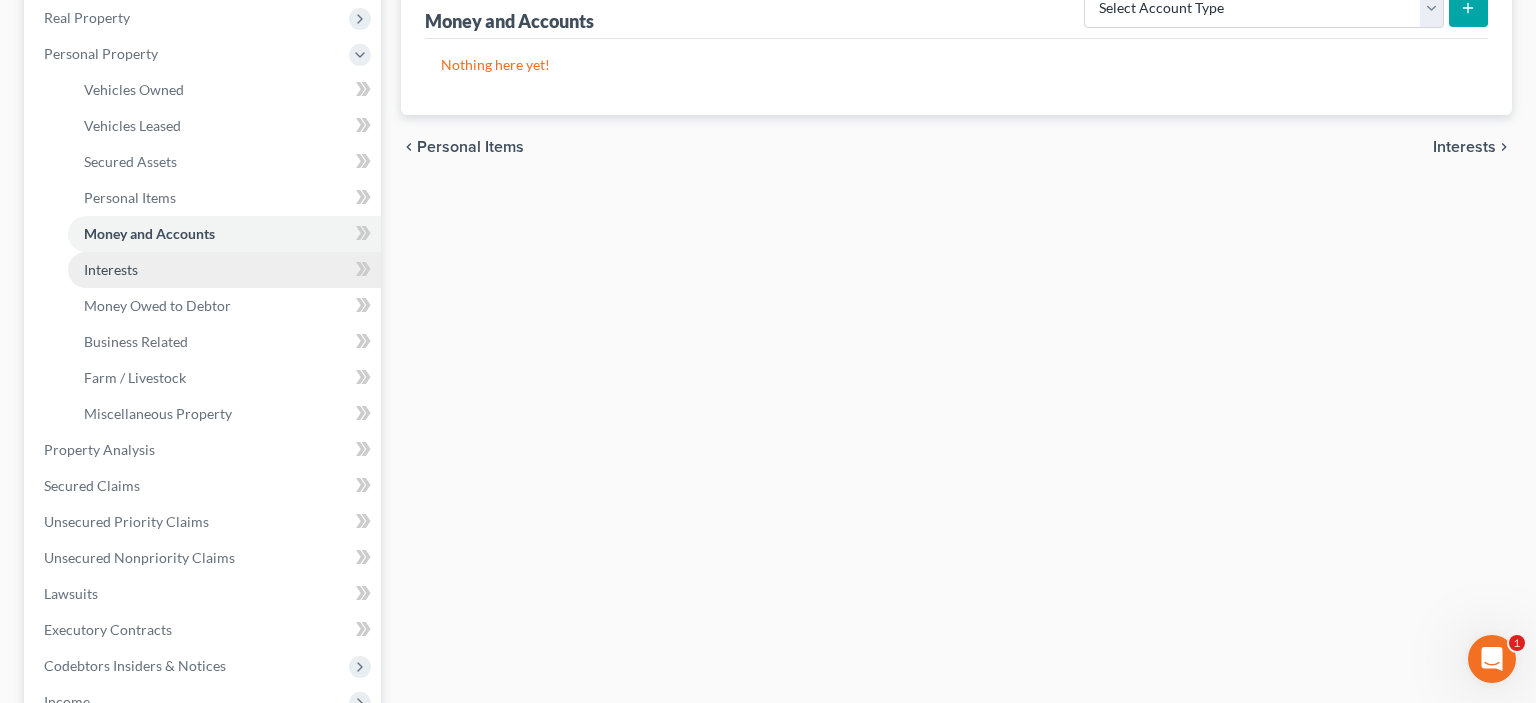 click on "Interests" at bounding box center (111, 269) 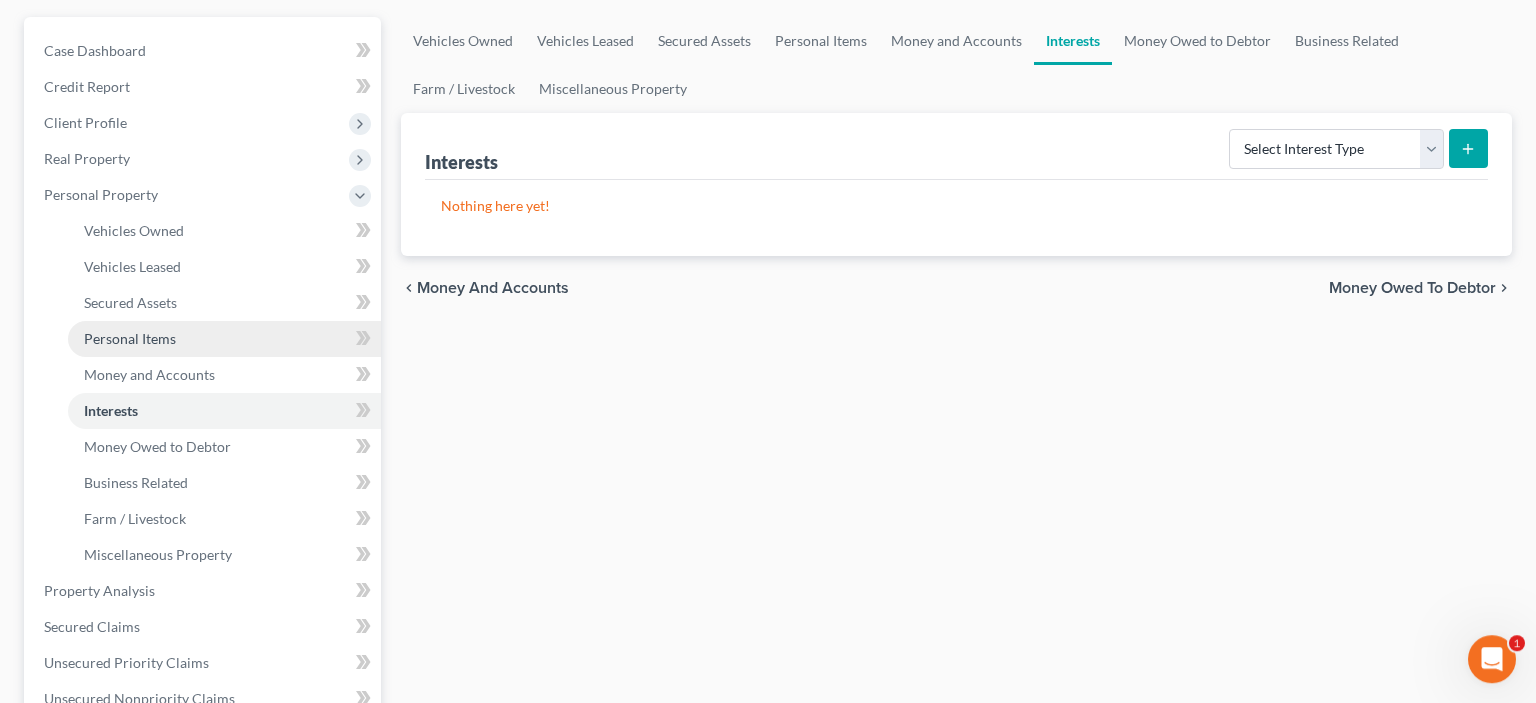 scroll, scrollTop: 211, scrollLeft: 0, axis: vertical 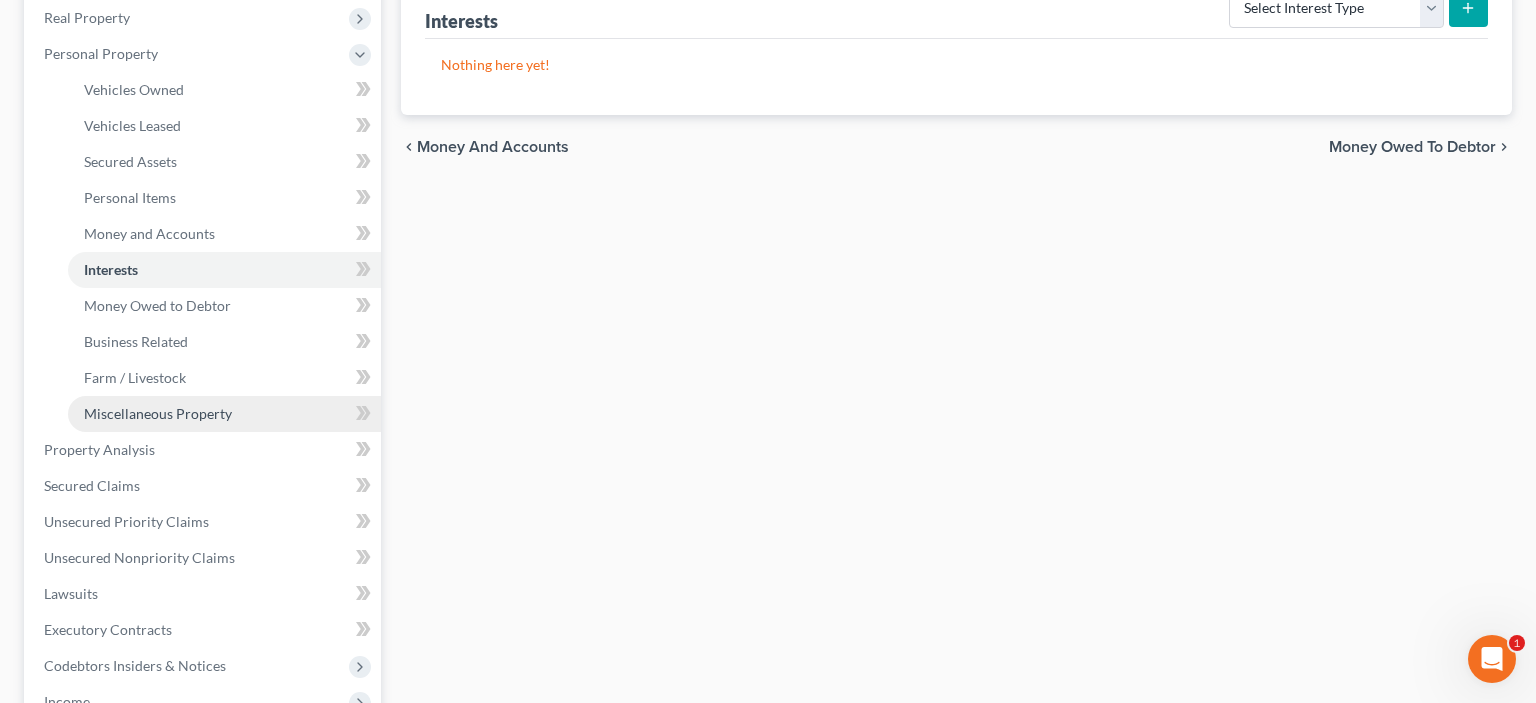 click on "Miscellaneous Property" at bounding box center (158, 413) 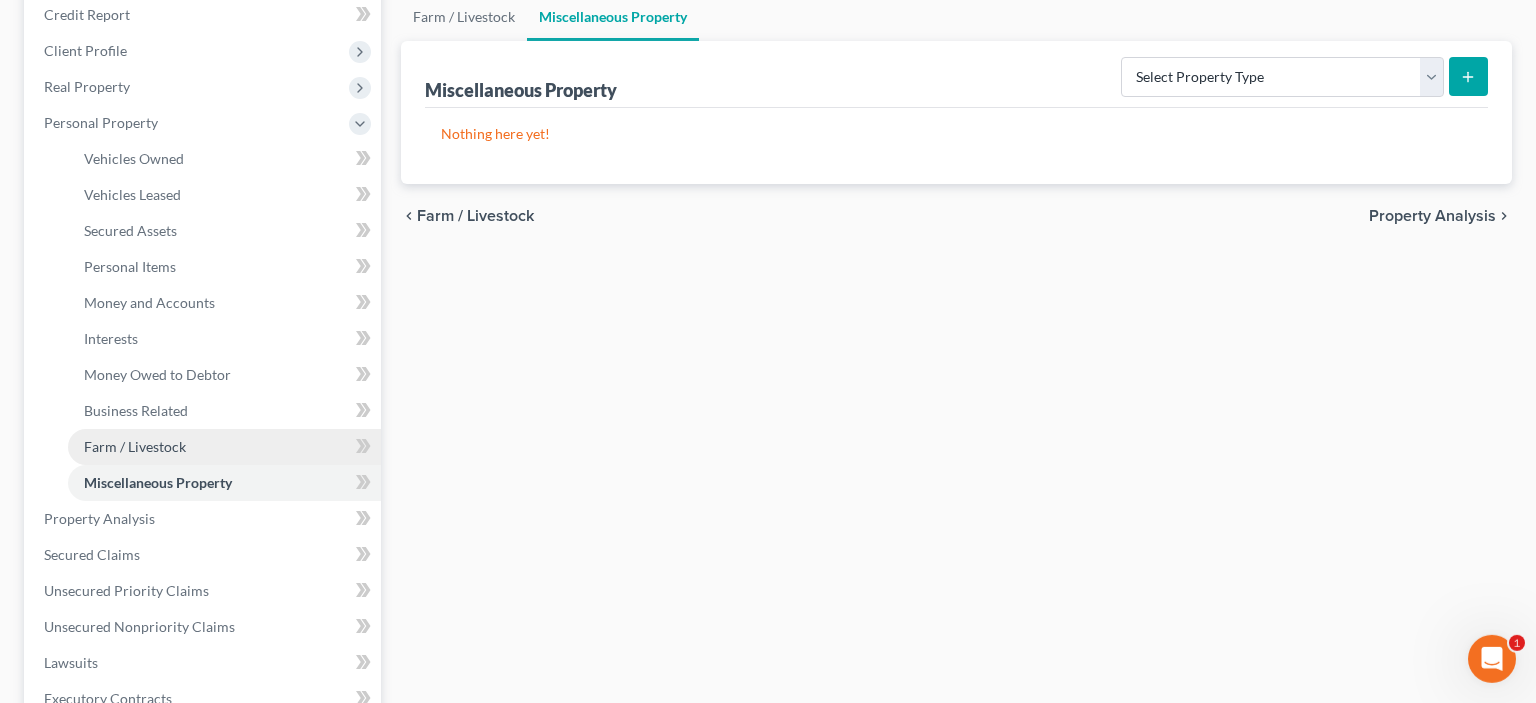 scroll, scrollTop: 316, scrollLeft: 0, axis: vertical 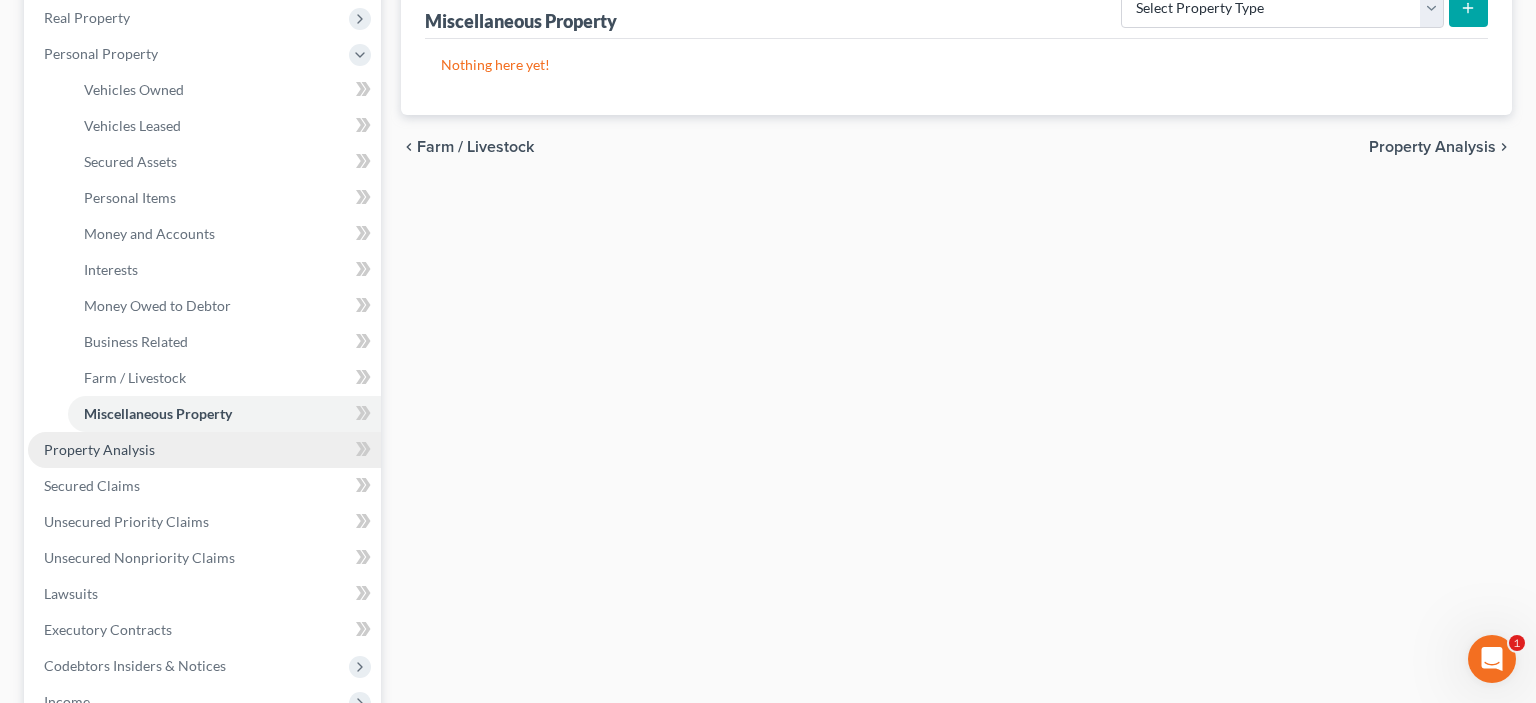 click on "Property Analysis" at bounding box center [99, 449] 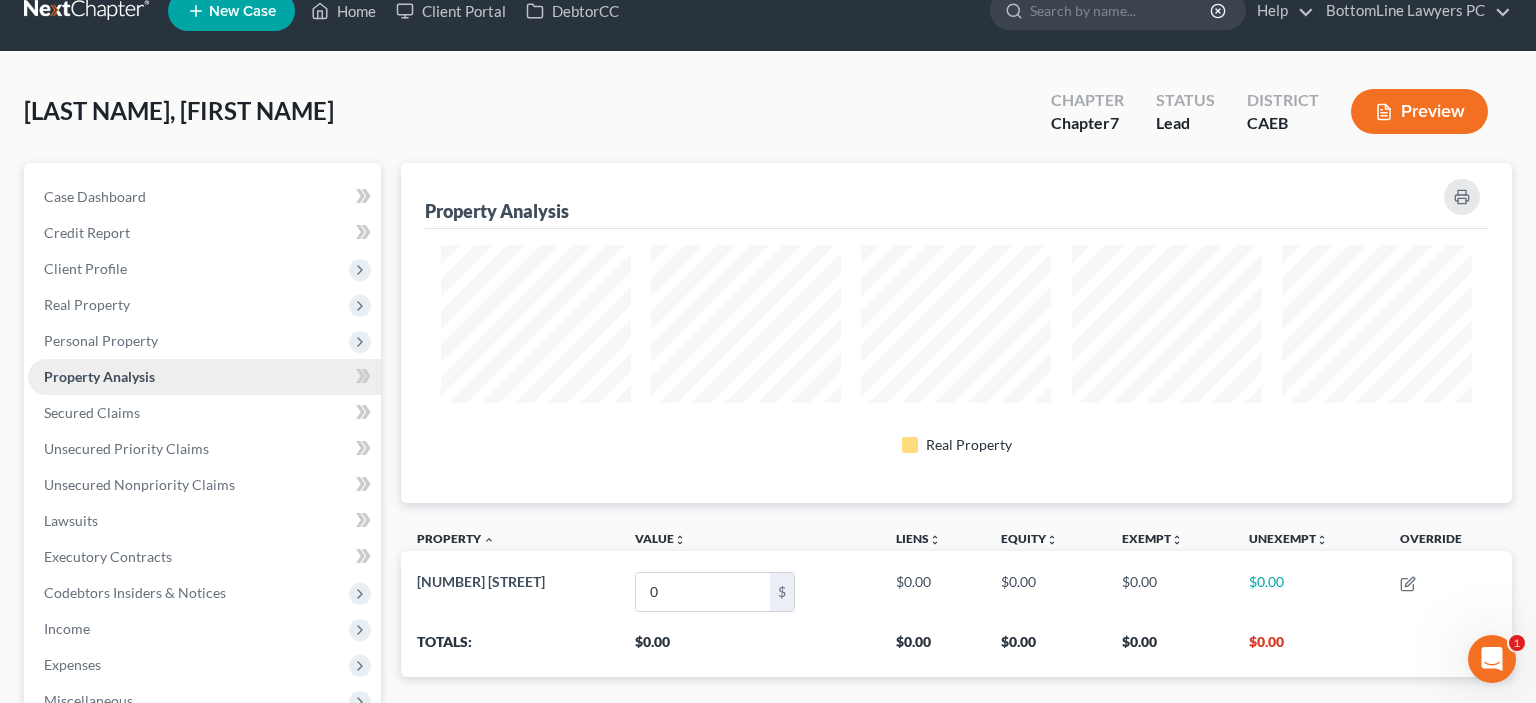 scroll, scrollTop: 6, scrollLeft: 0, axis: vertical 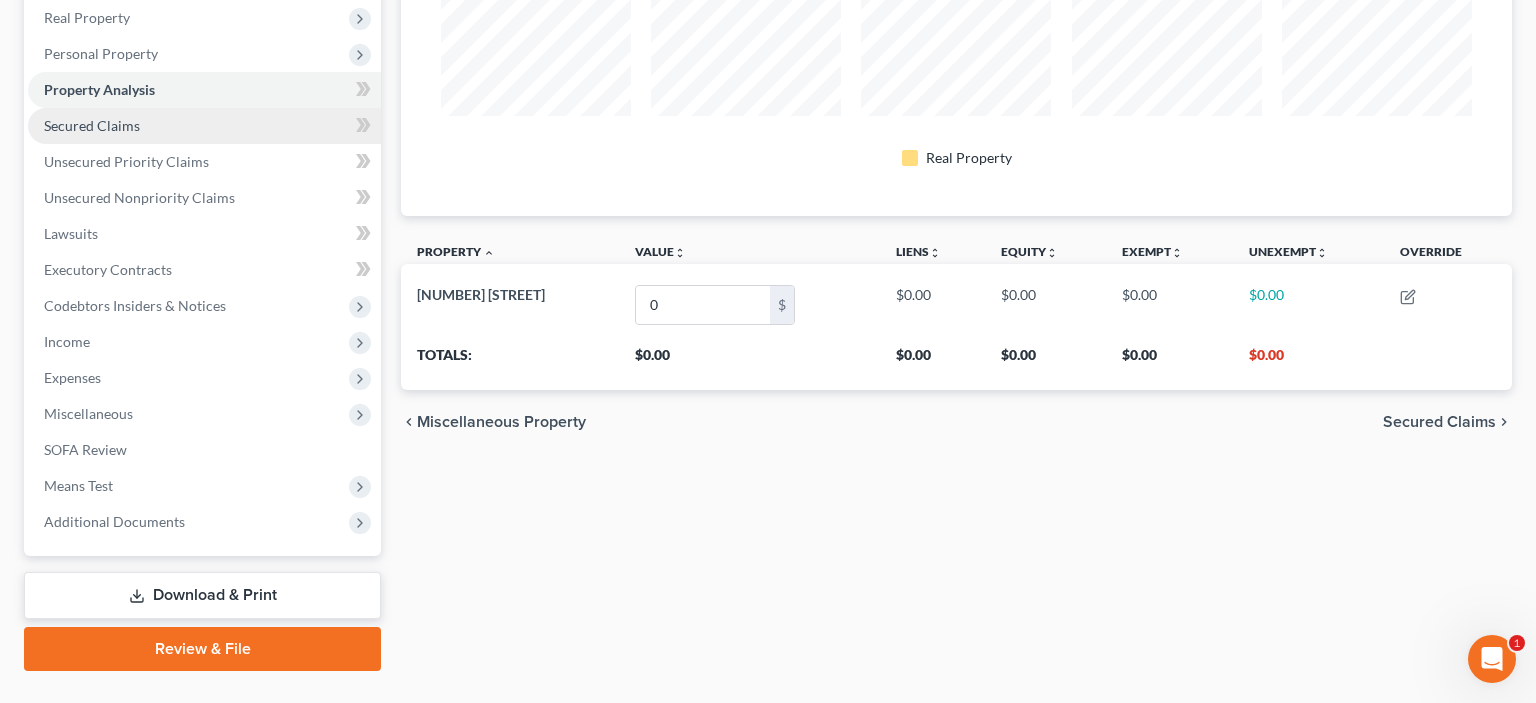 click on "Secured Claims" at bounding box center [92, 125] 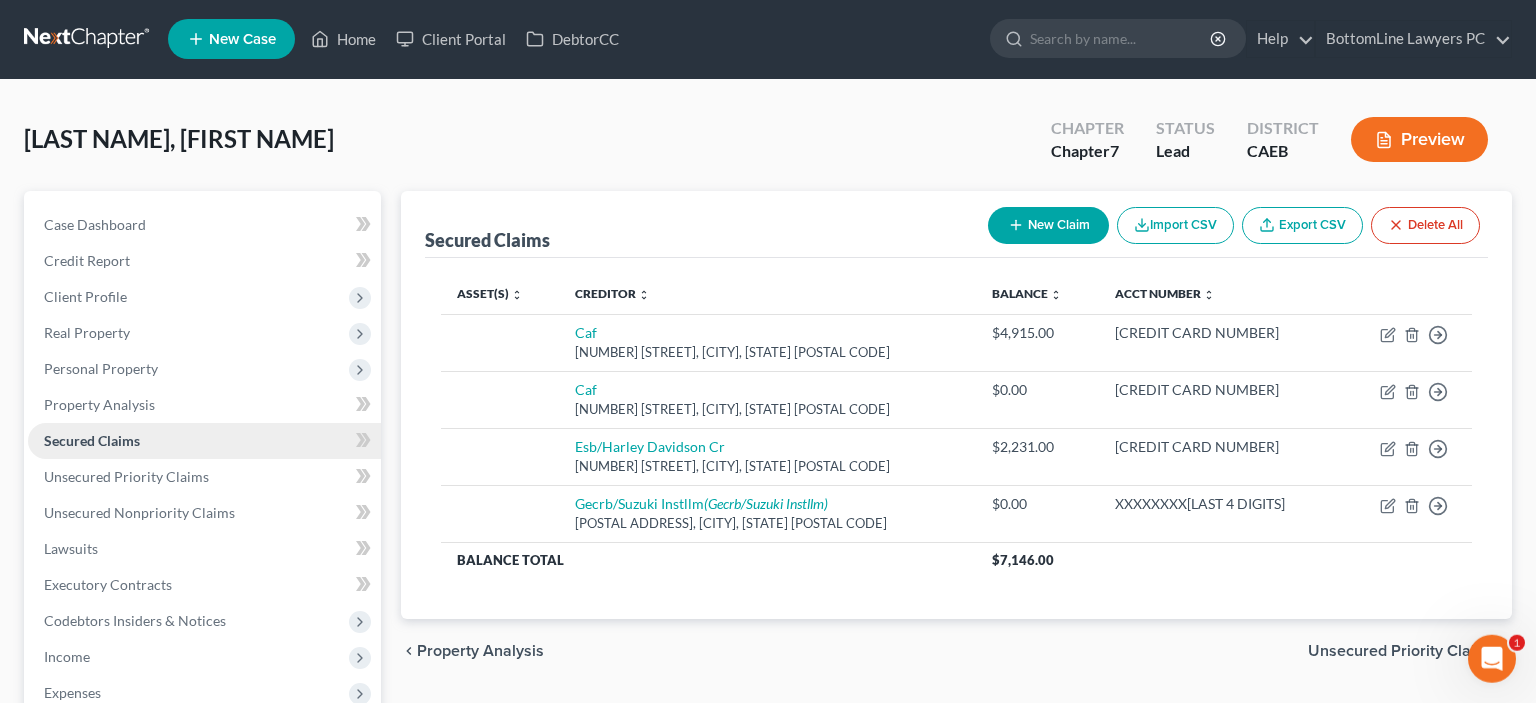 scroll, scrollTop: 0, scrollLeft: 0, axis: both 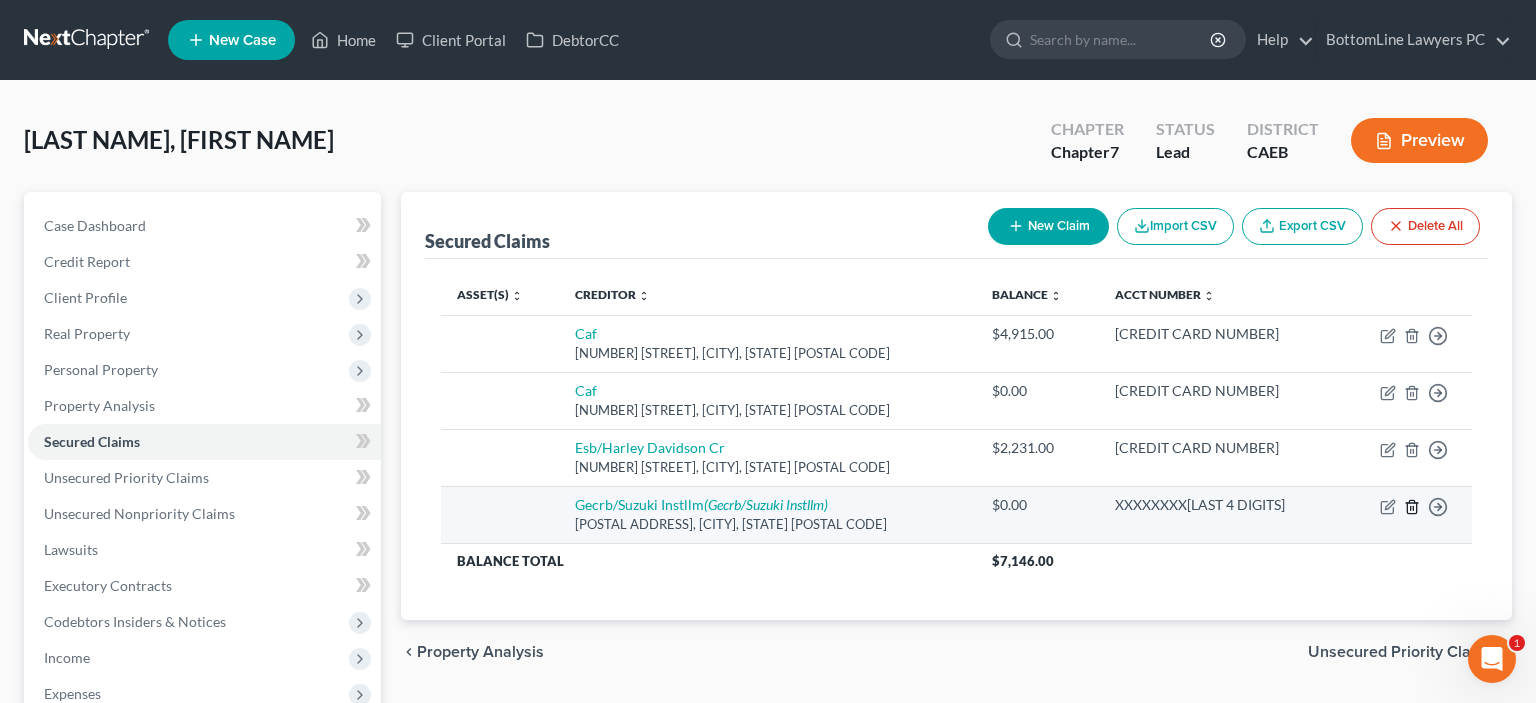 click 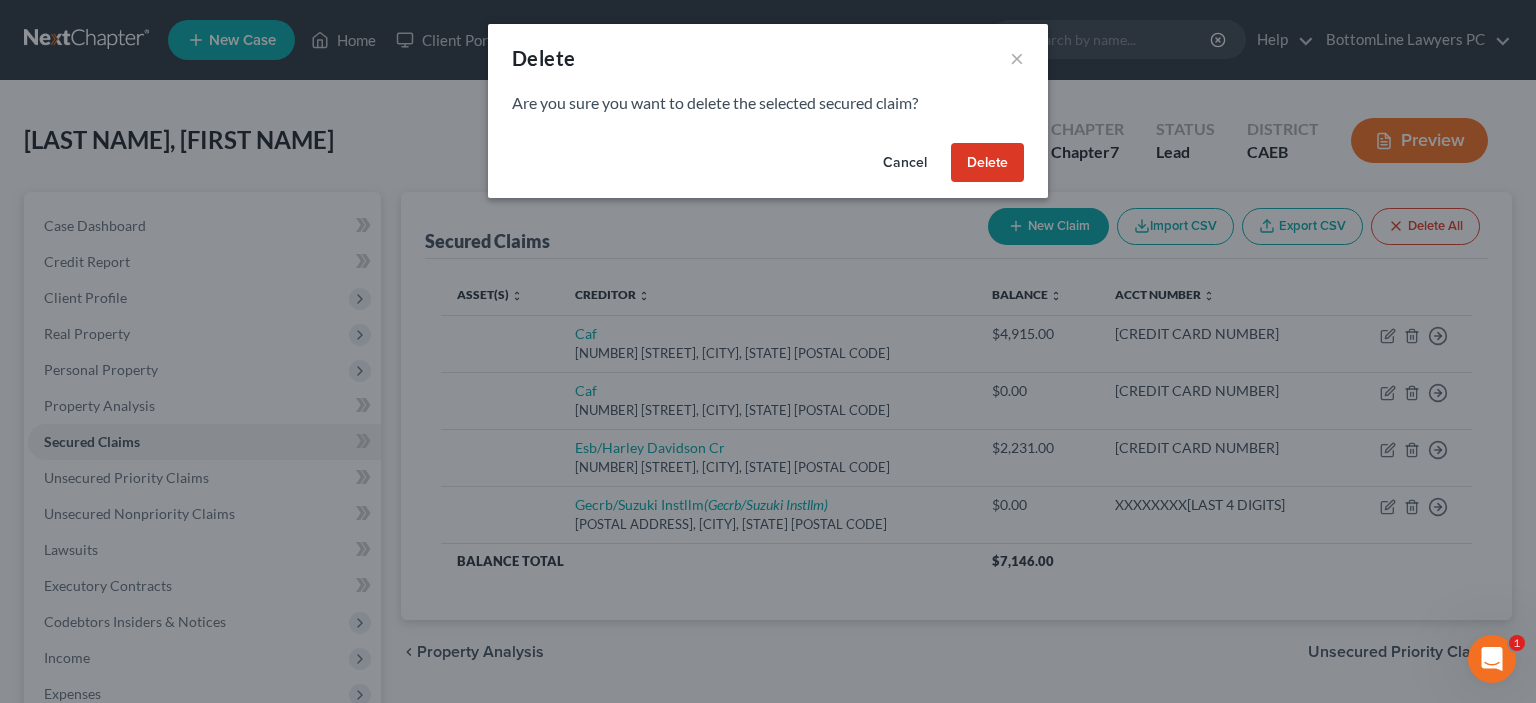click on "Delete" at bounding box center [987, 163] 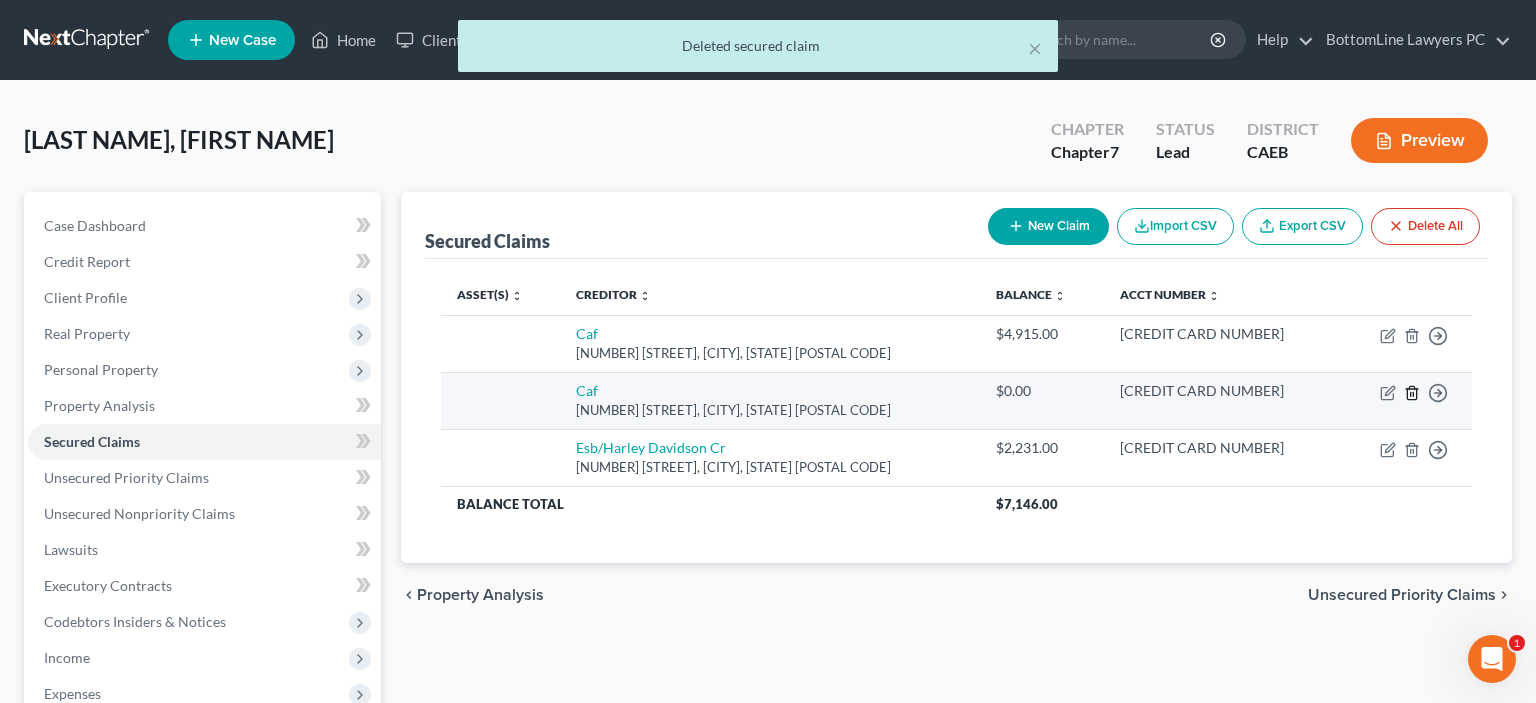 click 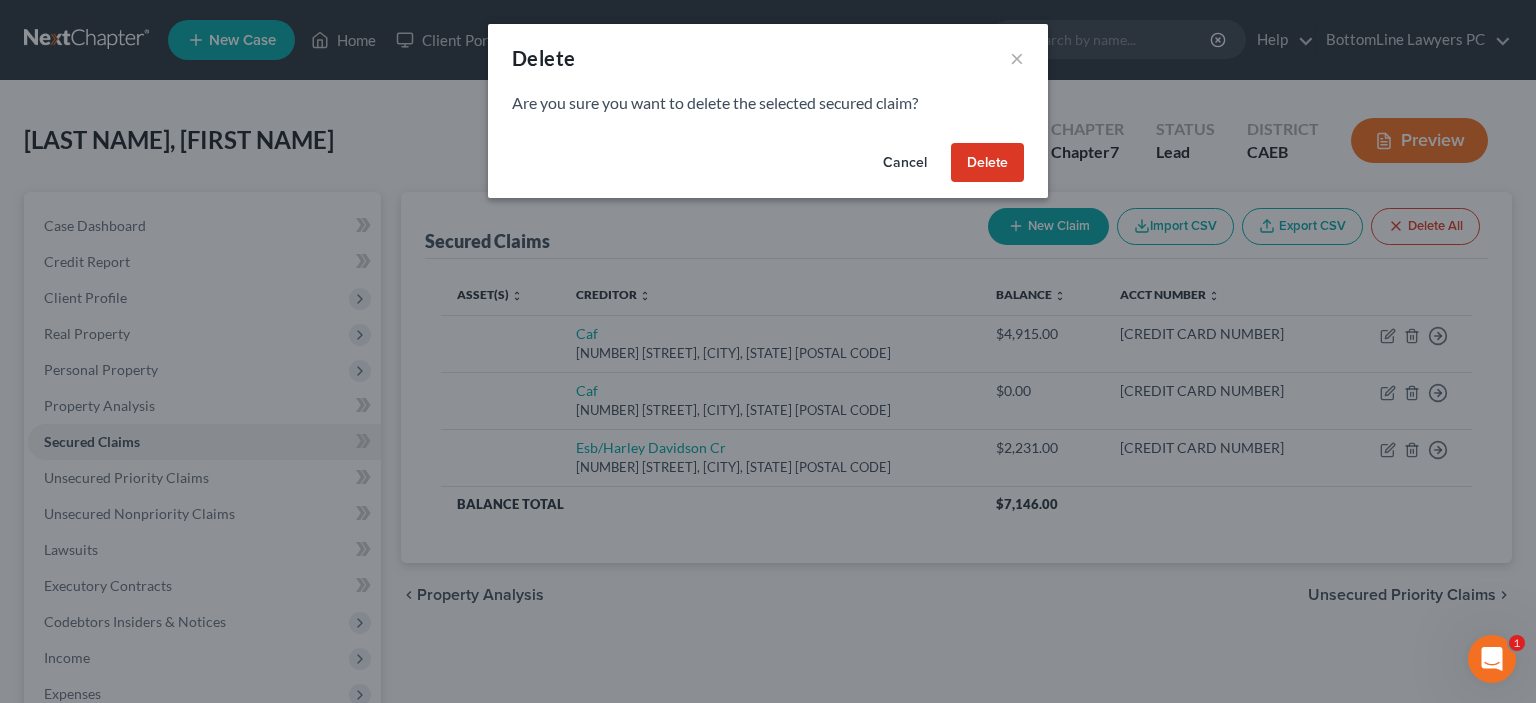 click on "Delete" at bounding box center (987, 163) 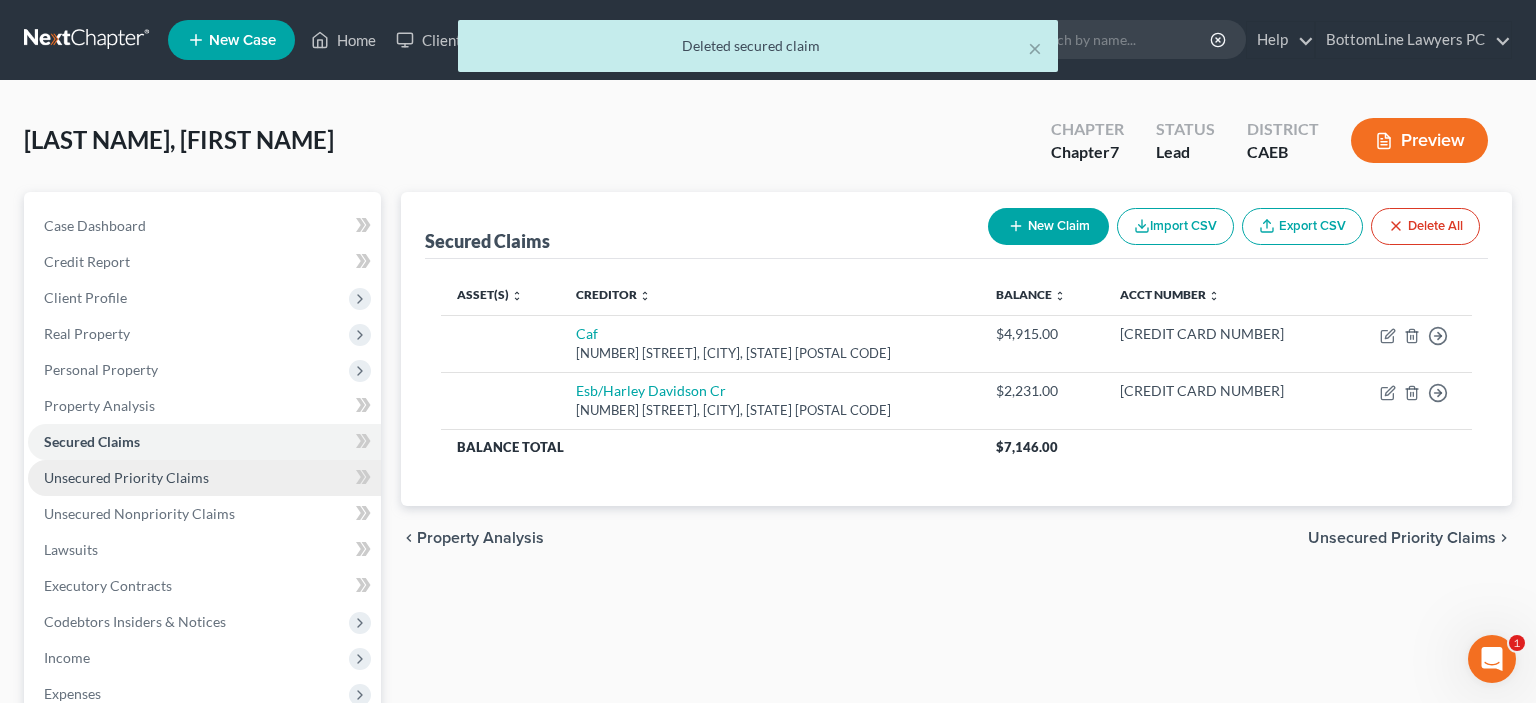 click on "Unsecured Priority Claims" at bounding box center [126, 477] 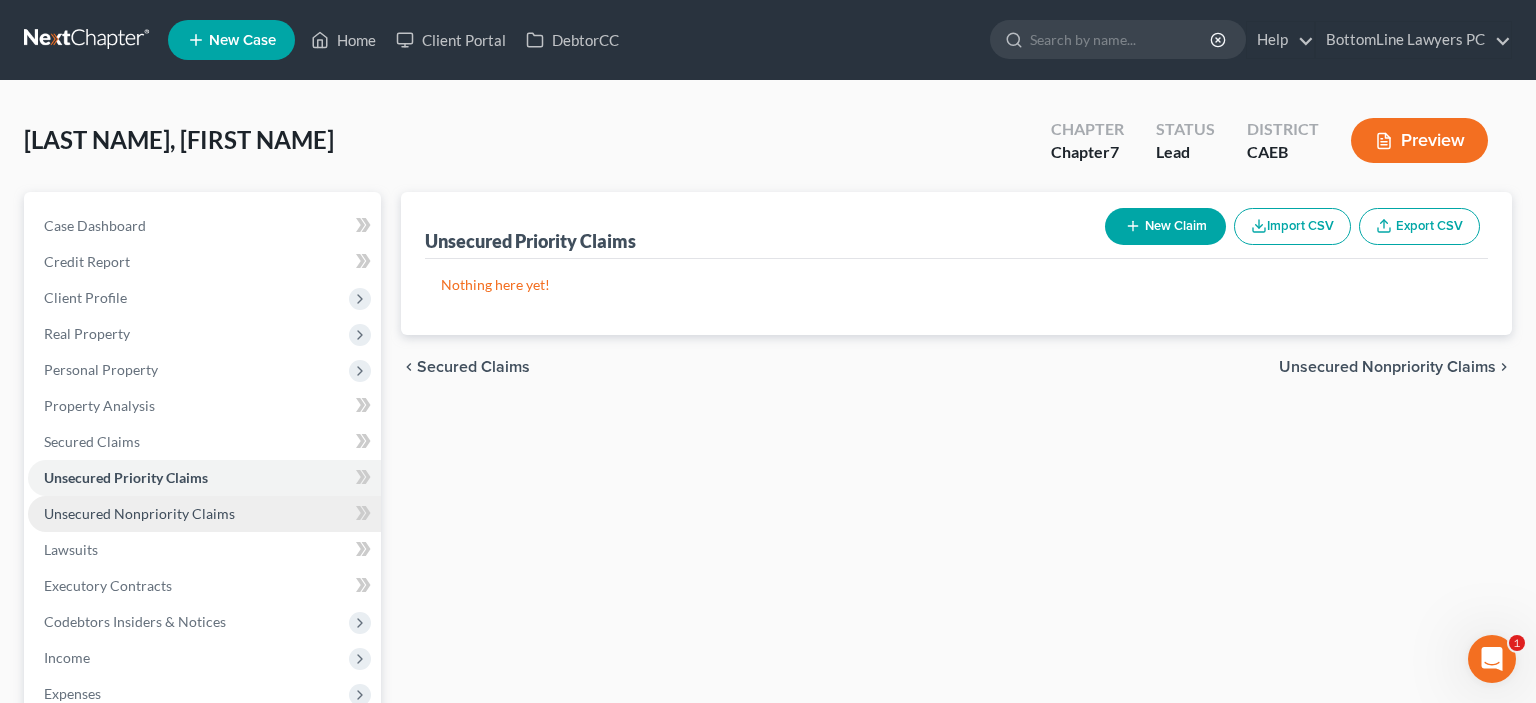 click on "Unsecured Nonpriority Claims" at bounding box center (139, 513) 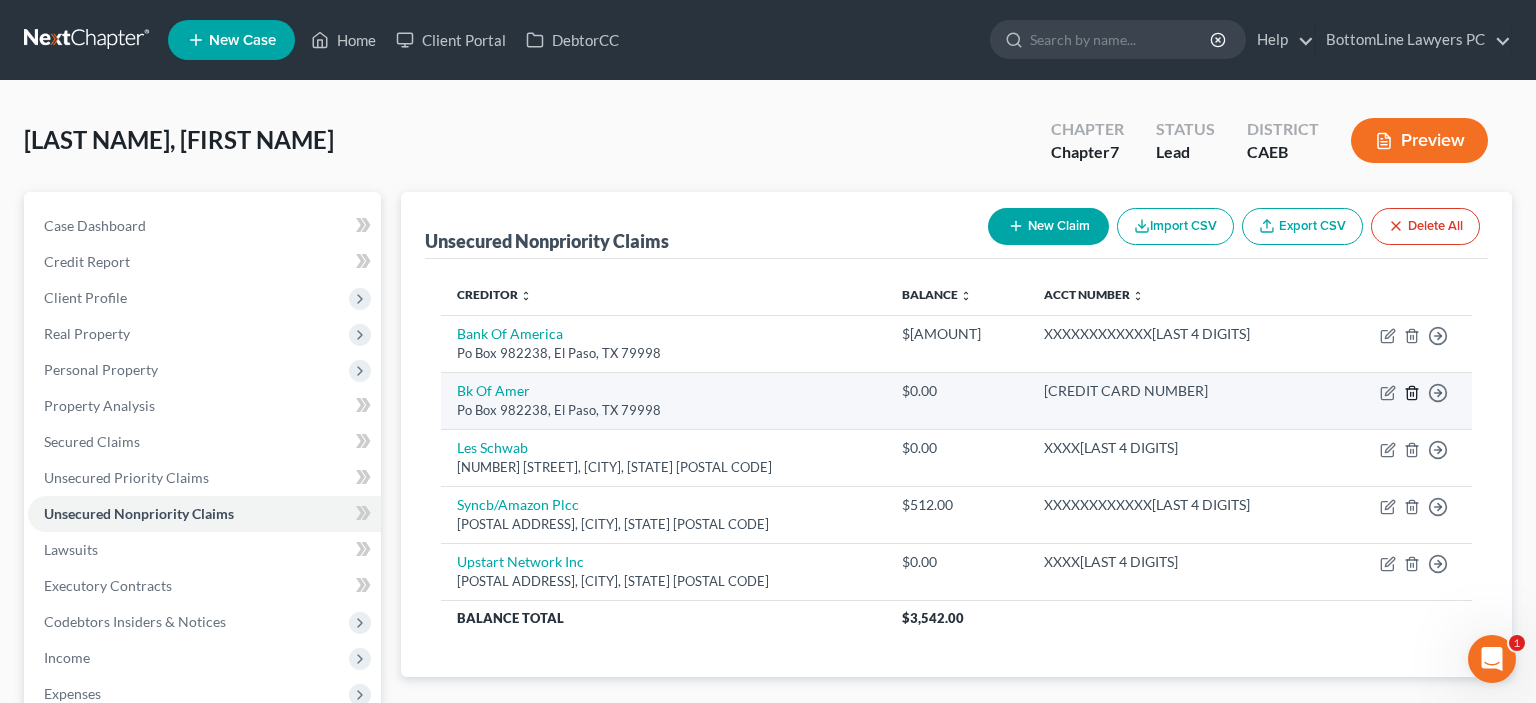 click 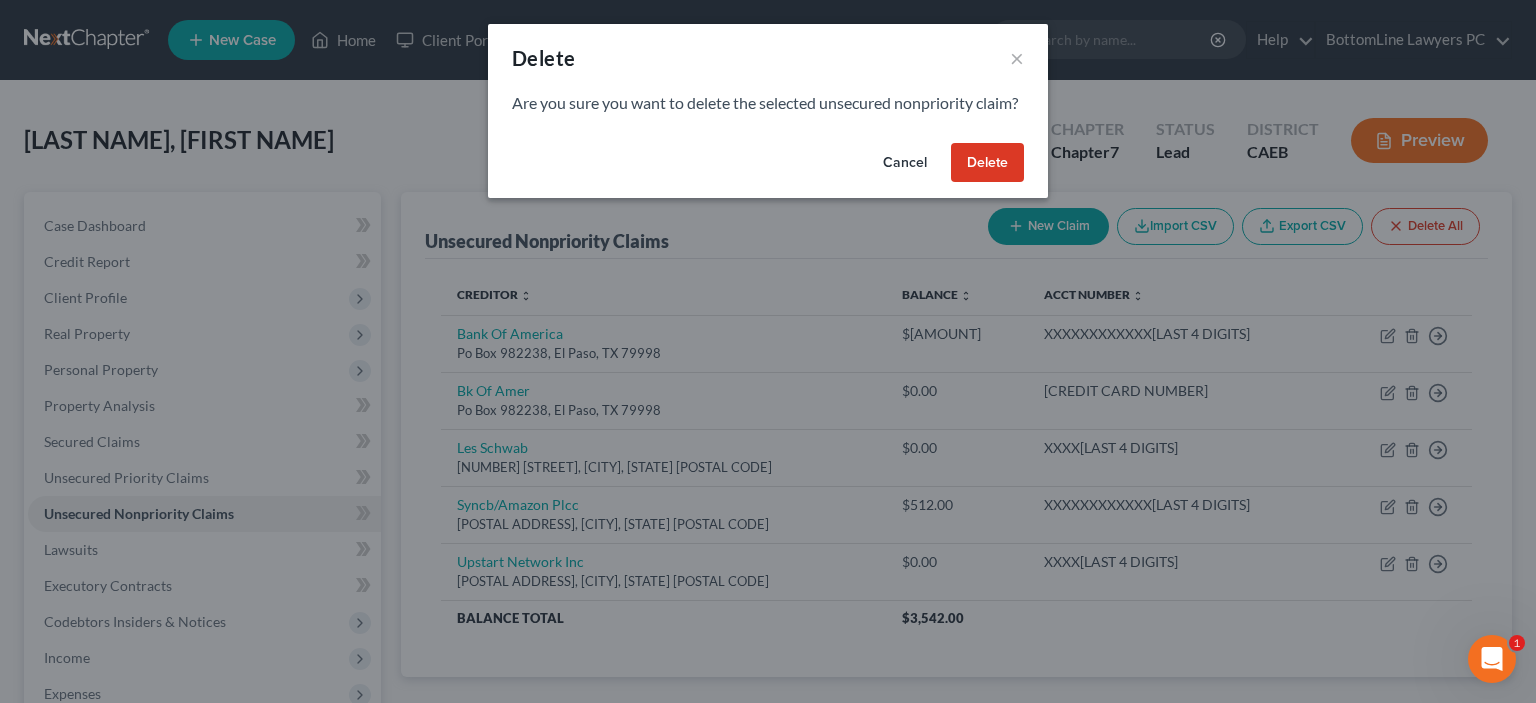 click on "Delete" at bounding box center (987, 163) 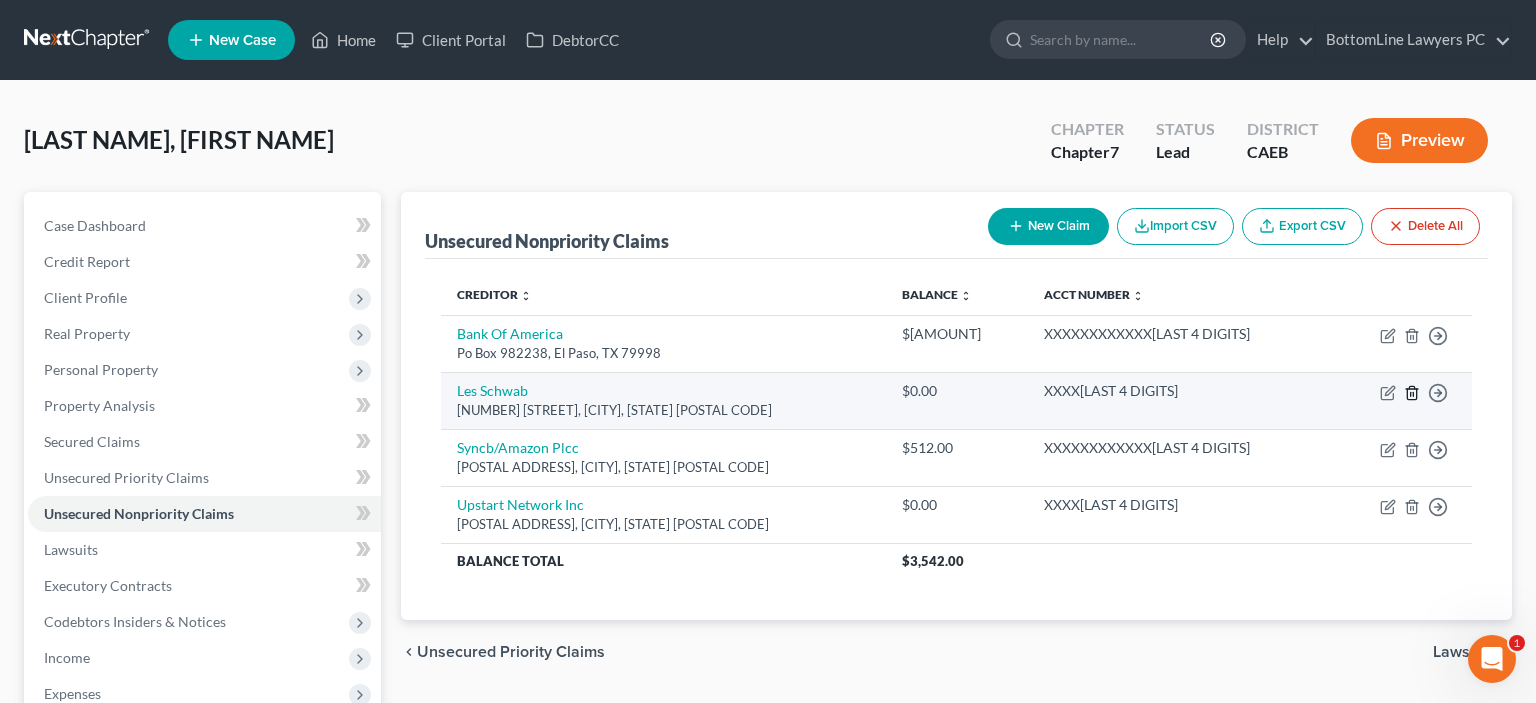 click 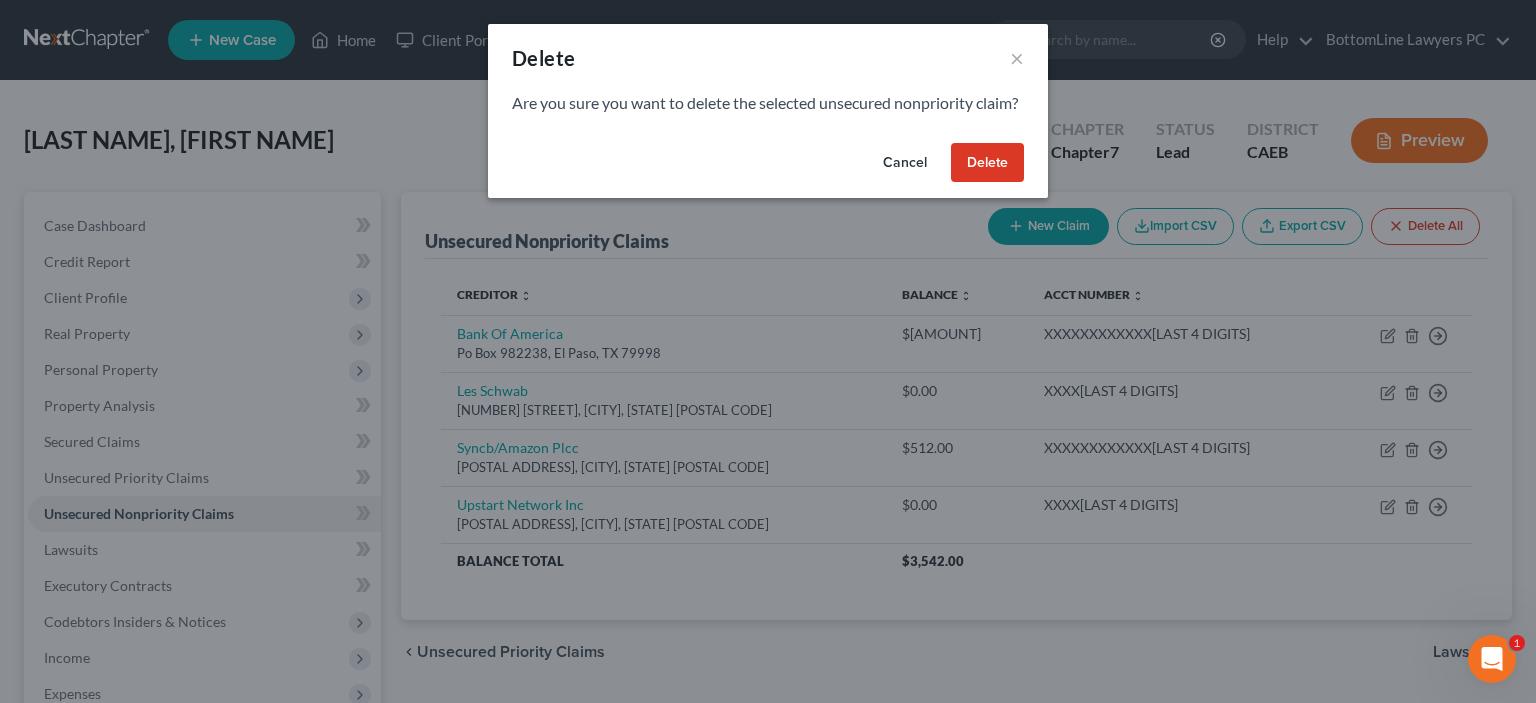 click on "Delete" at bounding box center [987, 163] 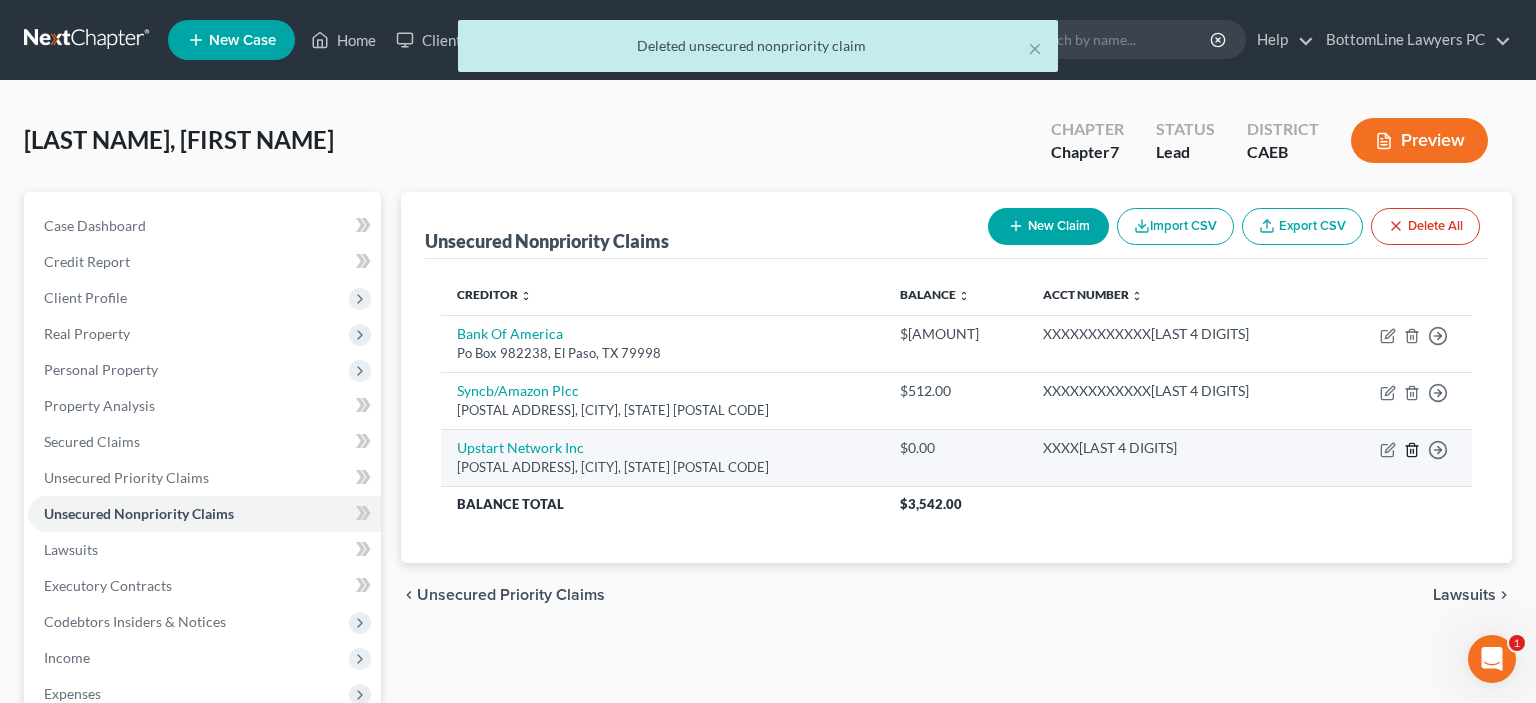 click 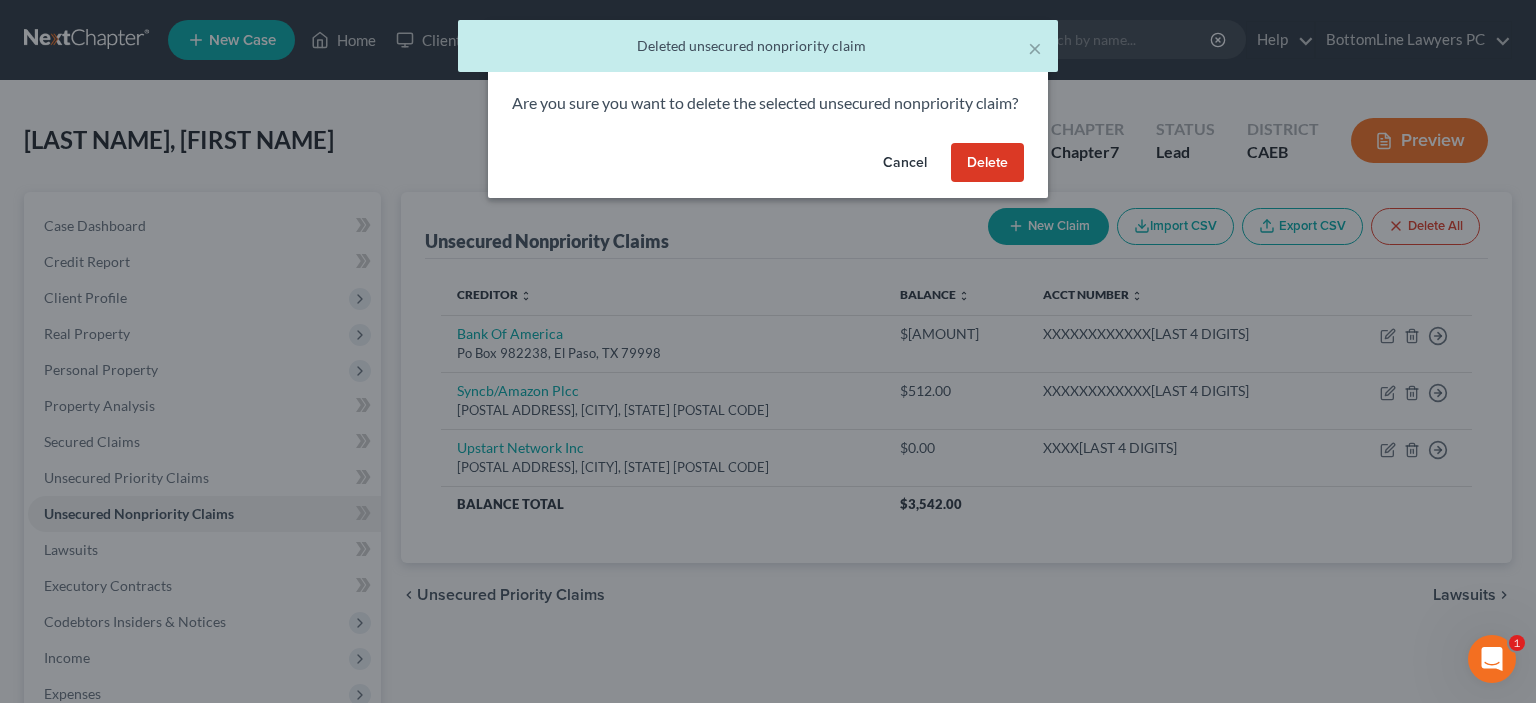 click on "Delete" at bounding box center (987, 163) 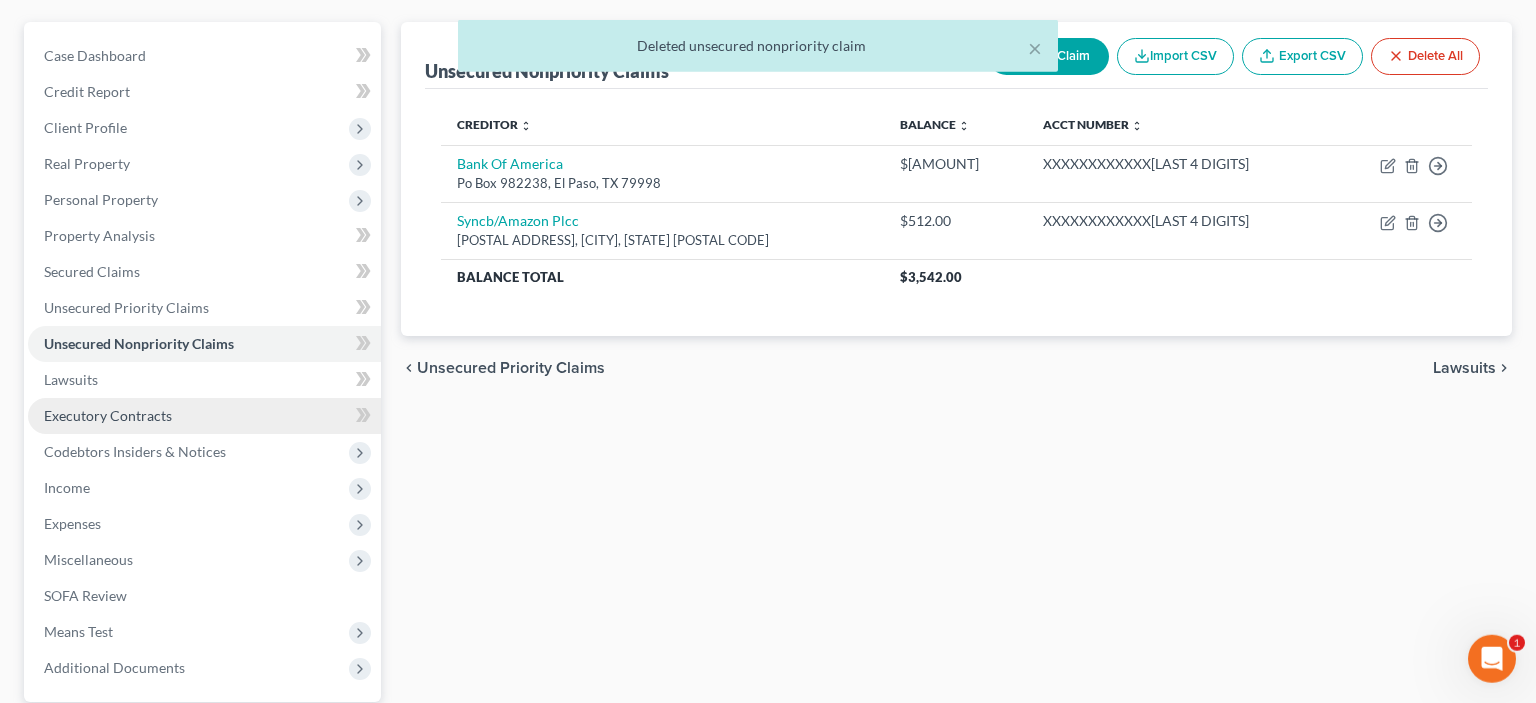 scroll, scrollTop: 211, scrollLeft: 0, axis: vertical 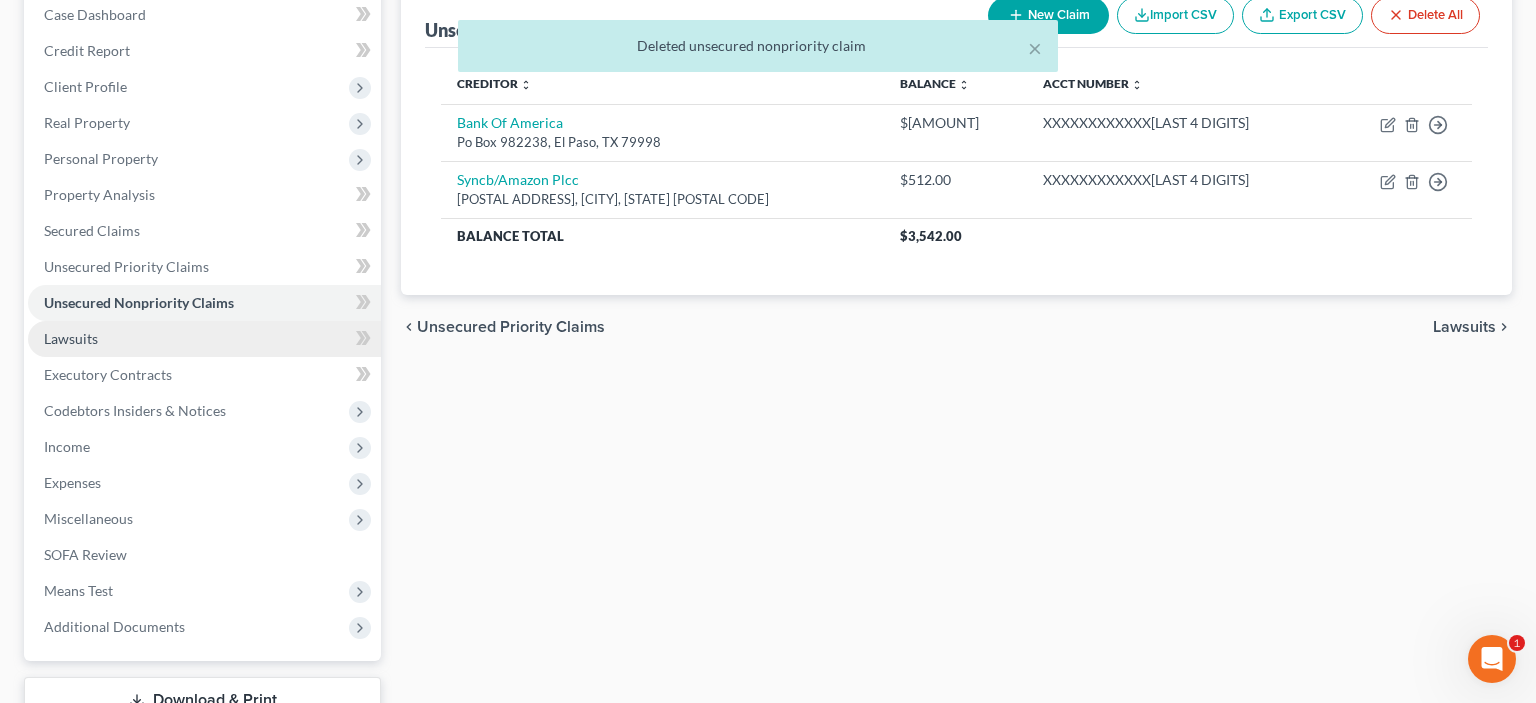 click on "Lawsuits" at bounding box center [71, 338] 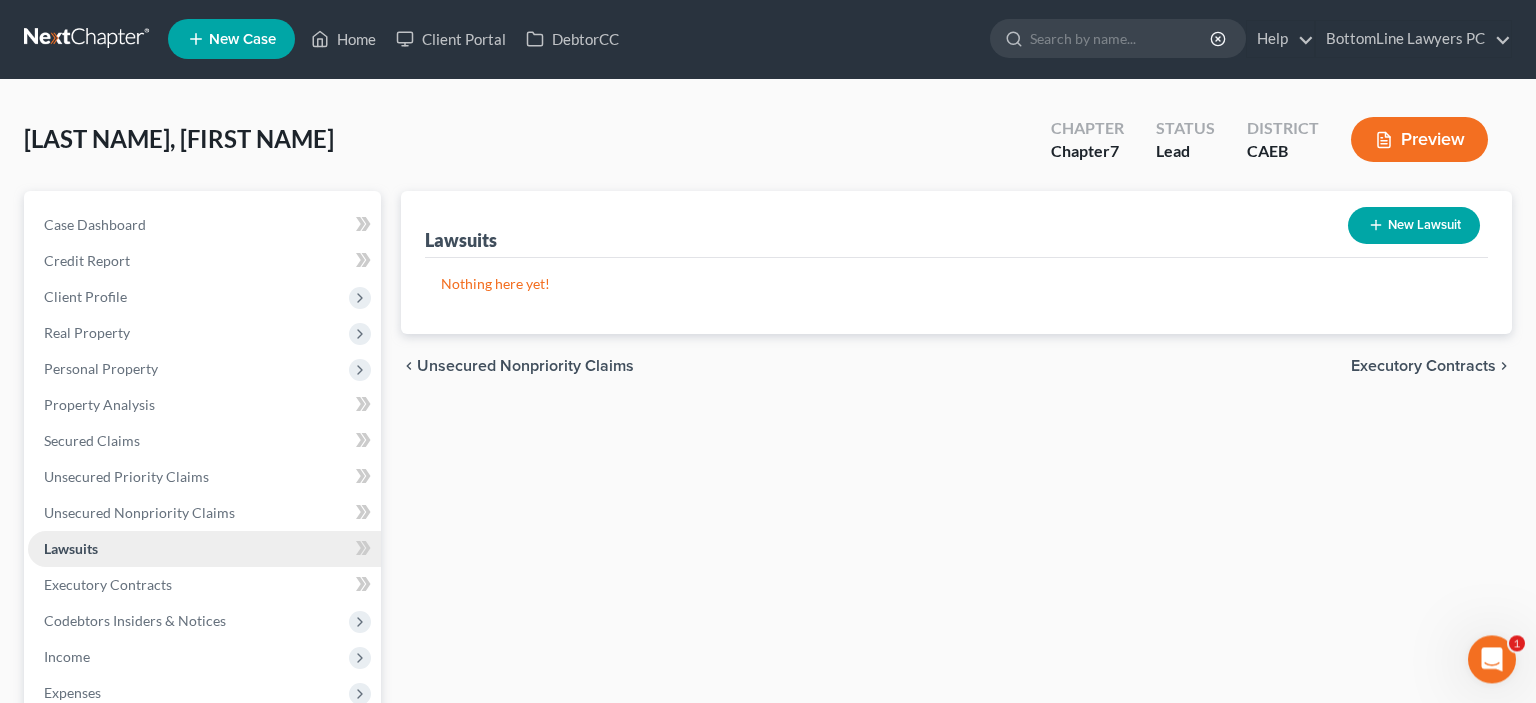 scroll, scrollTop: 0, scrollLeft: 0, axis: both 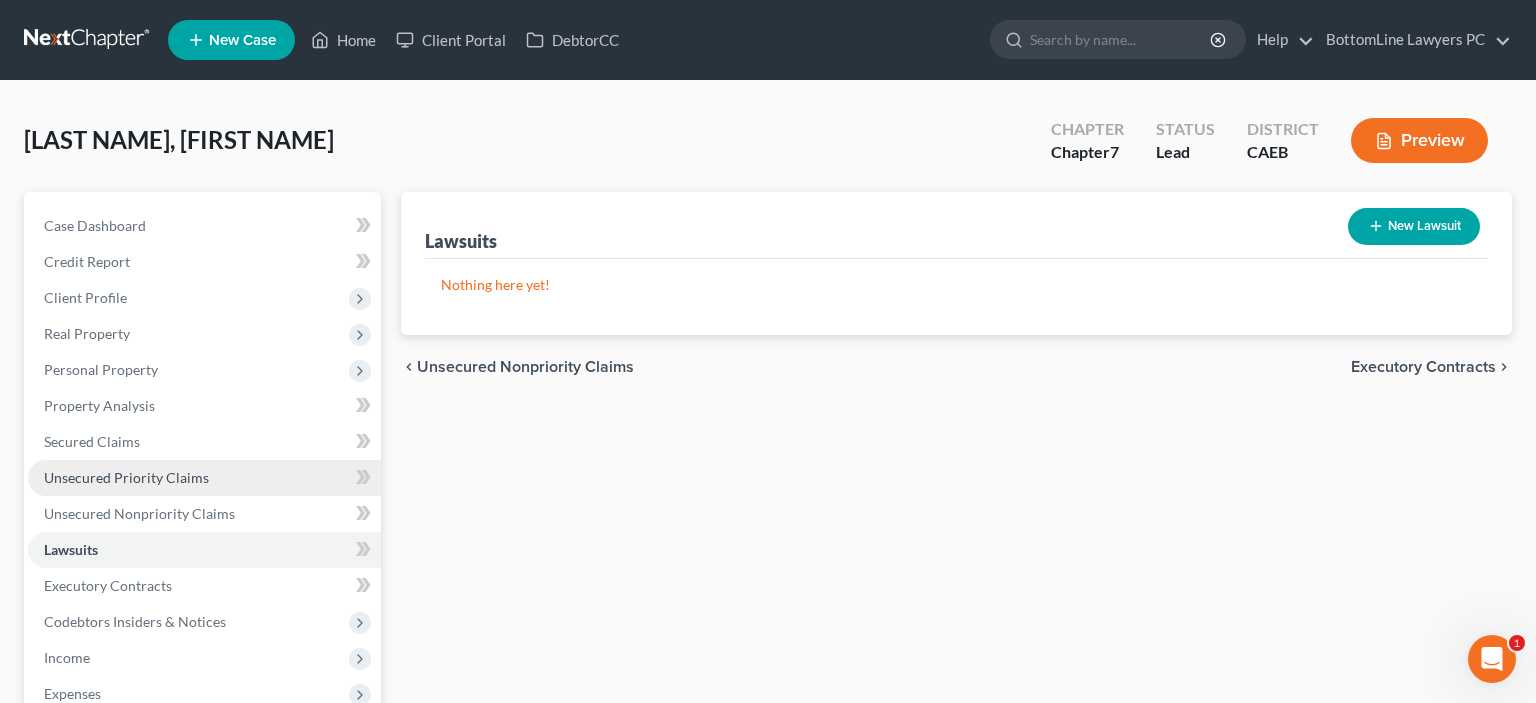 click on "Unsecured Priority Claims" at bounding box center [126, 477] 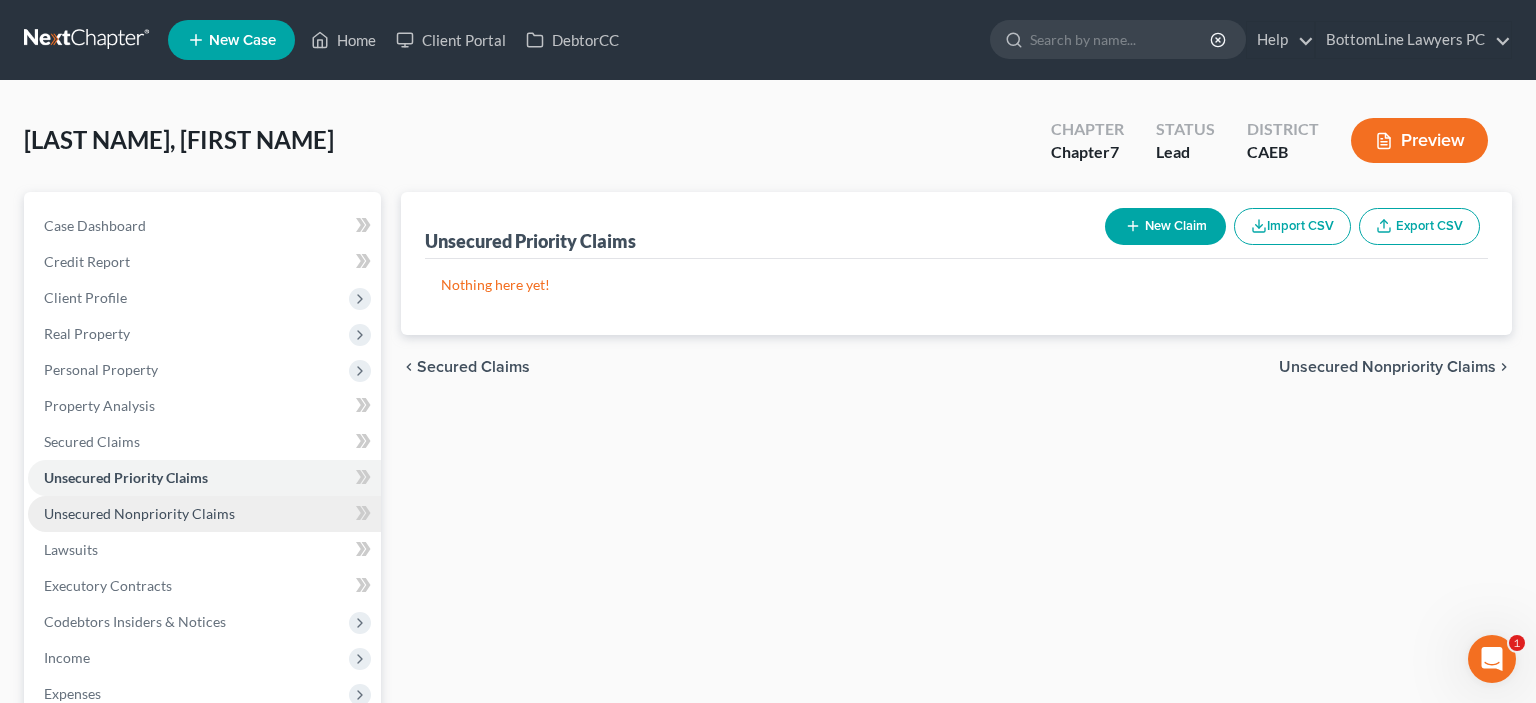 click on "Unsecured Nonpriority Claims" at bounding box center (139, 513) 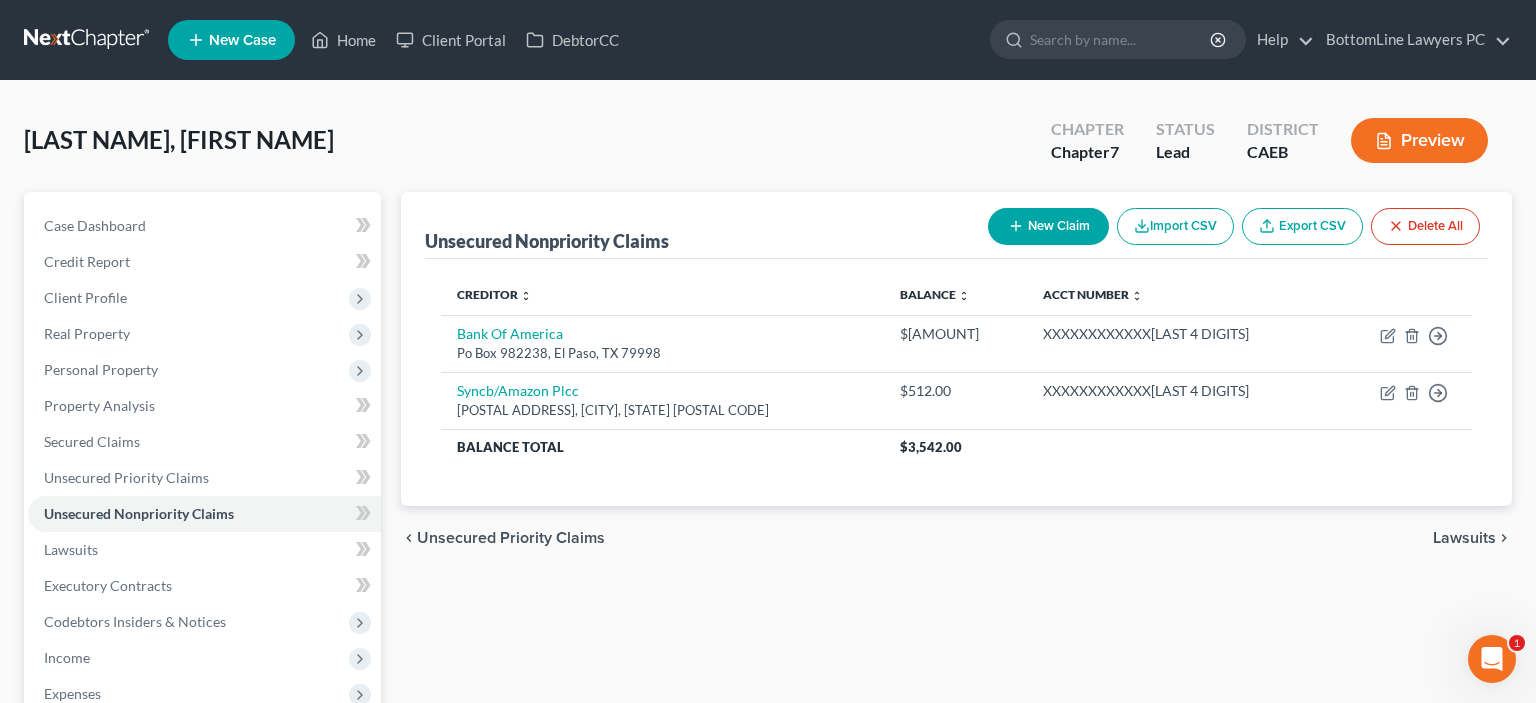 click on "New Claim" at bounding box center [1048, 226] 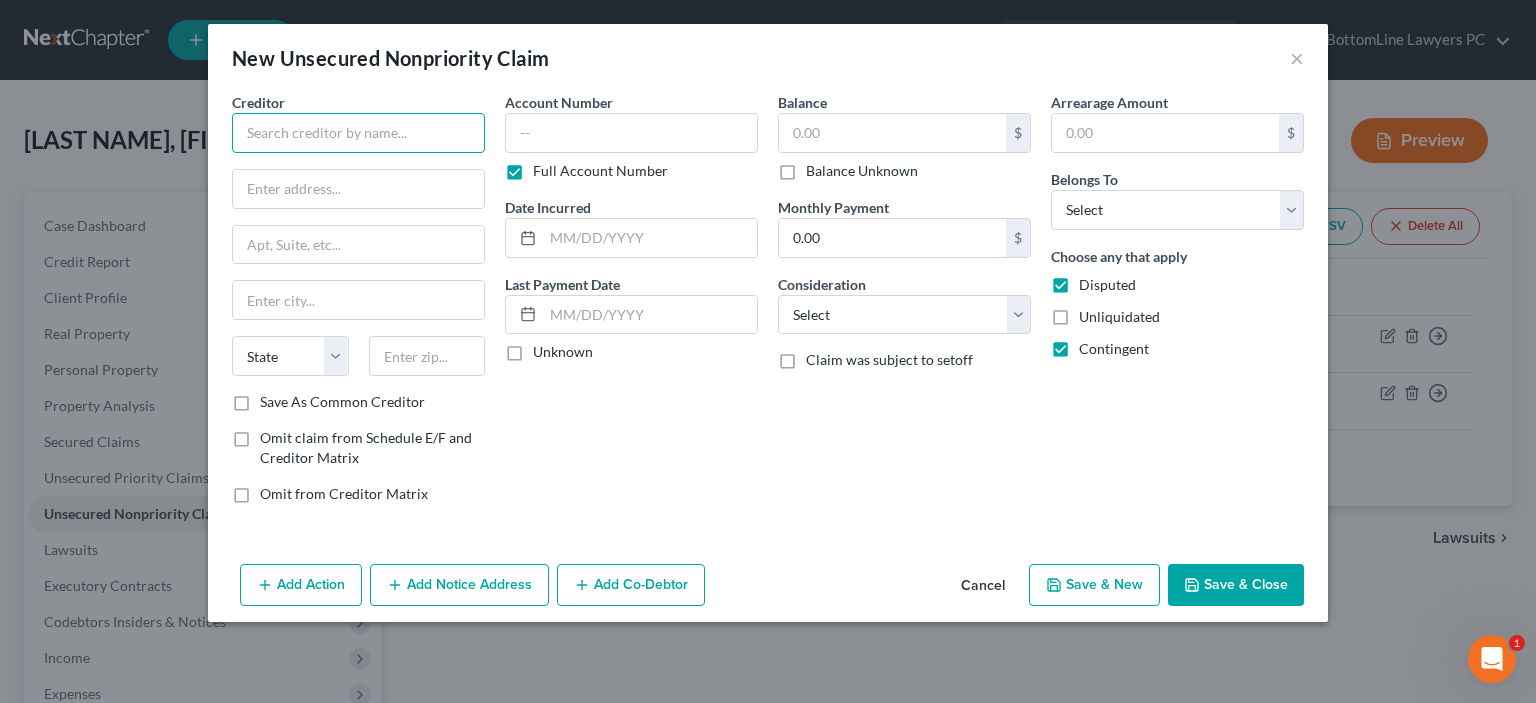 click at bounding box center [358, 133] 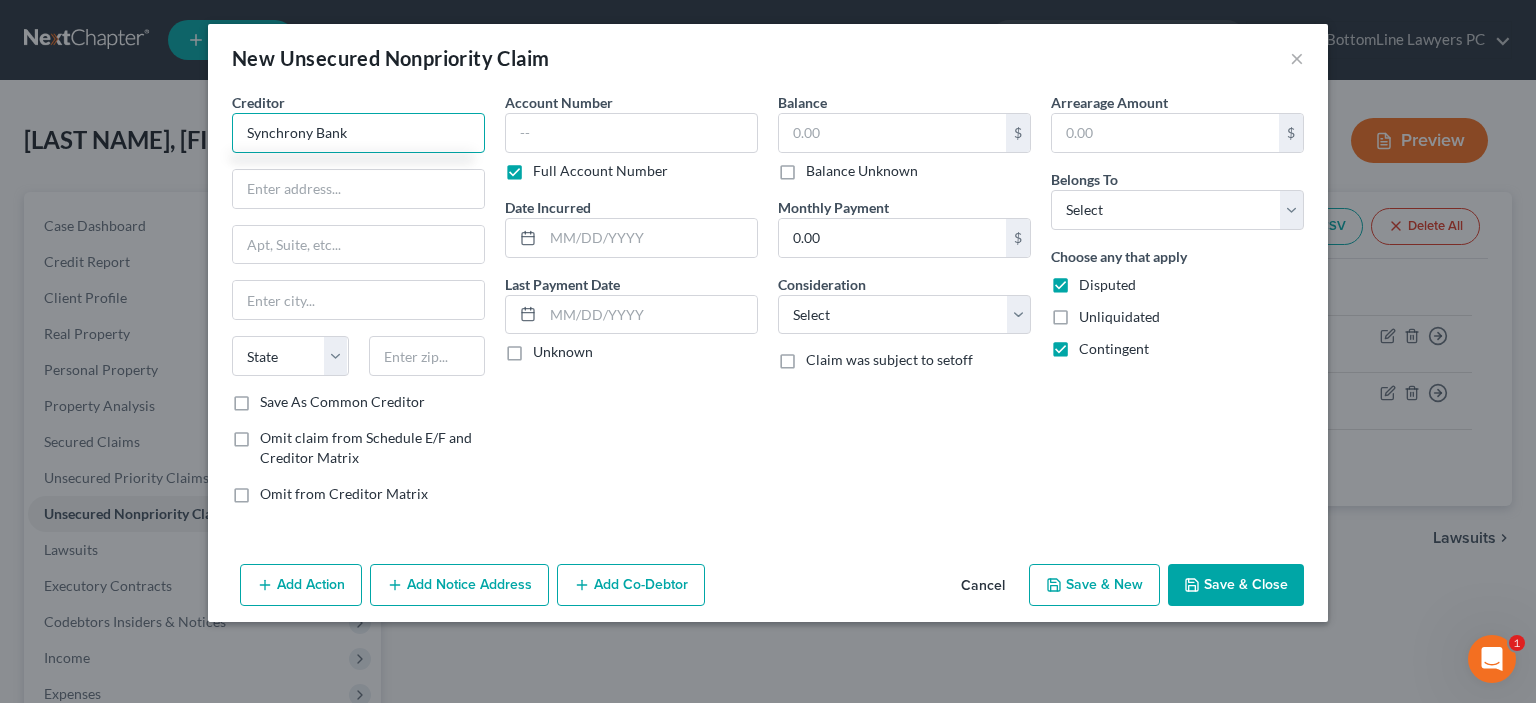 type on "Synchrony Bank" 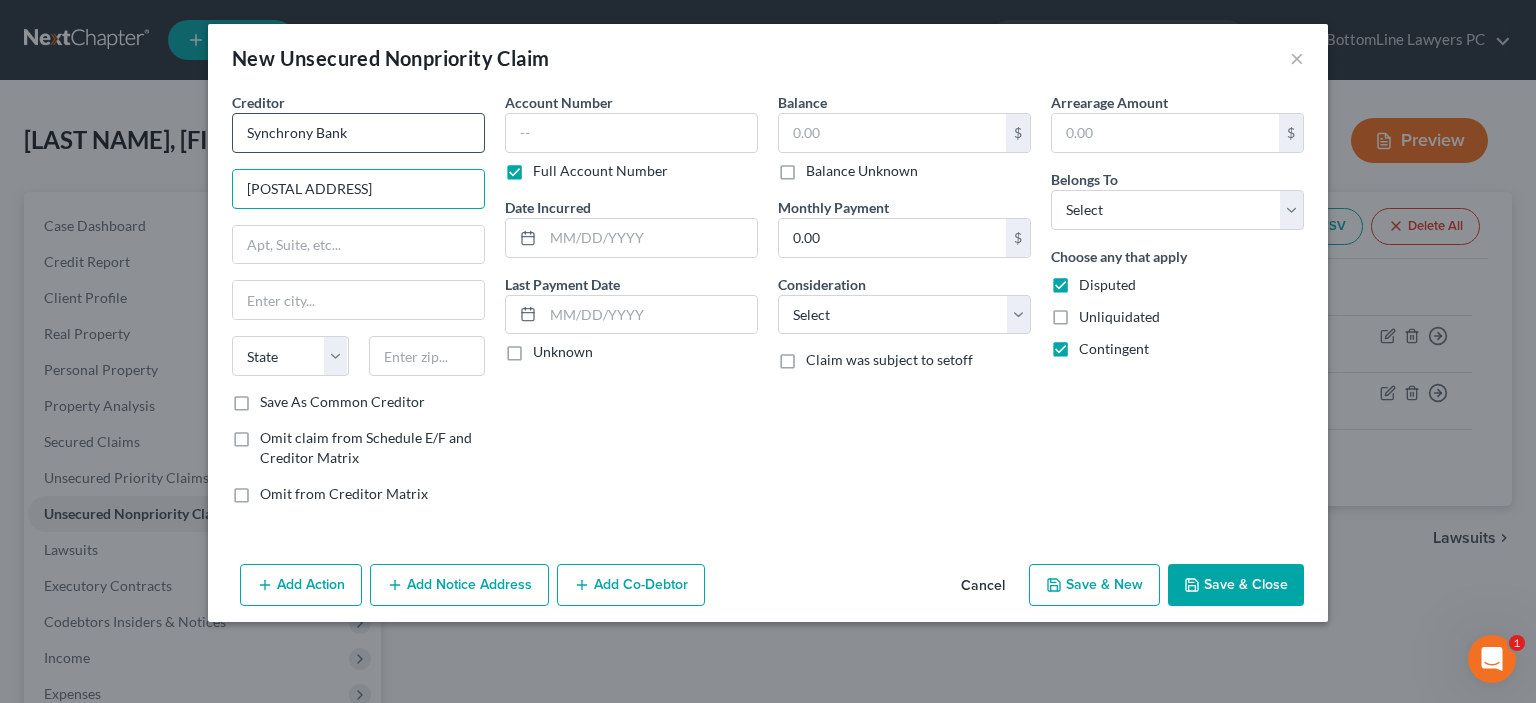 type on "[POSTAL ADDRESS]" 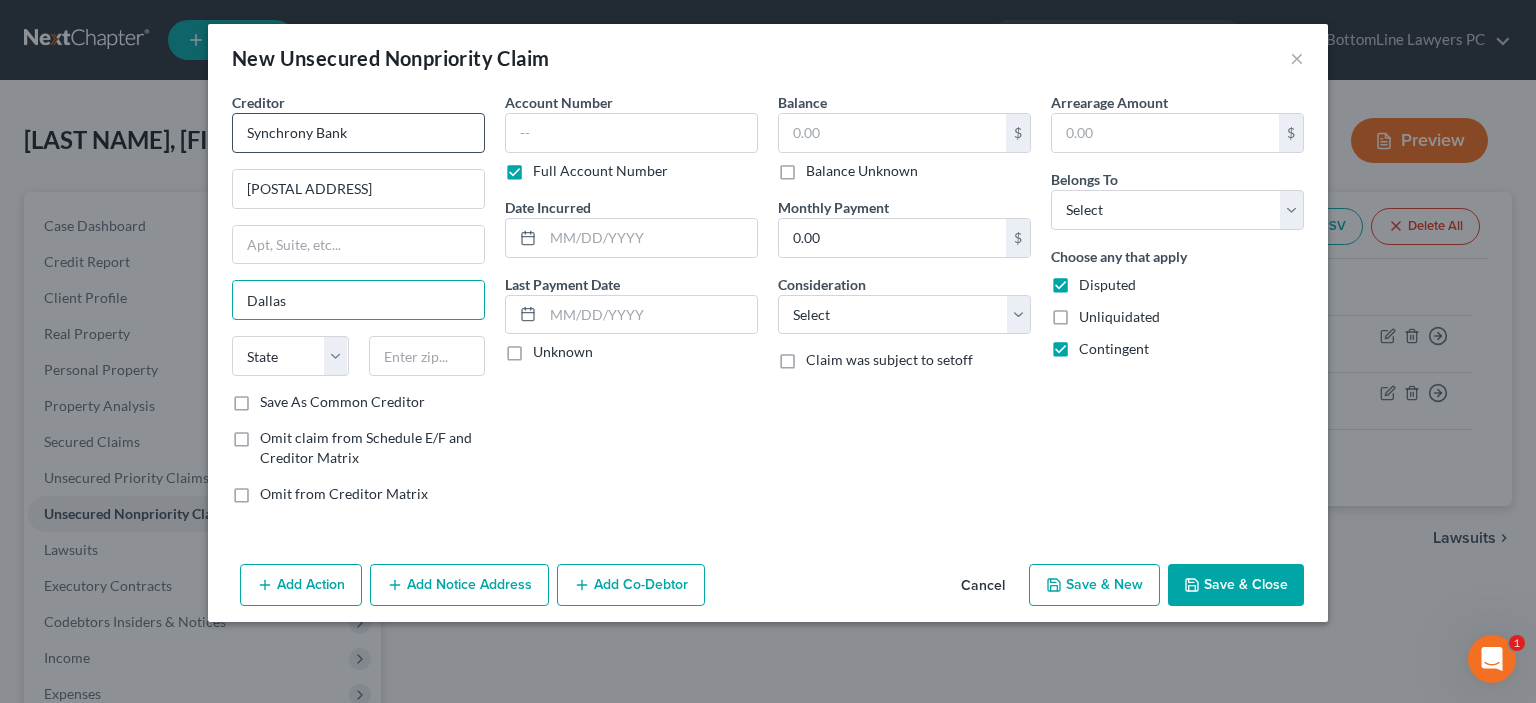type on "Dallas" 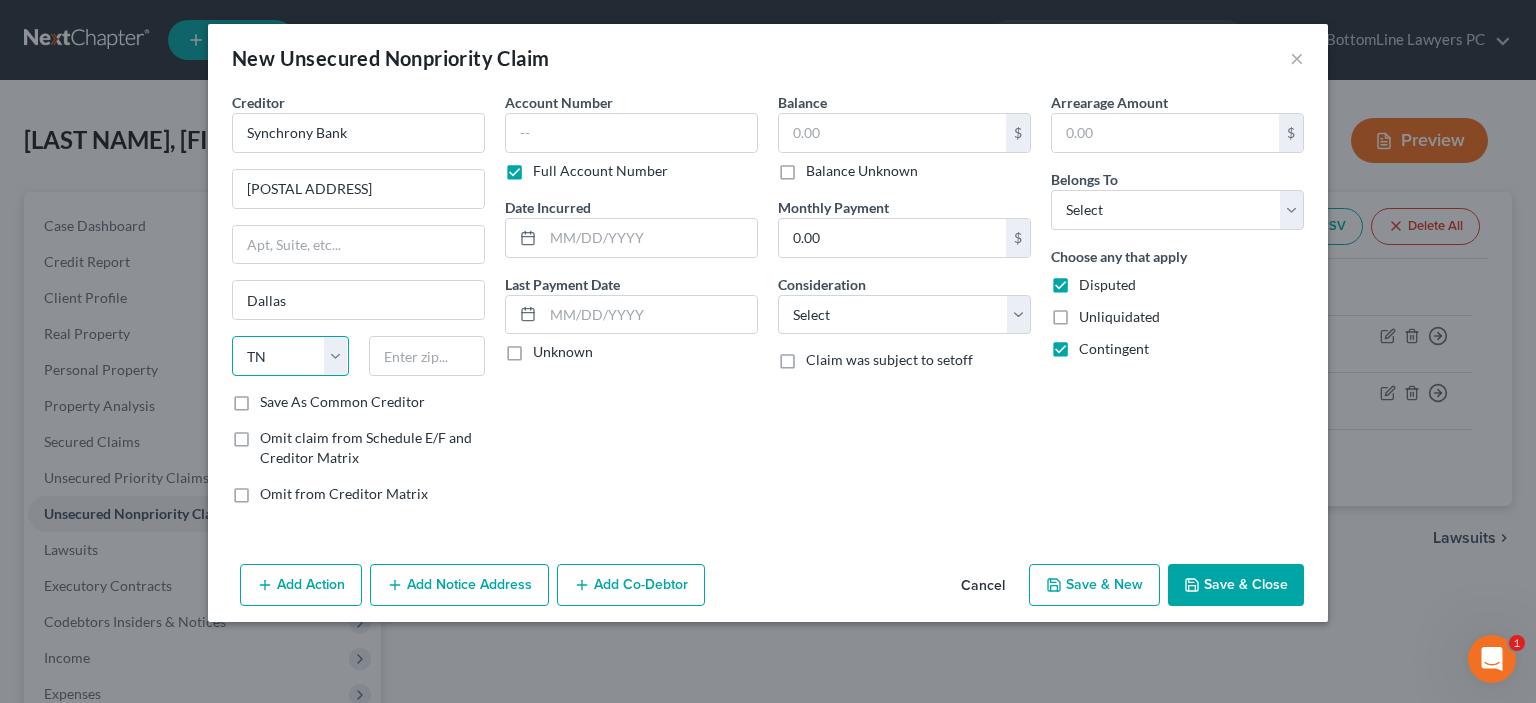 click on "State AL AK AR AZ CA CO CT DE DC FL GA GU HI ID IL IN IA KS KY LA ME MD MA MI MN MS MO MT NC ND NE NV NH NJ NM NY OH OK OR PA PR RI SC SD TN TX UT VI VA VT WA WV WI WY" at bounding box center [290, 356] 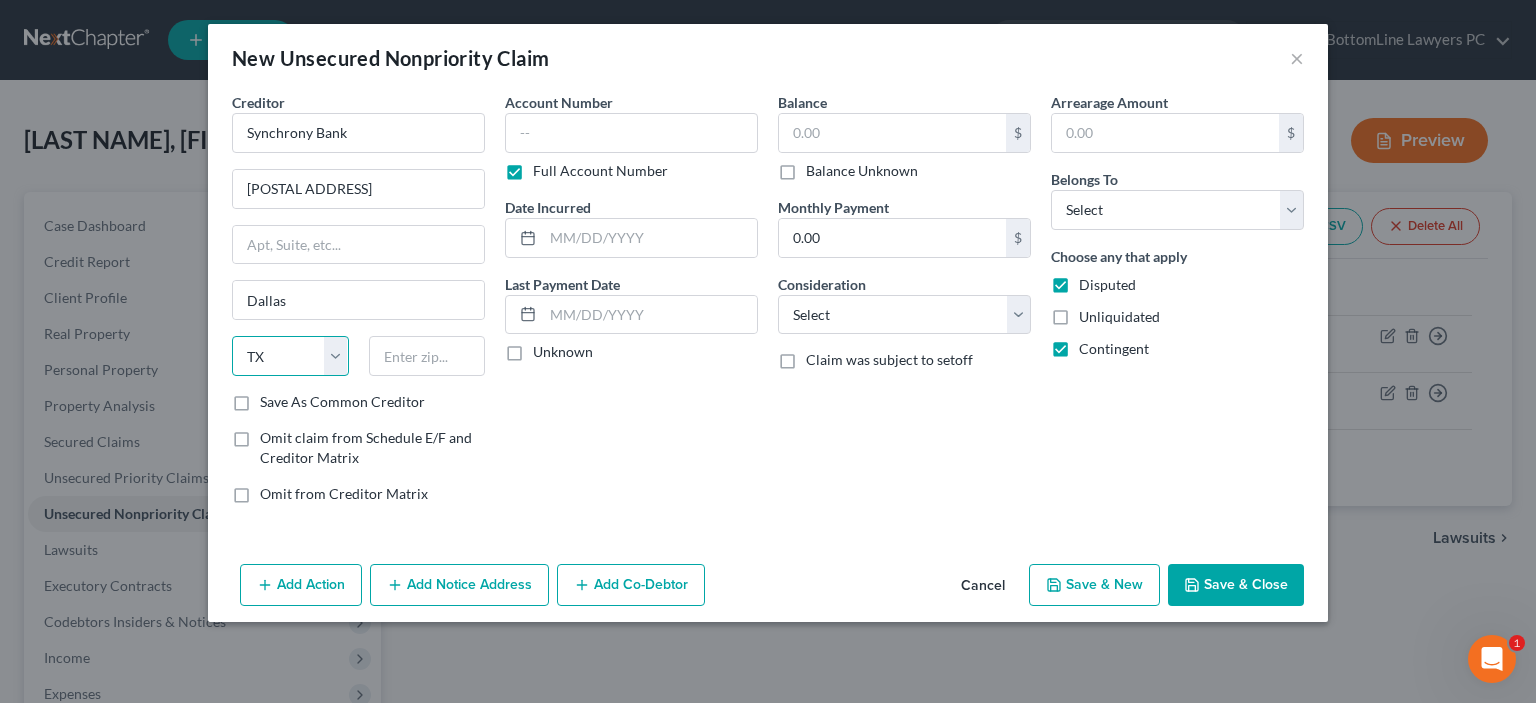 click on "TX" at bounding box center [0, 0] 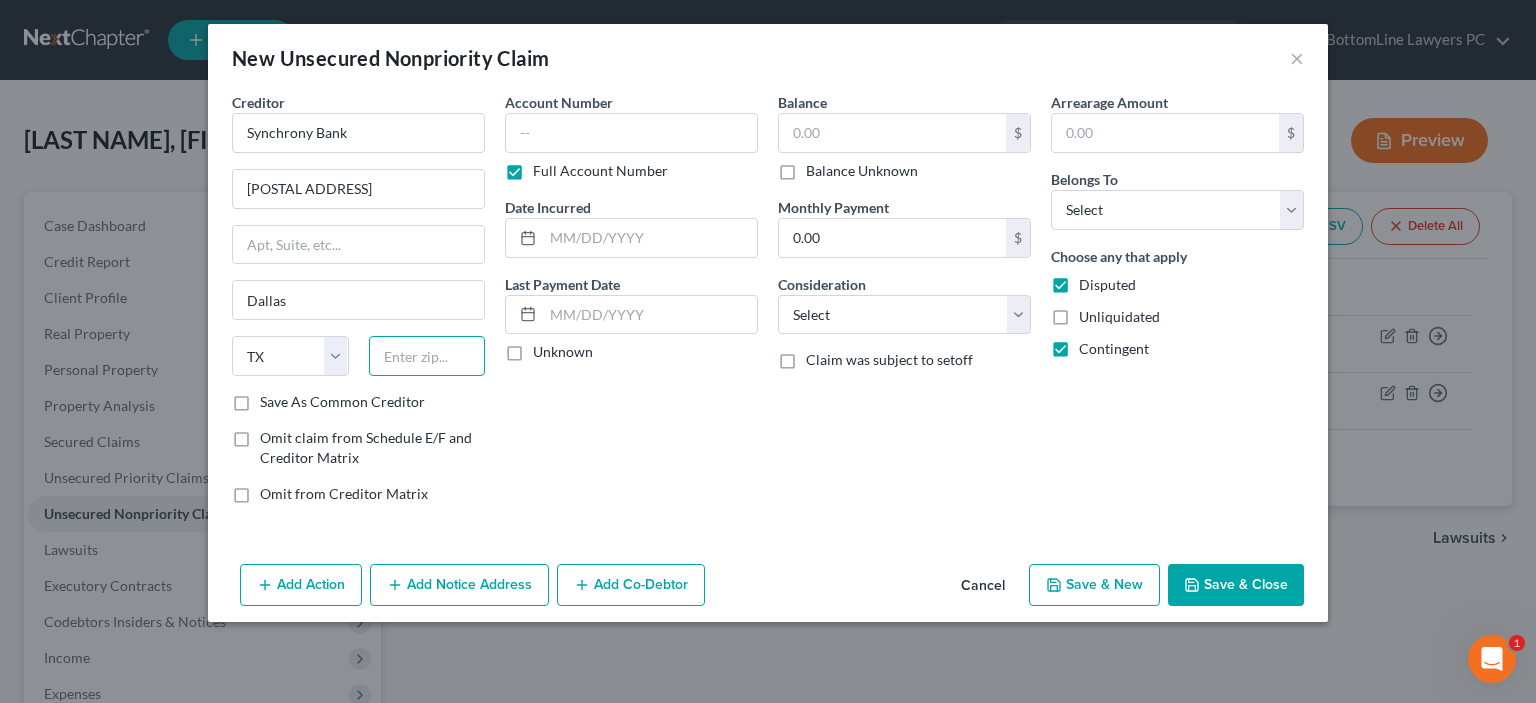 click at bounding box center [427, 356] 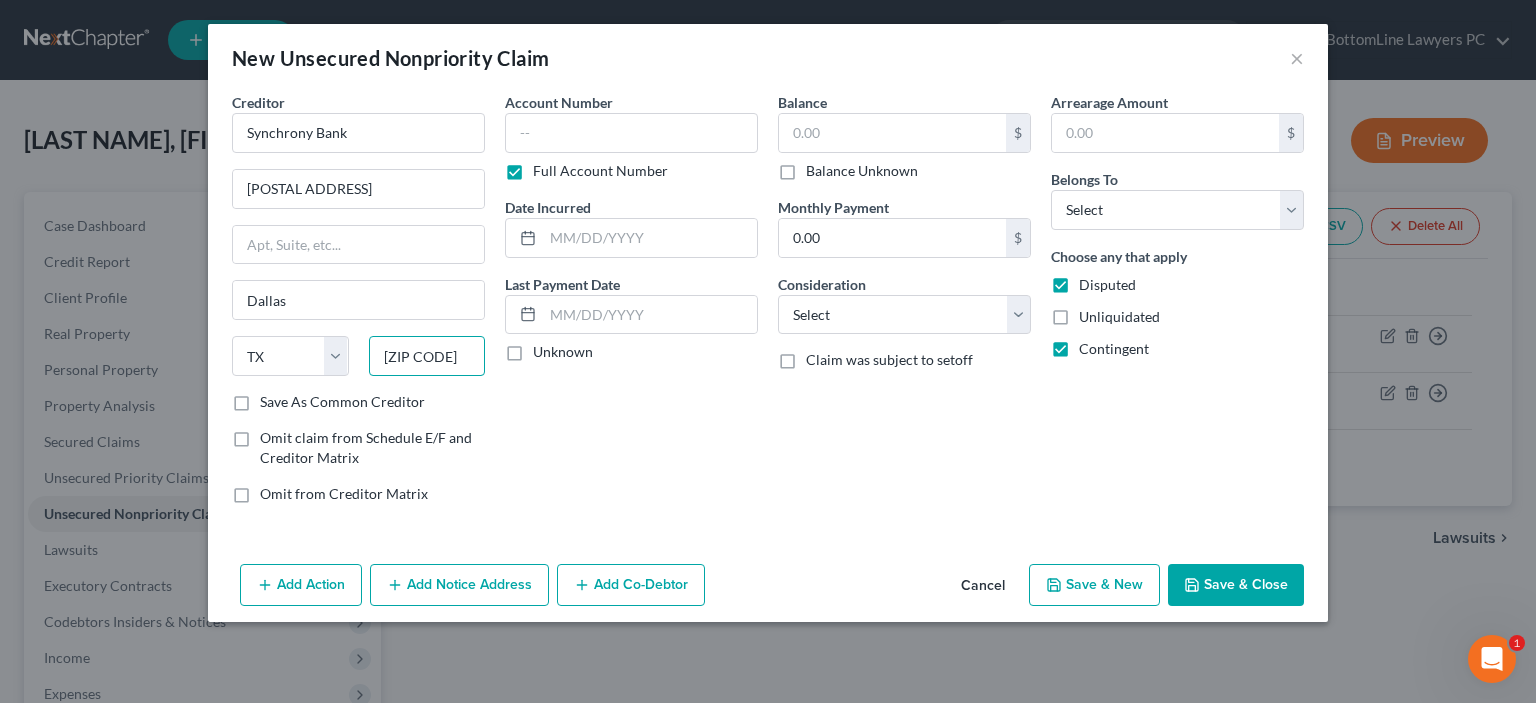 type on "[ZIP CODE]" 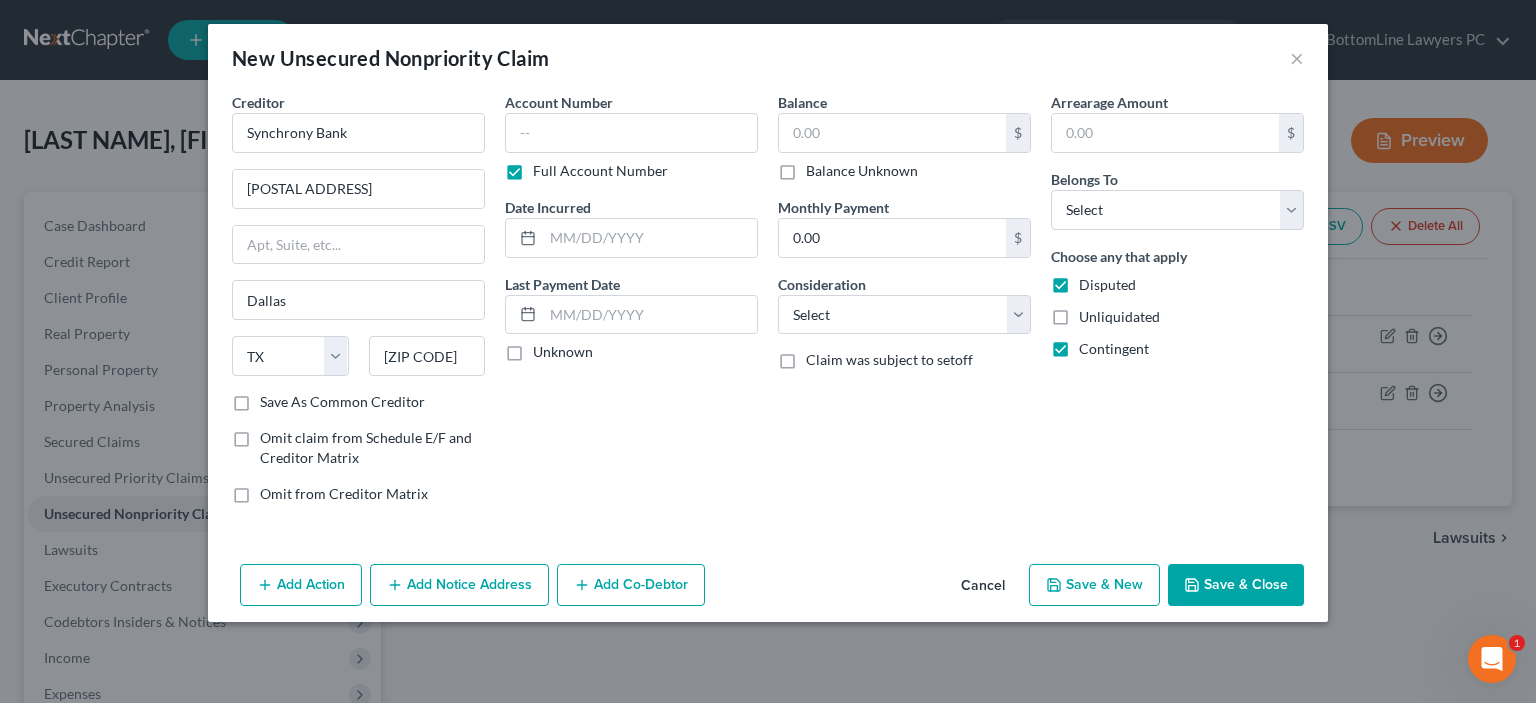 click on "Full Account Number" at bounding box center [600, 171] 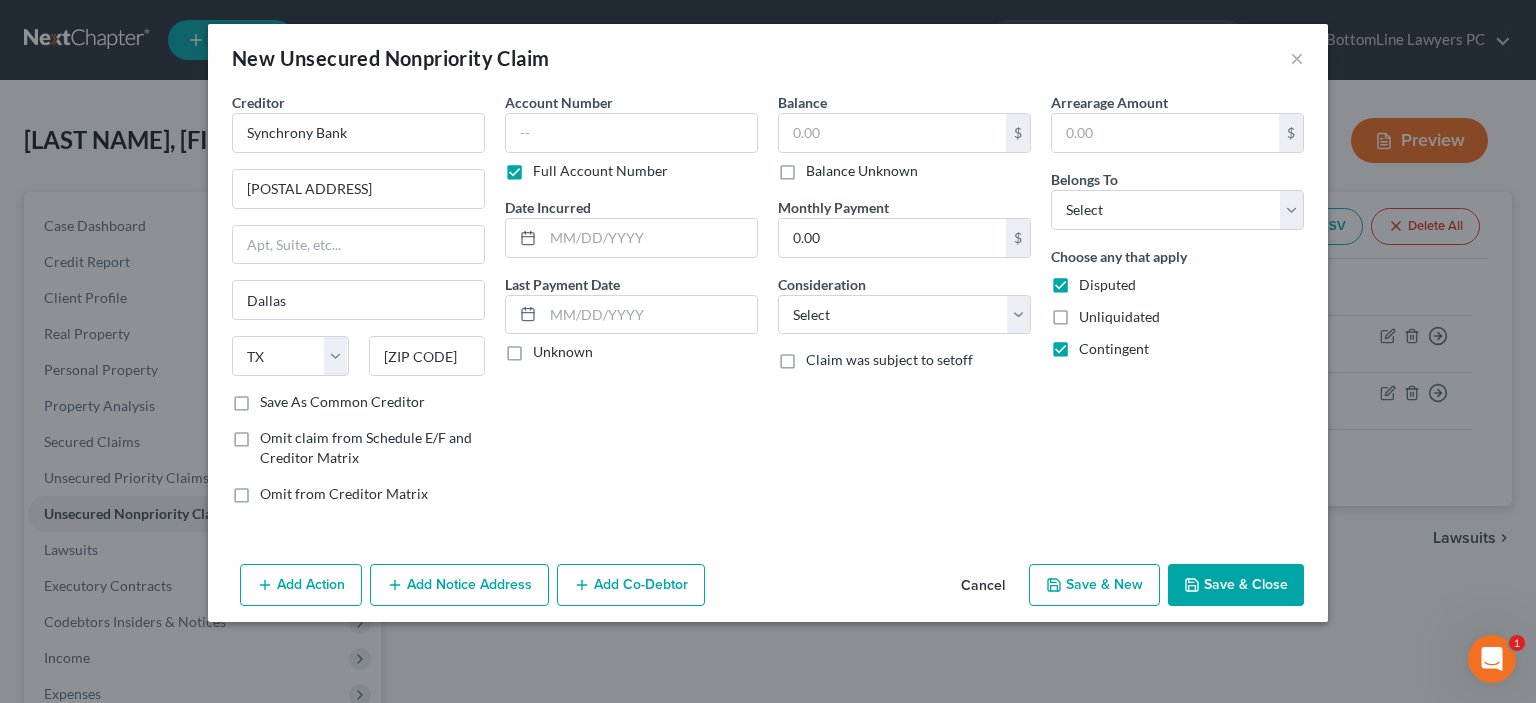 click on "Full Account Number" at bounding box center (547, 167) 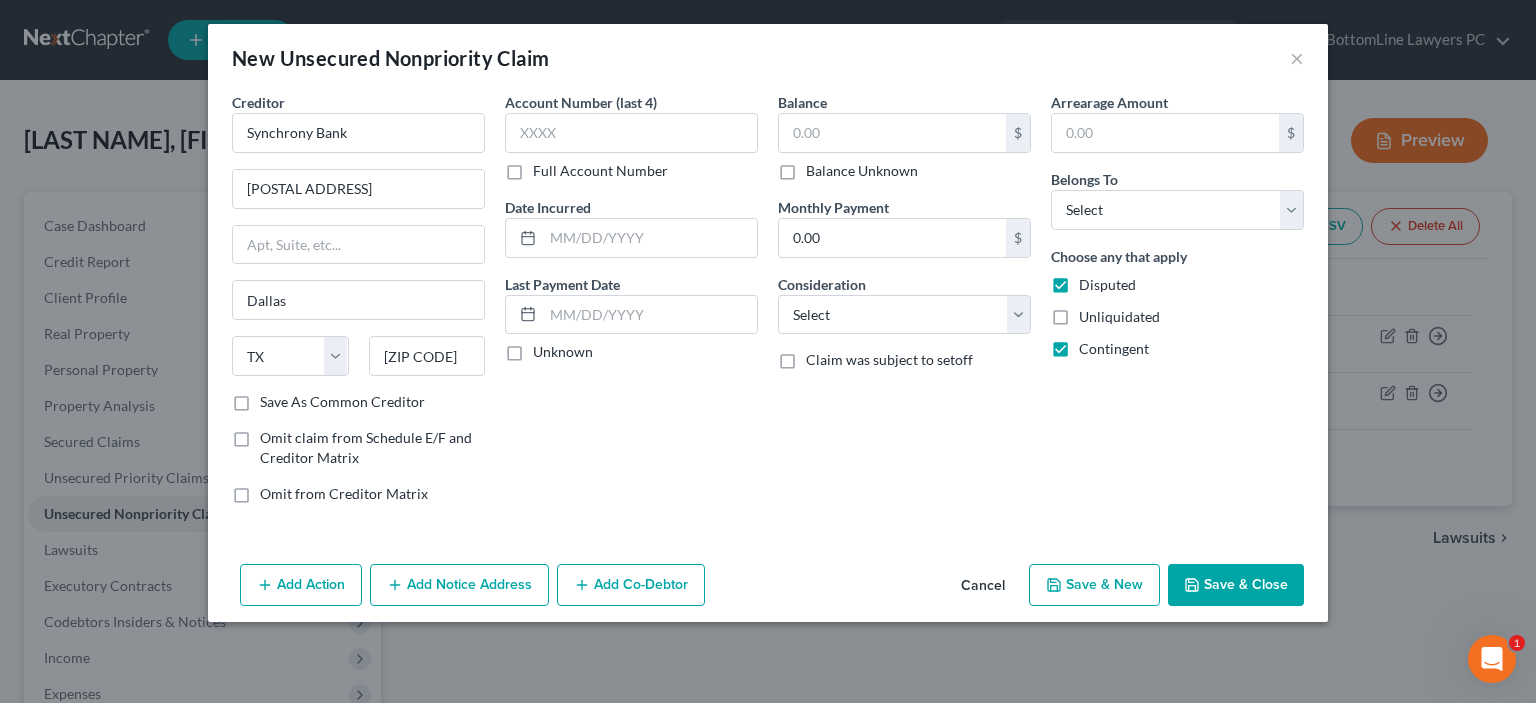 click on "Balance Unknown" at bounding box center (862, 171) 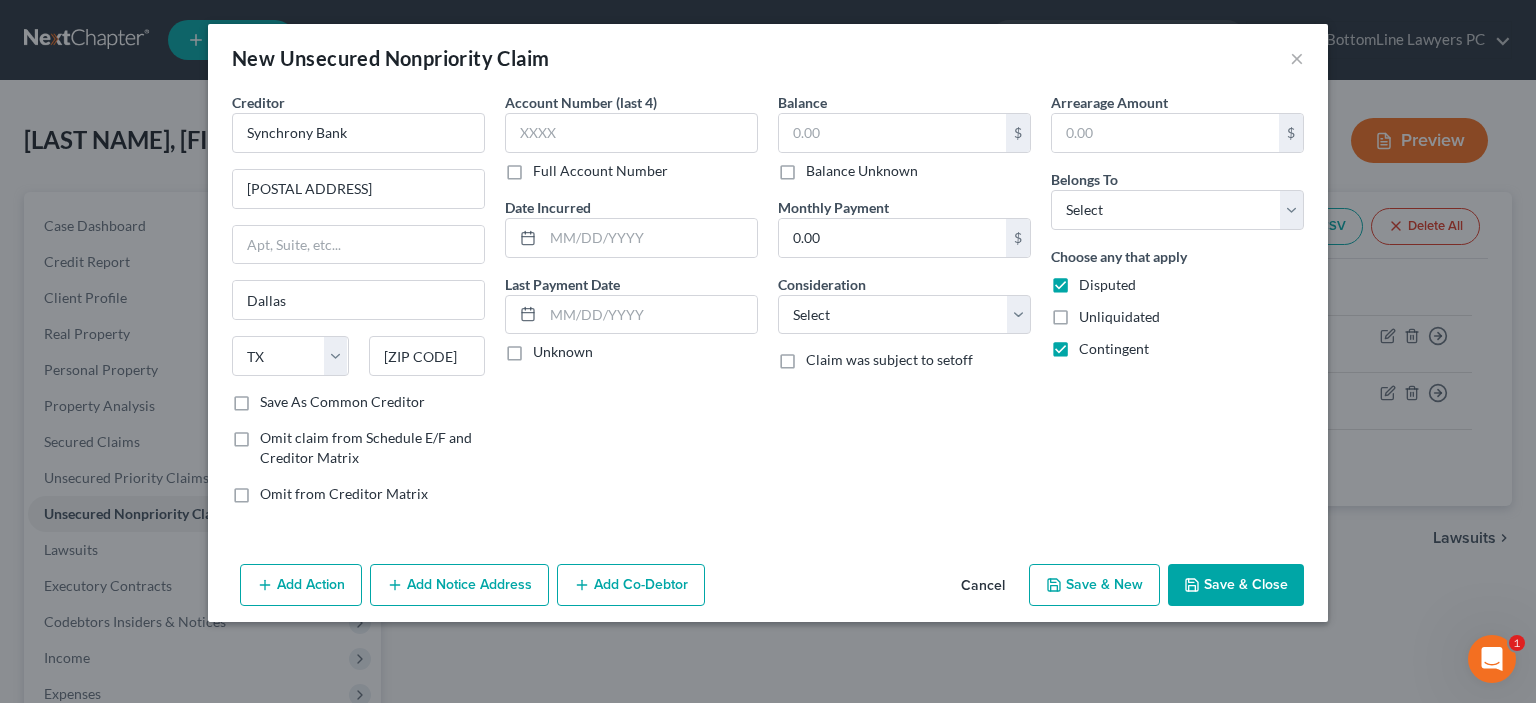 click on "Balance Unknown" at bounding box center [820, 167] 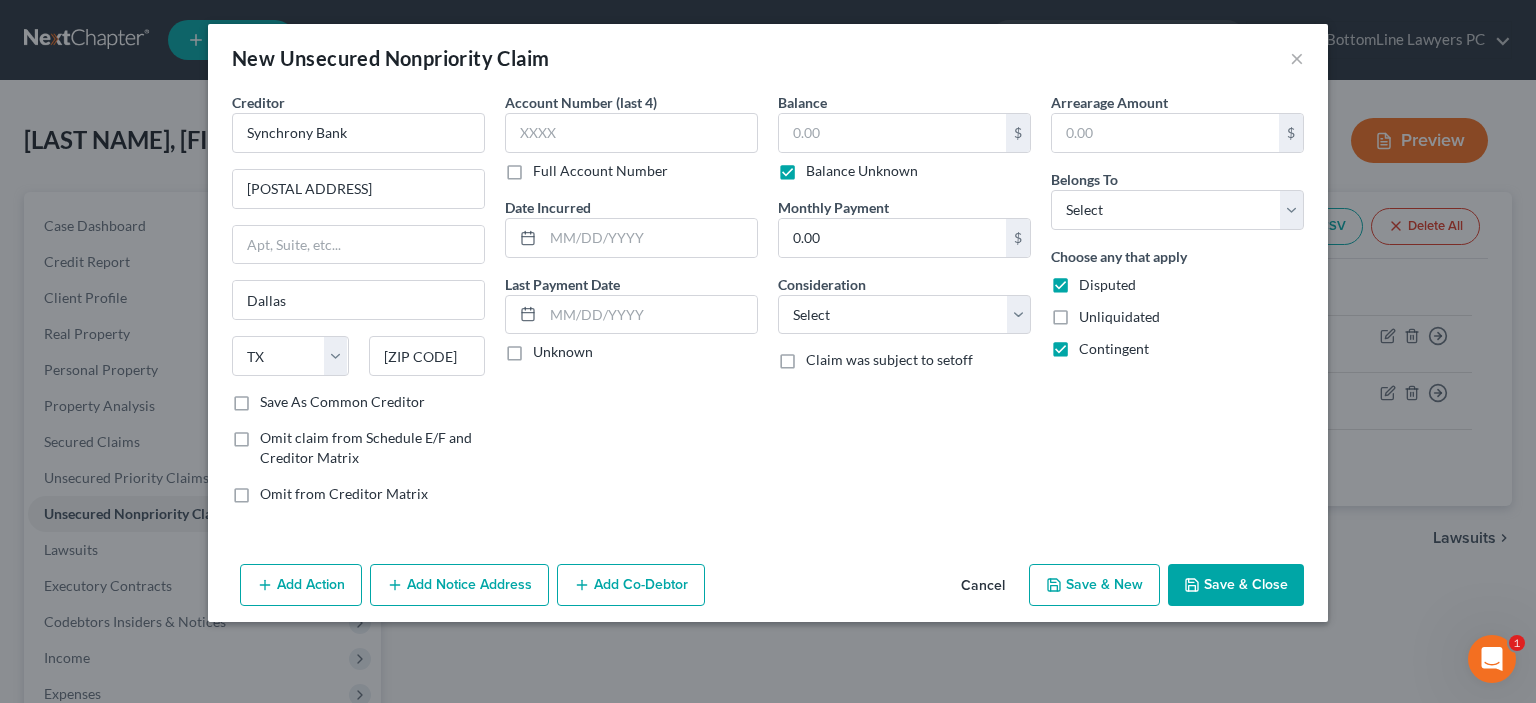 type on "0.00" 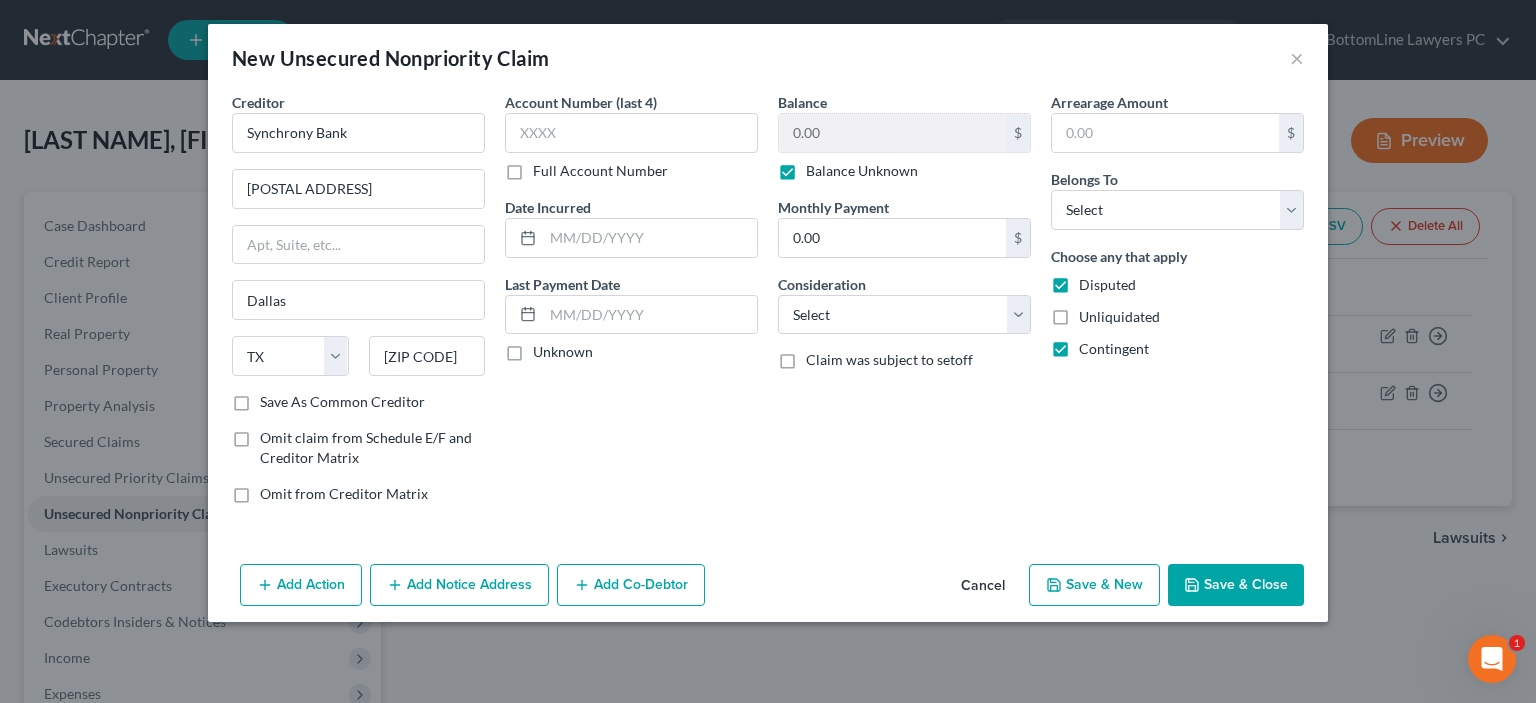 click on "Save & Close" at bounding box center [1236, 585] 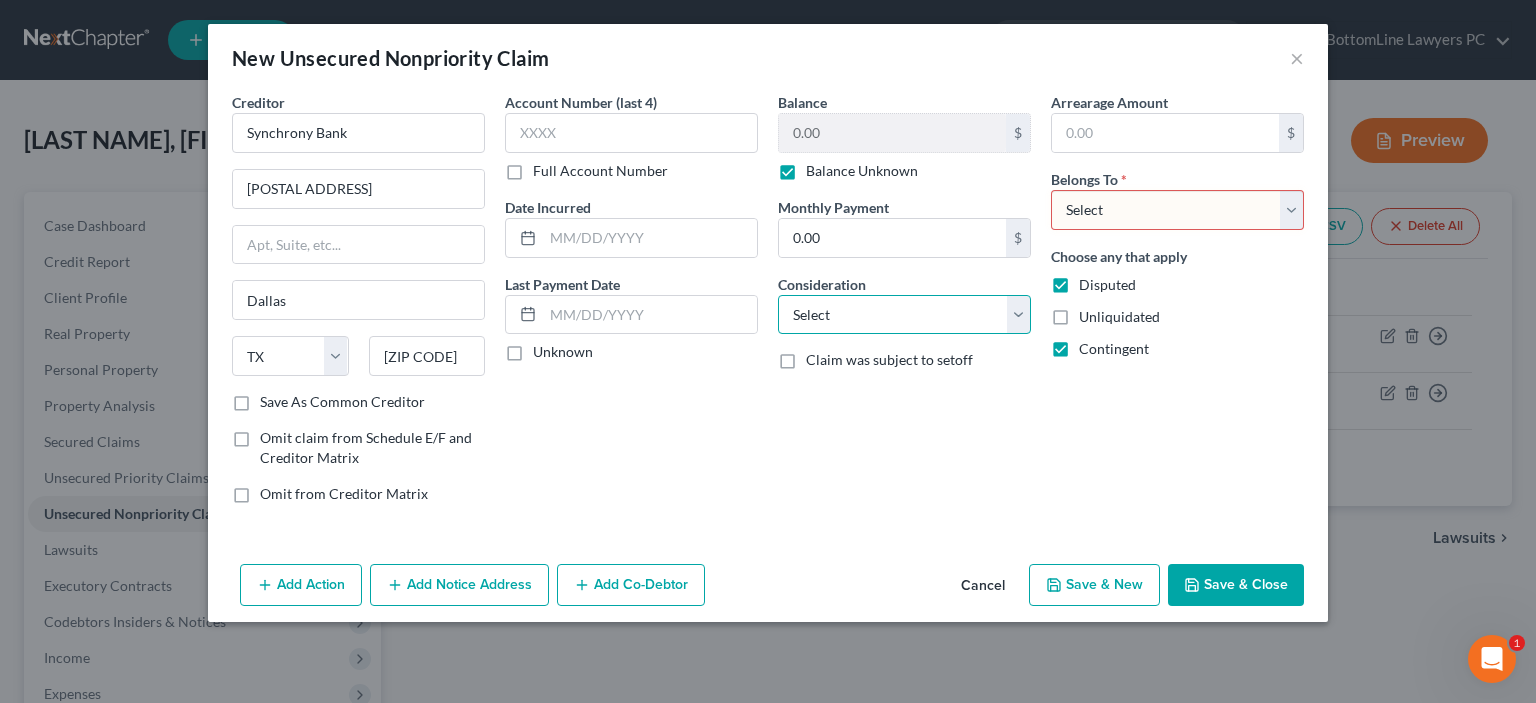 click on "Select Cable / Satellite Services Collection Agency Credit Card Debt Debt Counseling / Attorneys Deficiency Balance Domestic Support Obligations Home / Car Repairs Income Taxes Judgment Liens Medical Services Monies Loaned / Advanced Mortgage Obligation From Divorce Or Separation Obligation To Pensions Other Overdrawn Bank Account Promised To Help Pay Creditors Student Loans Suppliers And Vendors Telephone / Internet Services Utility Services" at bounding box center (904, 315) 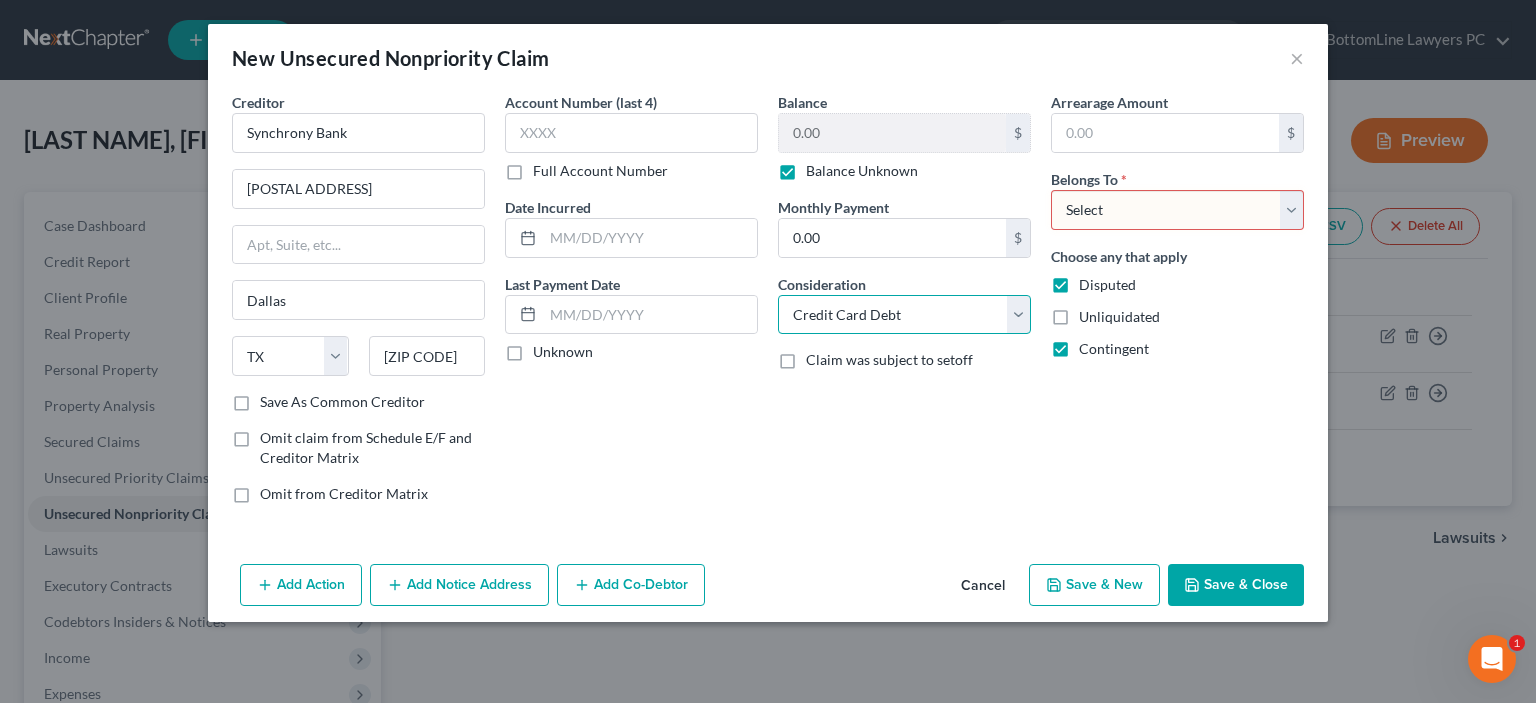 click on "Credit Card Debt" at bounding box center (0, 0) 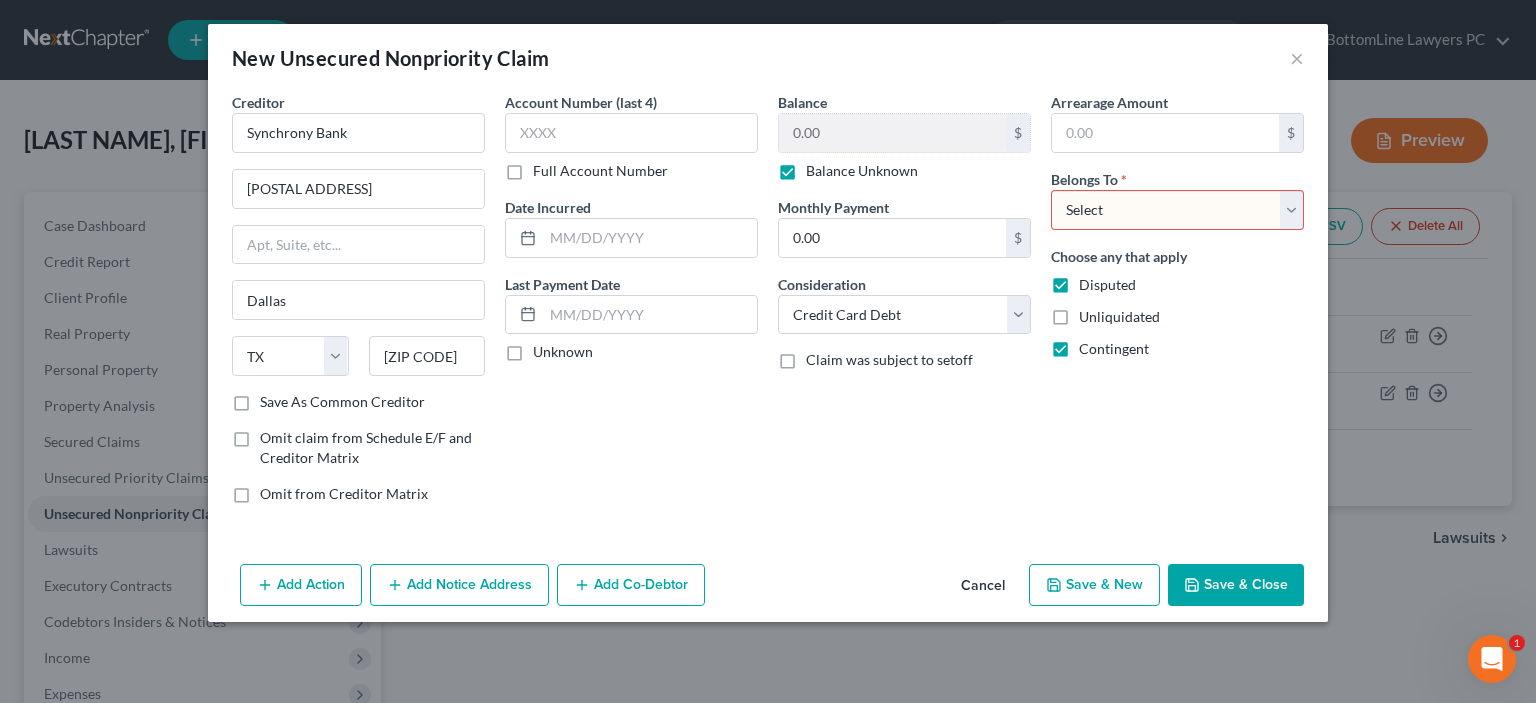 click on "Select Debtor 1 Only Debtor 2 Only Debtor 1 And Debtor 2 Only At Least One Of The Debtors And Another Community Property" at bounding box center (1177, 210) 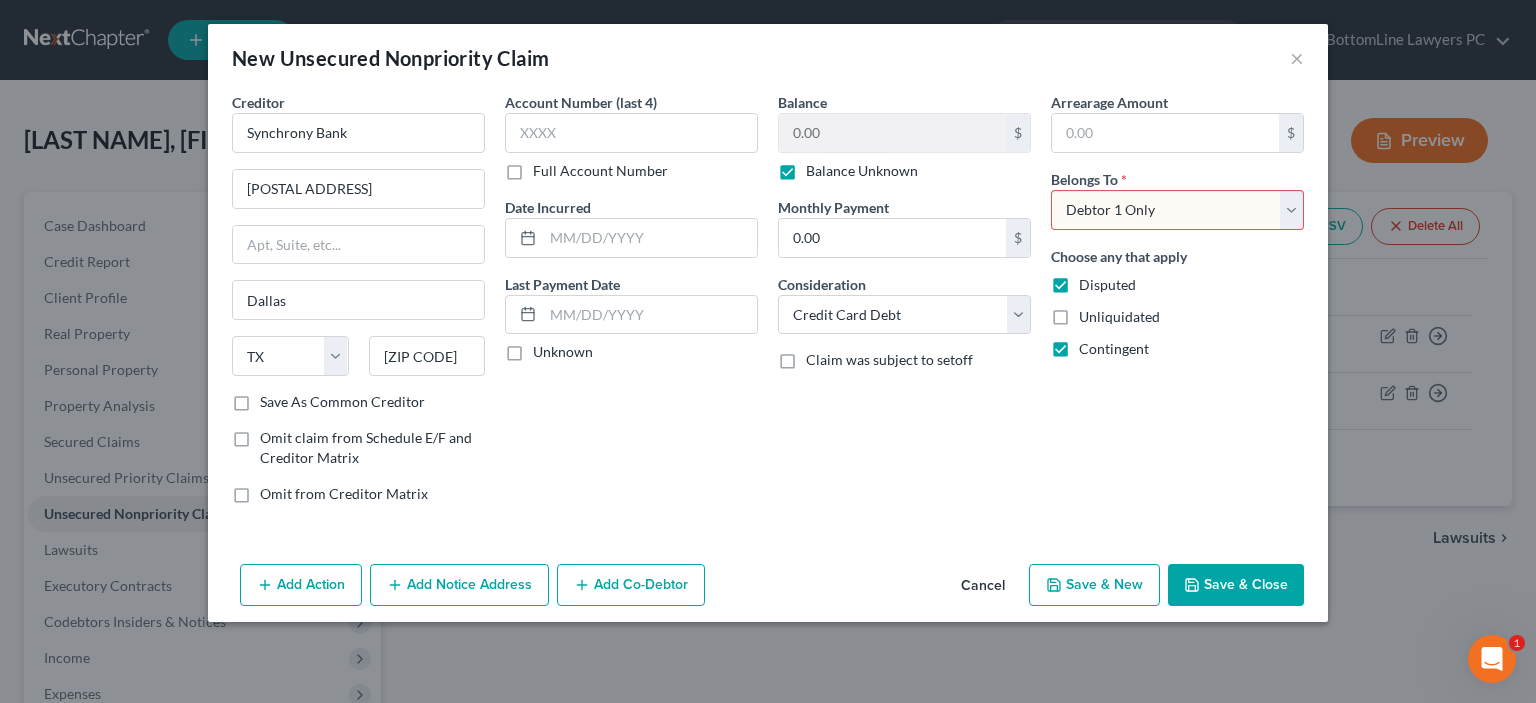click on "Debtor 1 Only" at bounding box center [0, 0] 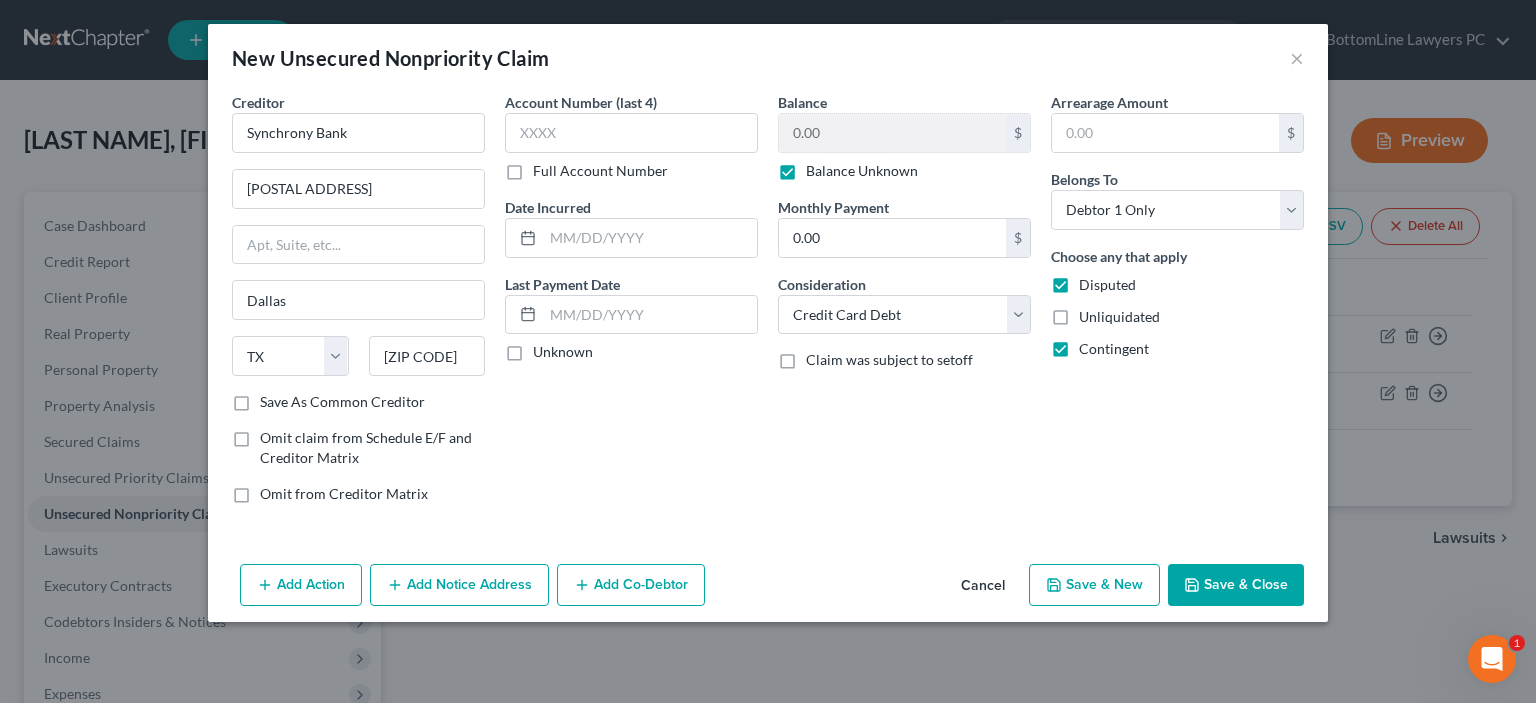click on "Save & Close" at bounding box center [1236, 585] 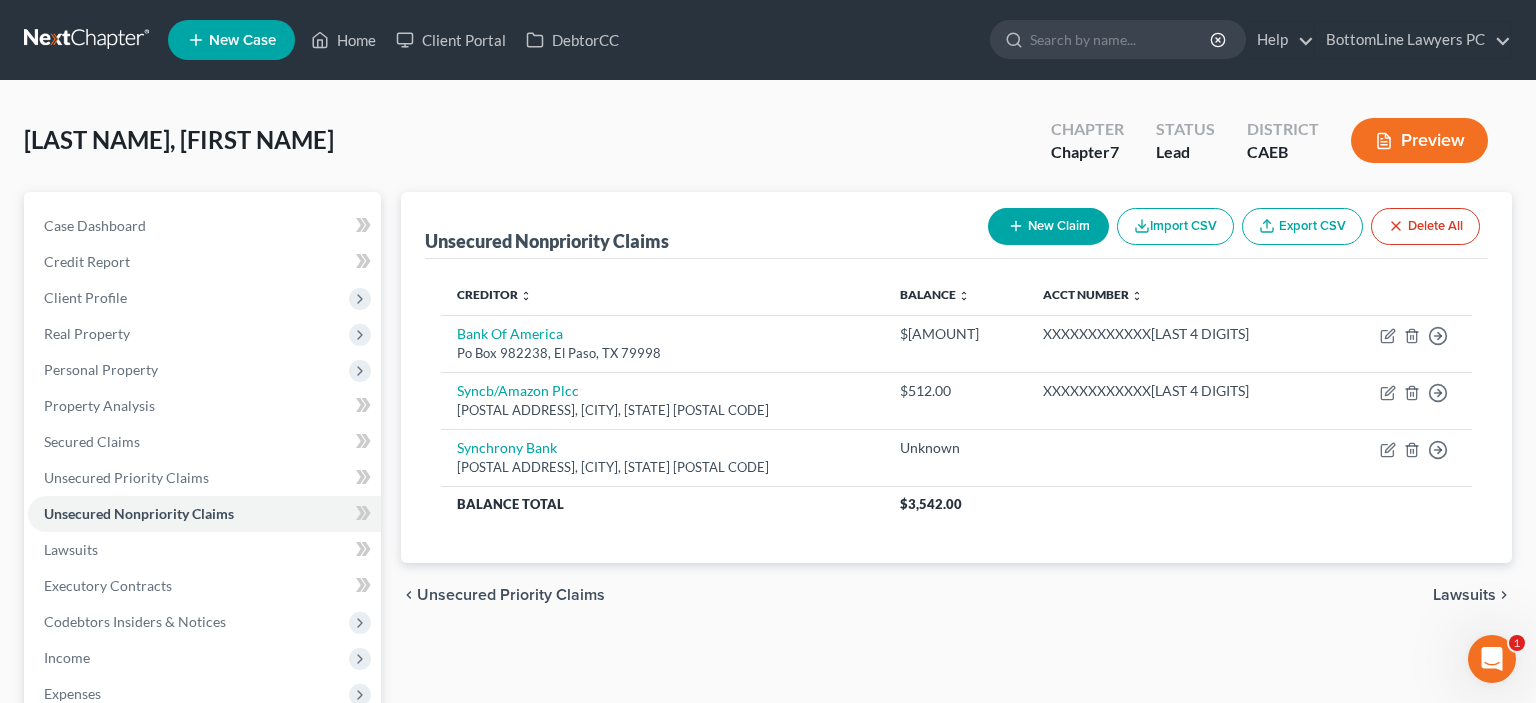 click on "New Claim" at bounding box center (1048, 226) 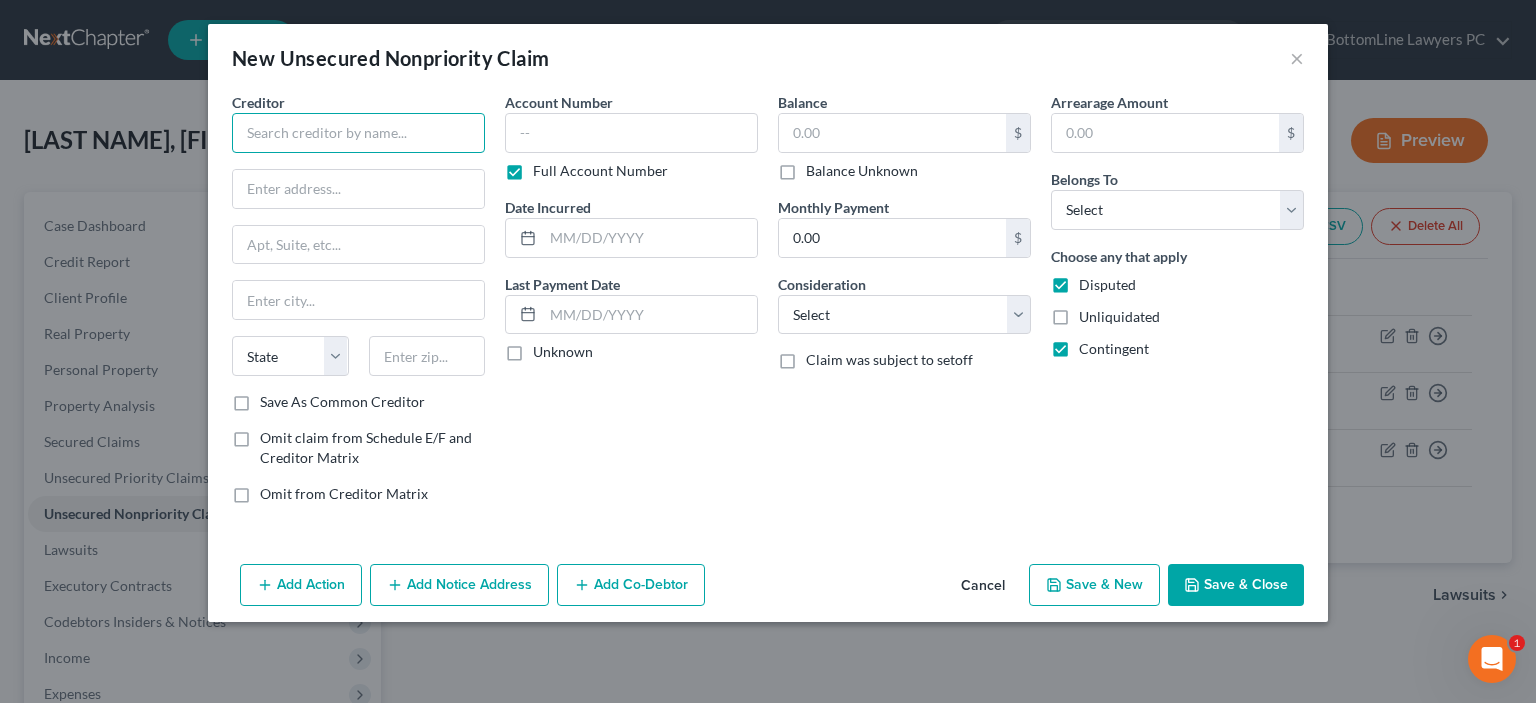click at bounding box center (358, 133) 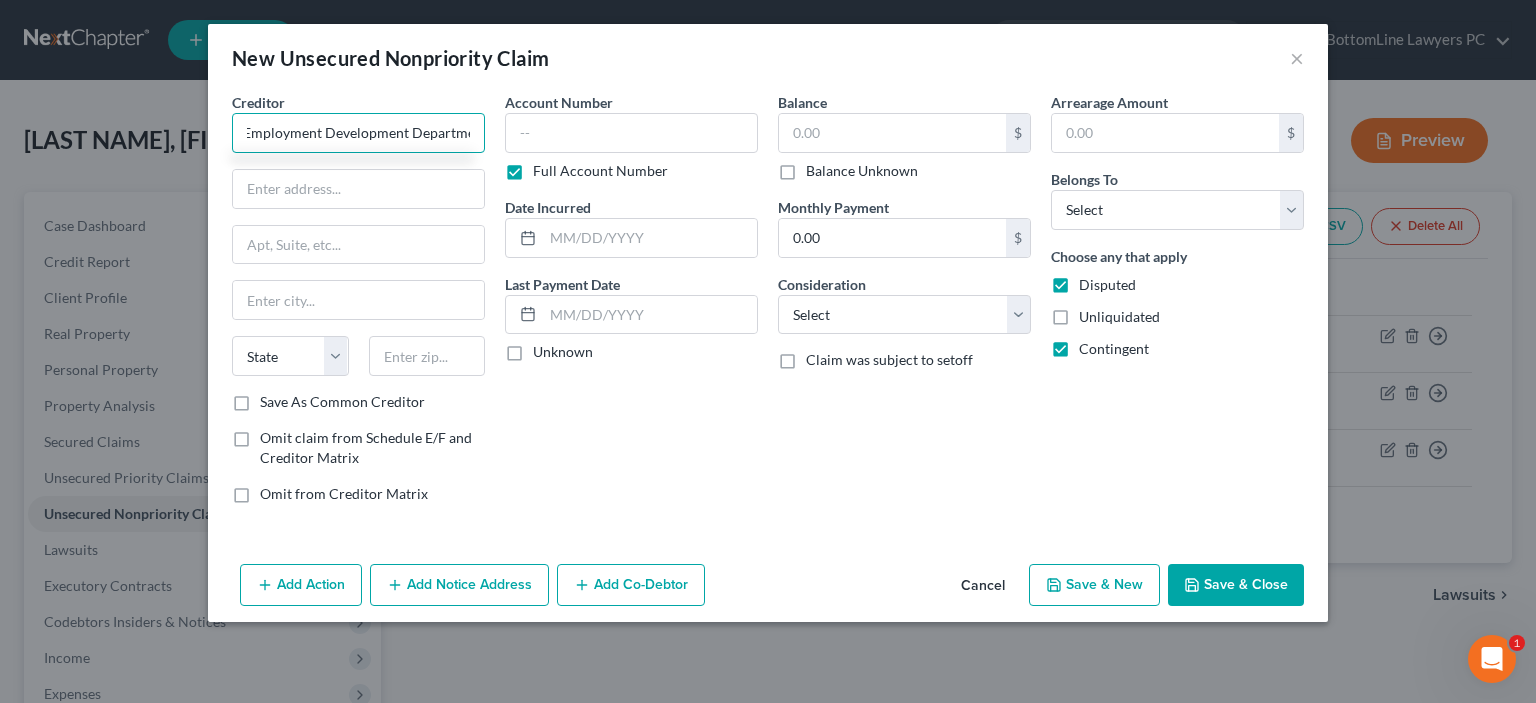 scroll, scrollTop: 0, scrollLeft: 18, axis: horizontal 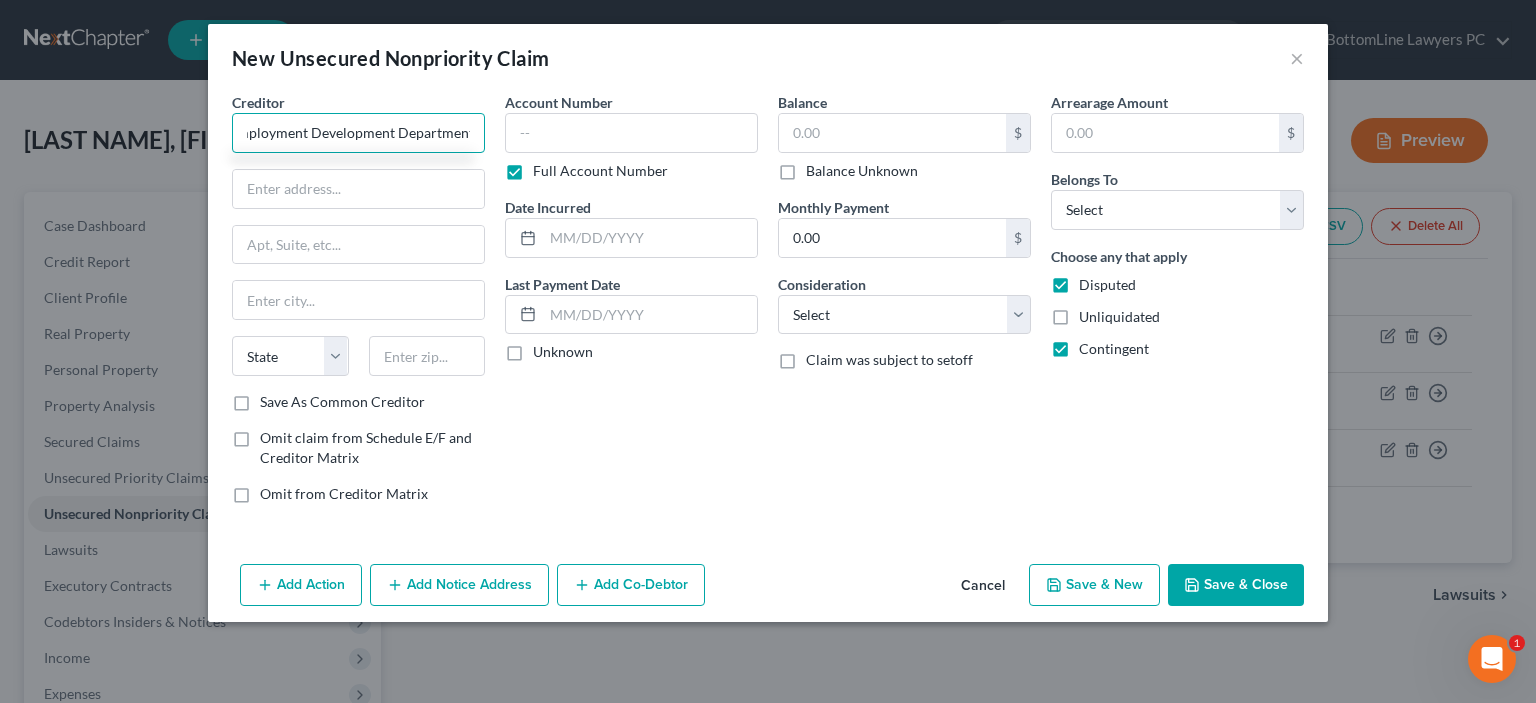 type on "Employment Development Department" 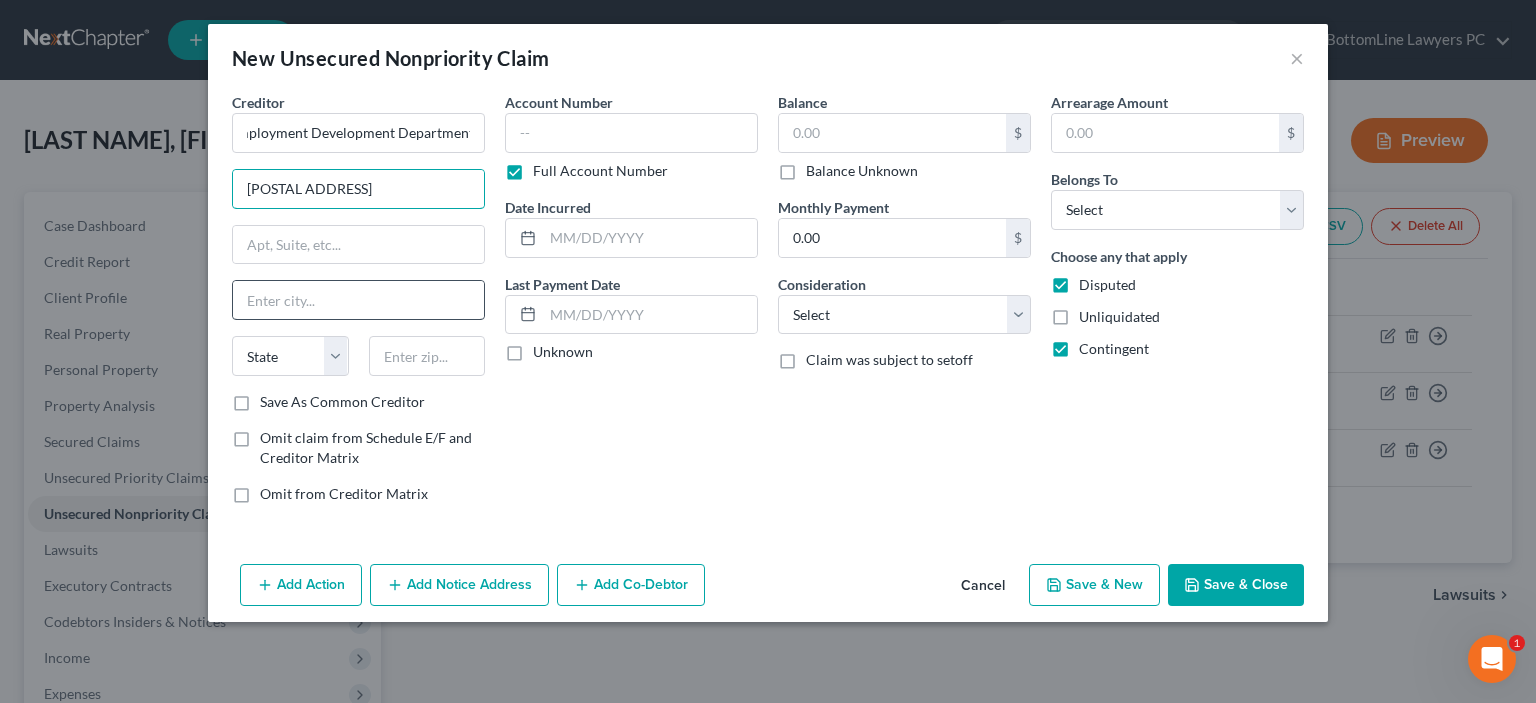 type on "[POSTAL ADDRESS]" 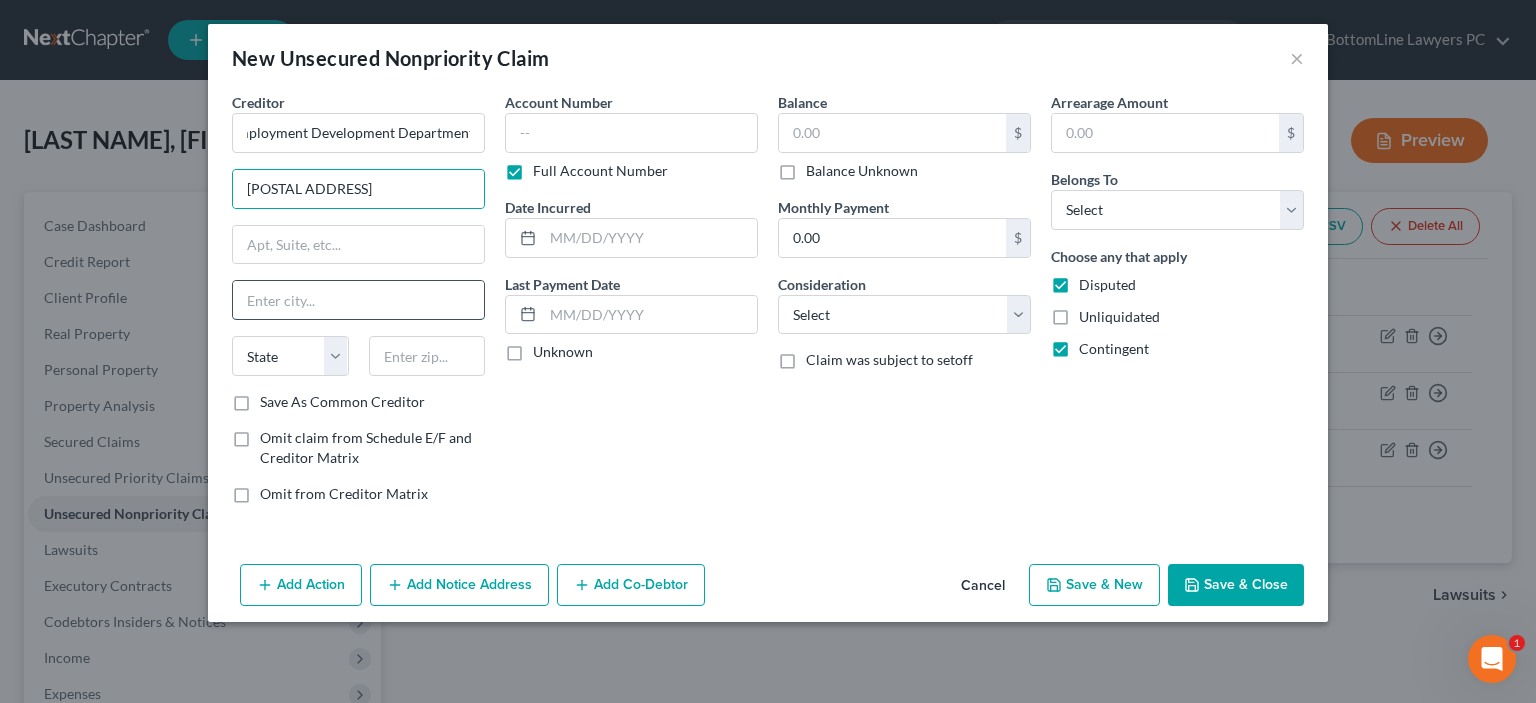 click at bounding box center (358, 300) 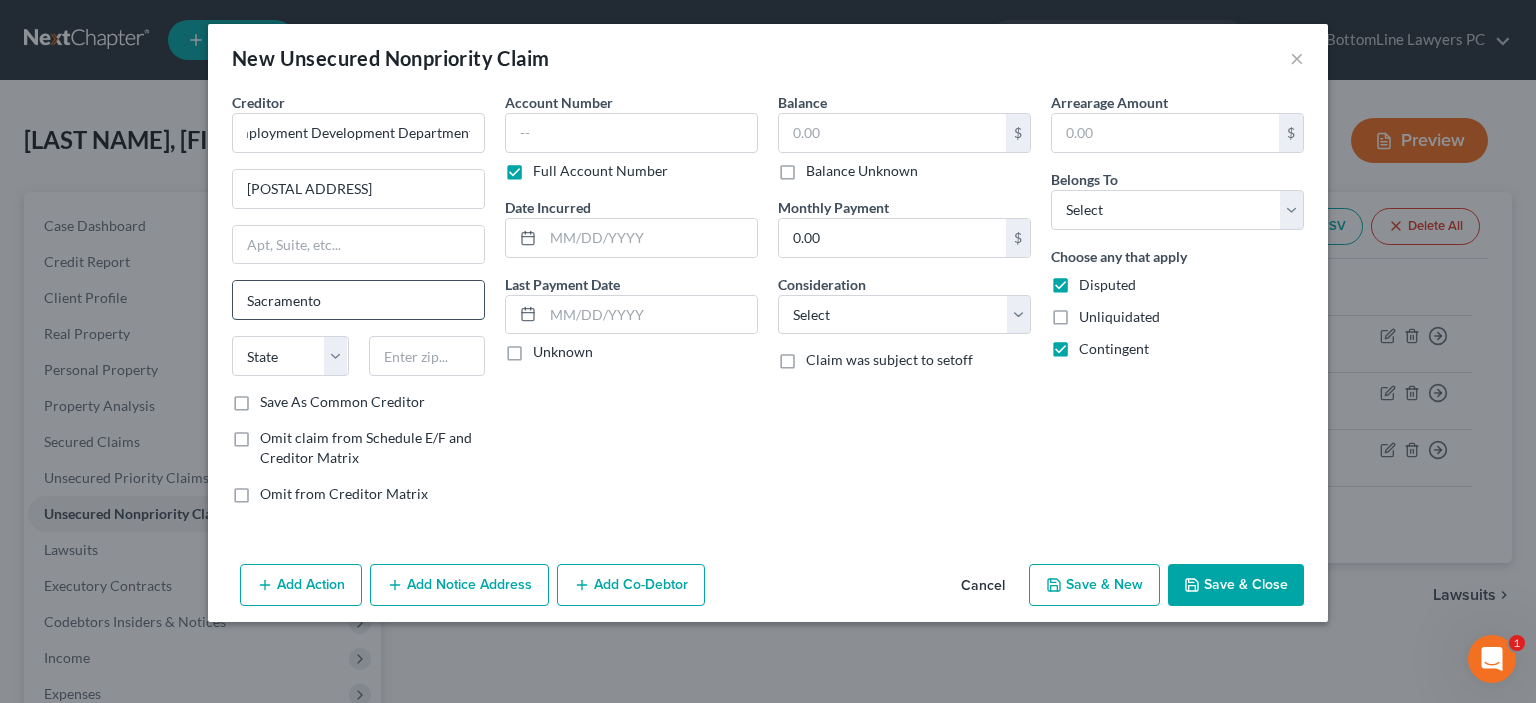 type on "Sacramento" 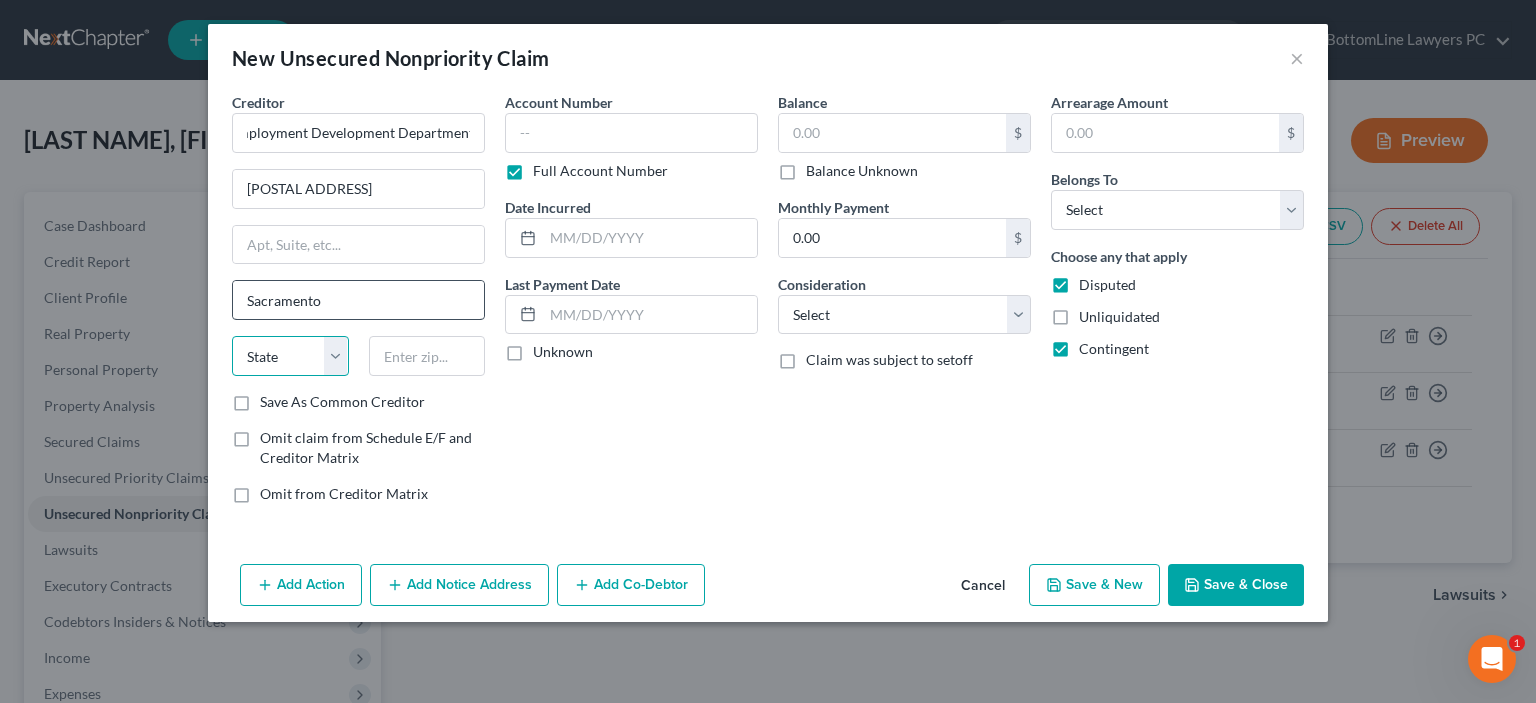 select on "4" 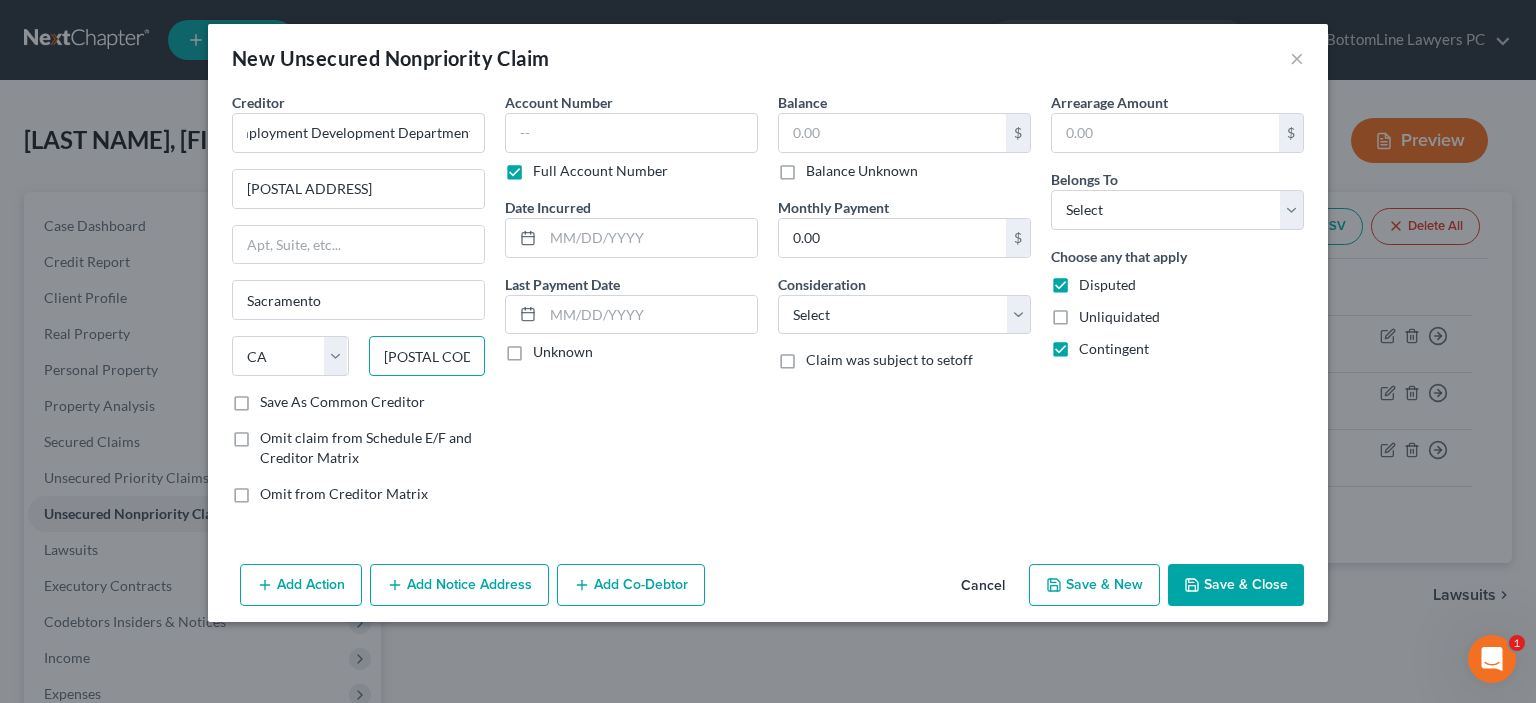 type on "[POSTAL CODE]" 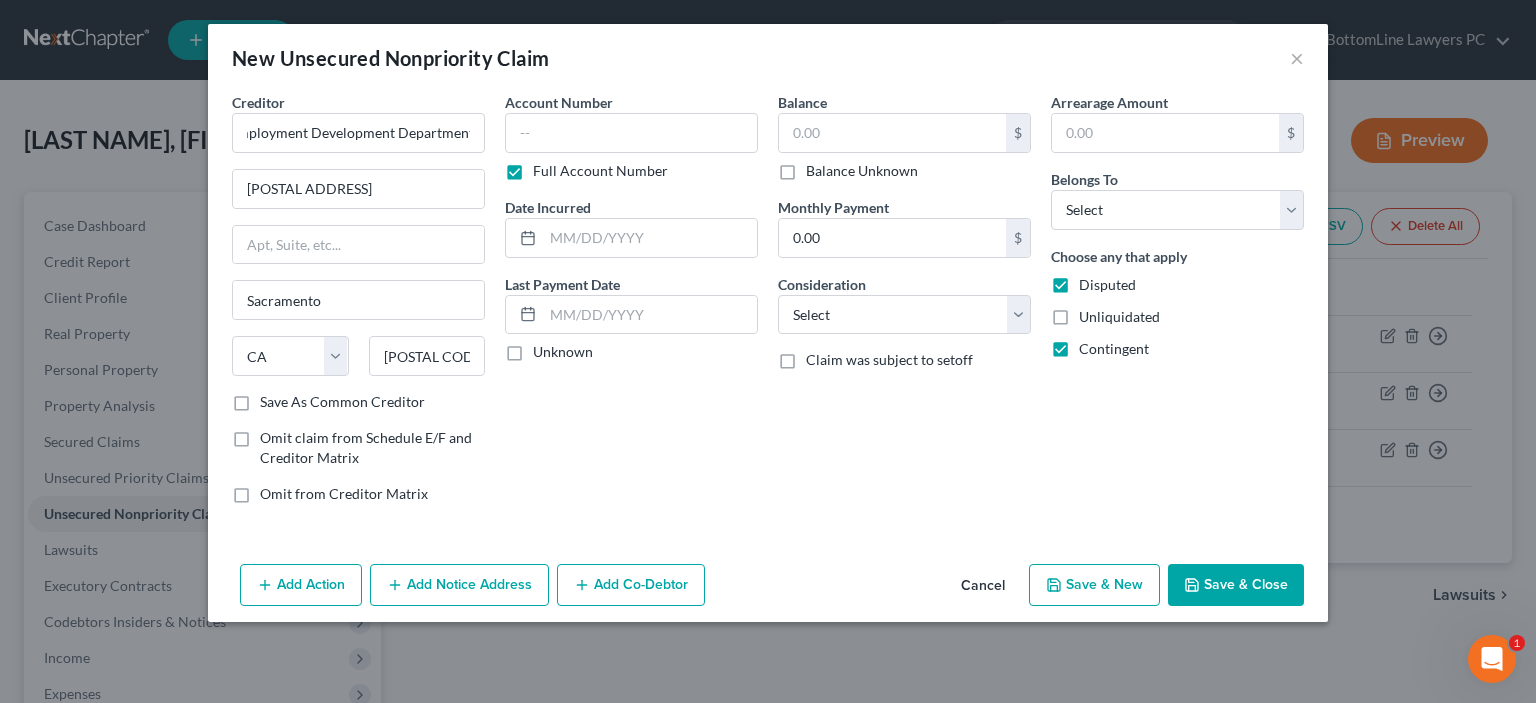 click on "Balance Unknown" at bounding box center [862, 171] 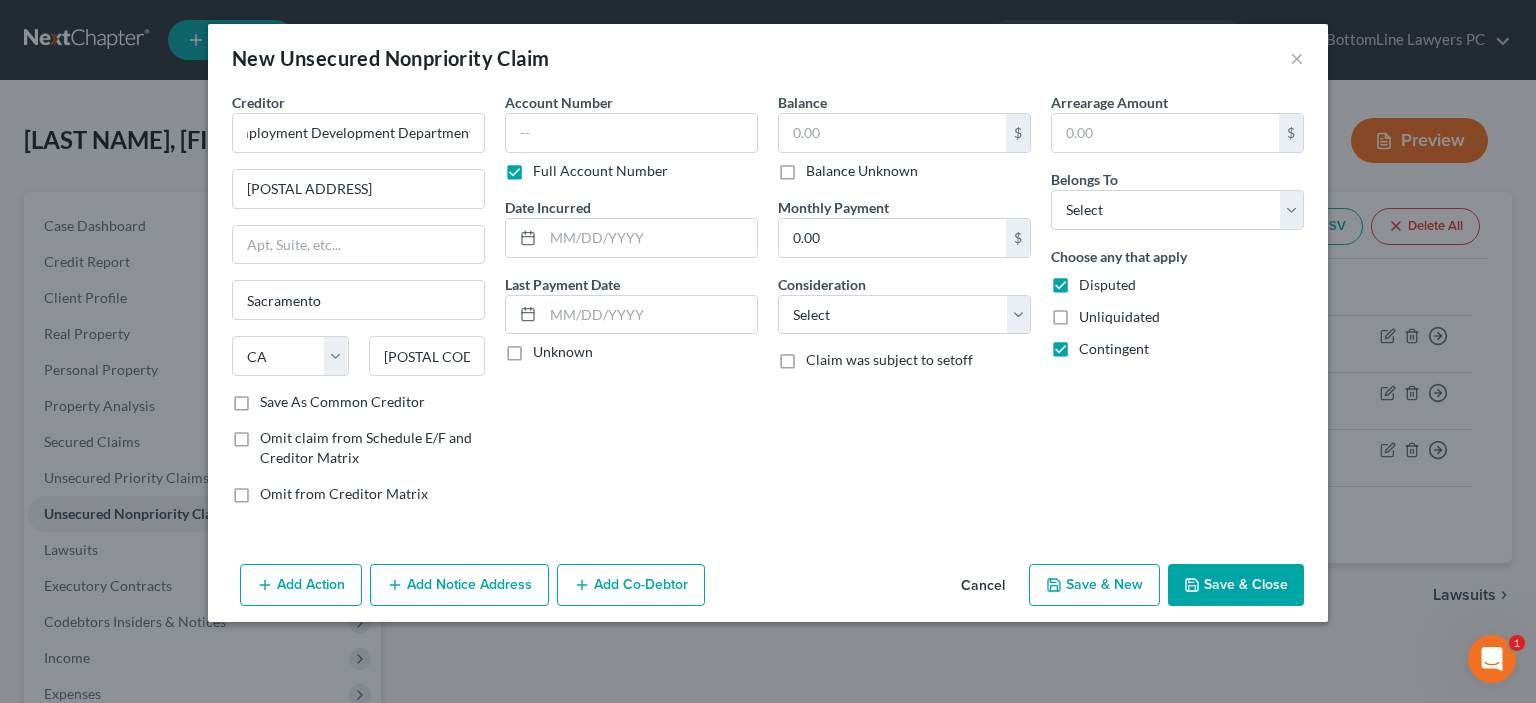 click on "Balance Unknown" at bounding box center (820, 167) 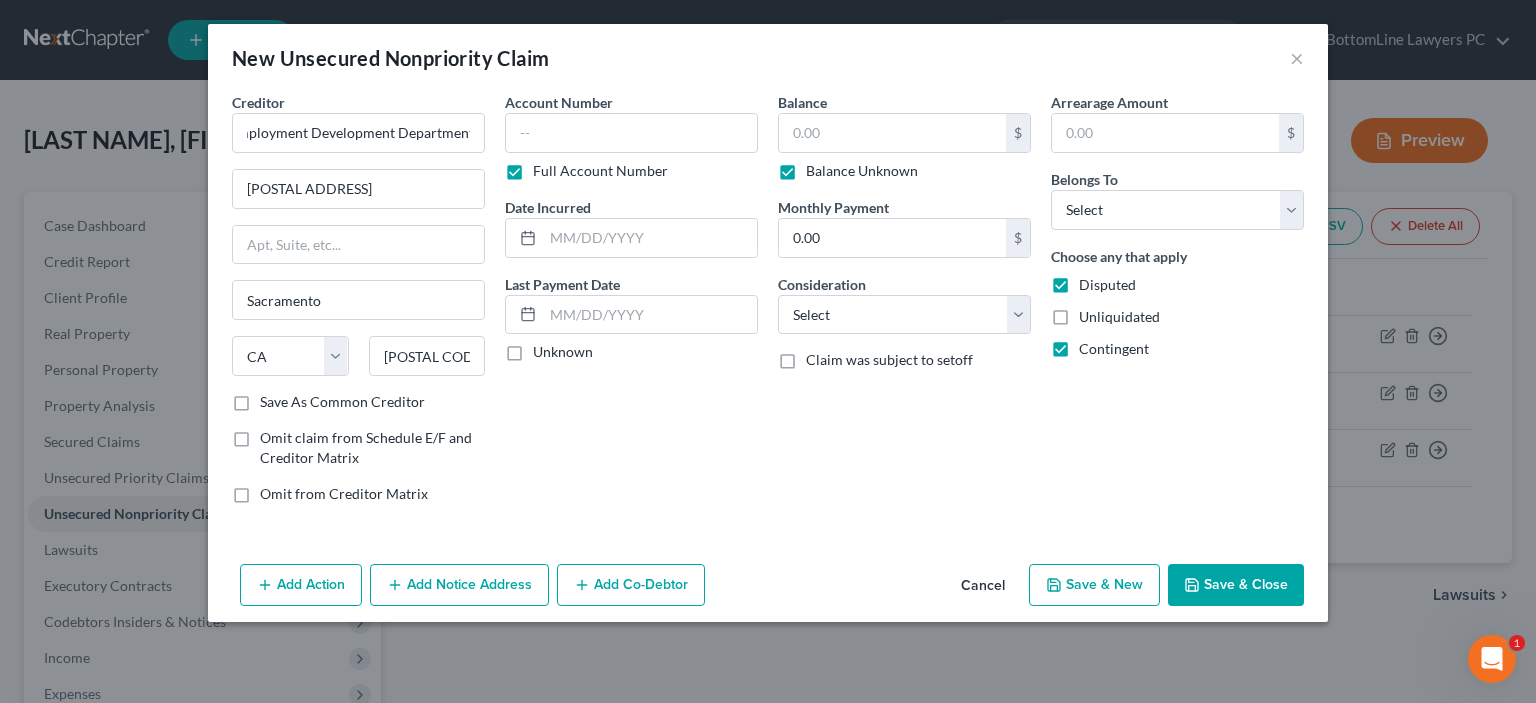 type on "0.00" 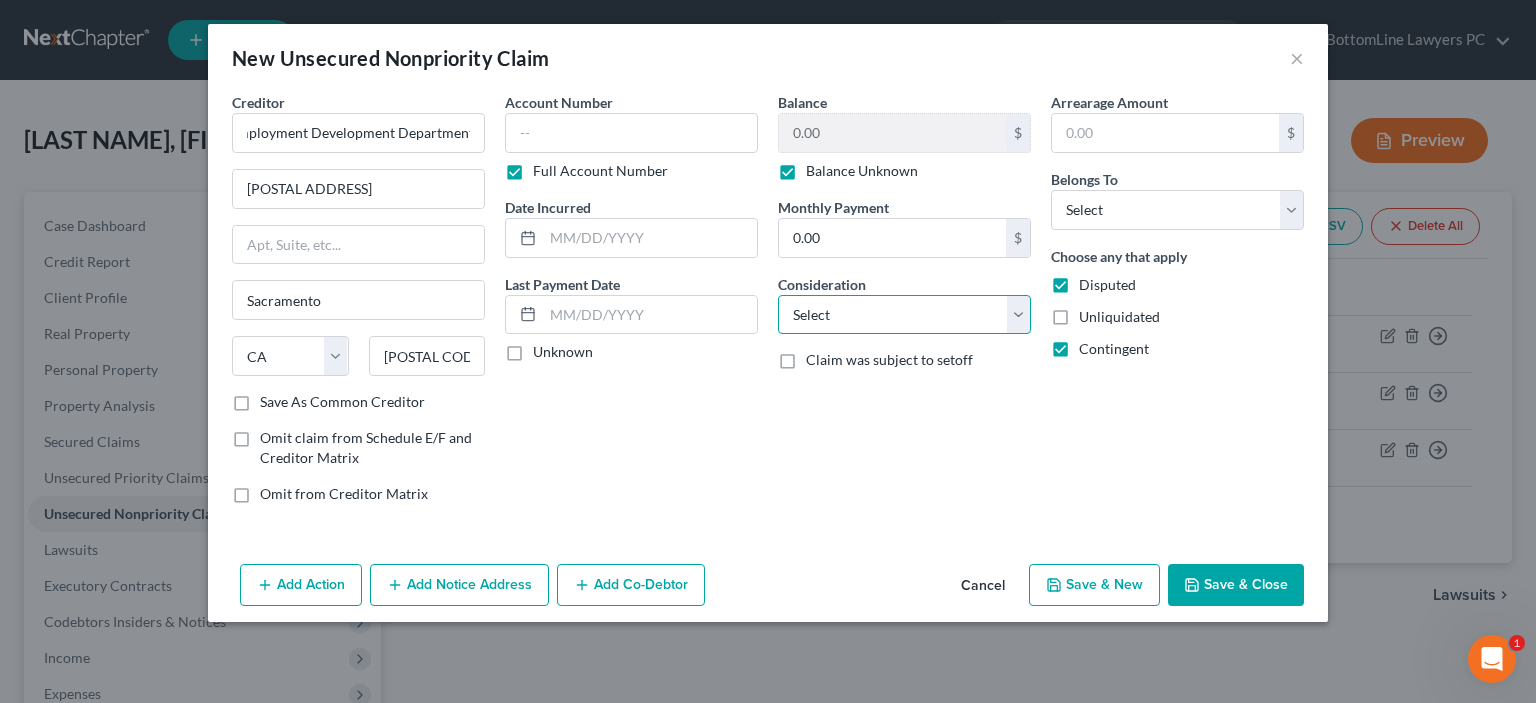 click on "Select Cable / Satellite Services Collection Agency Credit Card Debt Debt Counseling / Attorneys Deficiency Balance Domestic Support Obligations Home / Car Repairs Income Taxes Judgment Liens Medical Services Monies Loaned / Advanced Mortgage Obligation From Divorce Or Separation Obligation To Pensions Other Overdrawn Bank Account Promised To Help Pay Creditors Student Loans Suppliers And Vendors Telephone / Internet Services Utility Services" at bounding box center [904, 315] 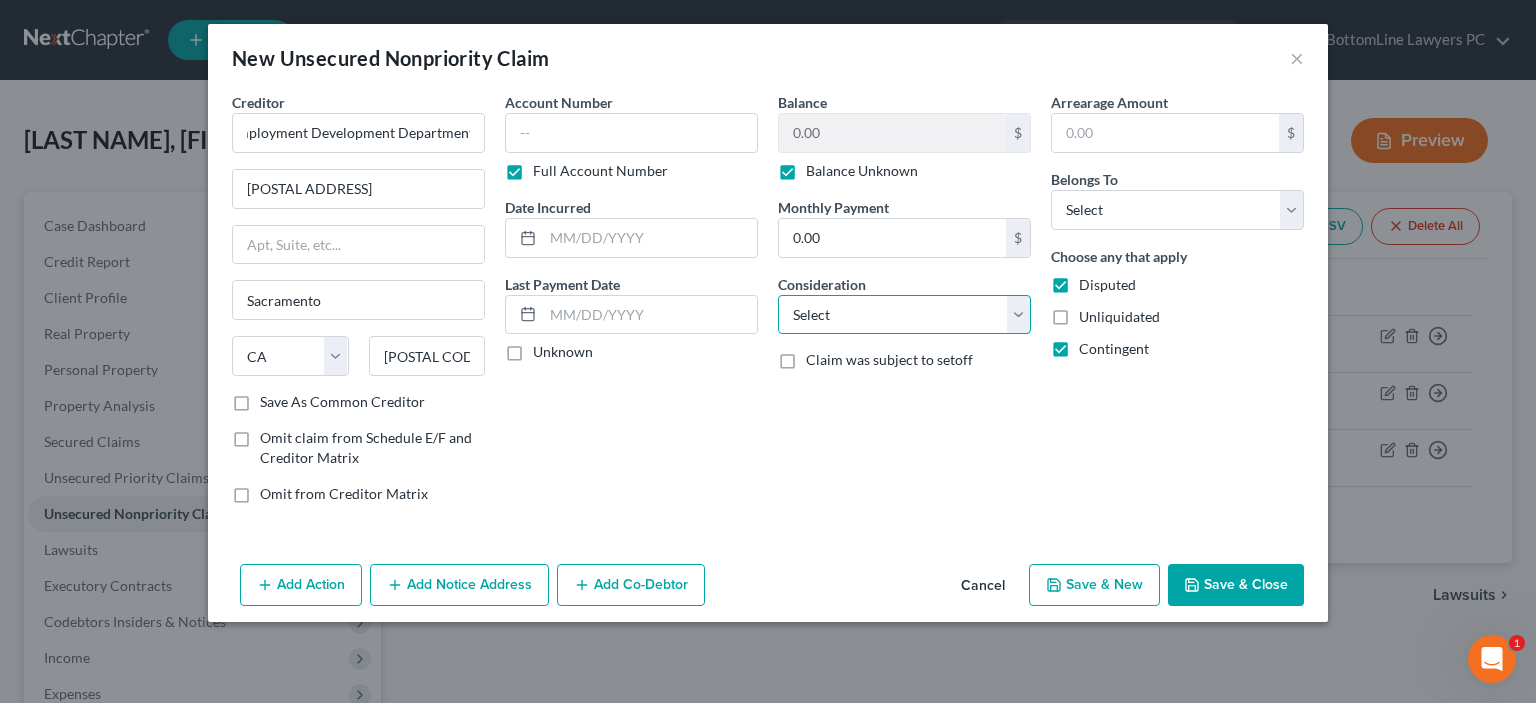 select on "4" 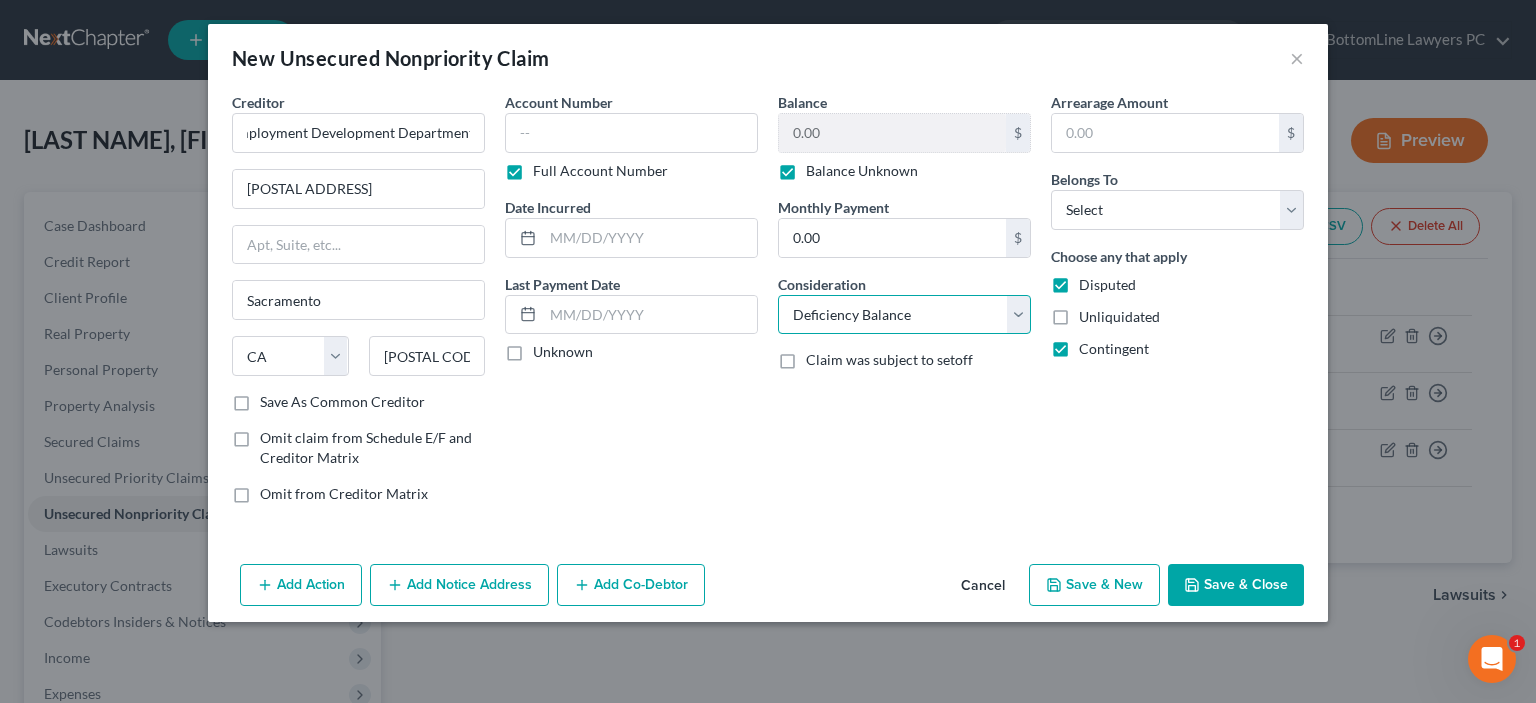 click on "Deficiency Balance" at bounding box center [0, 0] 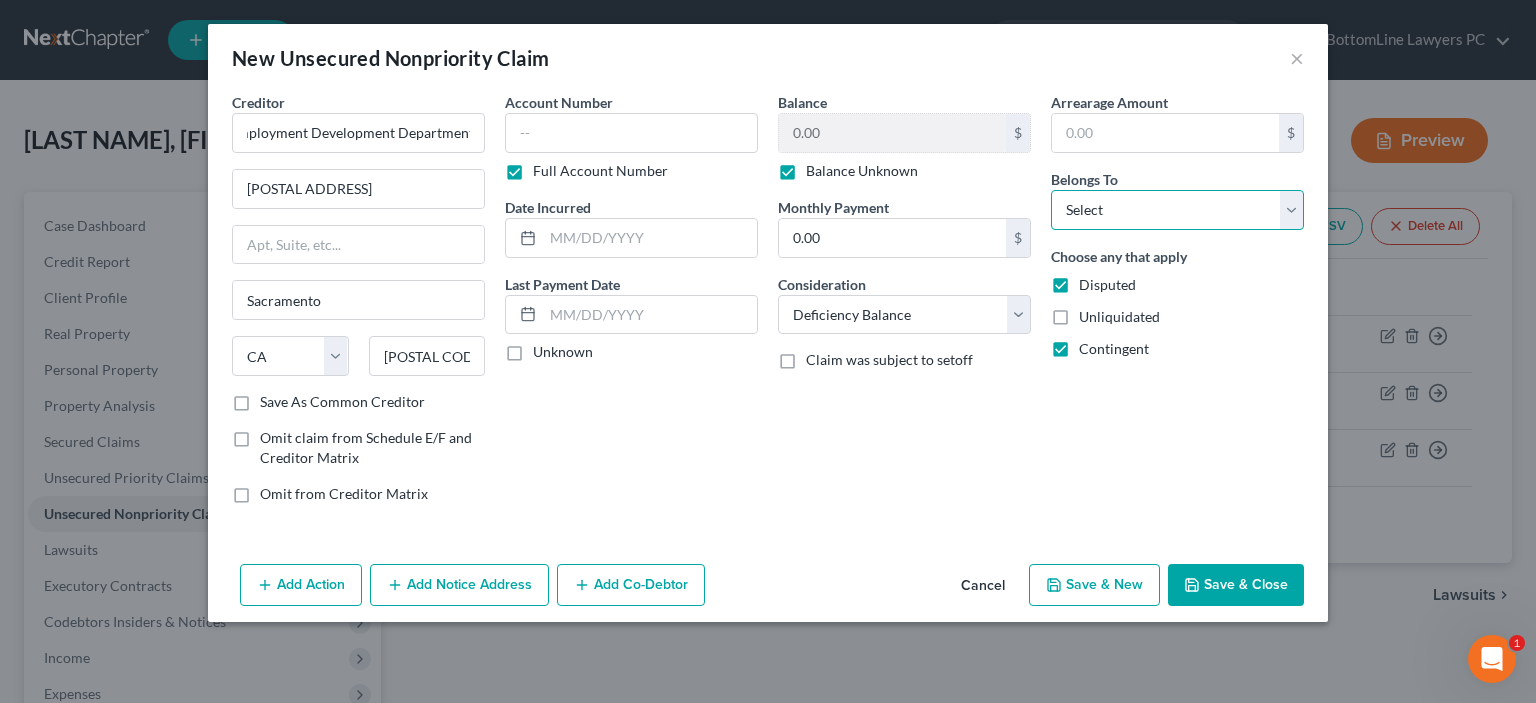 click on "Select Debtor 1 Only Debtor 2 Only Debtor 1 And Debtor 2 Only At Least One Of The Debtors And Another Community Property" at bounding box center (1177, 210) 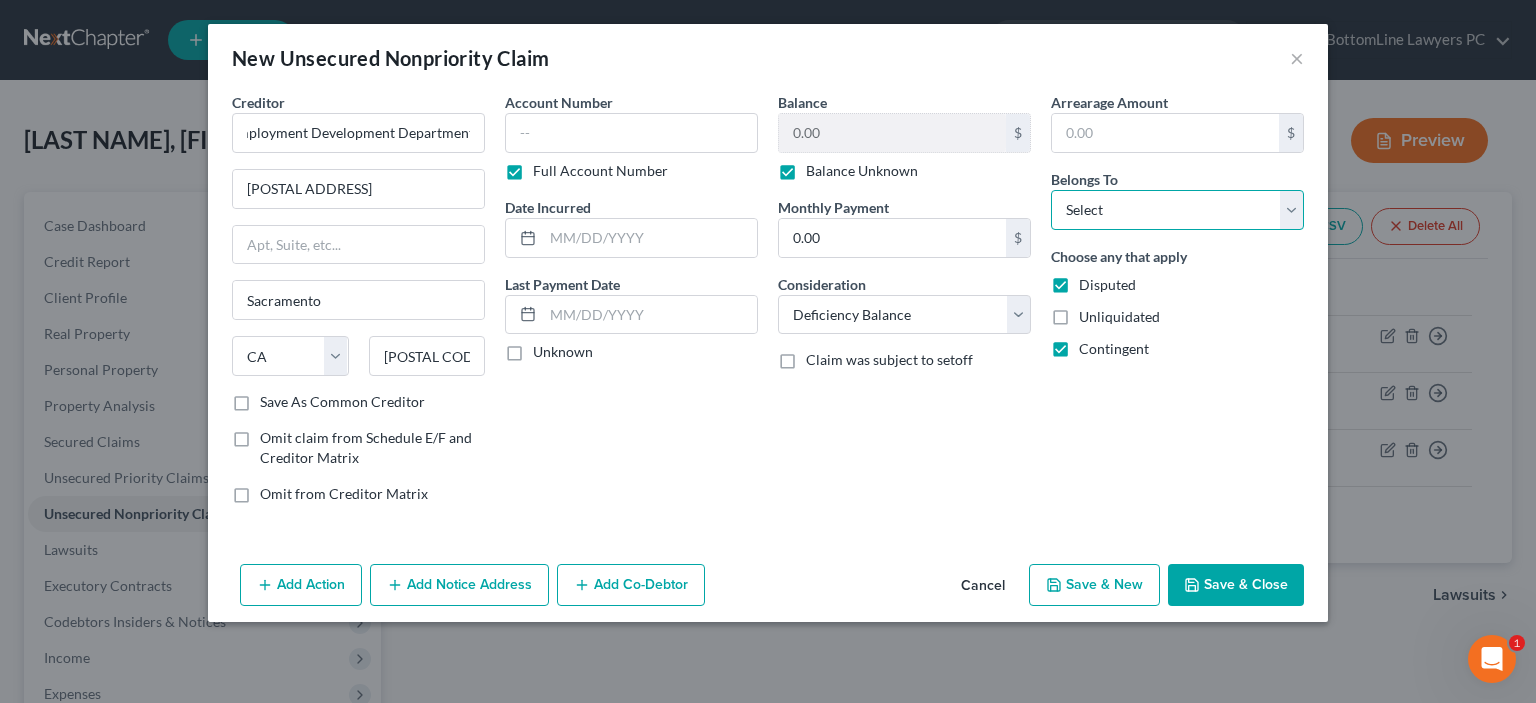 select on "0" 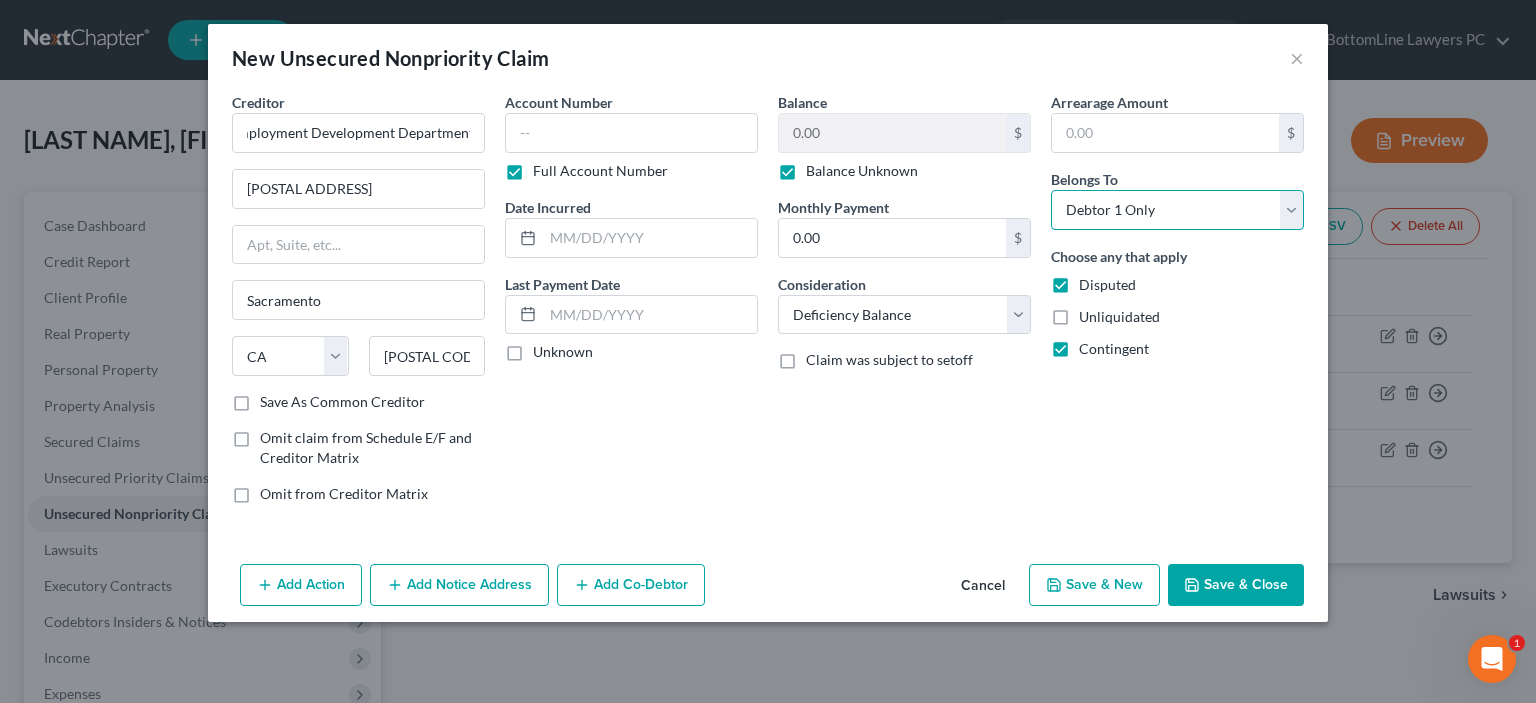 click on "Debtor 1 Only" at bounding box center [0, 0] 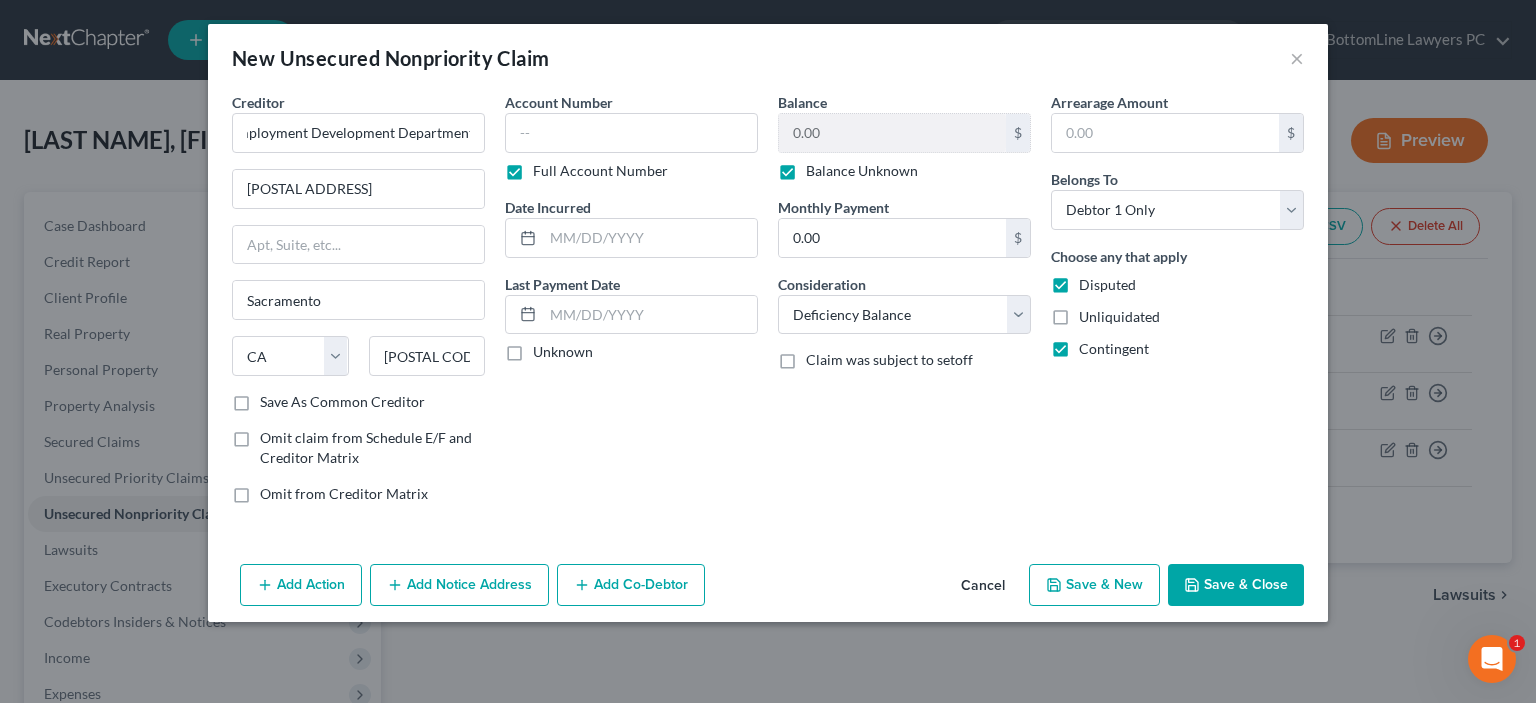click on "Save & Close" at bounding box center (1236, 585) 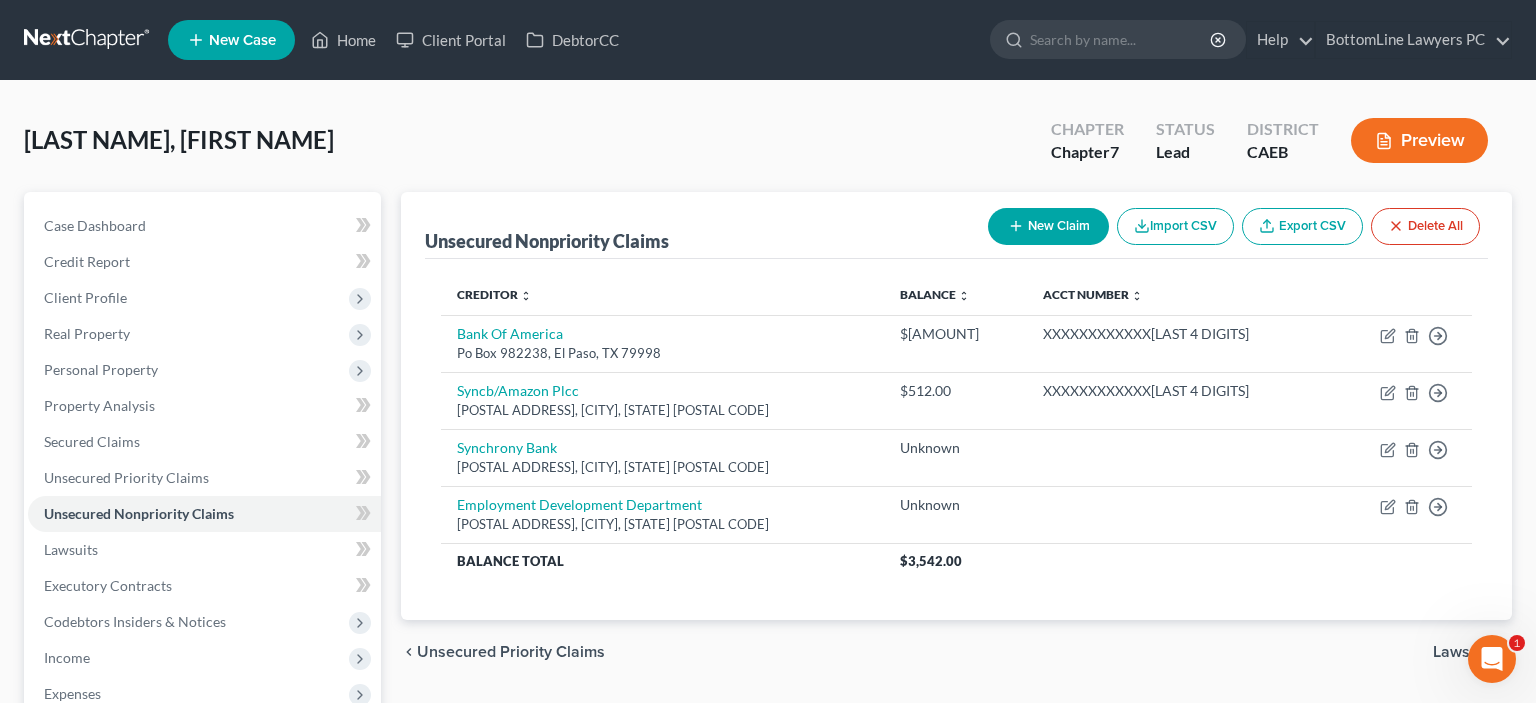 click on "New Claim" at bounding box center (1048, 226) 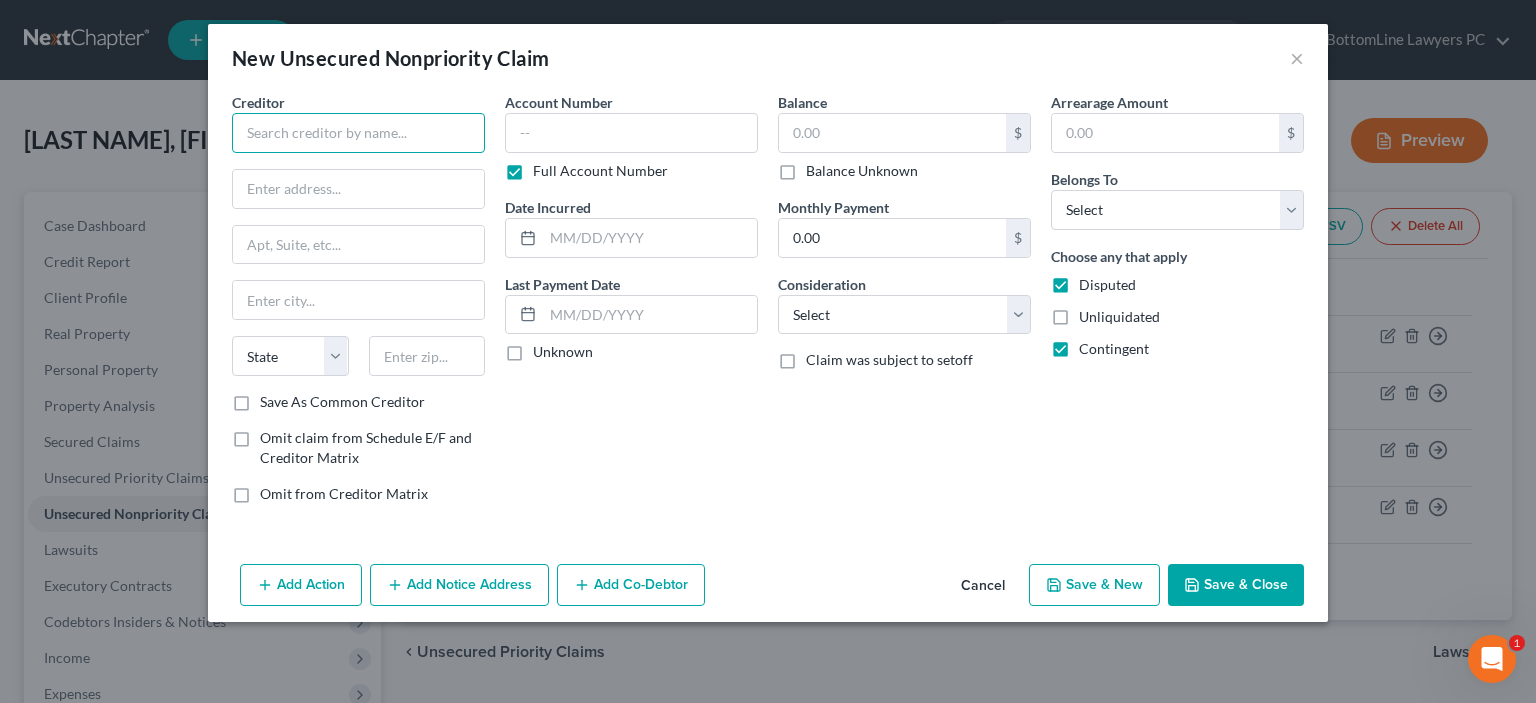 click at bounding box center (358, 133) 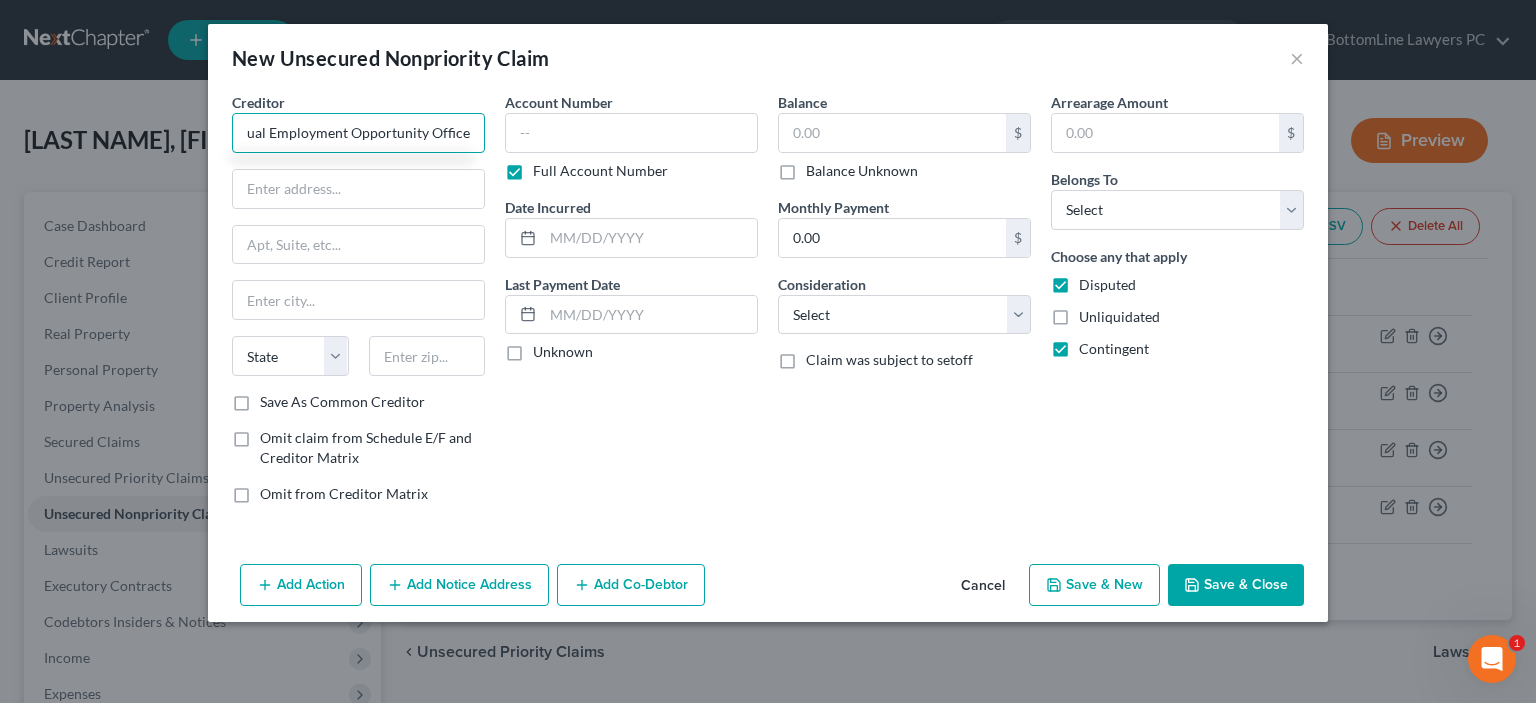 scroll, scrollTop: 0, scrollLeft: 11, axis: horizontal 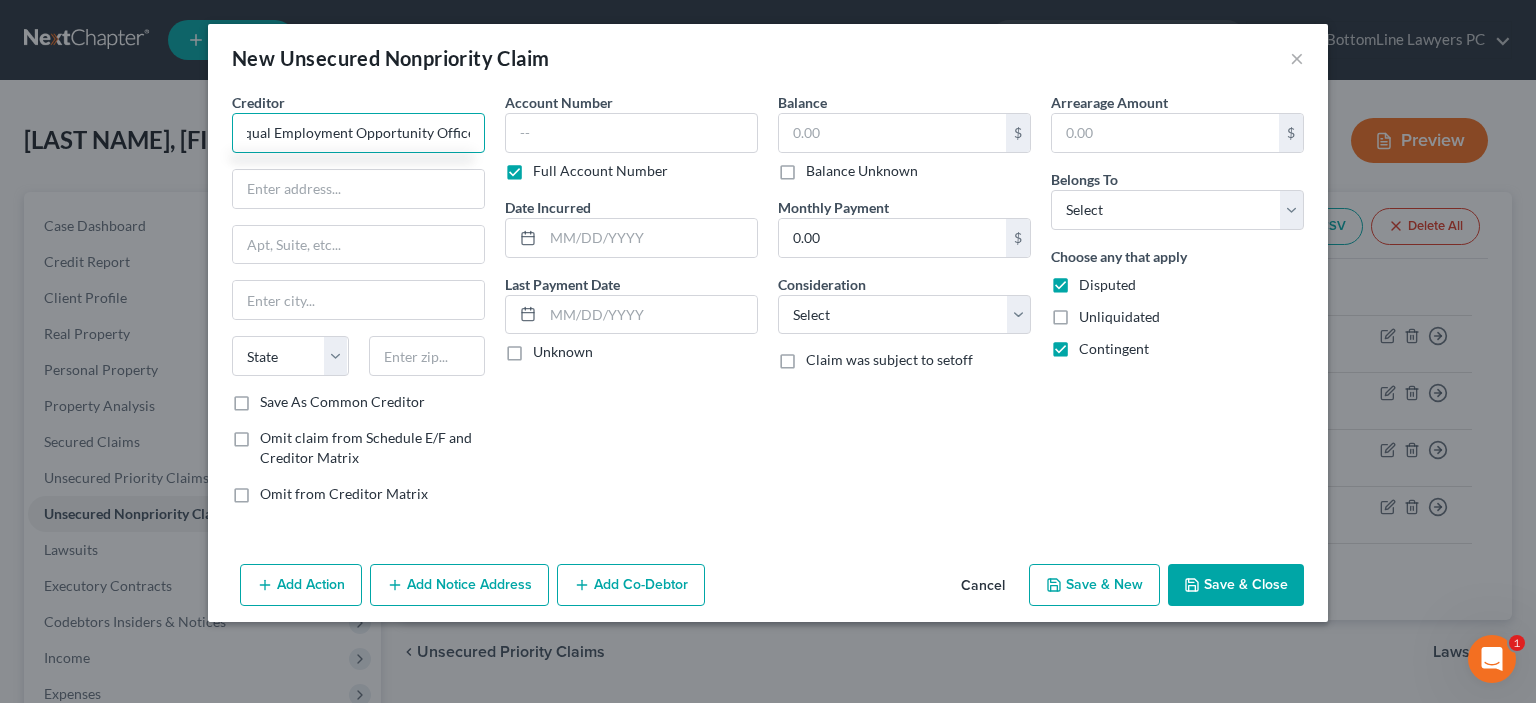 type on "Equal Employment Opportunity Office" 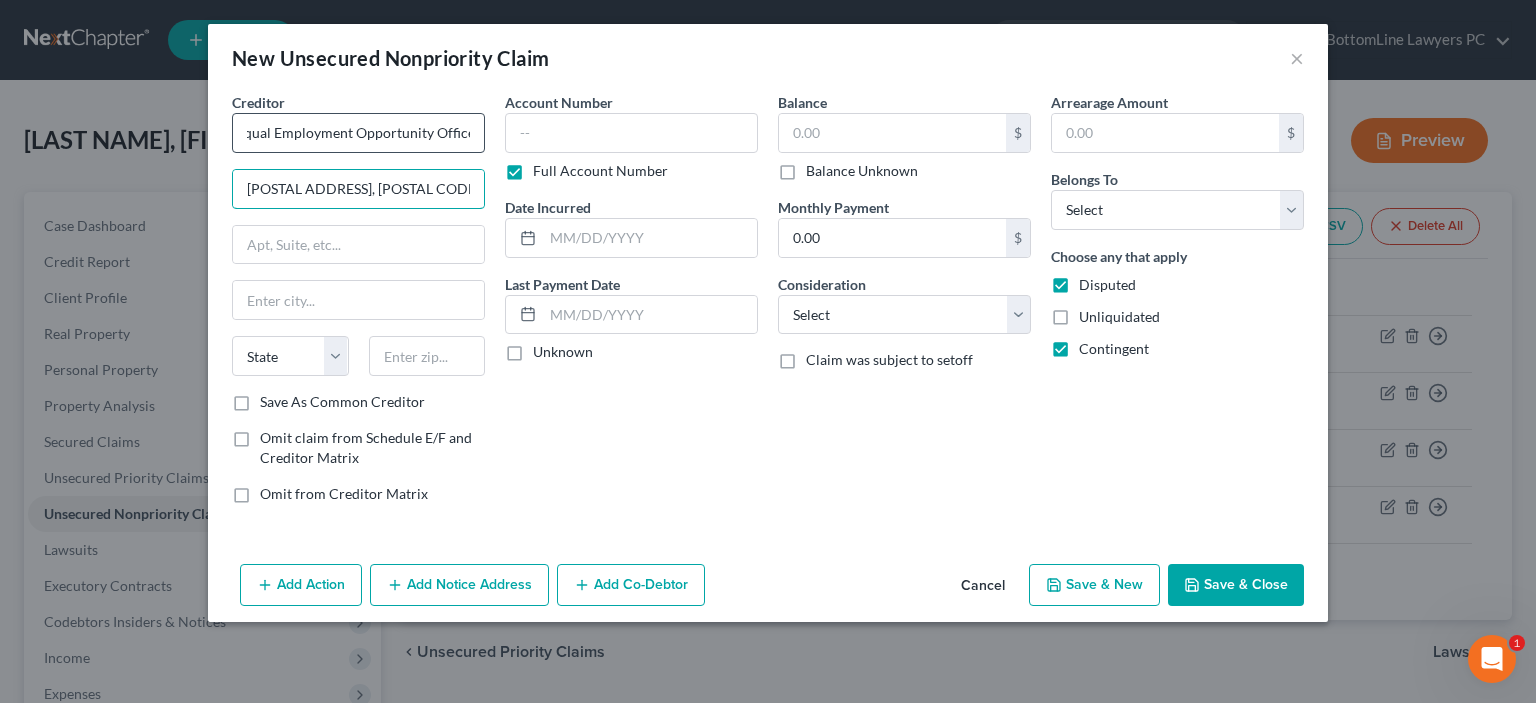type on "[POSTAL ADDRESS], [POSTAL CODE]" 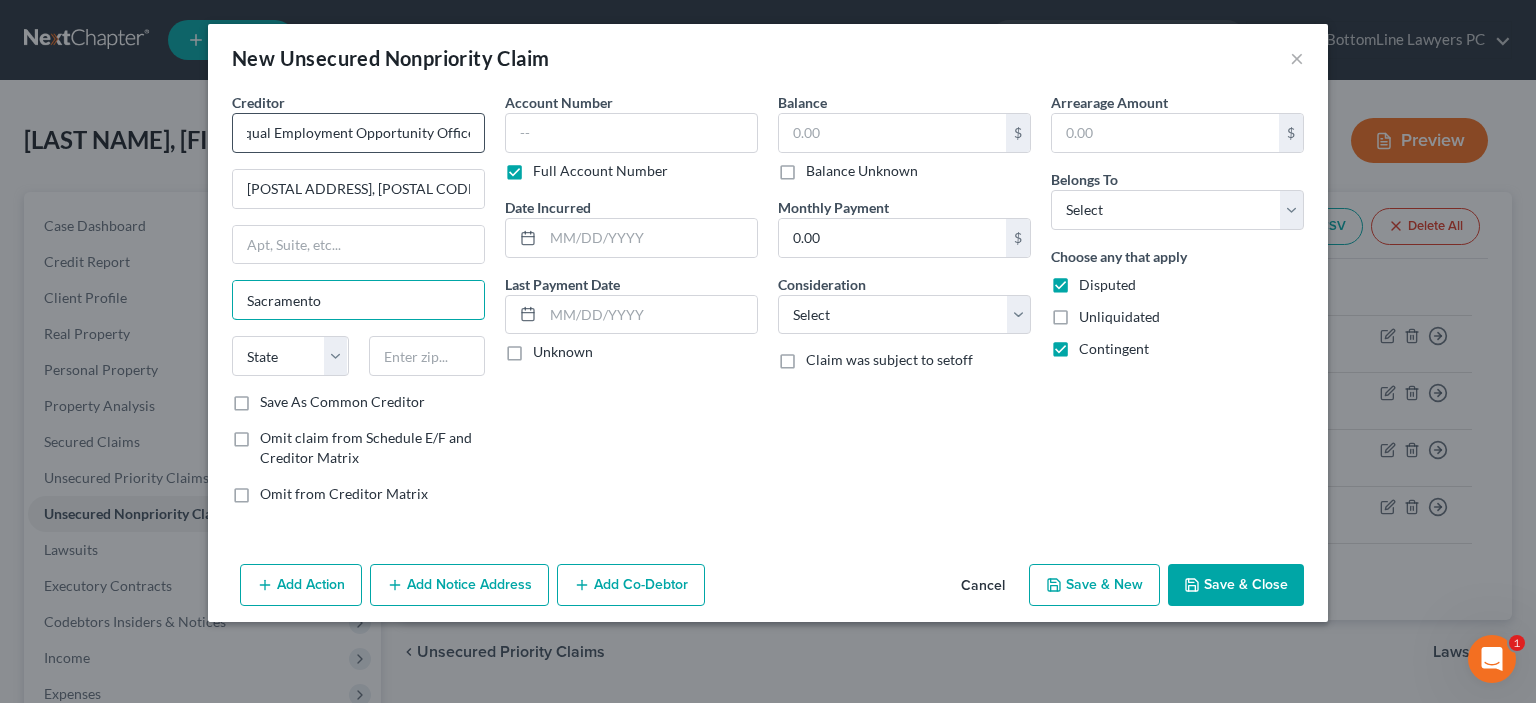 type on "Sacramento" 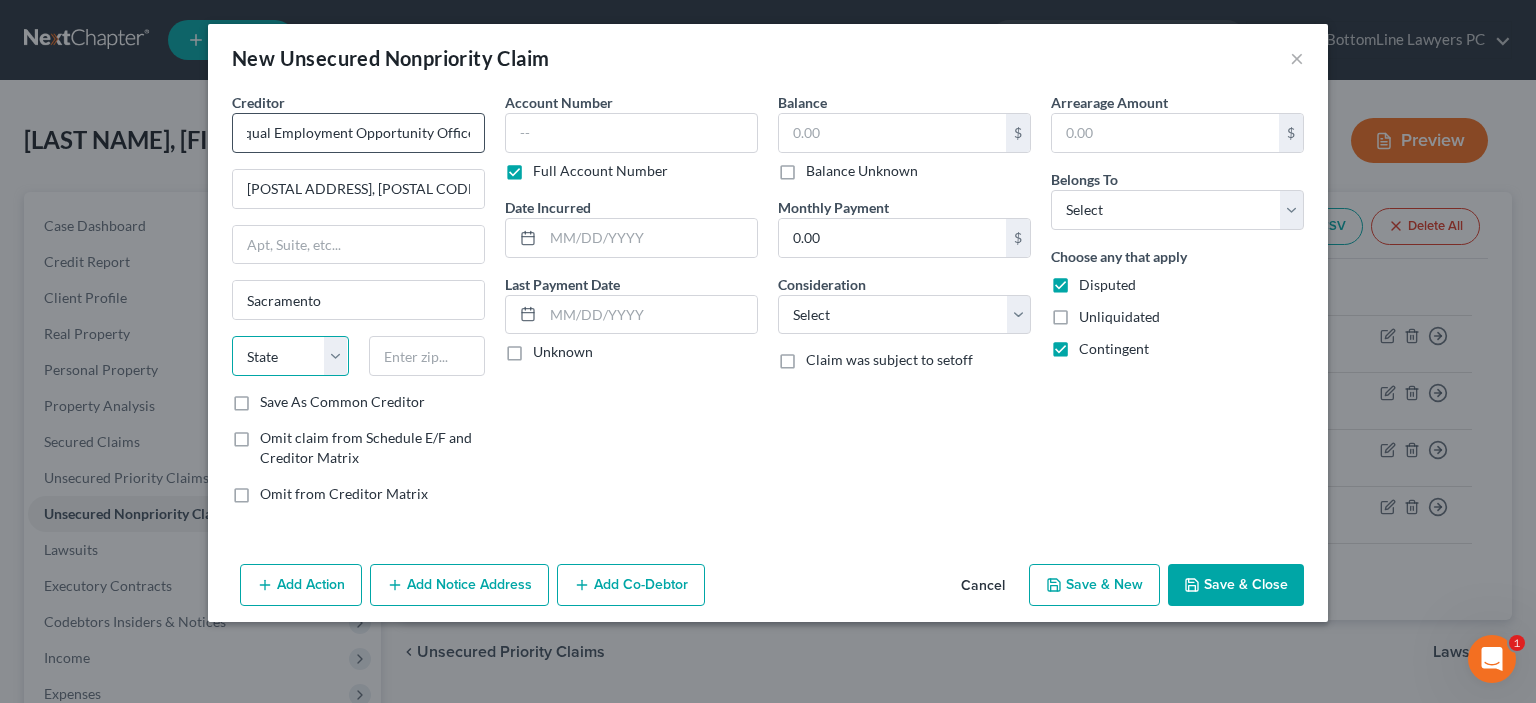 select on "4" 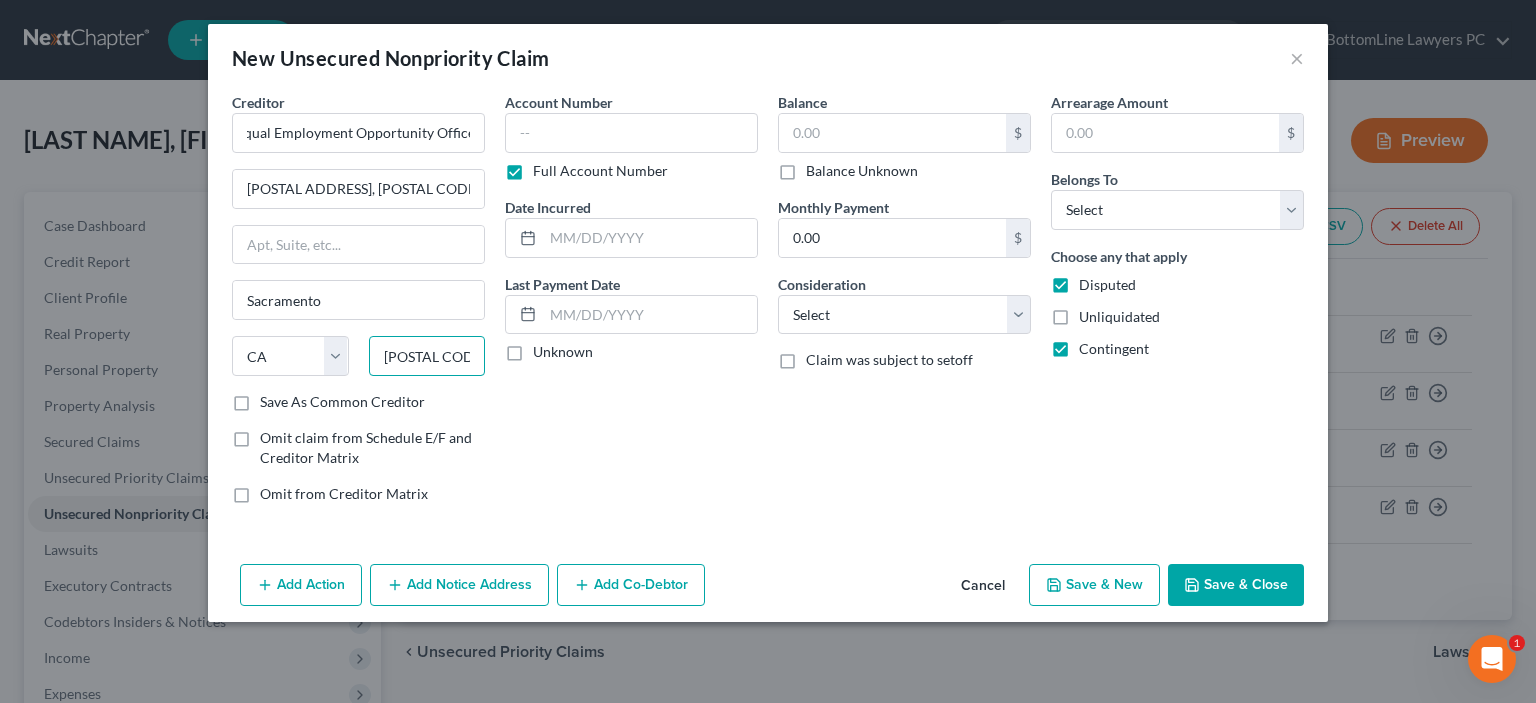 type on "[POSTAL CODE]" 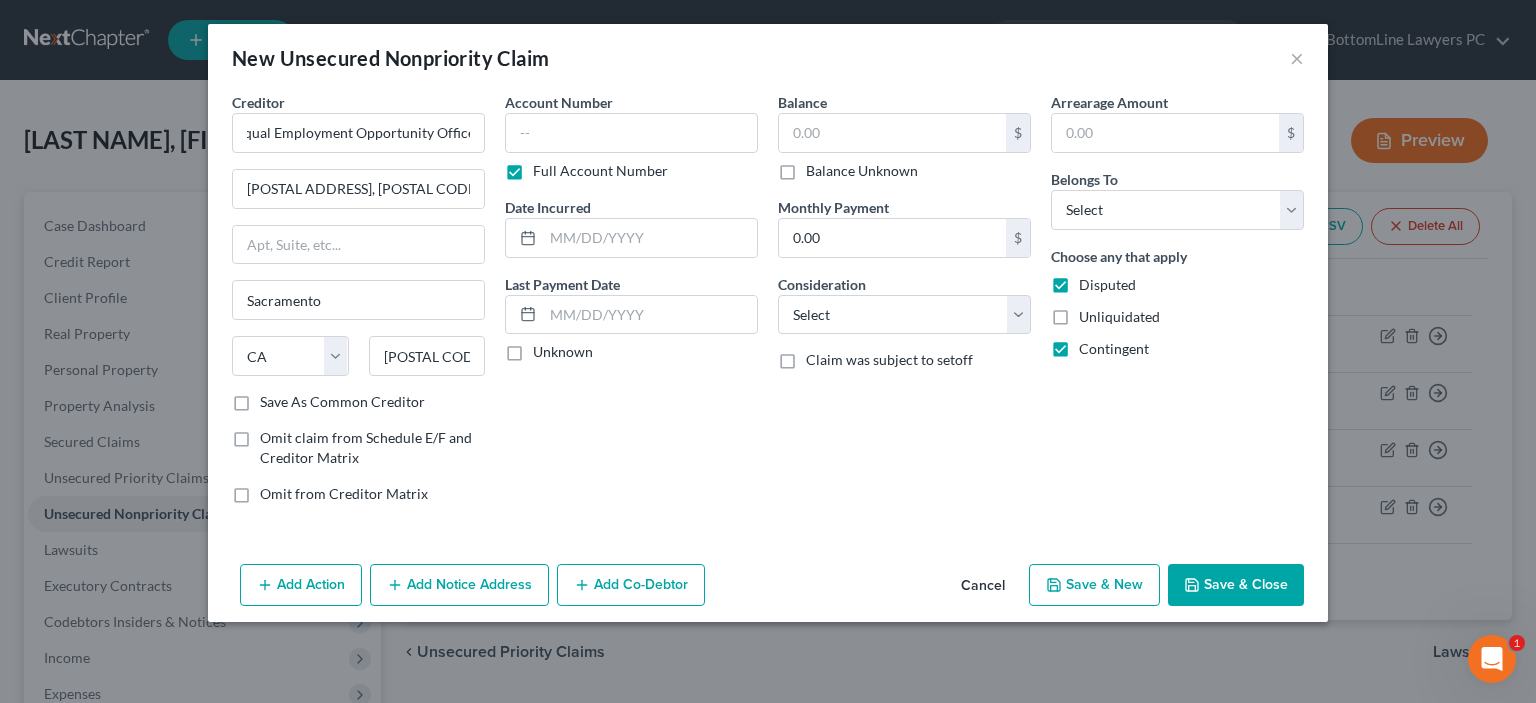 click on "Balance Unknown" at bounding box center [862, 171] 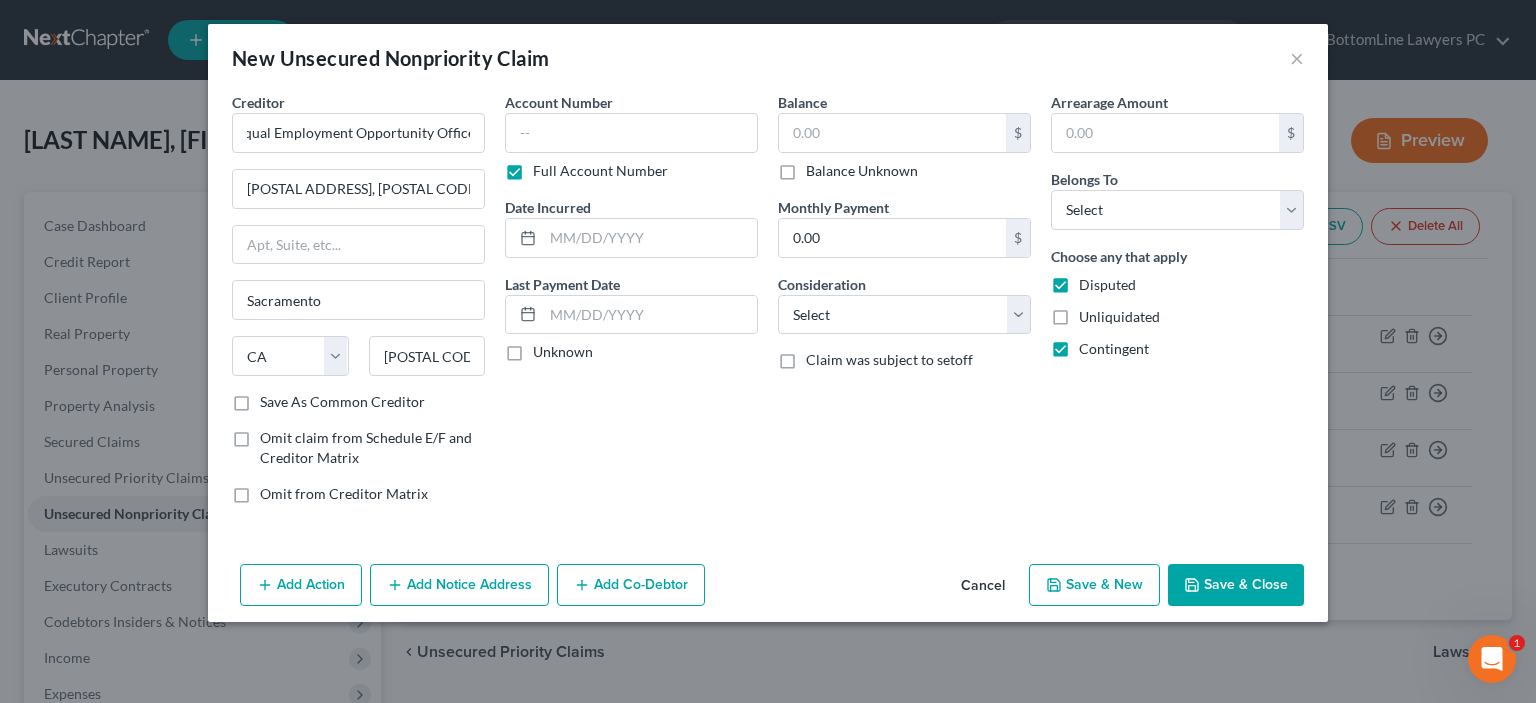 click on "Balance Unknown" at bounding box center [820, 167] 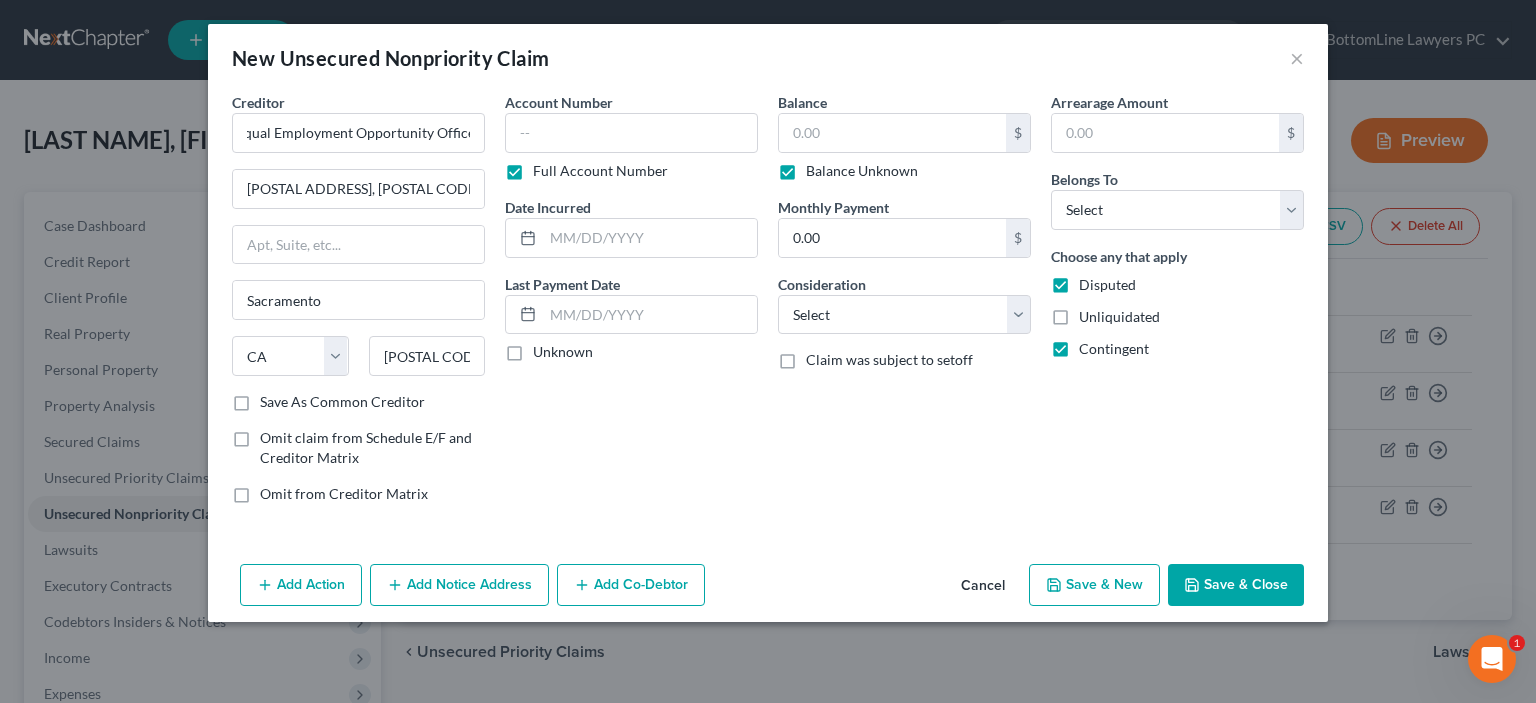 type on "0.00" 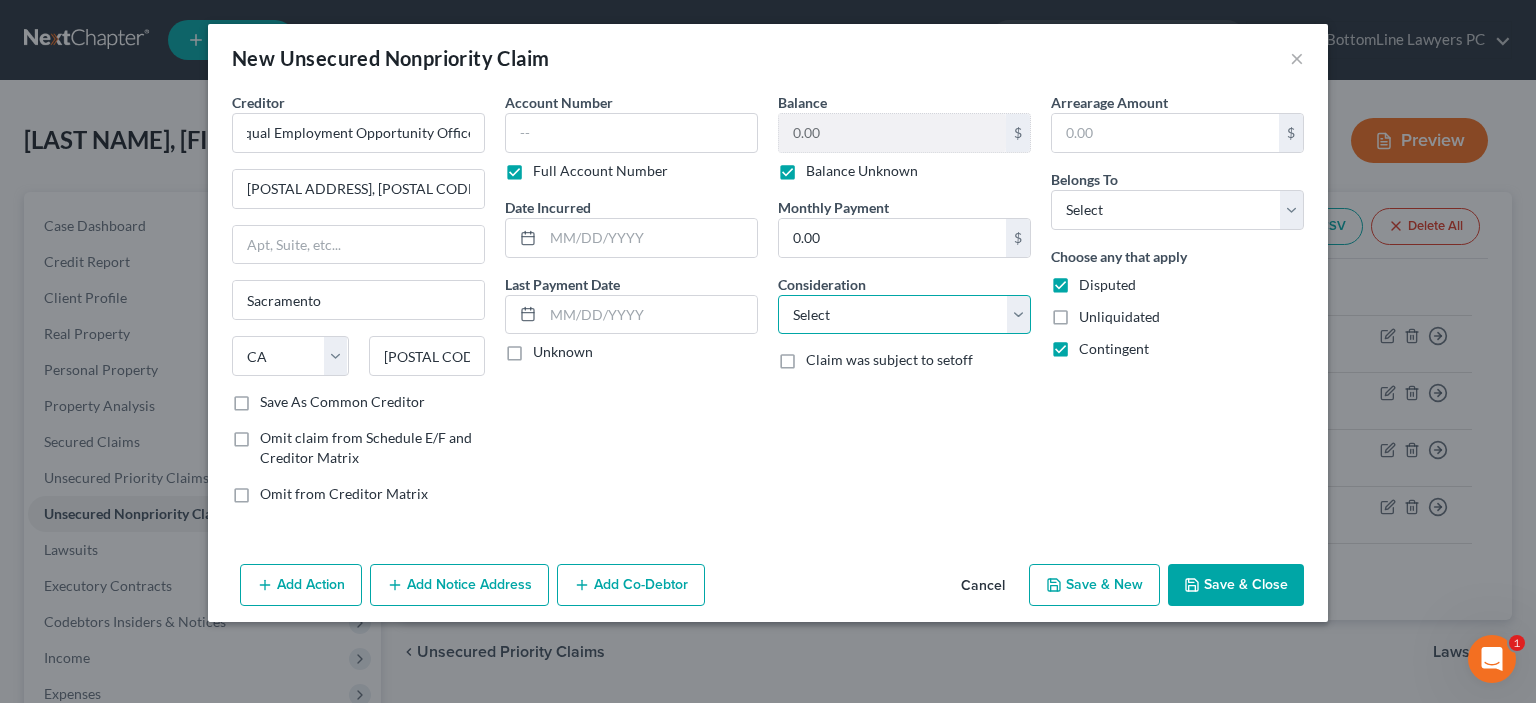 click on "Select Cable / Satellite Services Collection Agency Credit Card Debt Debt Counseling / Attorneys Deficiency Balance Domestic Support Obligations Home / Car Repairs Income Taxes Judgment Liens Medical Services Monies Loaned / Advanced Mortgage Obligation From Divorce Or Separation Obligation To Pensions Other Overdrawn Bank Account Promised To Help Pay Creditors Student Loans Suppliers And Vendors Telephone / Internet Services Utility Services" at bounding box center [904, 315] 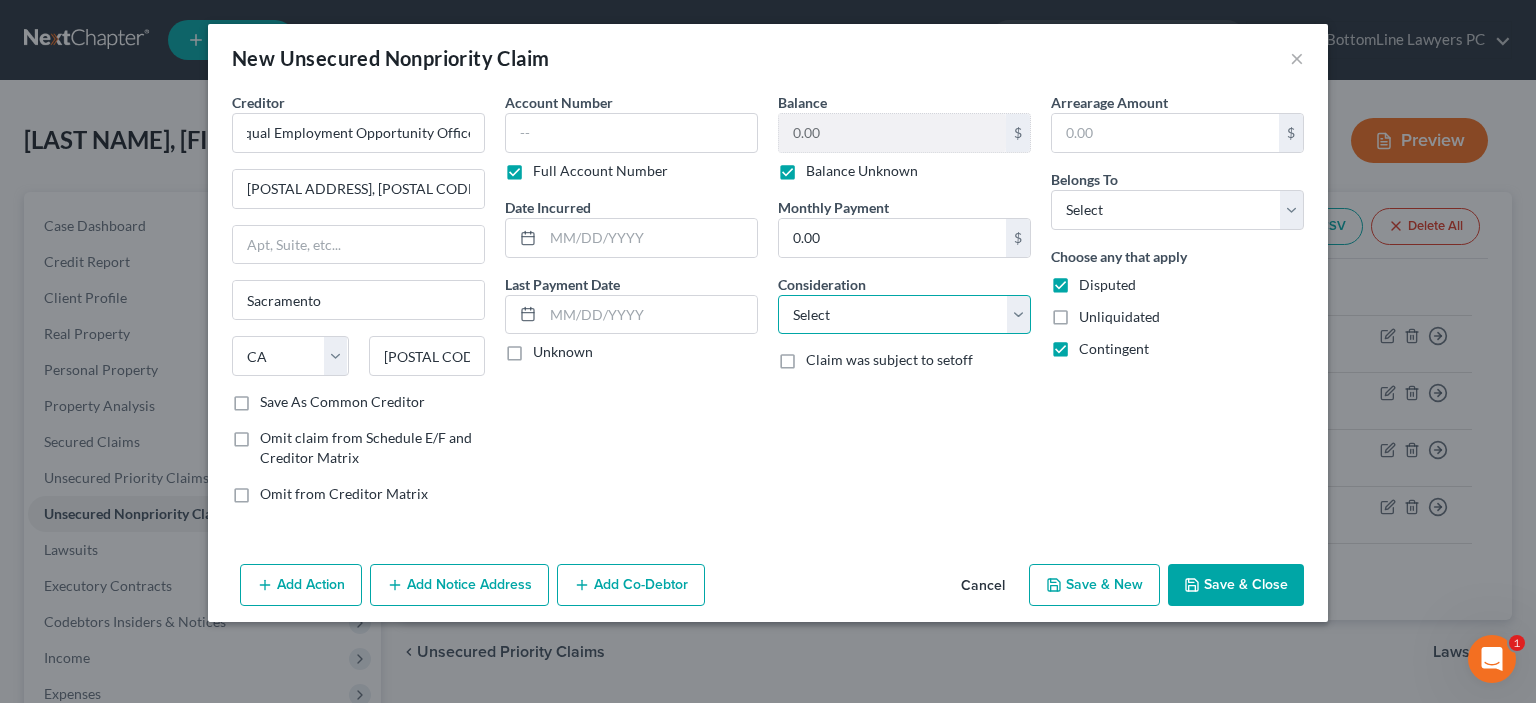 select on "4" 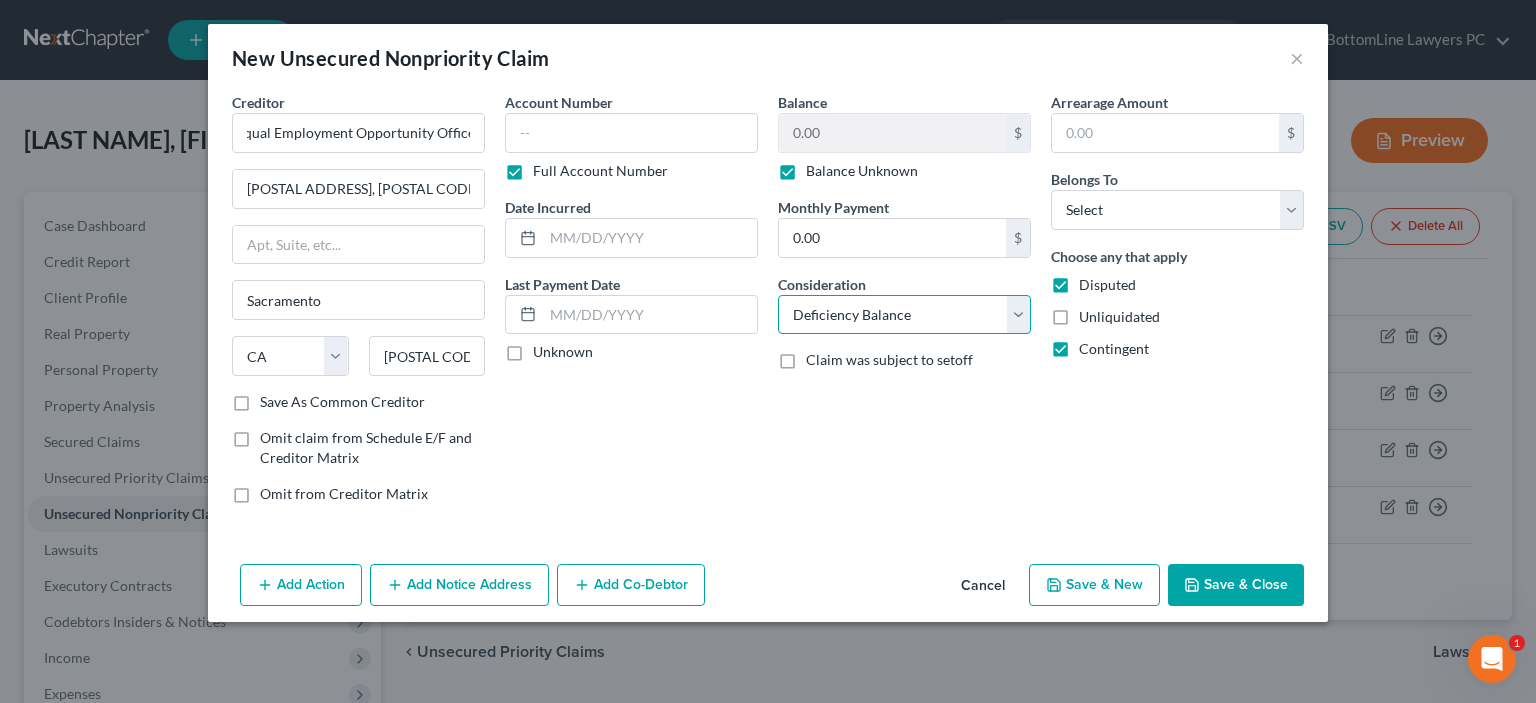 click on "Deficiency Balance" at bounding box center [0, 0] 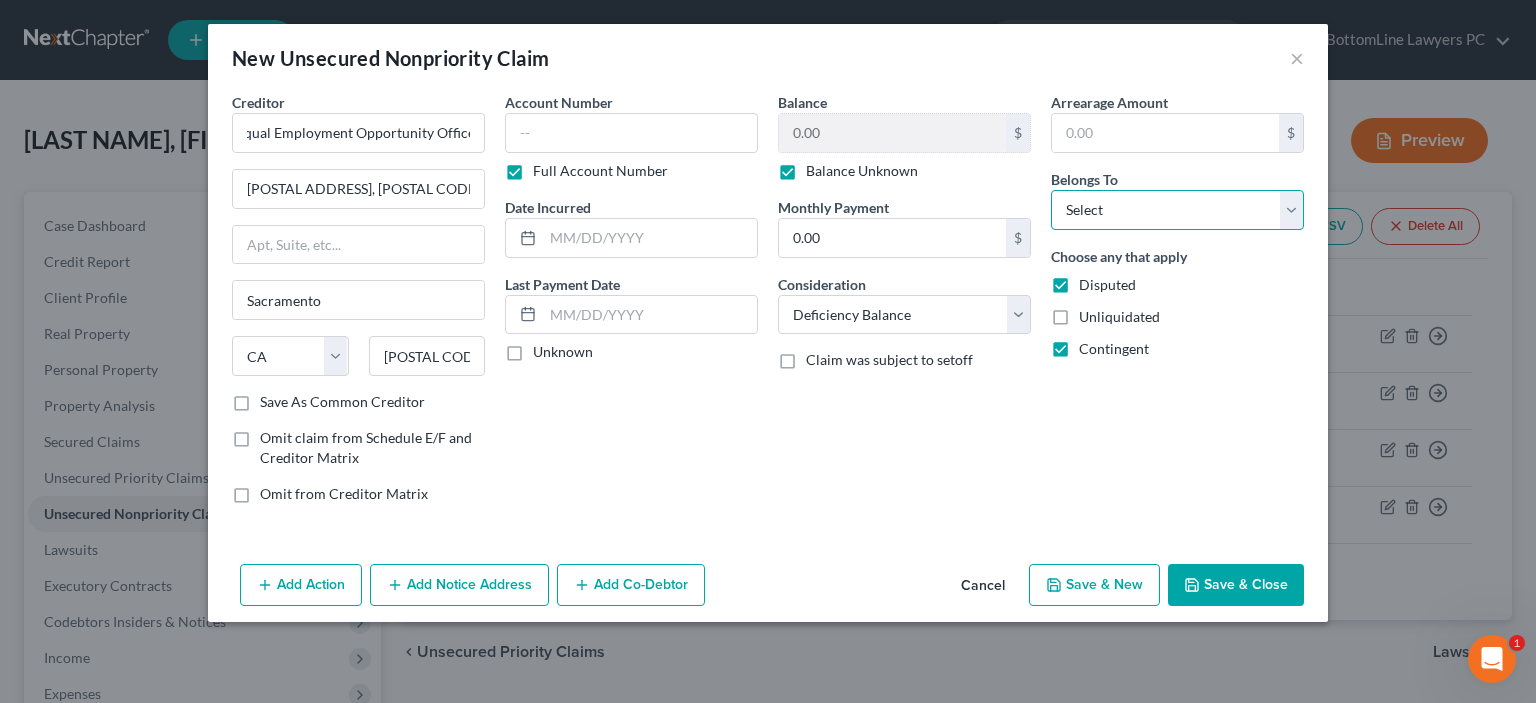 click on "Select Debtor 1 Only Debtor 2 Only Debtor 1 And Debtor 2 Only At Least One Of The Debtors And Another Community Property" at bounding box center (1177, 210) 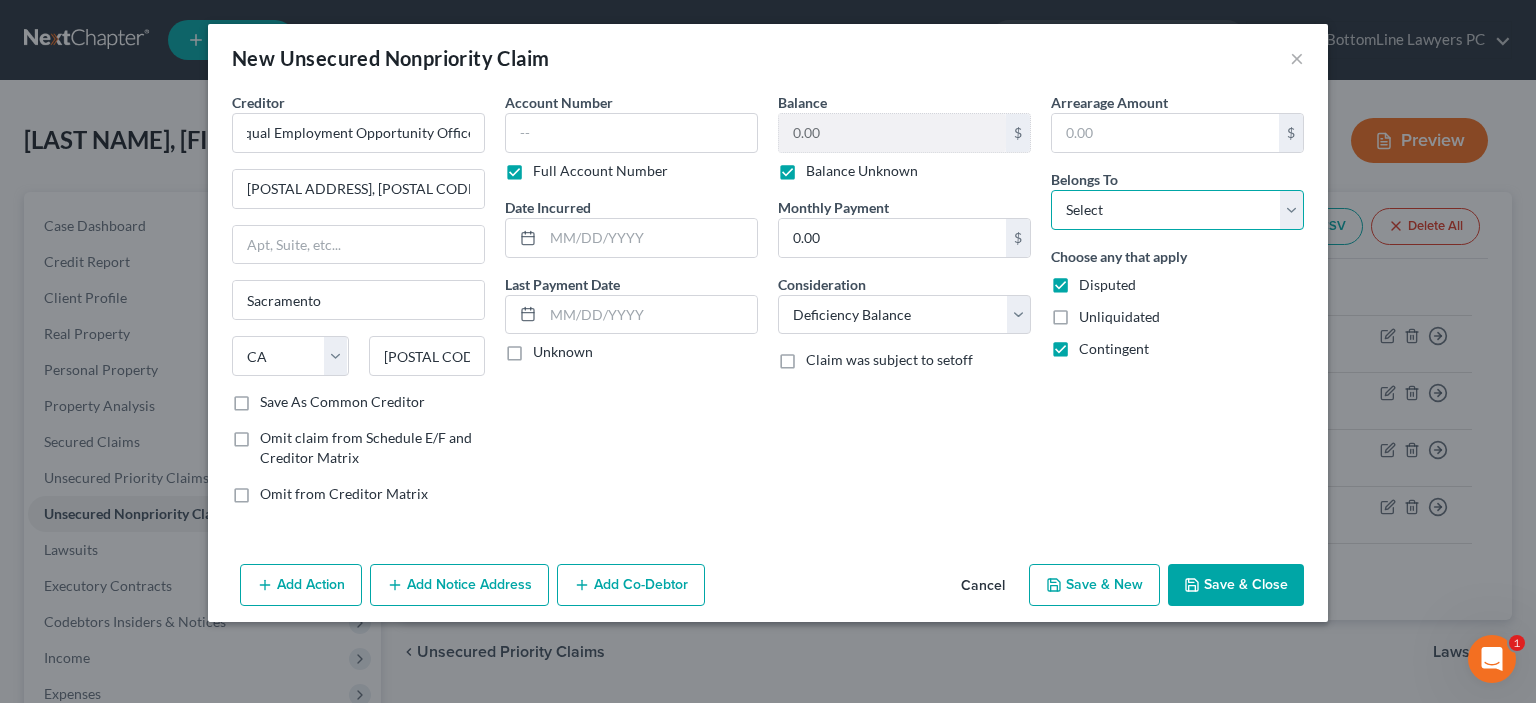 select on "0" 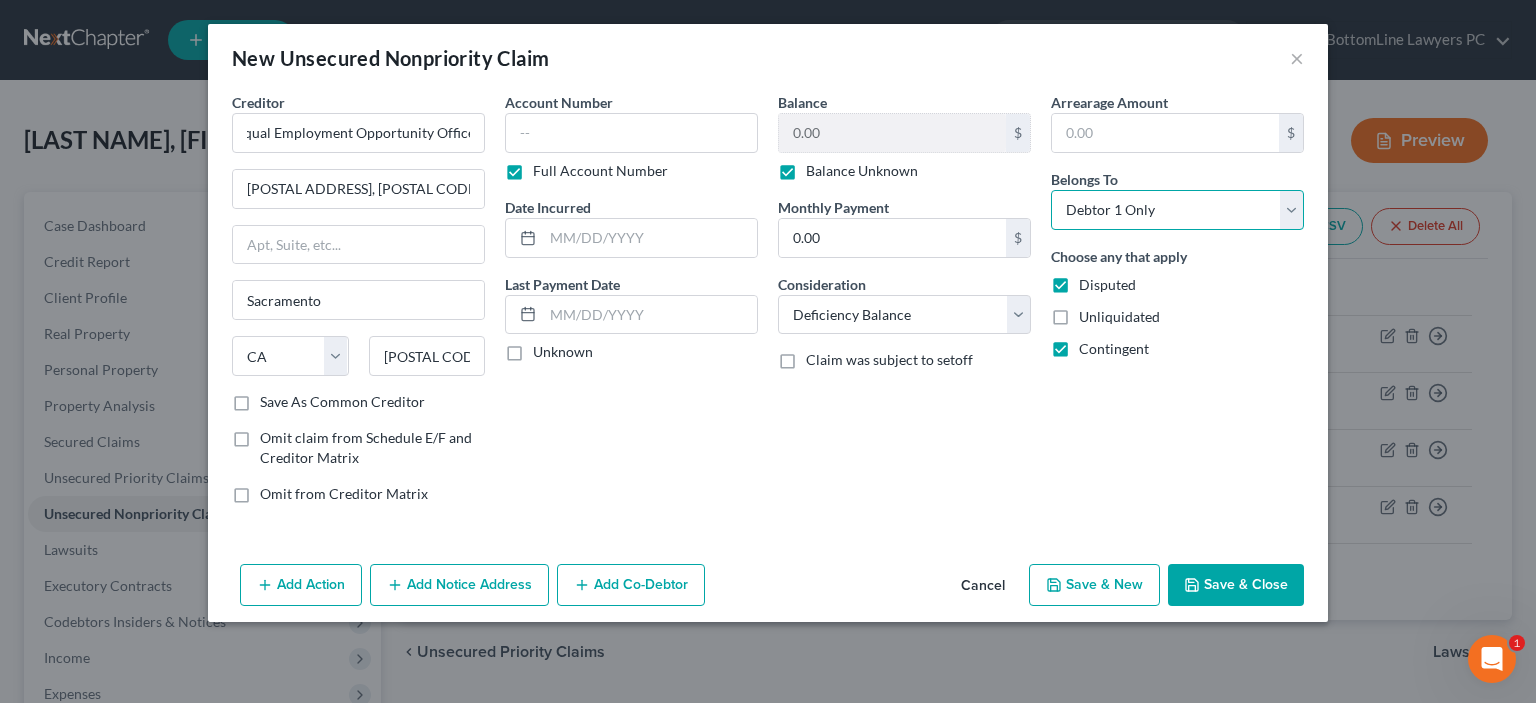 click on "Debtor 1 Only" at bounding box center (0, 0) 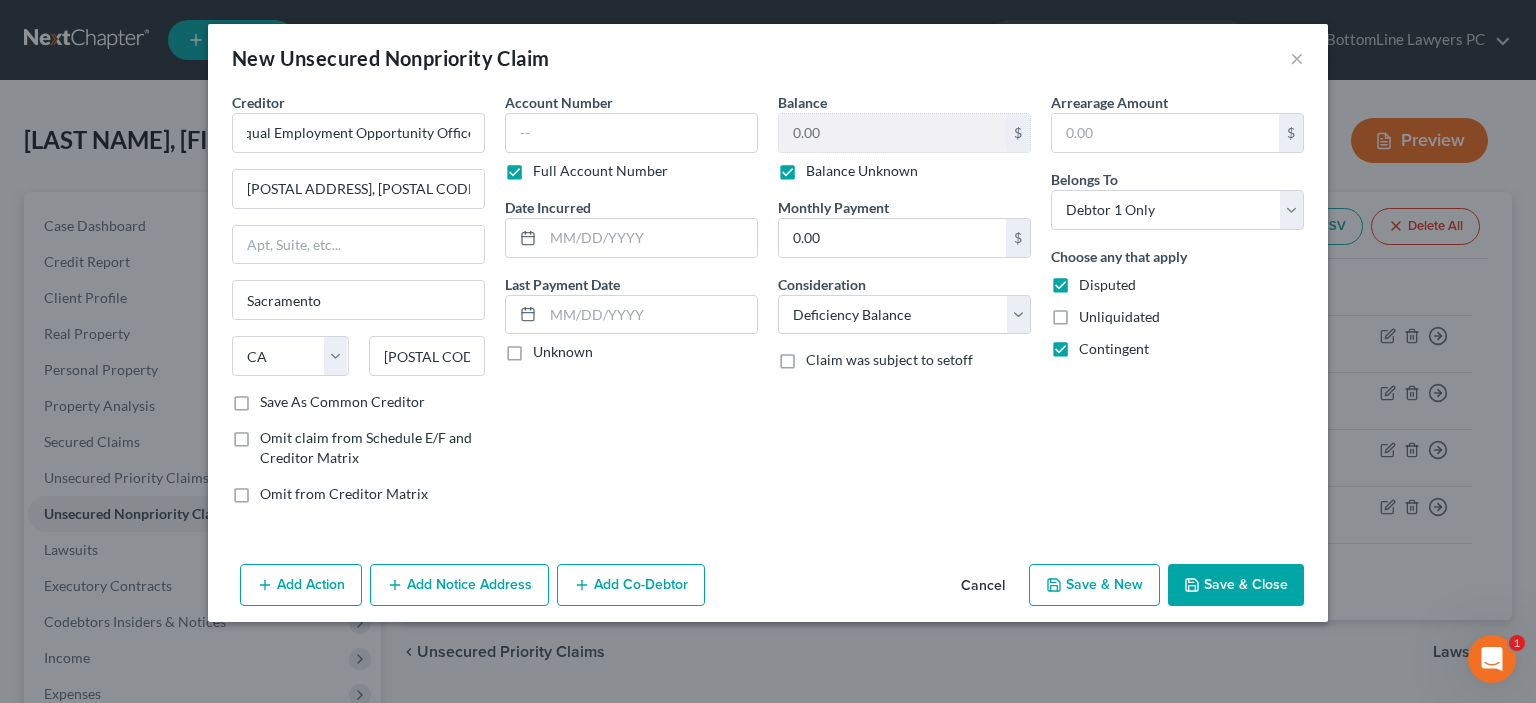 click on "Save & Close" at bounding box center [1236, 585] 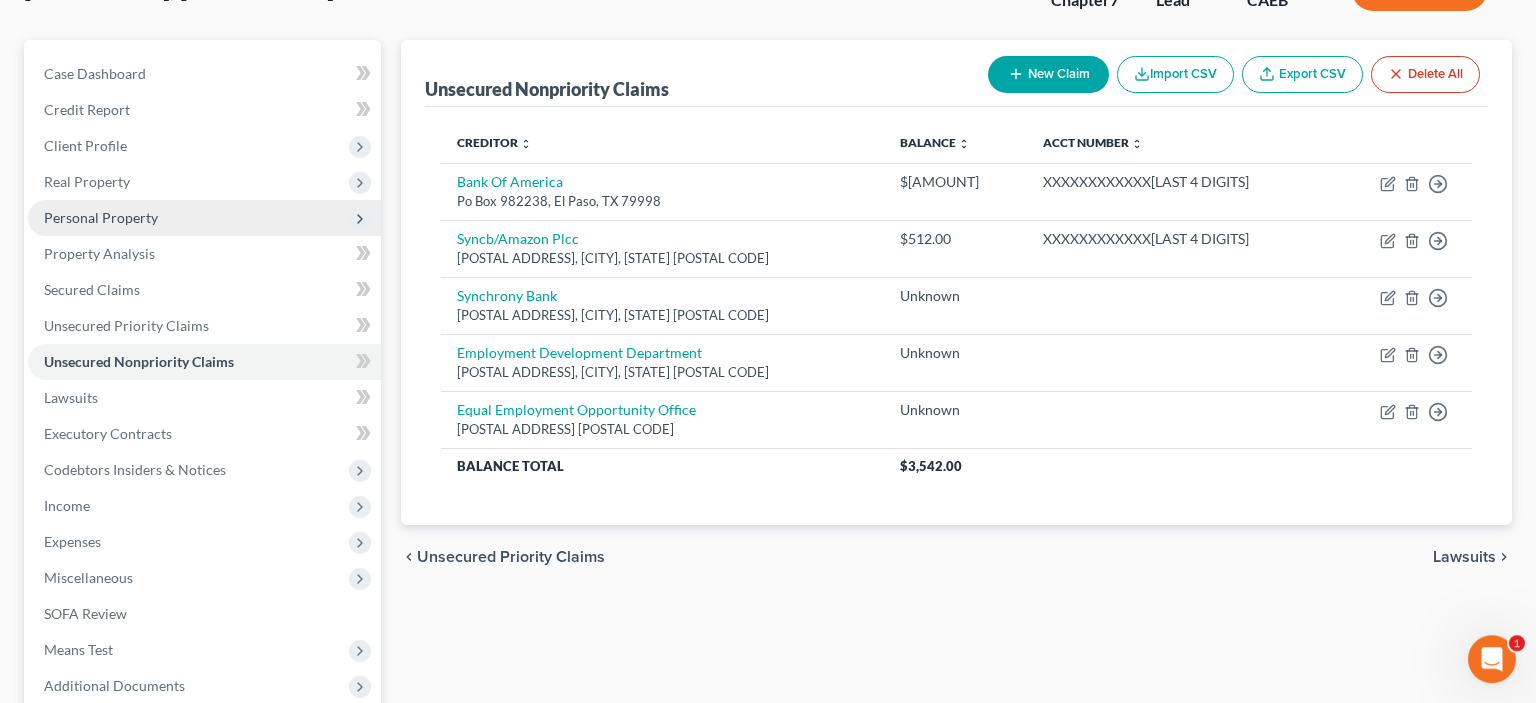 scroll, scrollTop: 357, scrollLeft: 0, axis: vertical 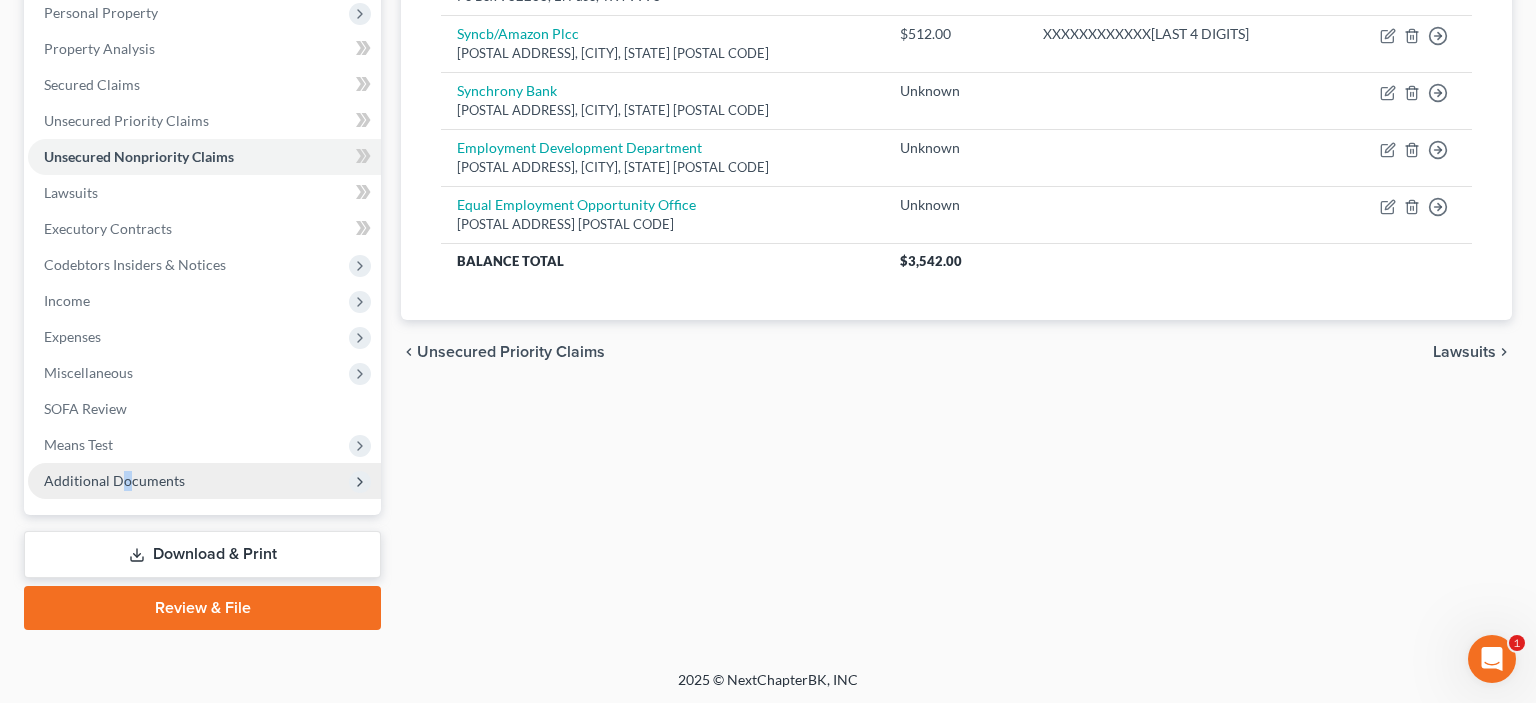 click on "Additional Documents" at bounding box center (114, 480) 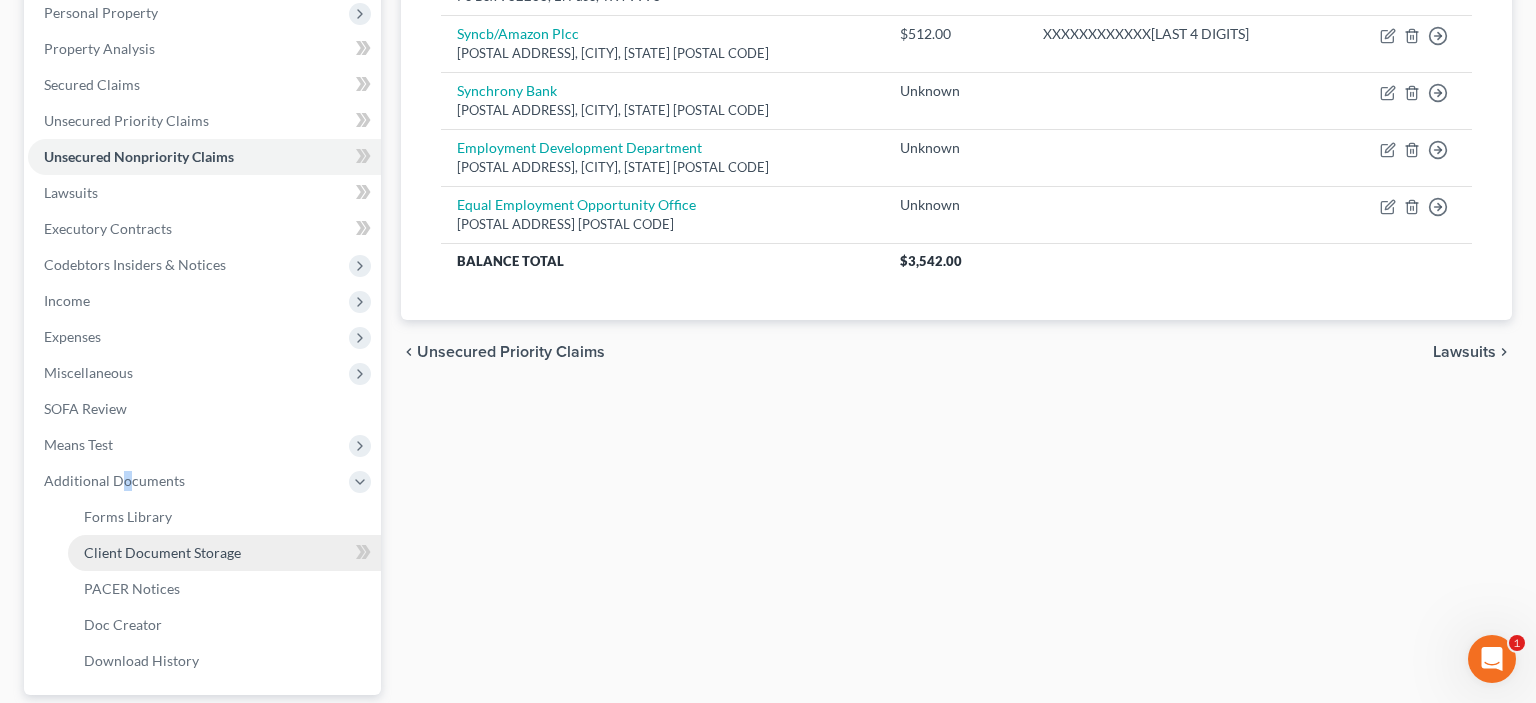 click on "Client Document Storage" at bounding box center (162, 552) 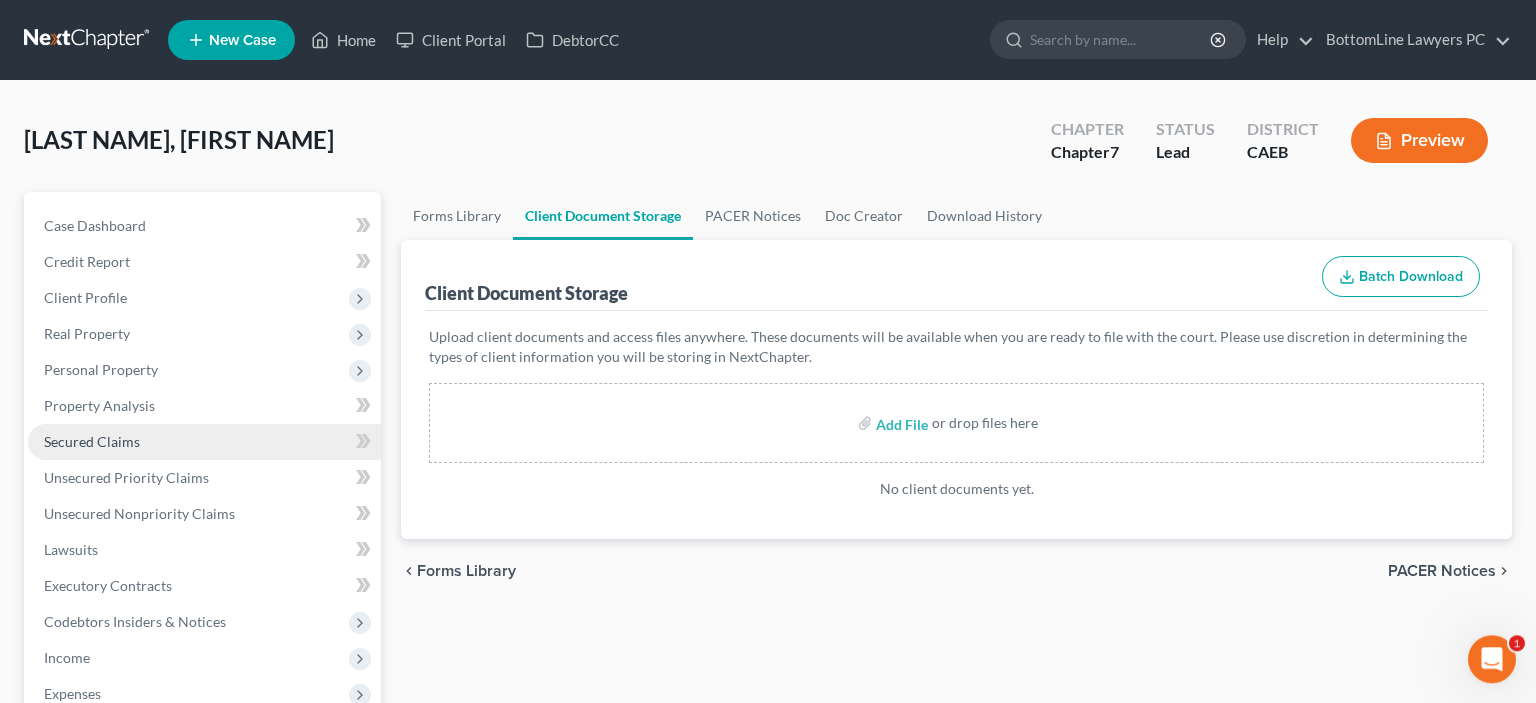 scroll, scrollTop: 0, scrollLeft: 0, axis: both 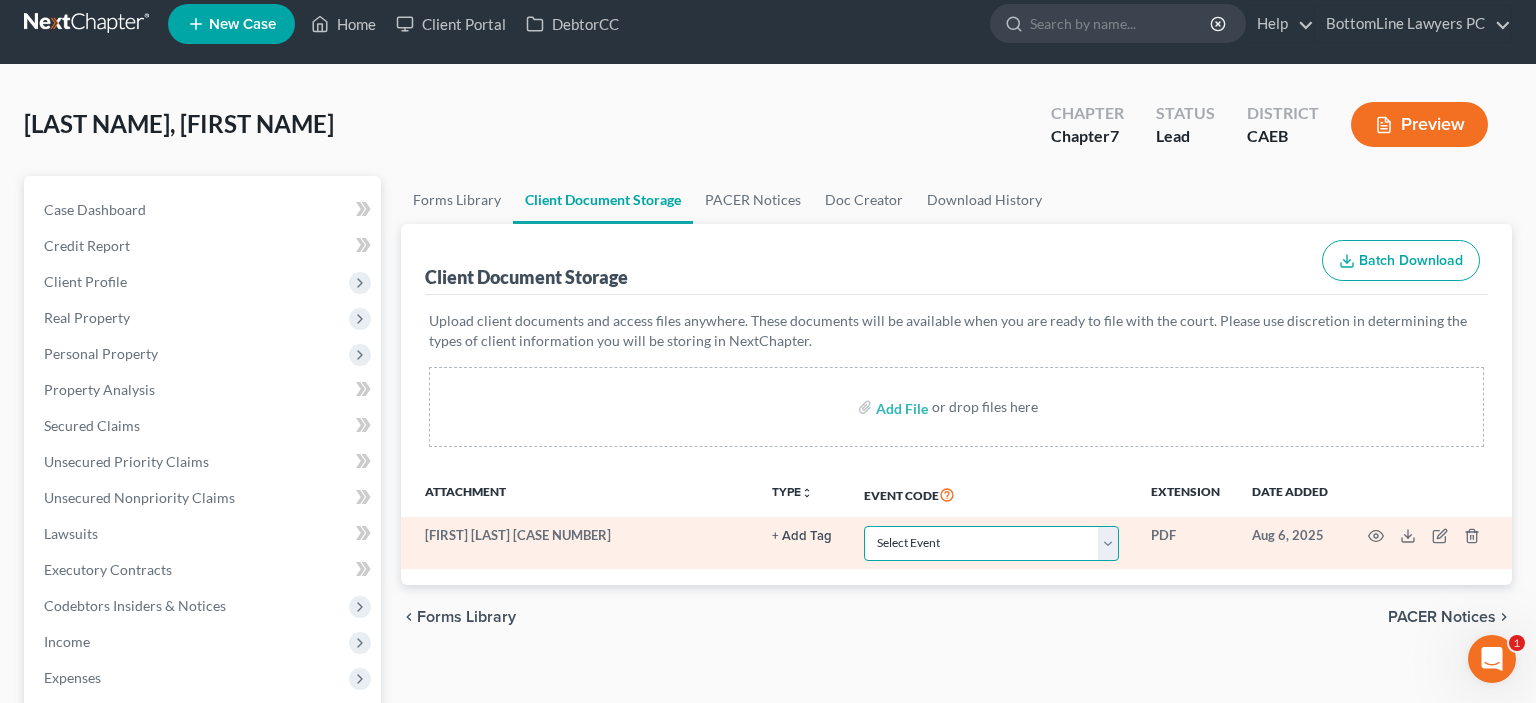 click on "Select Event Verification of Master Address List Form" at bounding box center [991, 543] 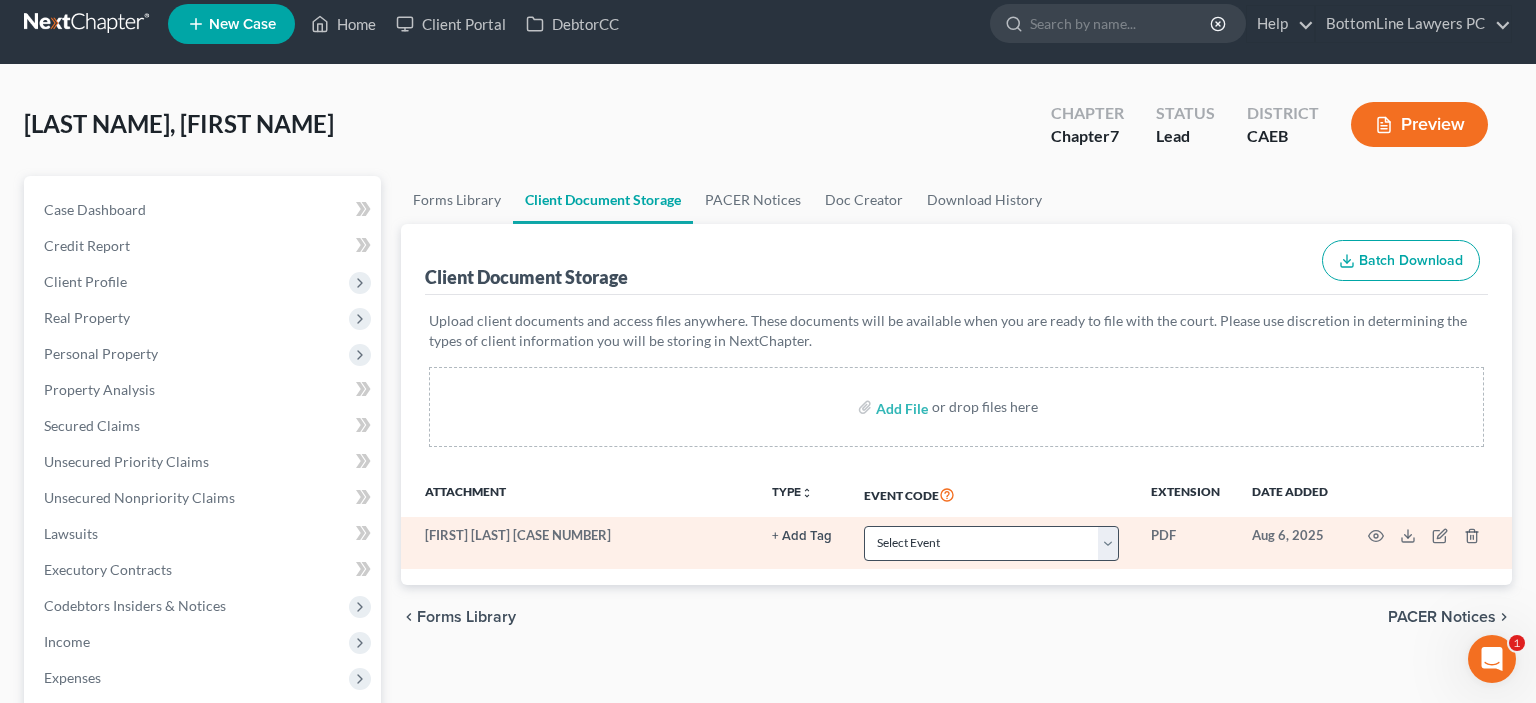 click on "Add File
or drop files here" at bounding box center (956, 407) 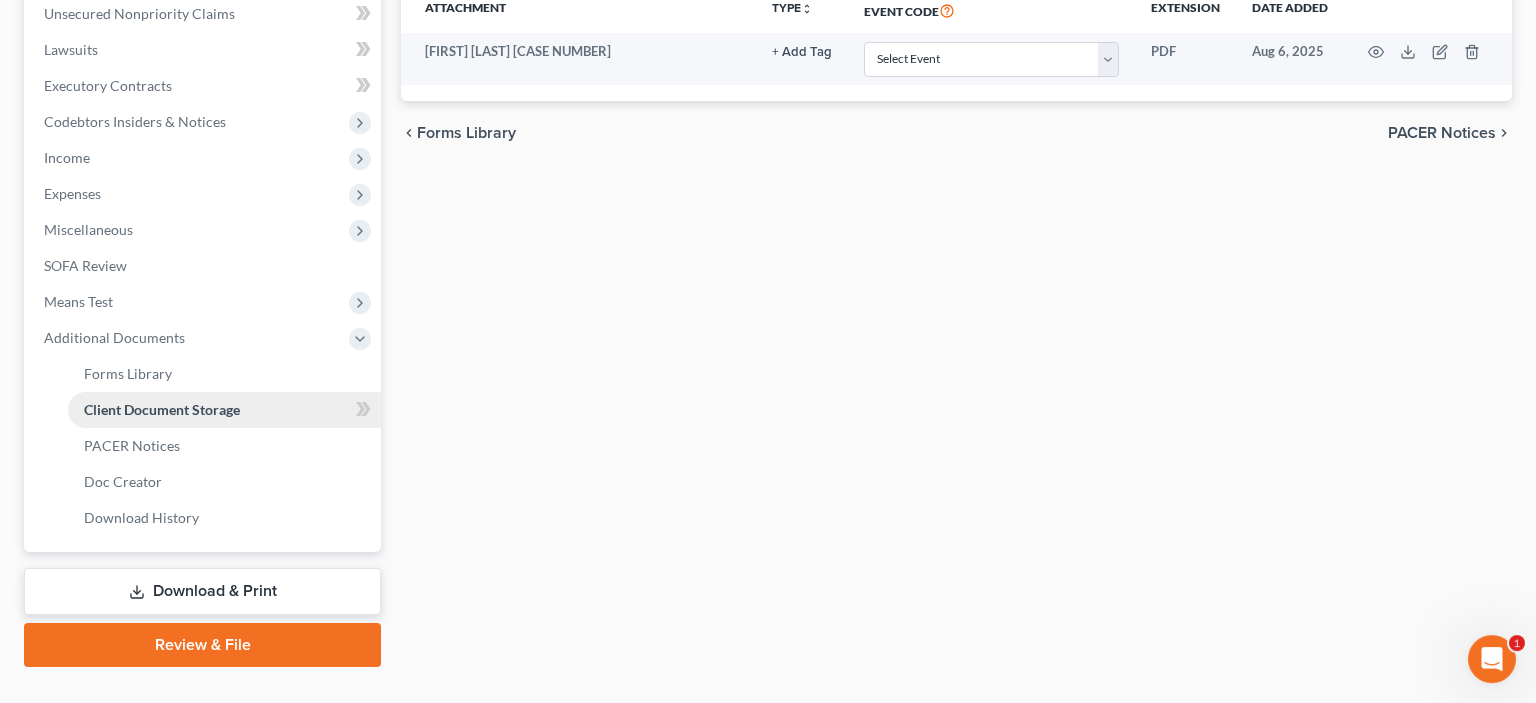 scroll, scrollTop: 537, scrollLeft: 0, axis: vertical 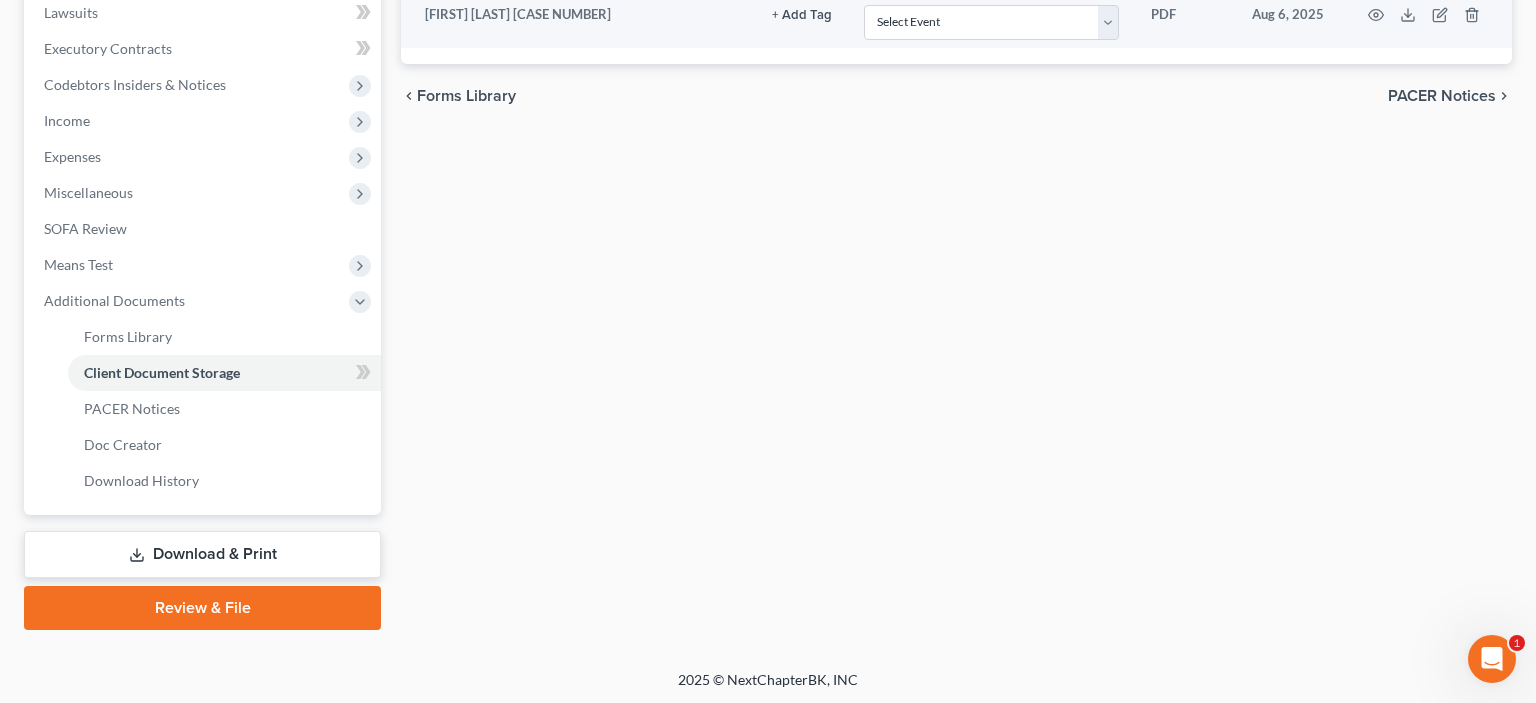 click on "Review & File" at bounding box center [202, 608] 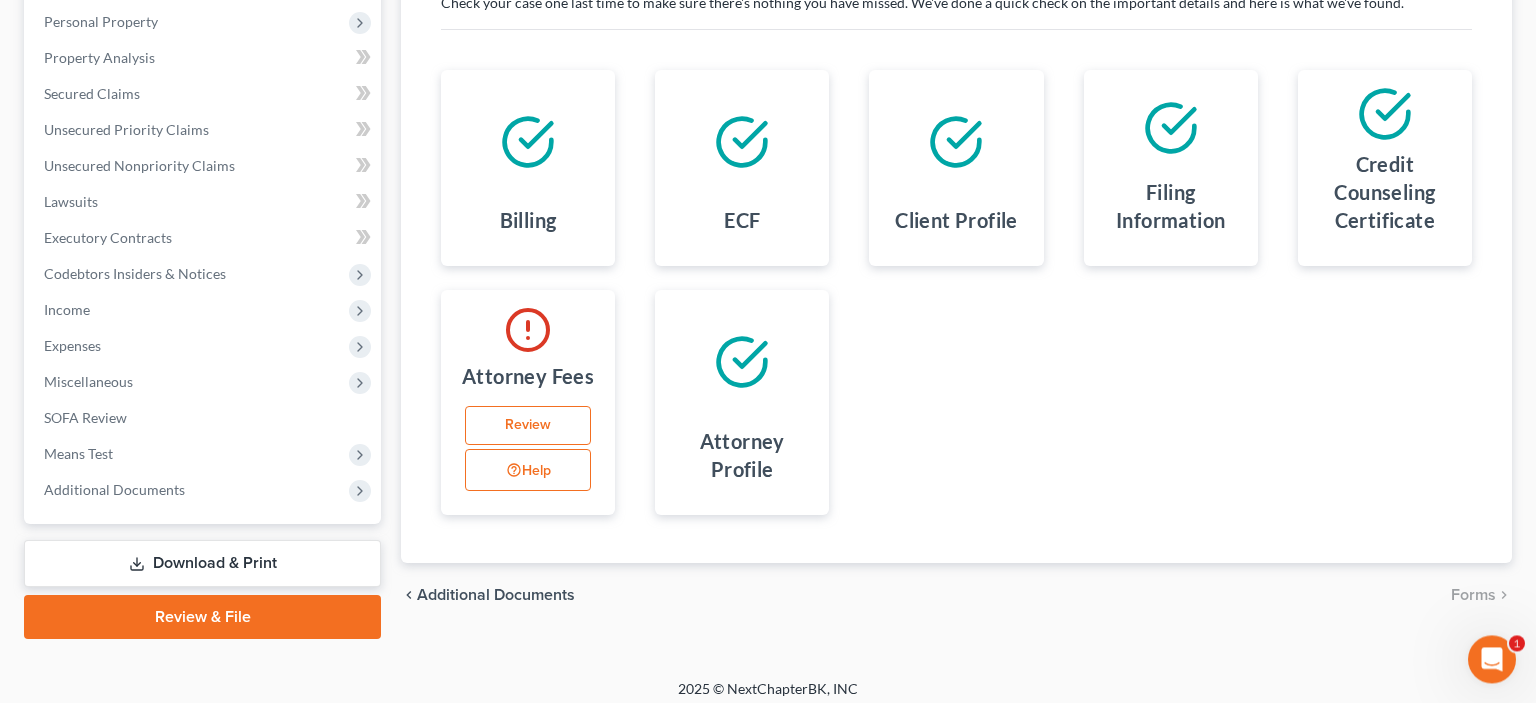 scroll, scrollTop: 357, scrollLeft: 0, axis: vertical 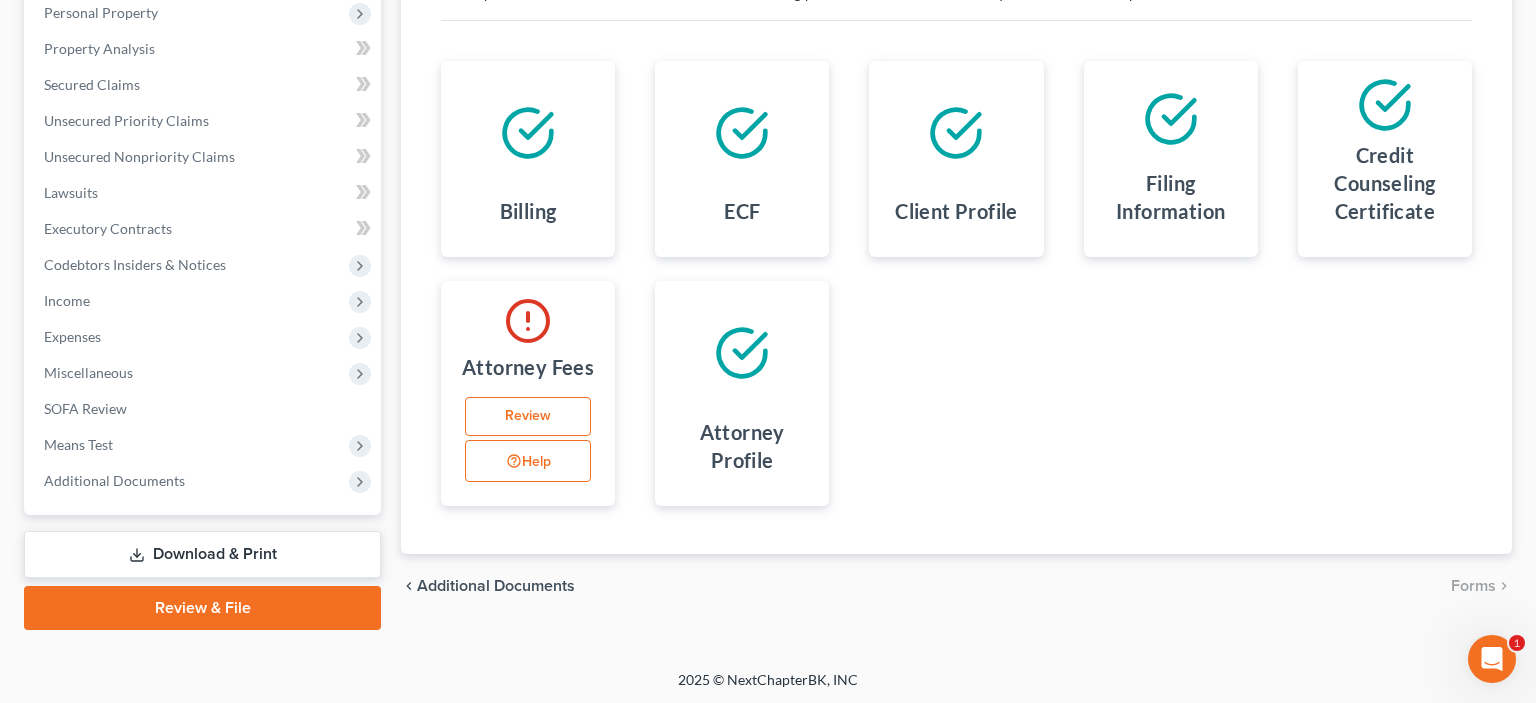 click on "Review" at bounding box center [528, 417] 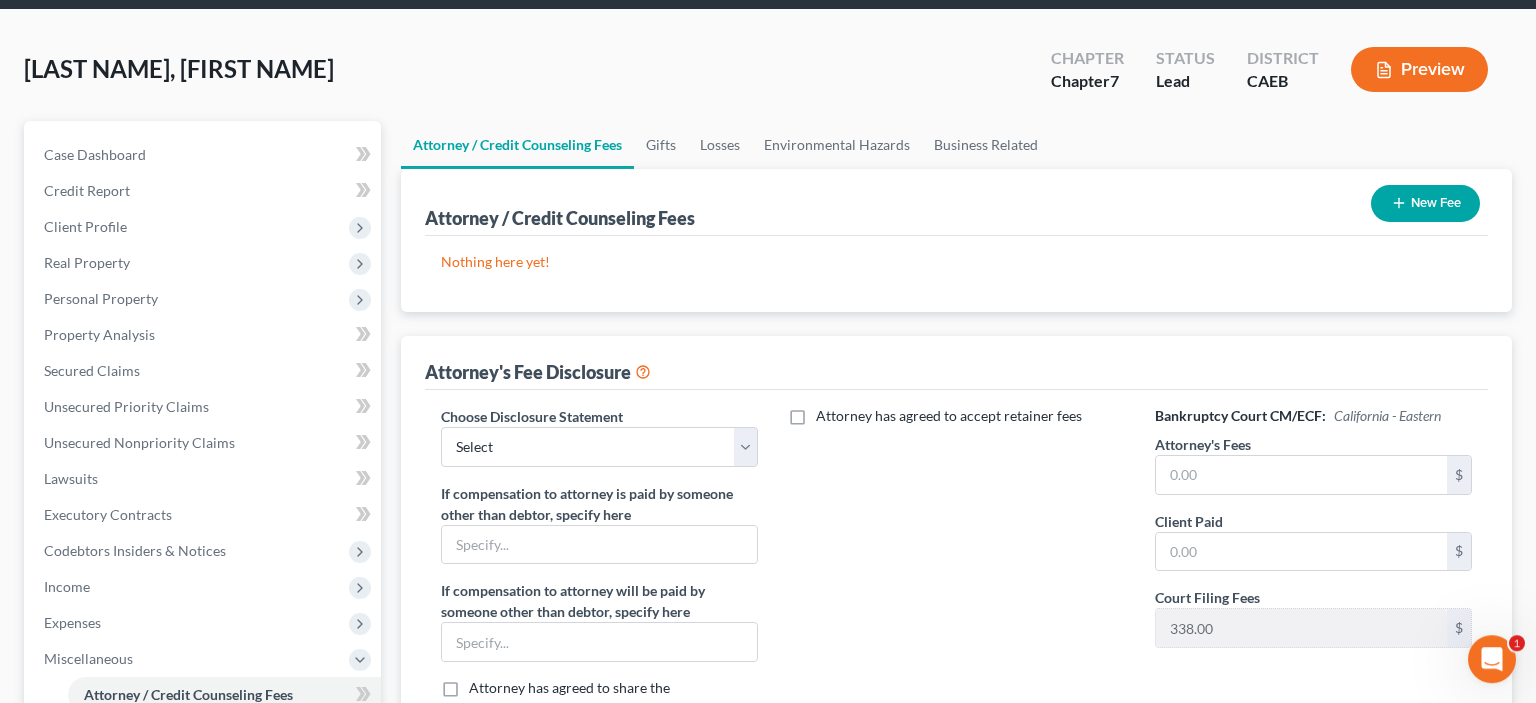 scroll, scrollTop: 105, scrollLeft: 0, axis: vertical 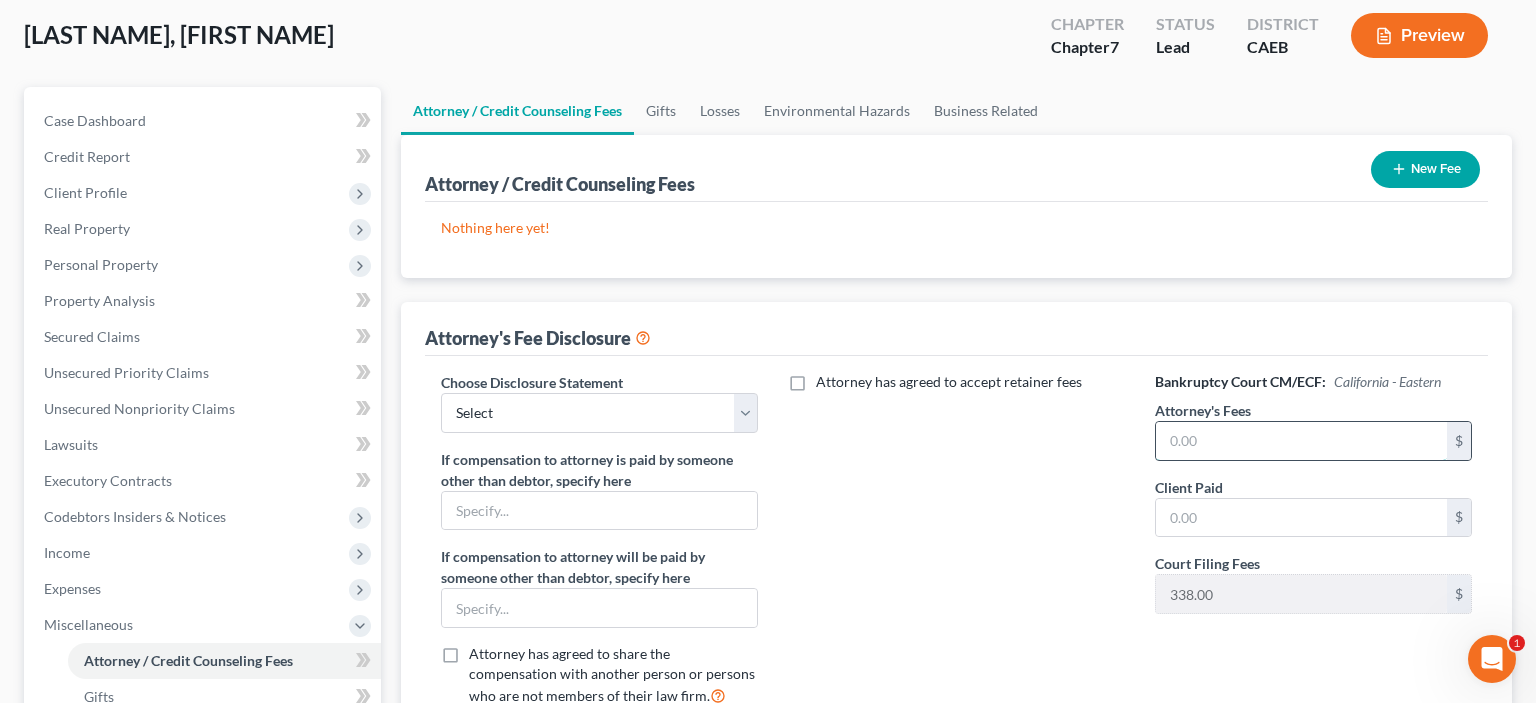 click at bounding box center [1301, 441] 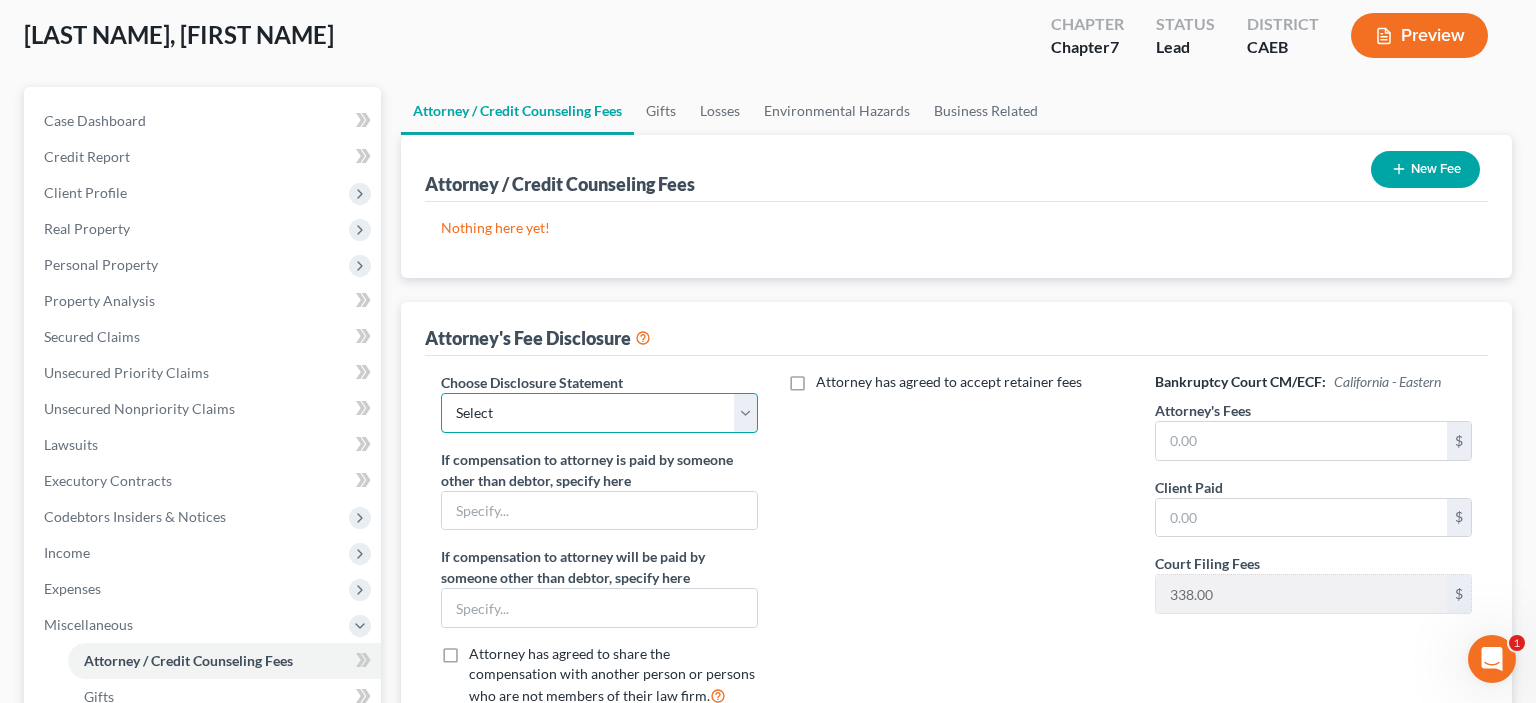 click on "Select CAEB Fee Disclosure" at bounding box center (599, 413) 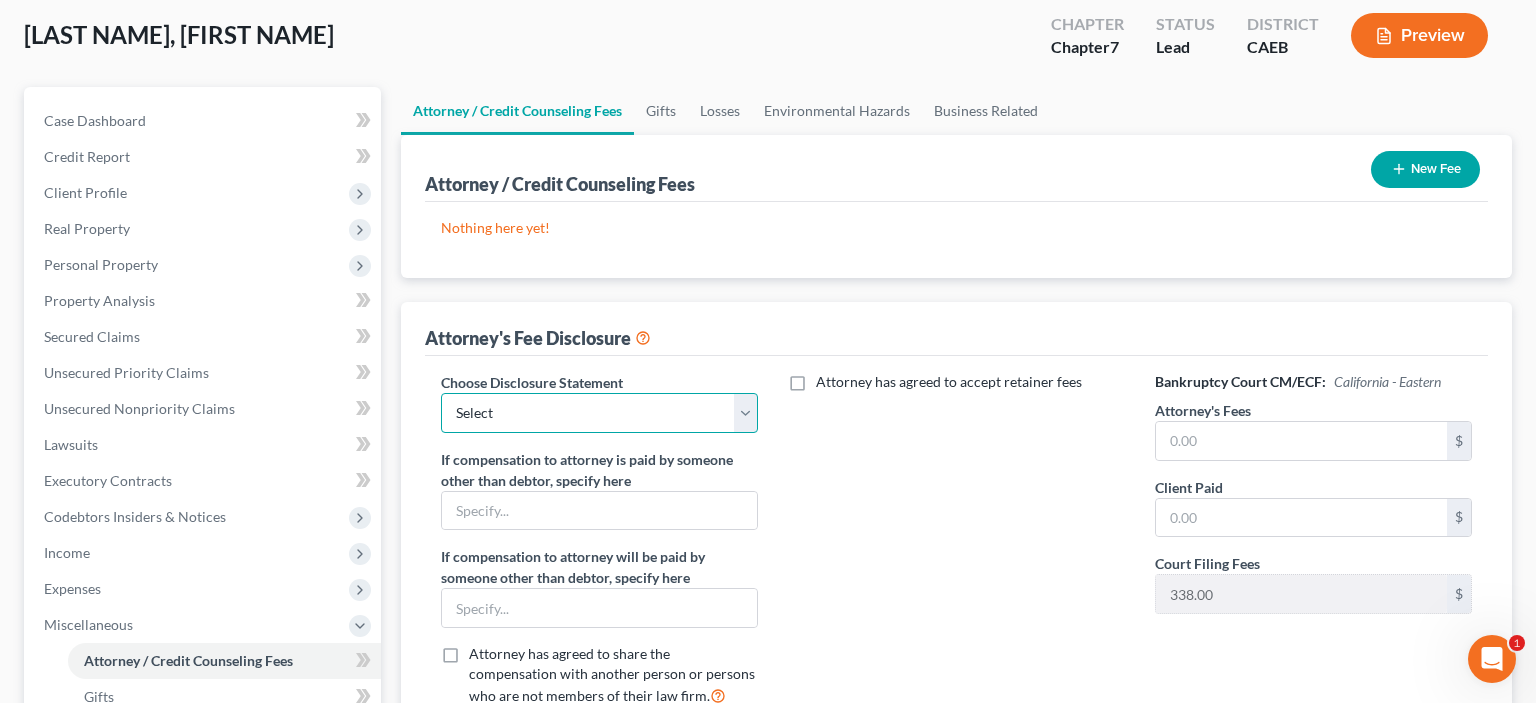 select on "0" 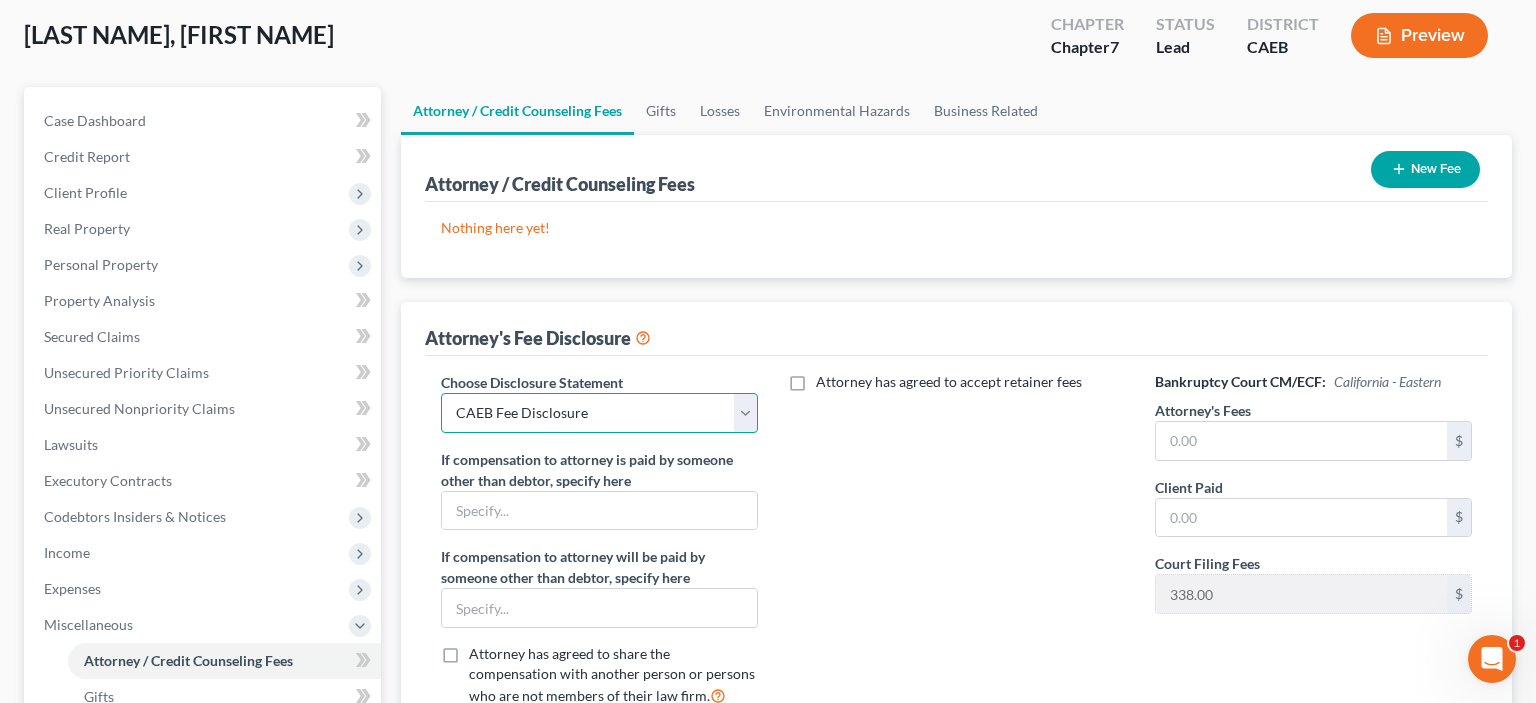 click on "CAEB Fee Disclosure" at bounding box center [0, 0] 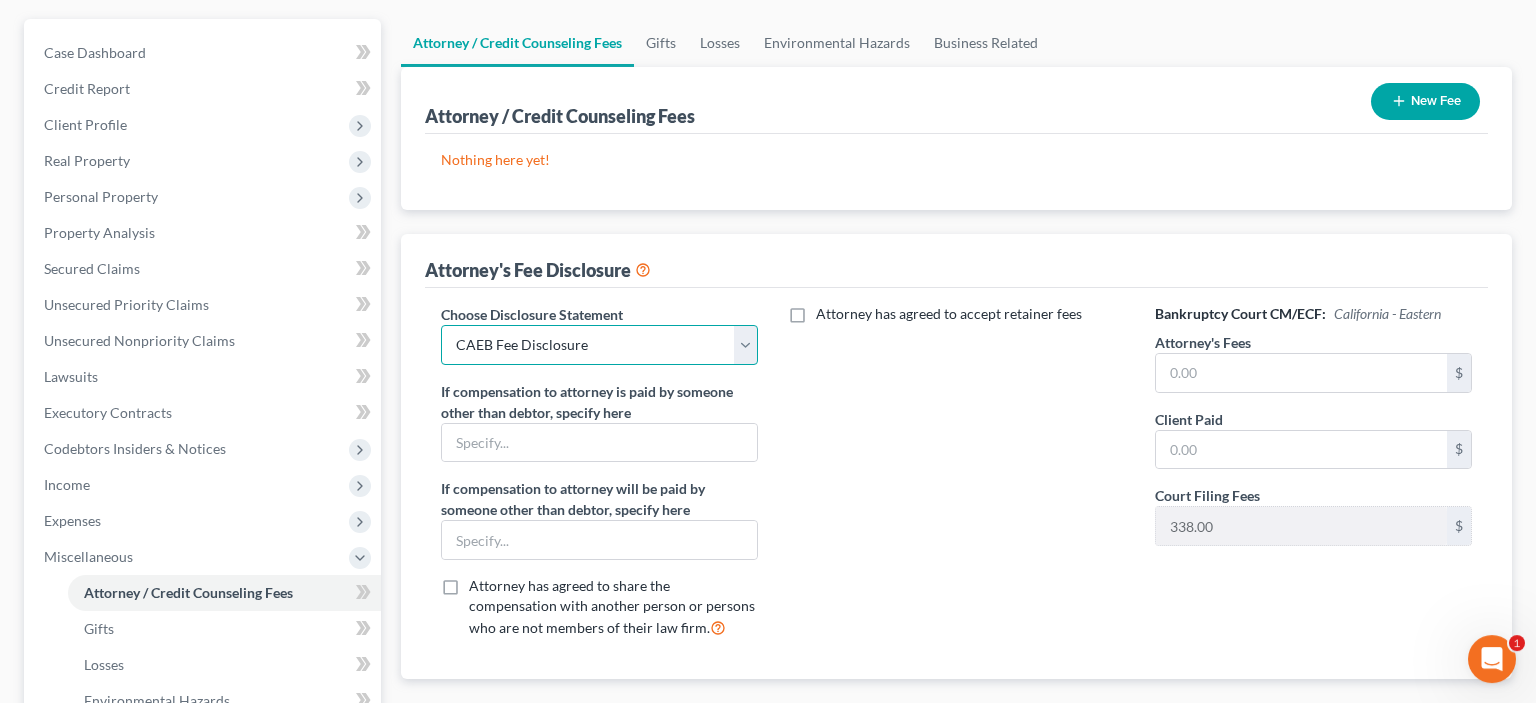 scroll, scrollTop: 211, scrollLeft: 0, axis: vertical 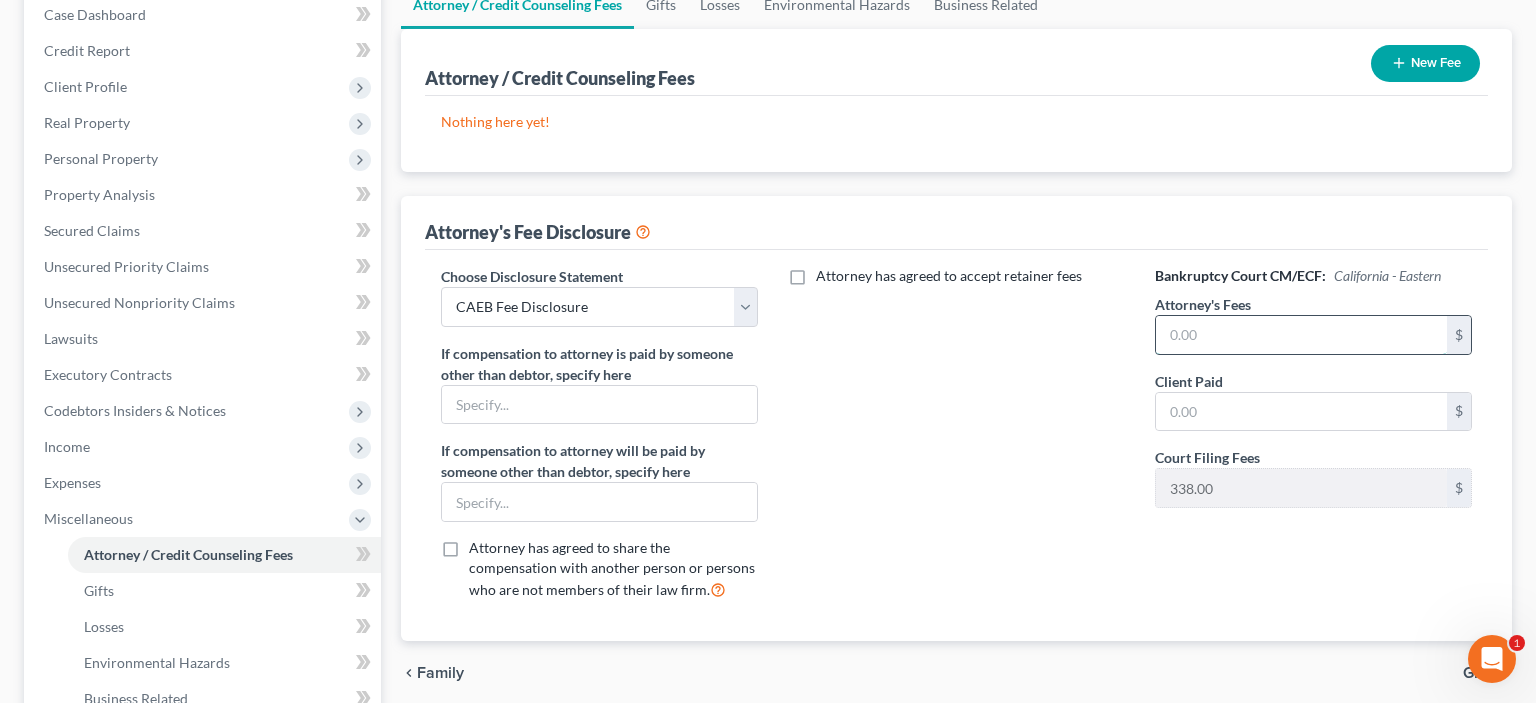 click at bounding box center [1301, 335] 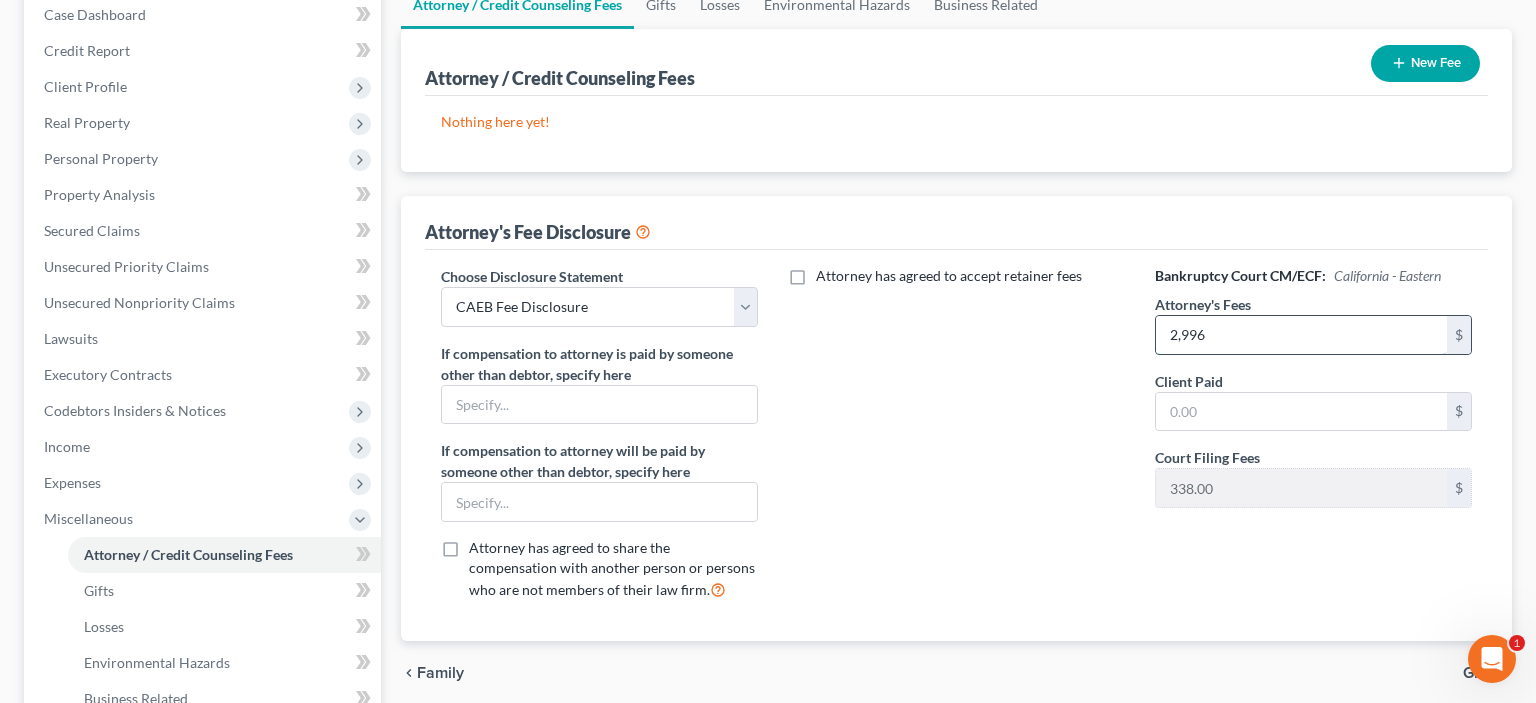 type on "2,996" 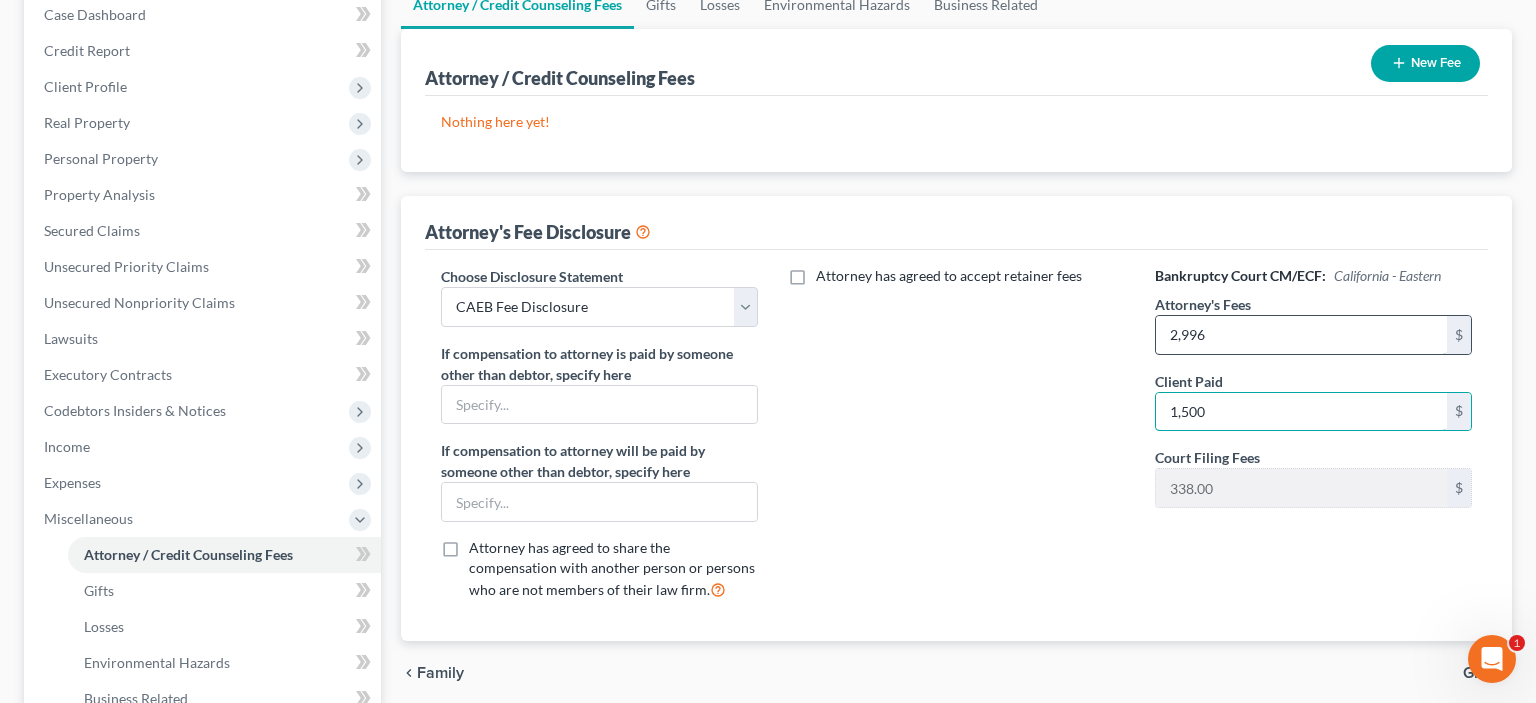 type on "1,500" 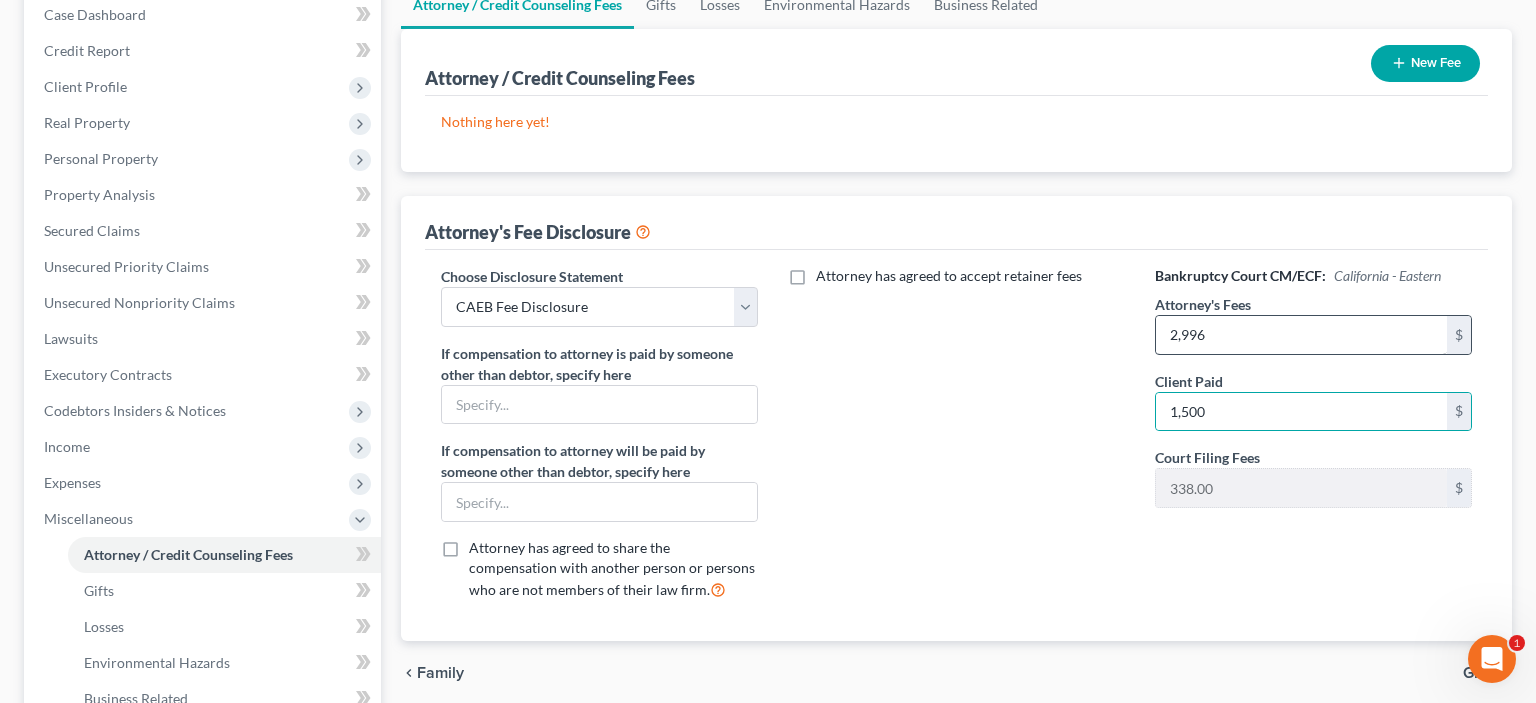 type 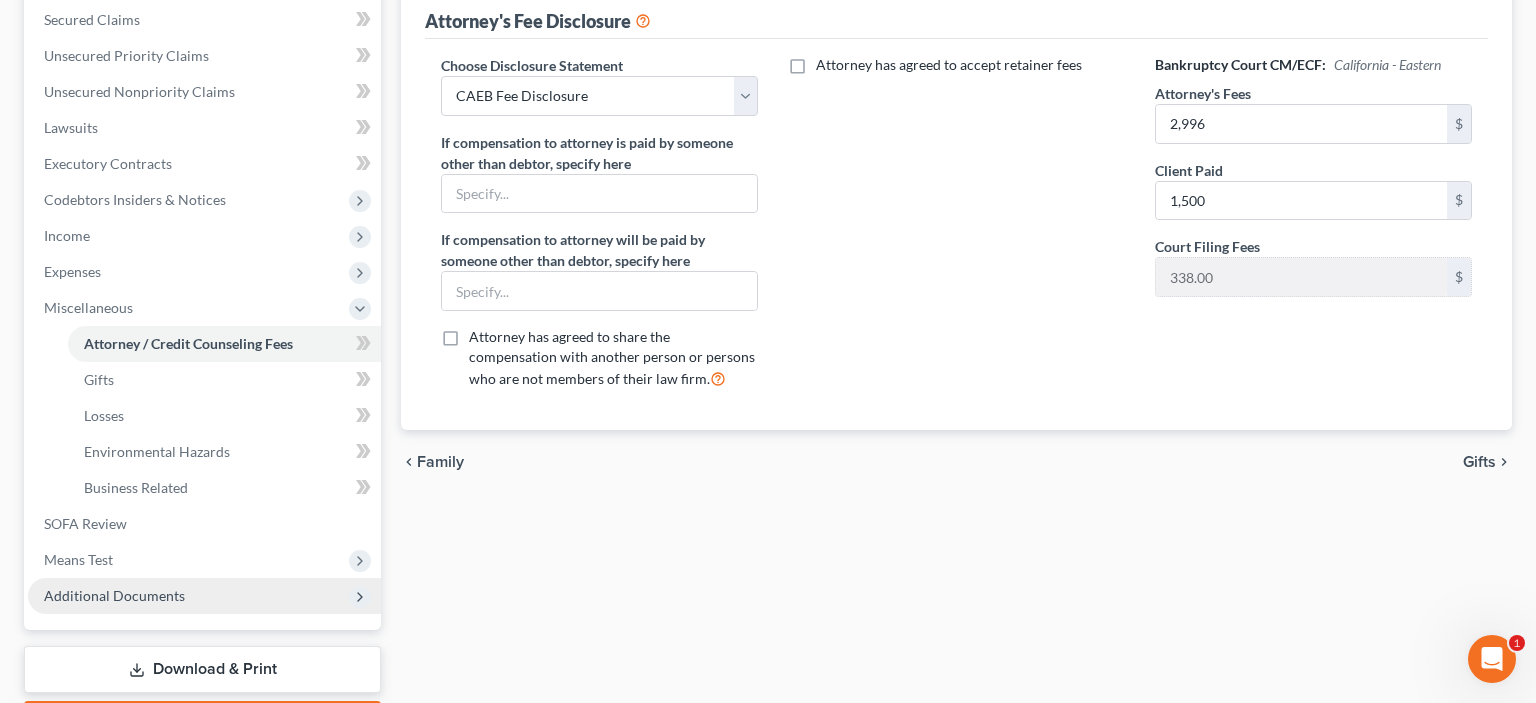 scroll, scrollTop: 537, scrollLeft: 0, axis: vertical 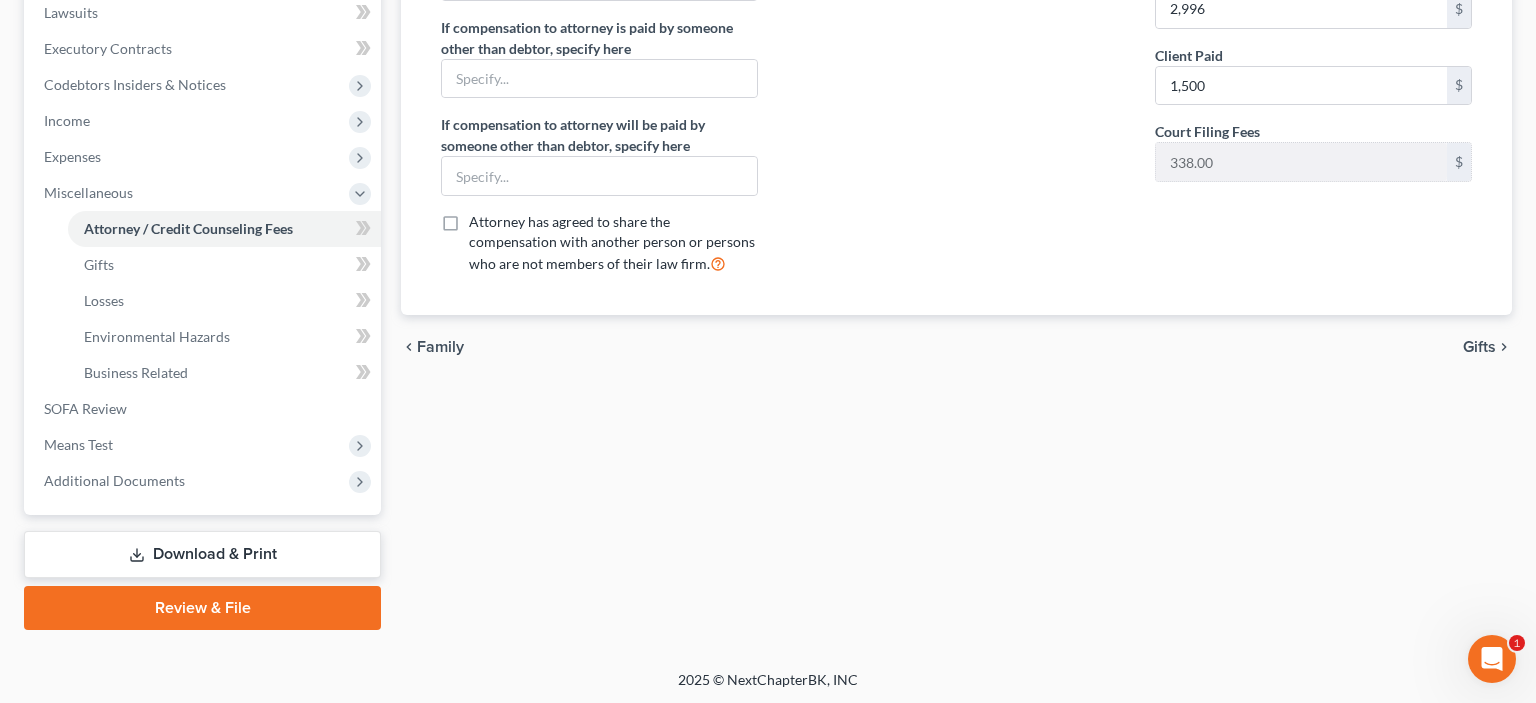 click on "Review & File" at bounding box center [202, 608] 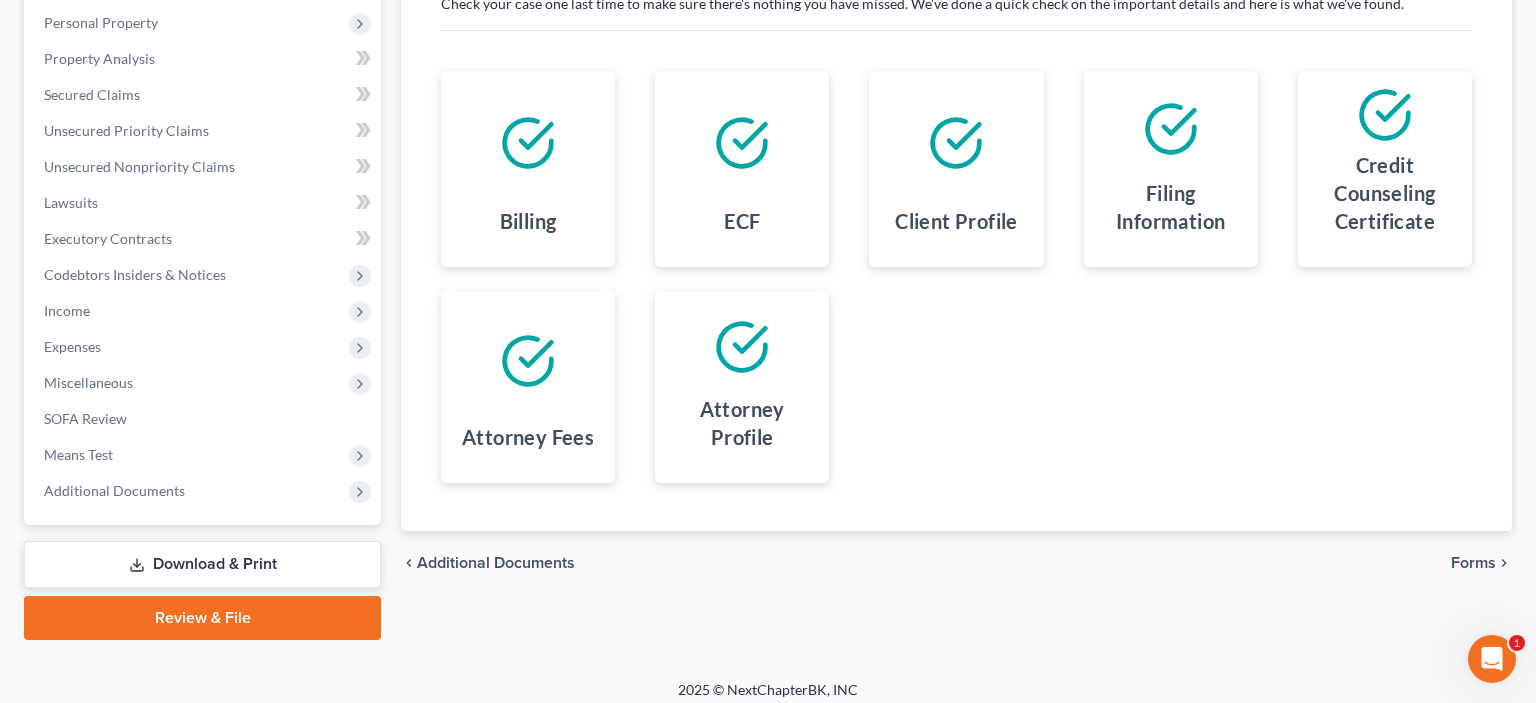 scroll, scrollTop: 357, scrollLeft: 0, axis: vertical 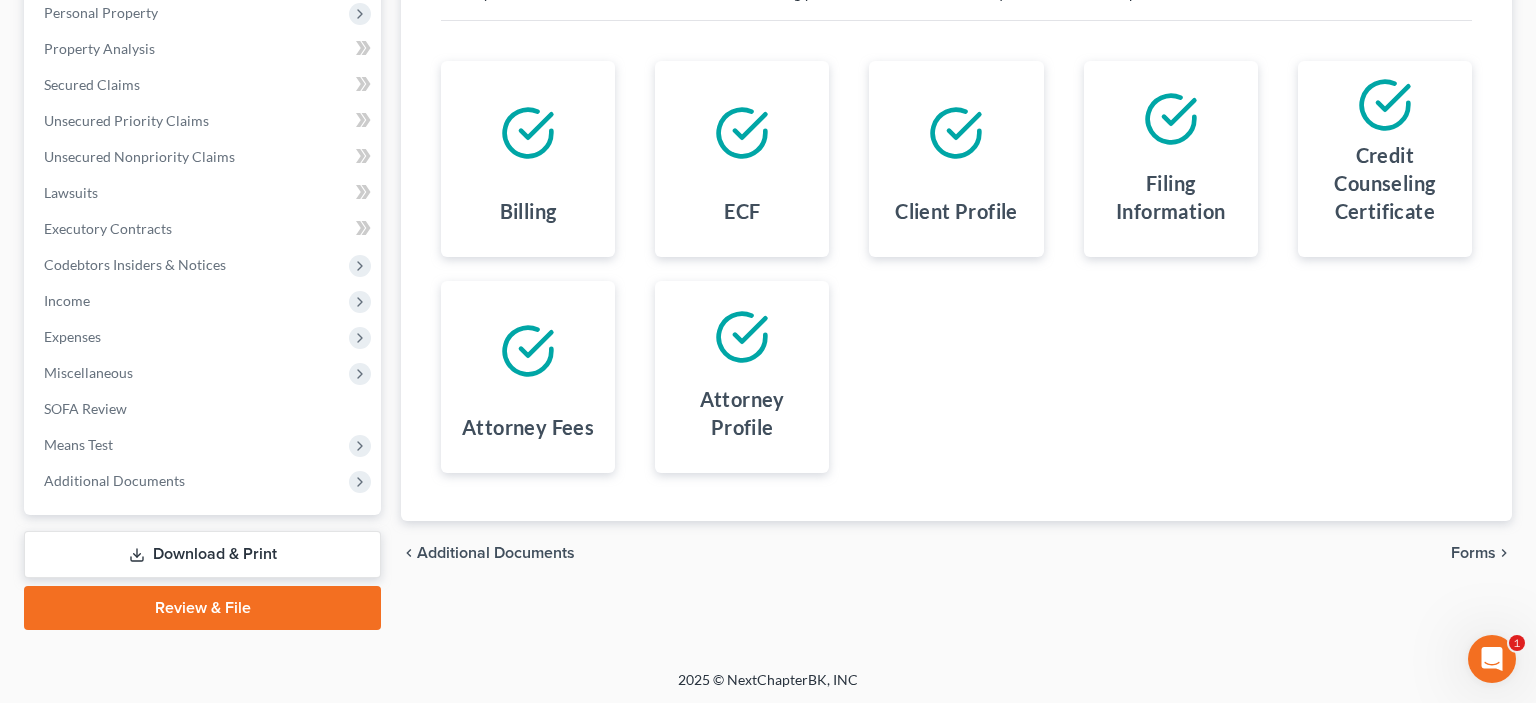 click on "Forms" at bounding box center (1473, 553) 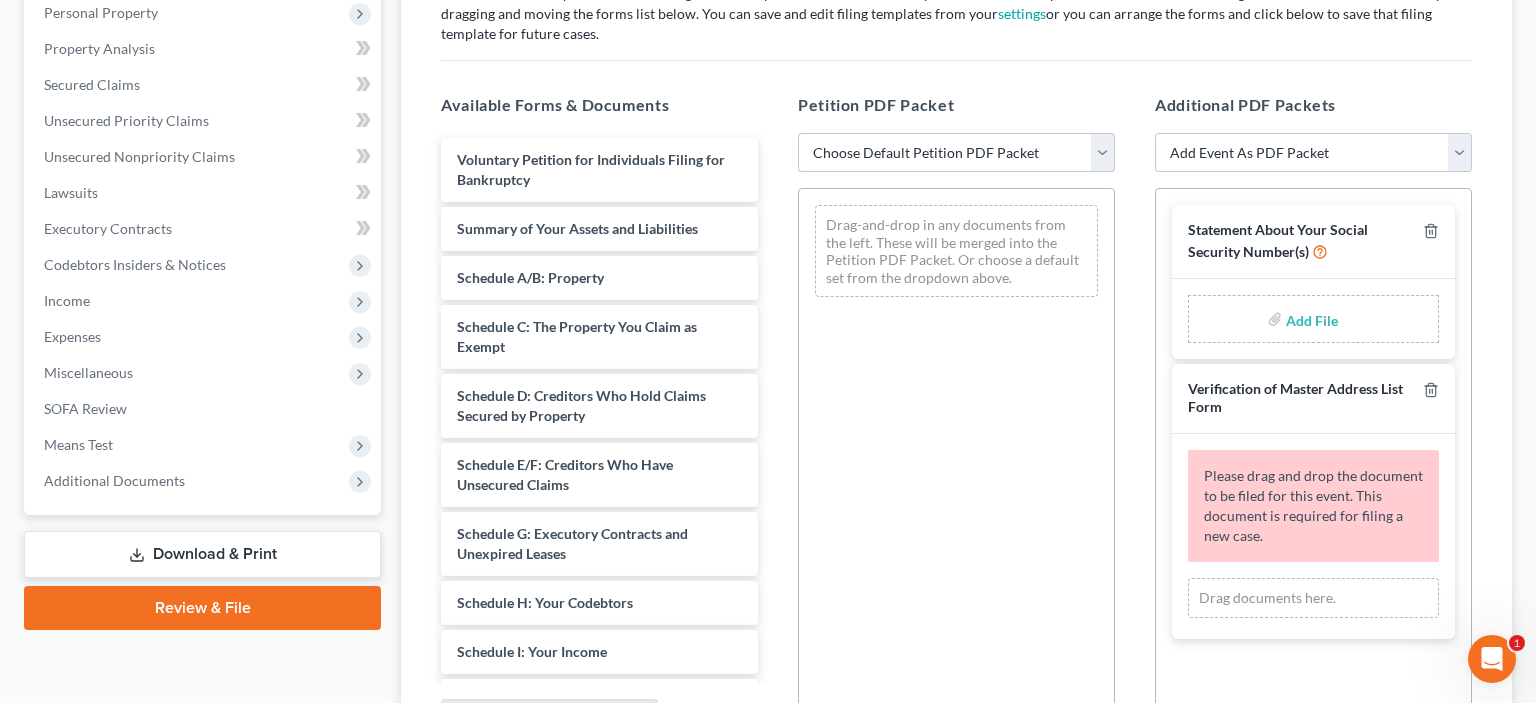 click on "Choose Default Petition PDF Packet Complete Bankruptcy Petition (all forms and schedules) Emergency Filing (Voluntary Petition and Creditor List Only) Standard CH7" at bounding box center [956, 153] 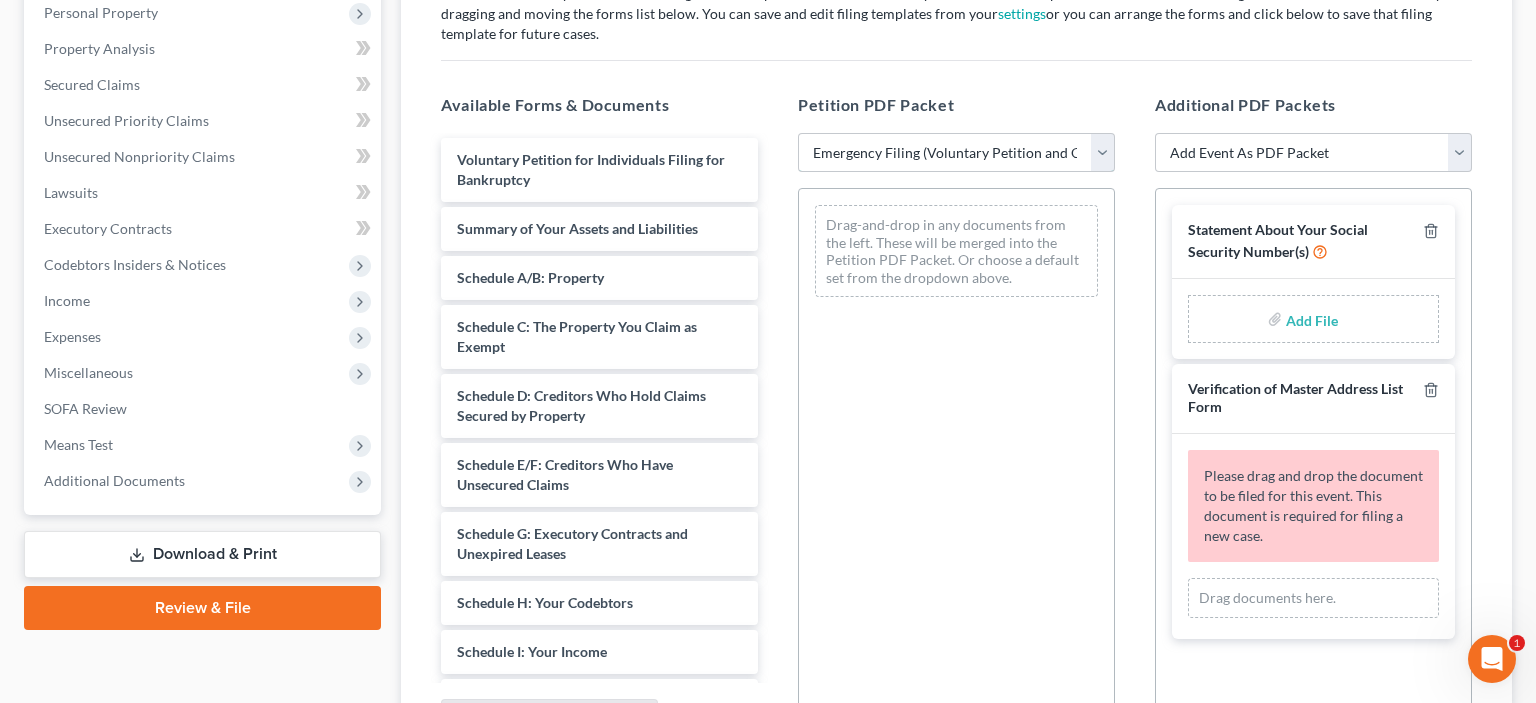 click on "Emergency Filing (Voluntary Petition and Creditor List Only)" at bounding box center (0, 0) 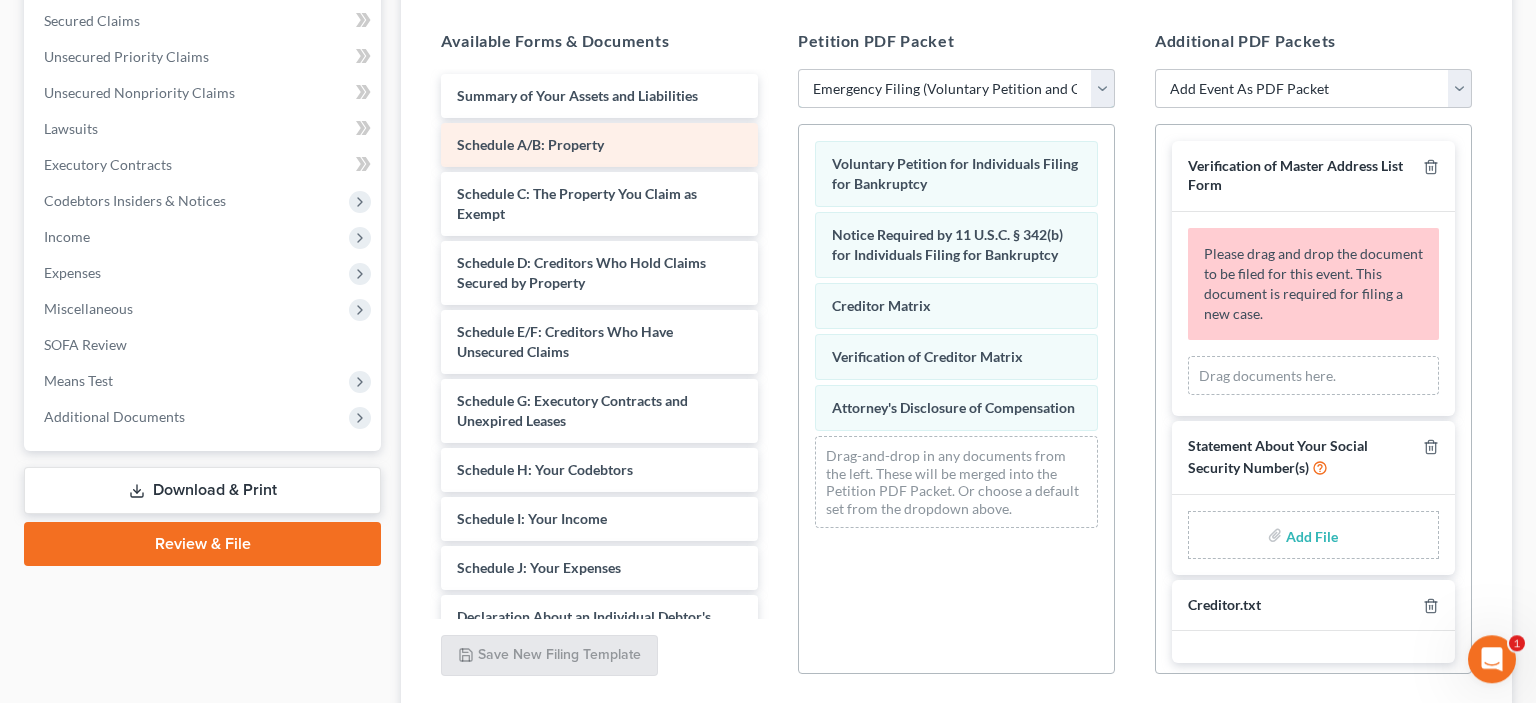 scroll, scrollTop: 463, scrollLeft: 0, axis: vertical 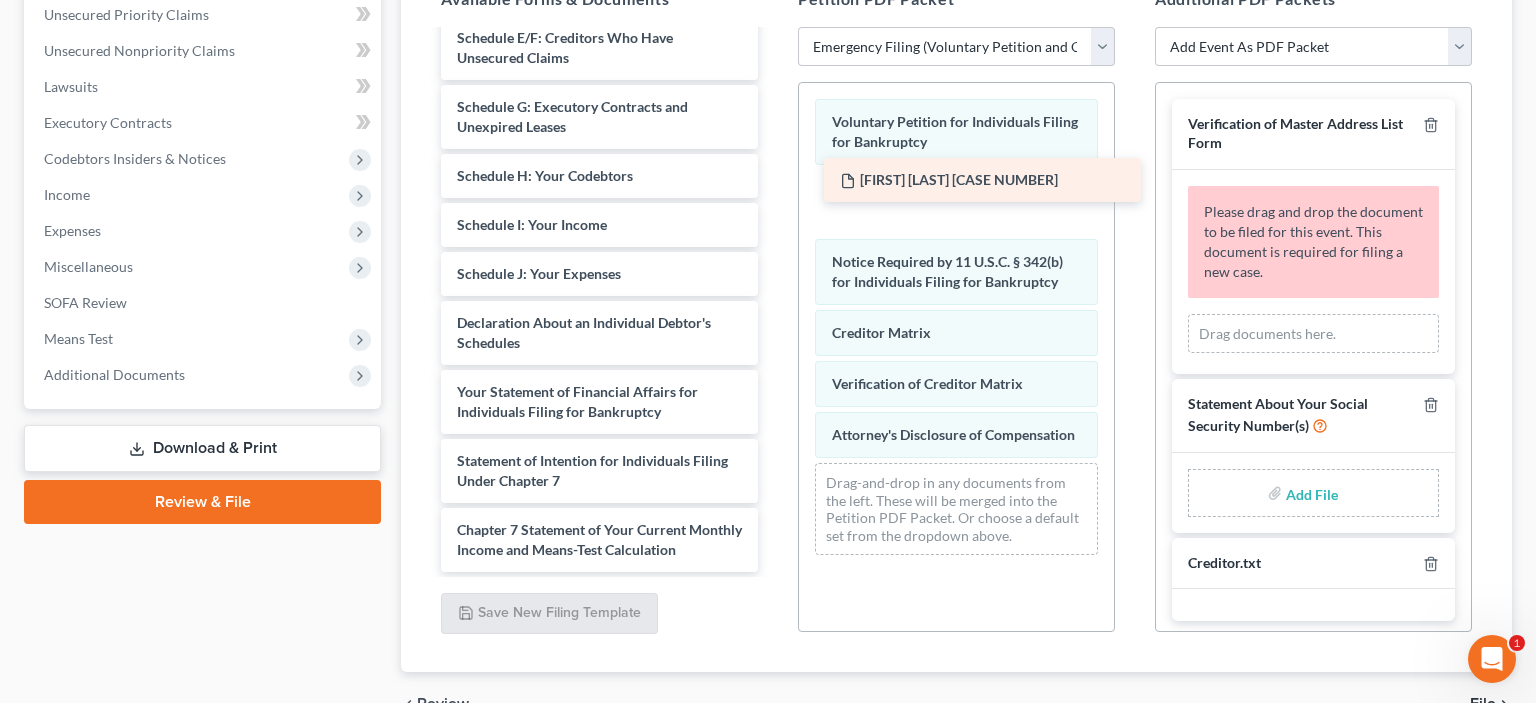 drag, startPoint x: 594, startPoint y: 530, endPoint x: 977, endPoint y: 182, distance: 517.4872 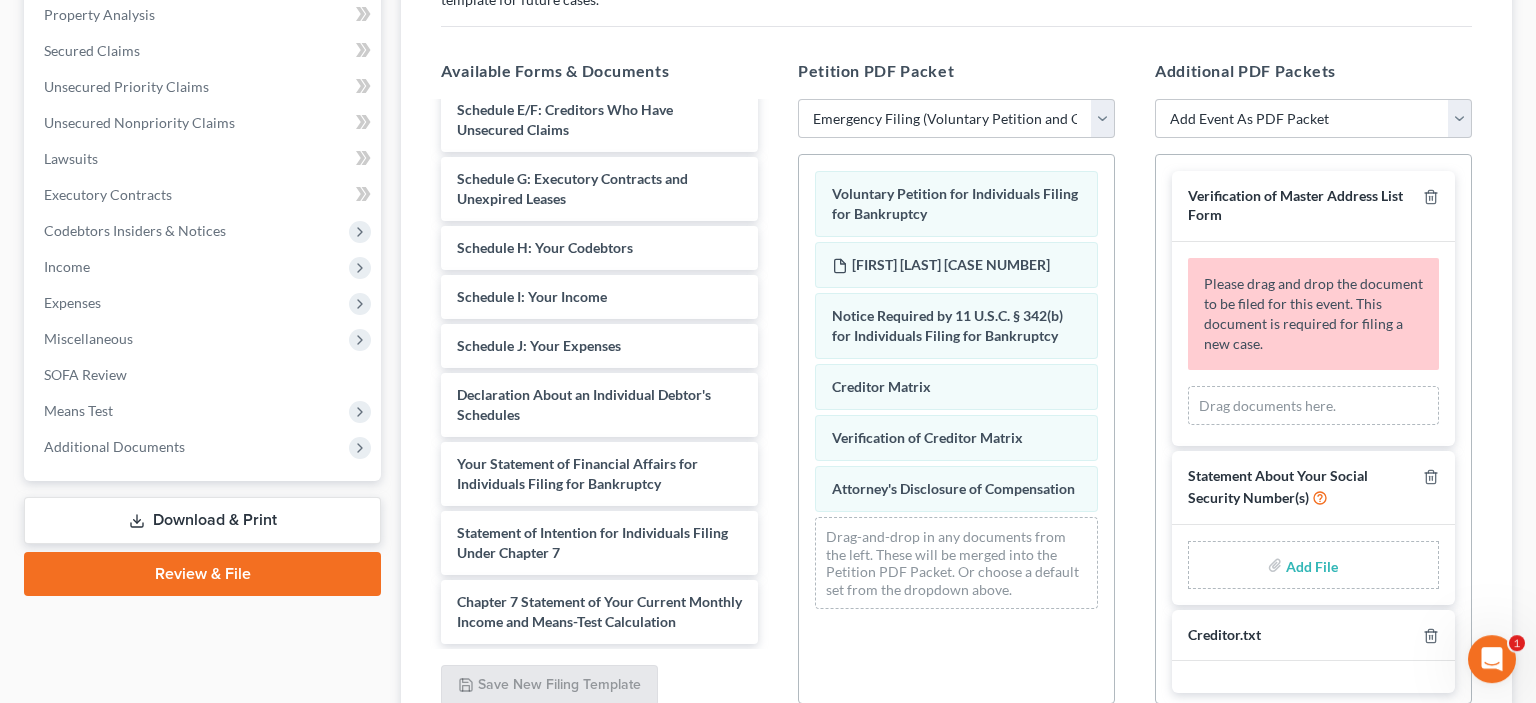 scroll, scrollTop: 357, scrollLeft: 0, axis: vertical 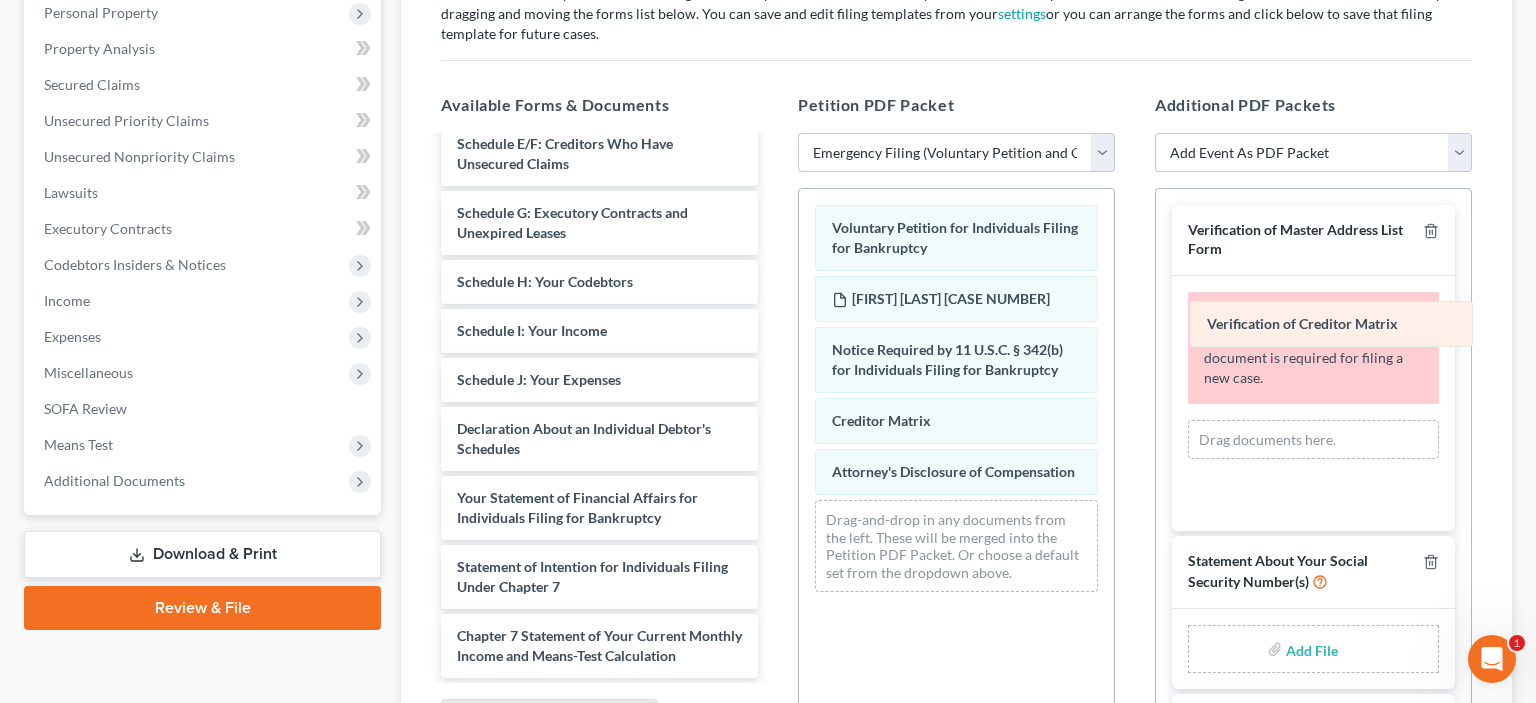 drag, startPoint x: 965, startPoint y: 486, endPoint x: 1338, endPoint y: 320, distance: 408.27075 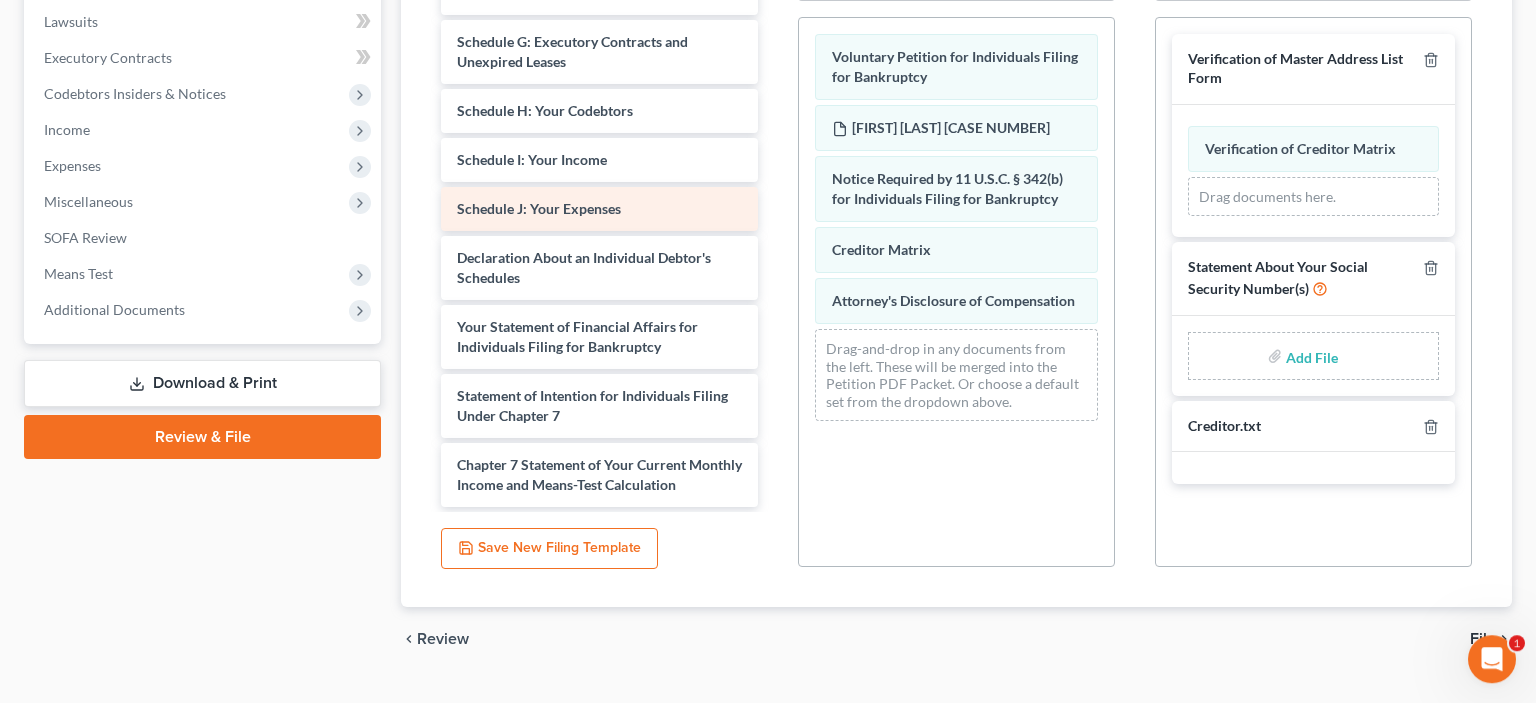 scroll, scrollTop: 570, scrollLeft: 0, axis: vertical 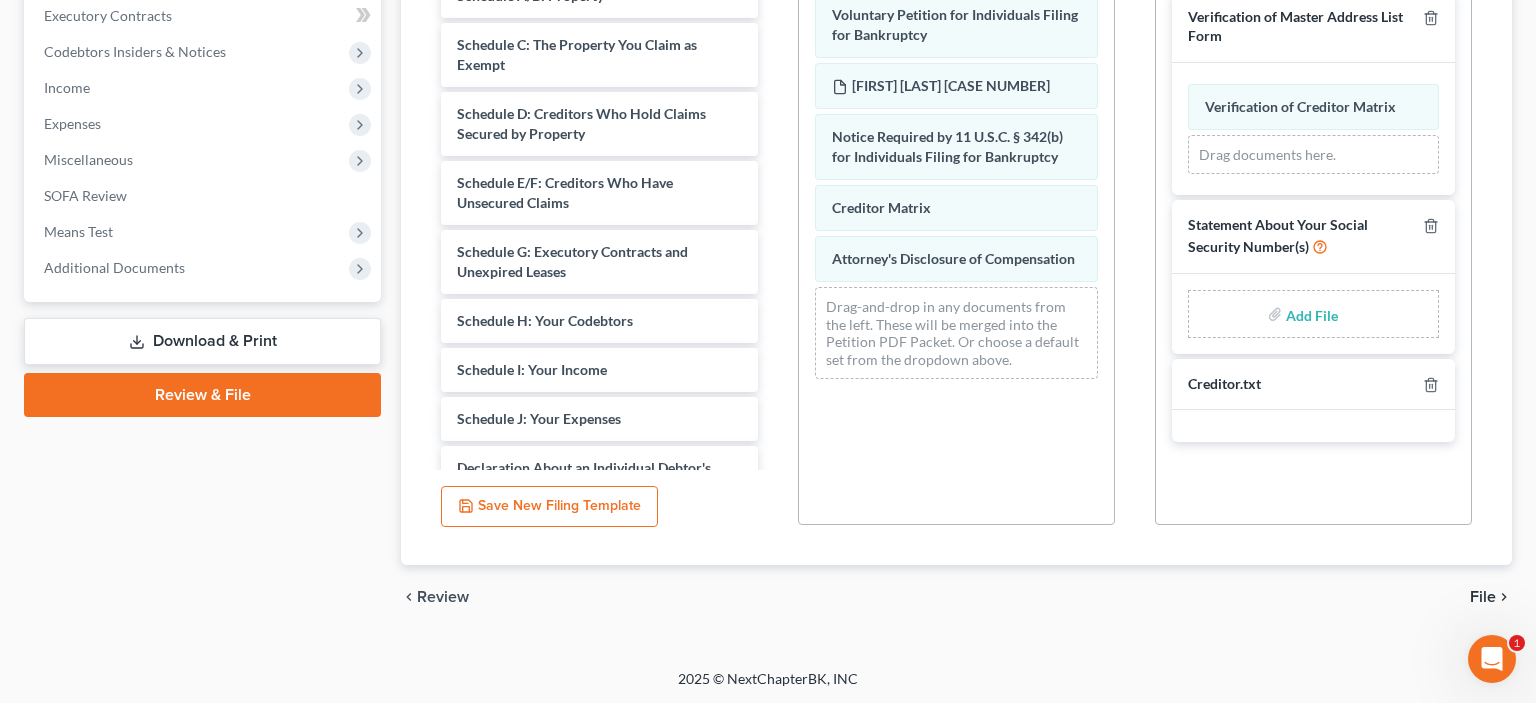 click on "Download & Print" at bounding box center (202, 341) 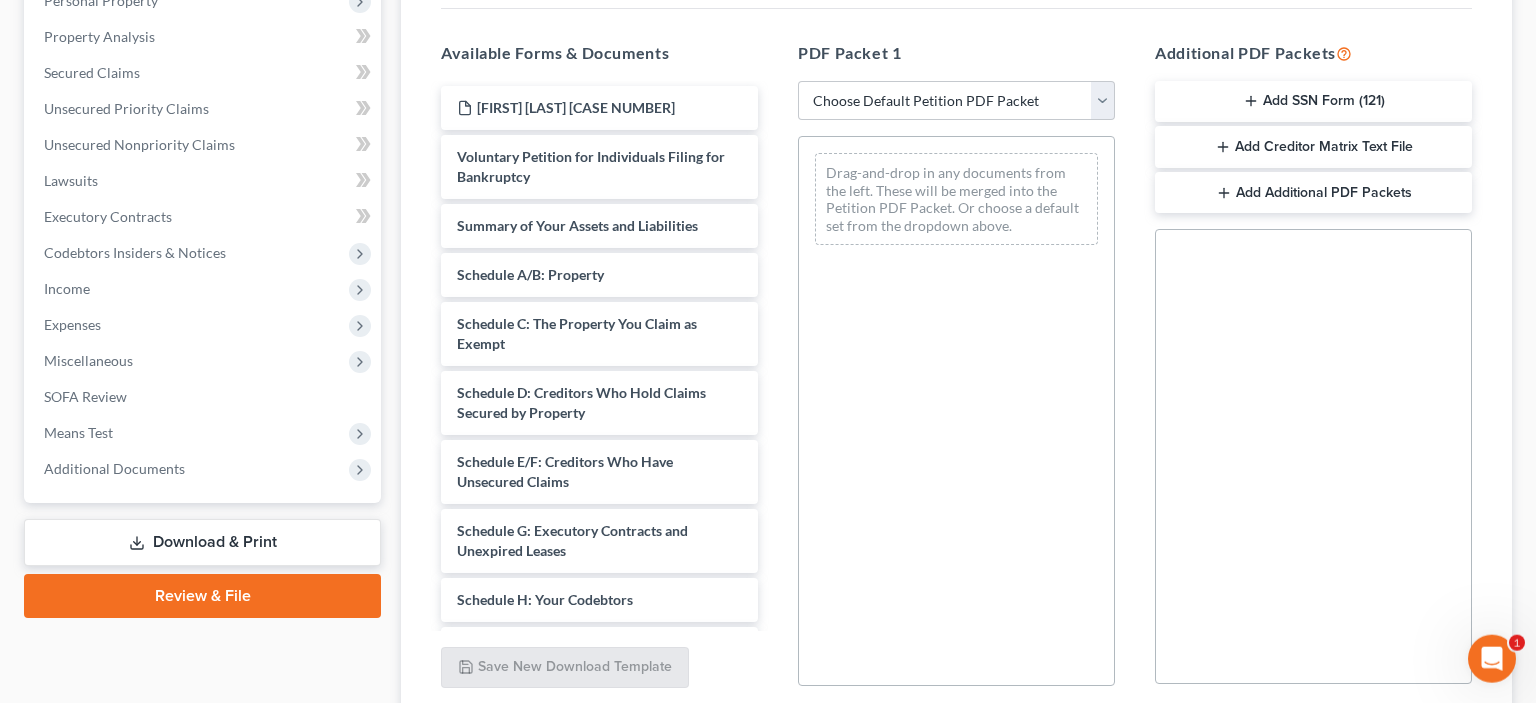 scroll, scrollTop: 108, scrollLeft: 0, axis: vertical 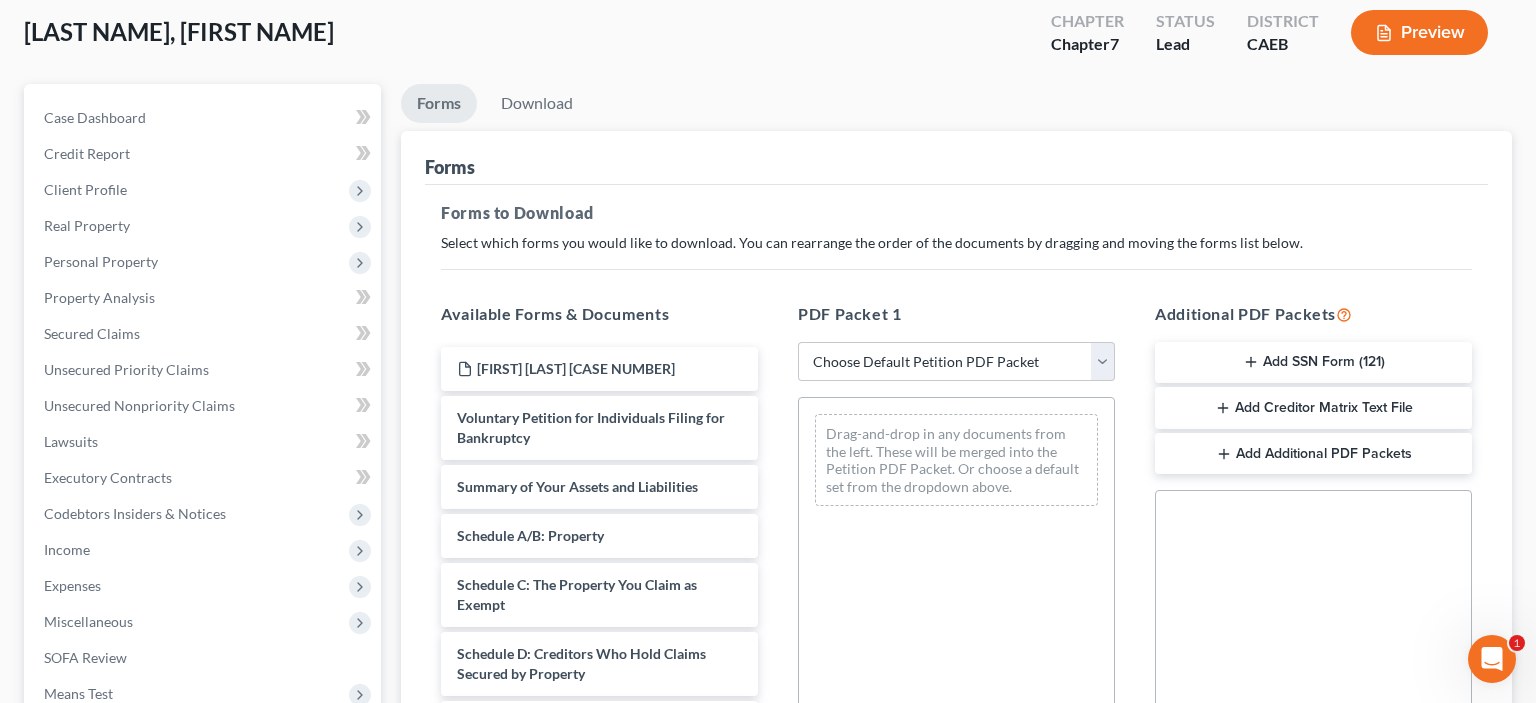 click on "Add SSN Form (121)" at bounding box center [1313, 363] 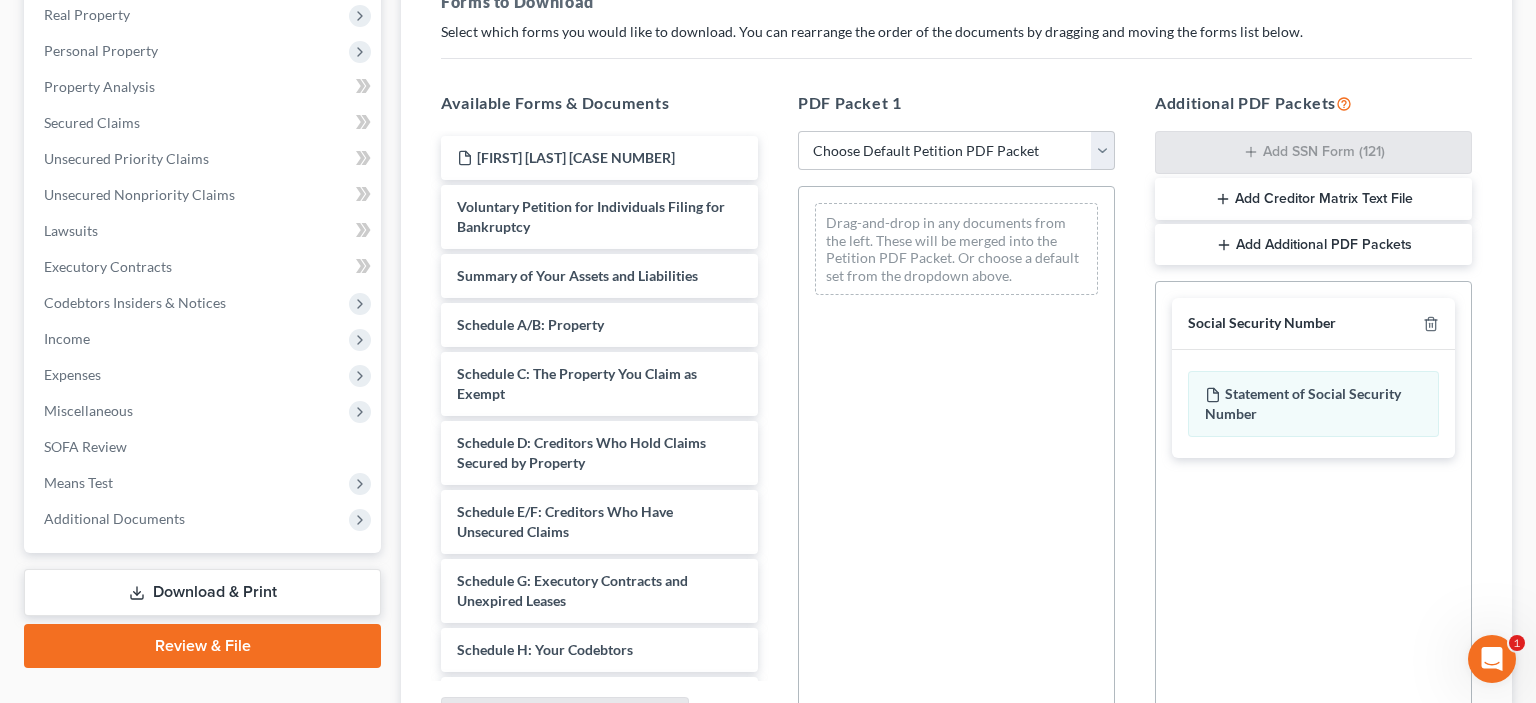 scroll, scrollTop: 530, scrollLeft: 0, axis: vertical 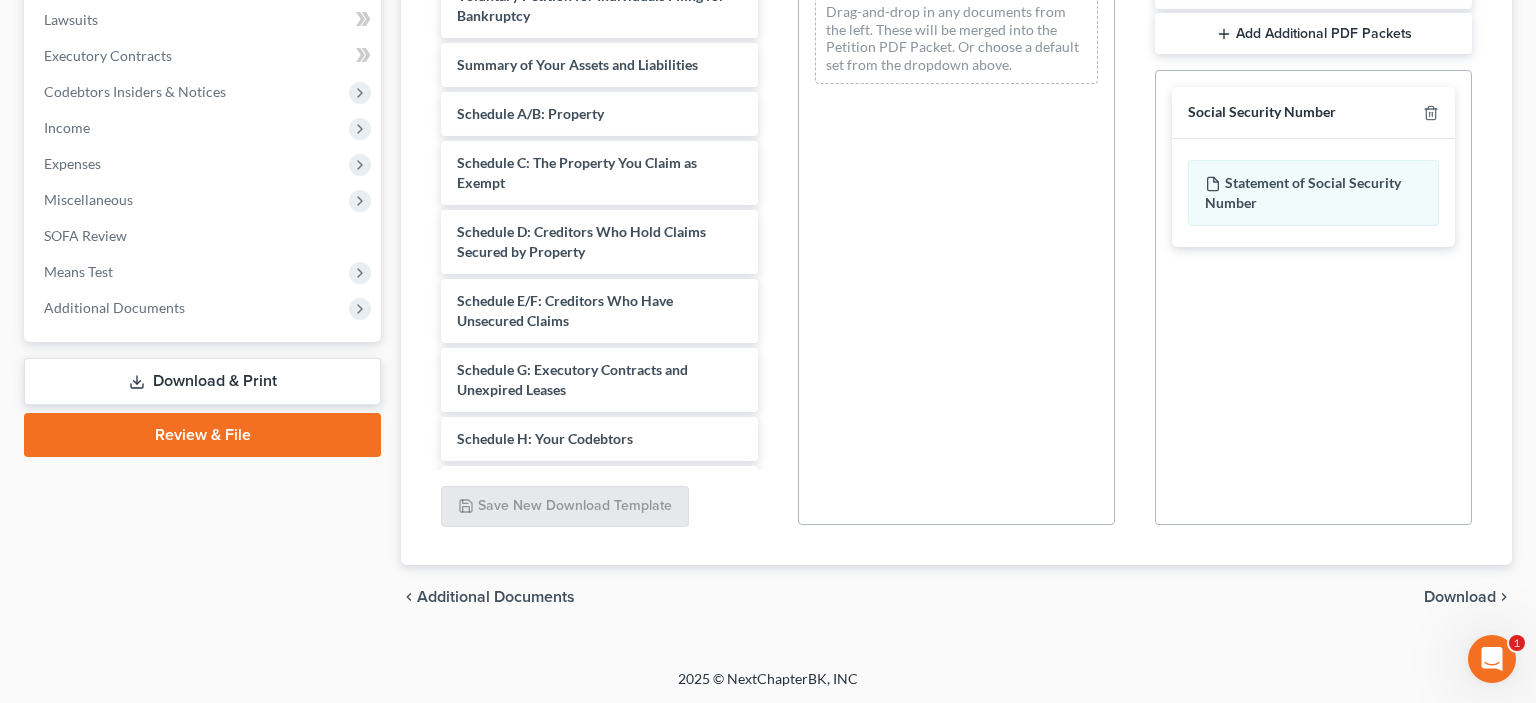 click on "Download" at bounding box center [1460, 597] 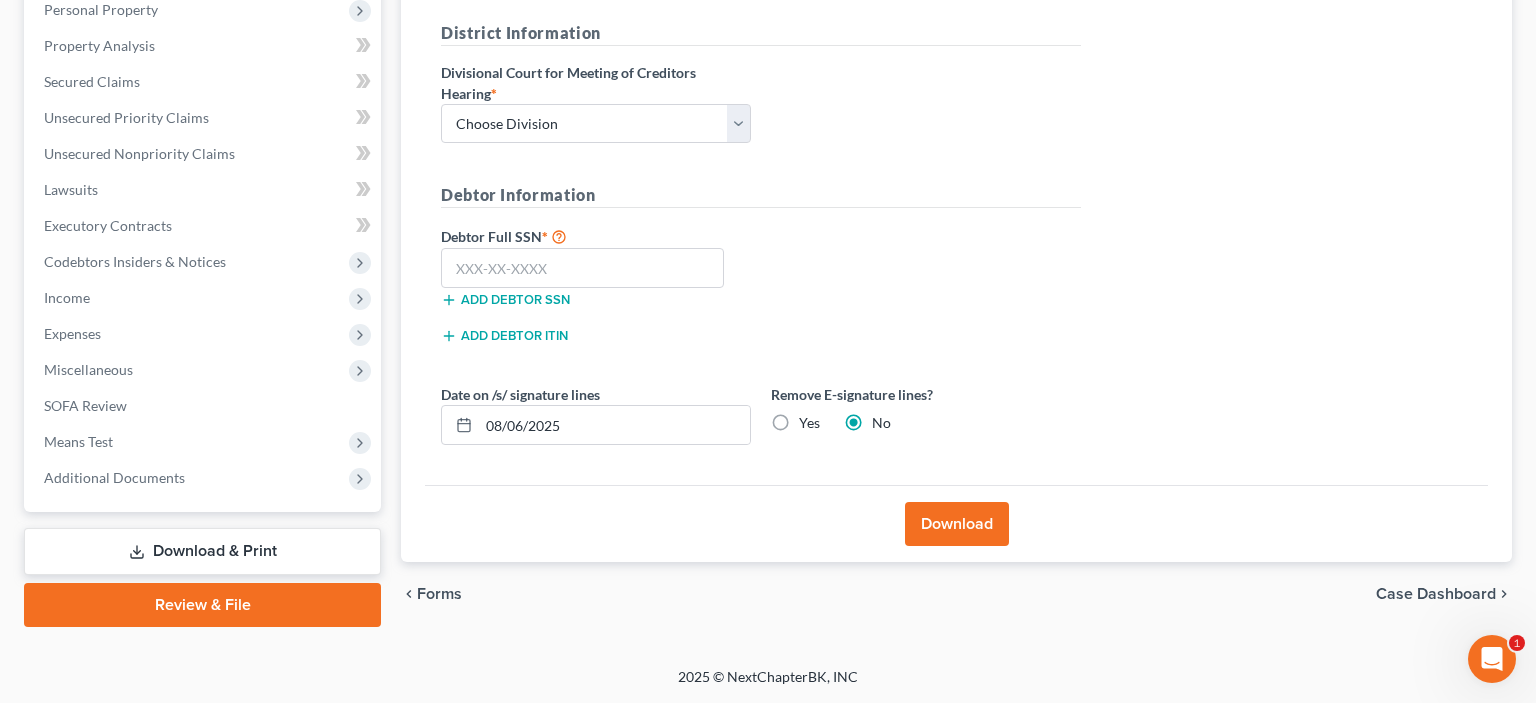 scroll, scrollTop: 357, scrollLeft: 0, axis: vertical 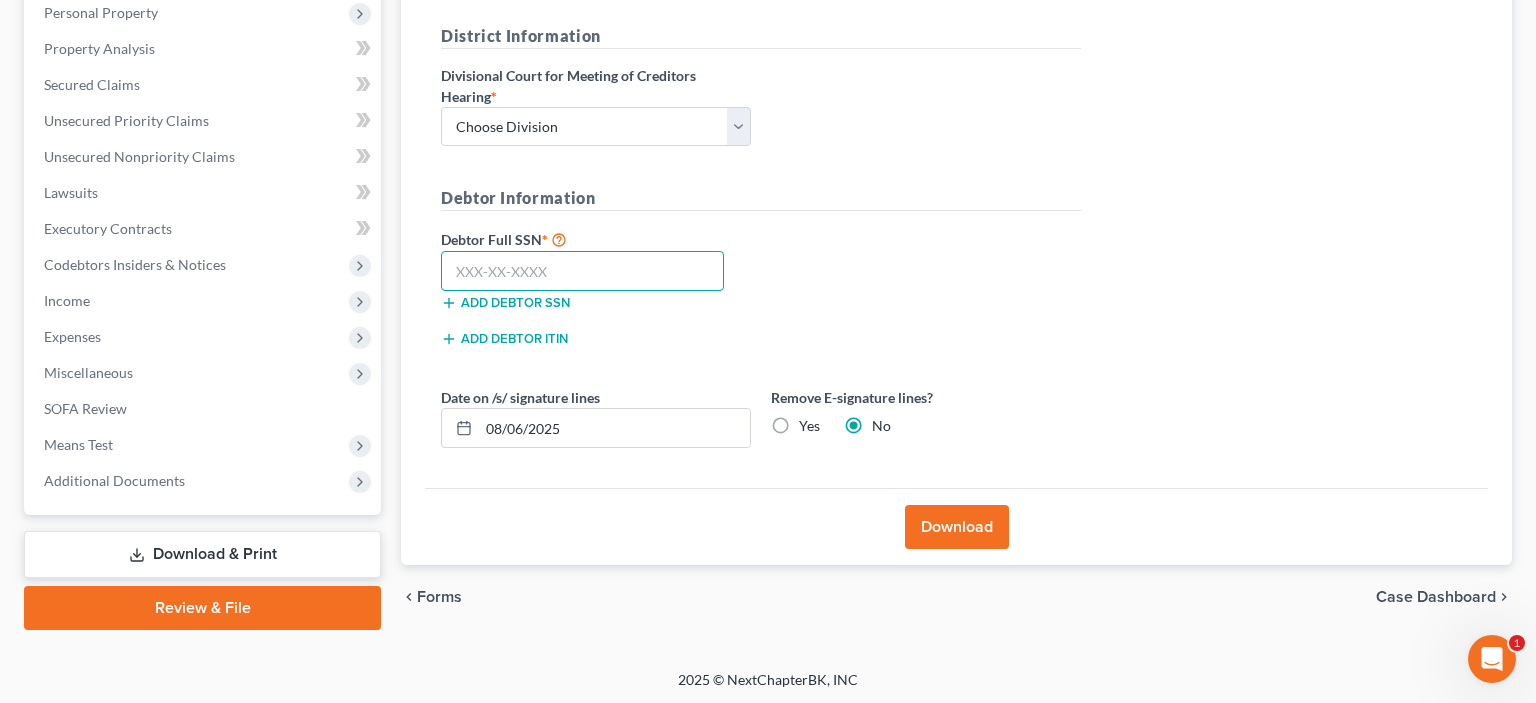 click at bounding box center (582, 271) 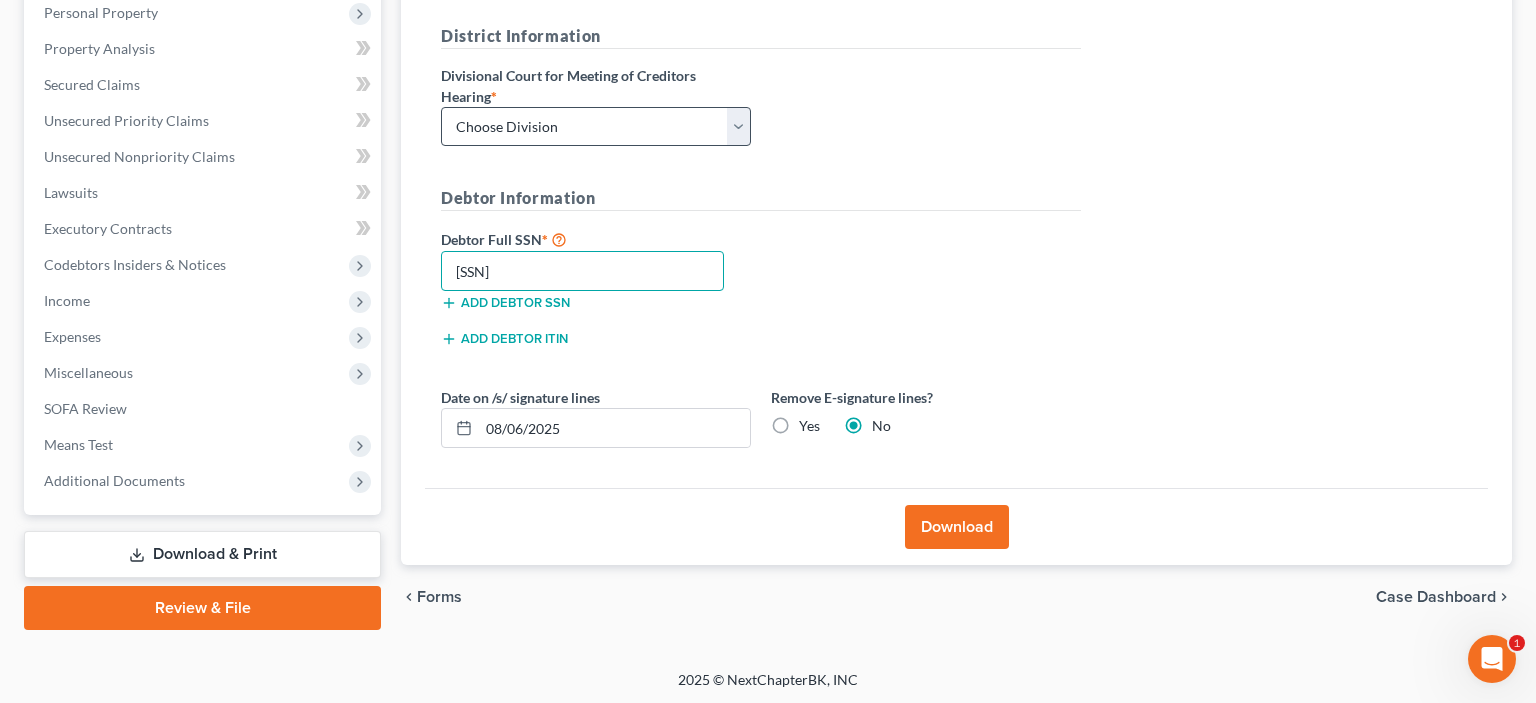 type on "[SSN]" 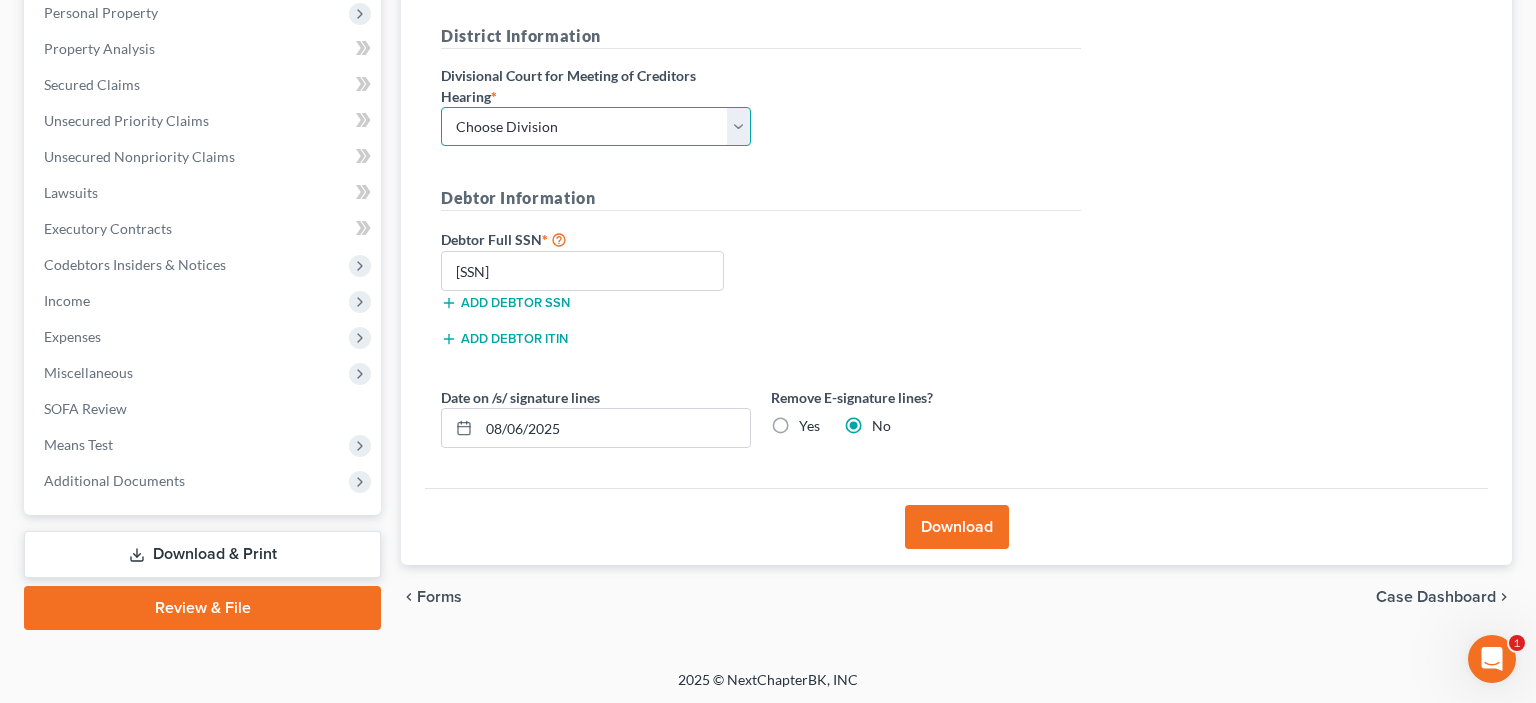 click on "Choose Division Fresno Modesto Sacramento" at bounding box center [596, 127] 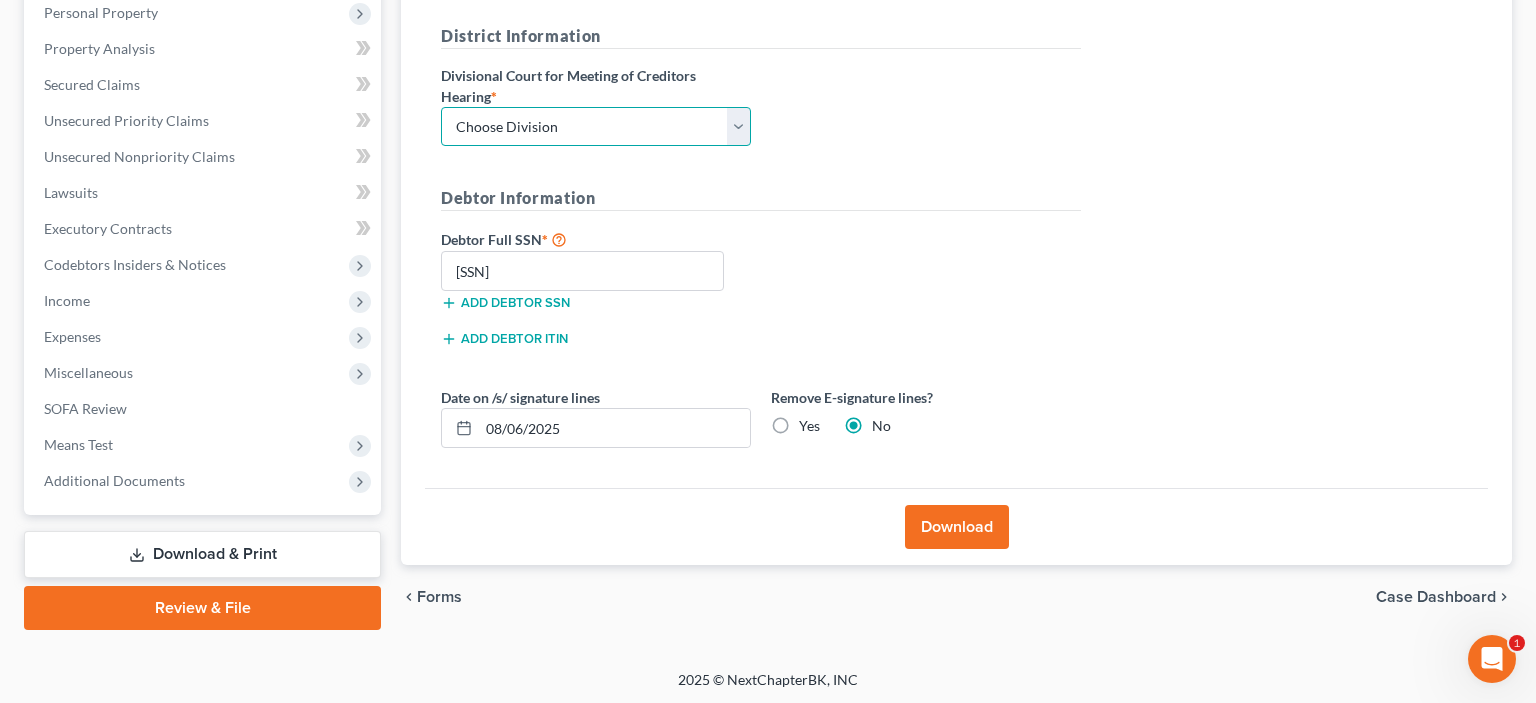 select on "2" 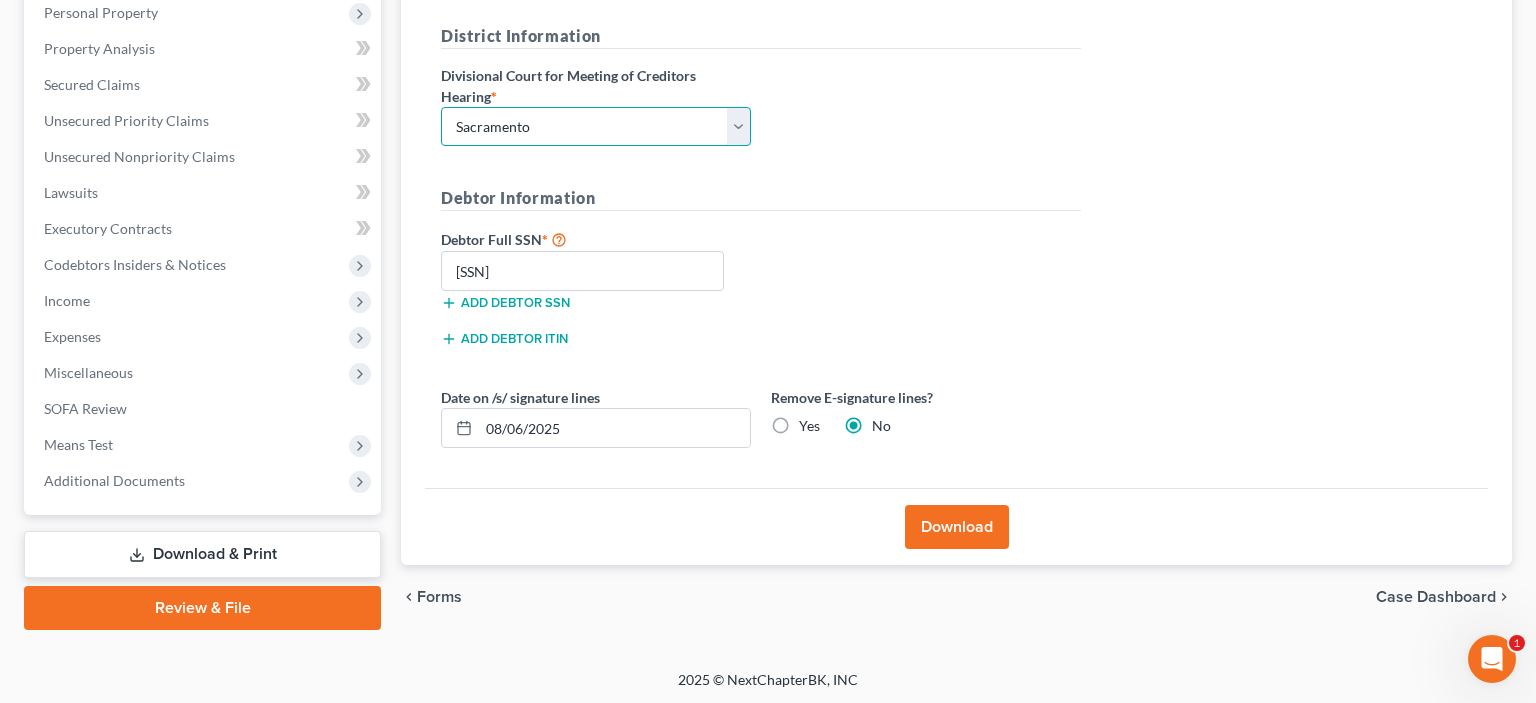 click on "Sacramento" at bounding box center (0, 0) 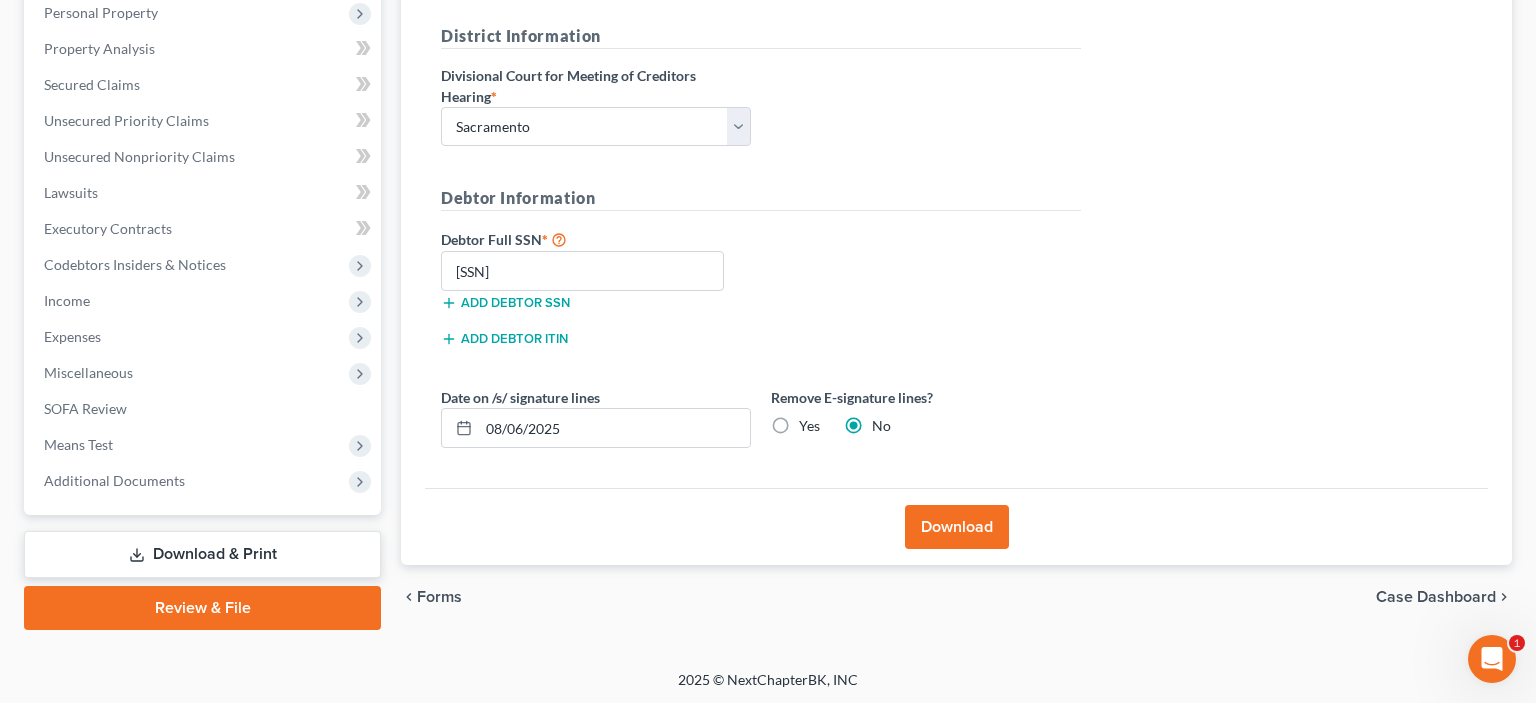 click on "Download" at bounding box center [957, 527] 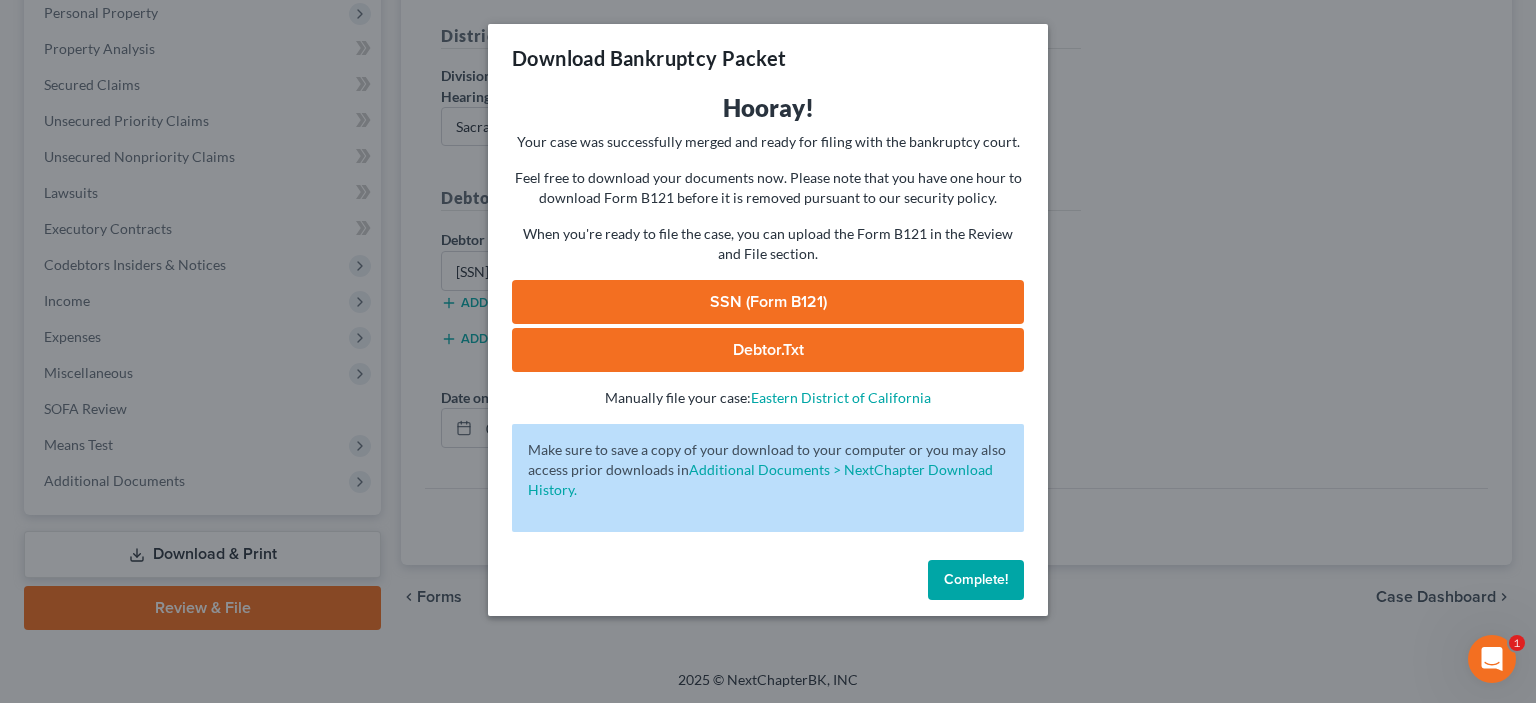 click on "SSN (Form B121)" at bounding box center [768, 302] 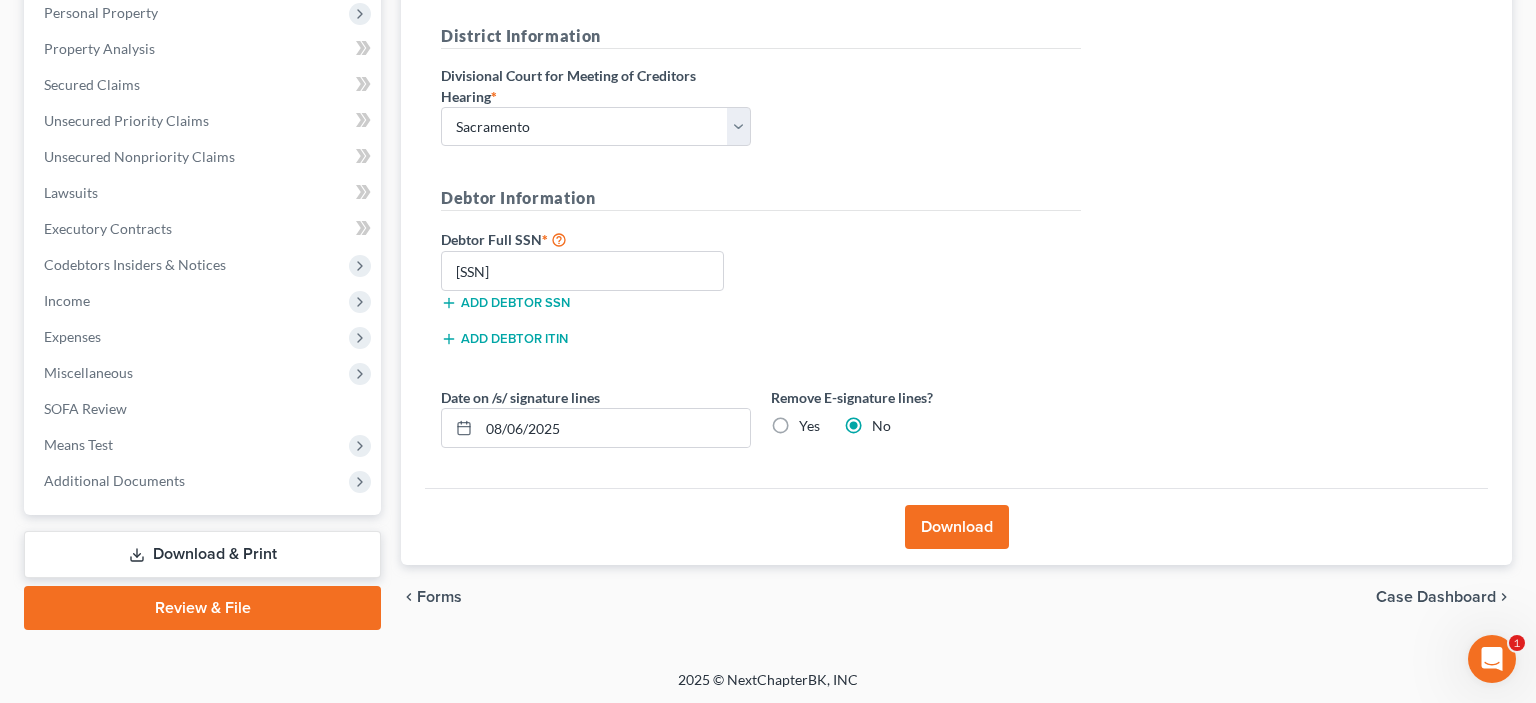 click on "Review & File" at bounding box center (202, 608) 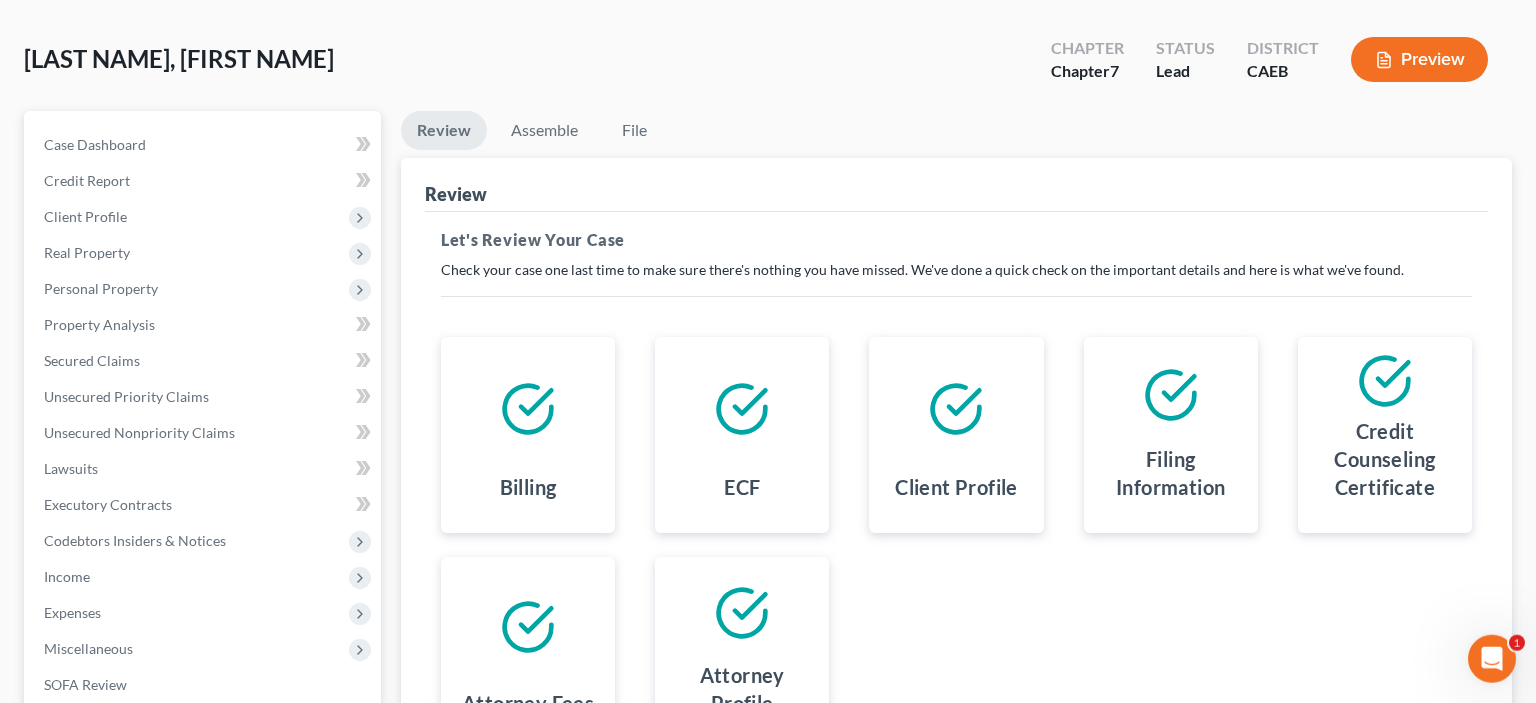 scroll, scrollTop: 316, scrollLeft: 0, axis: vertical 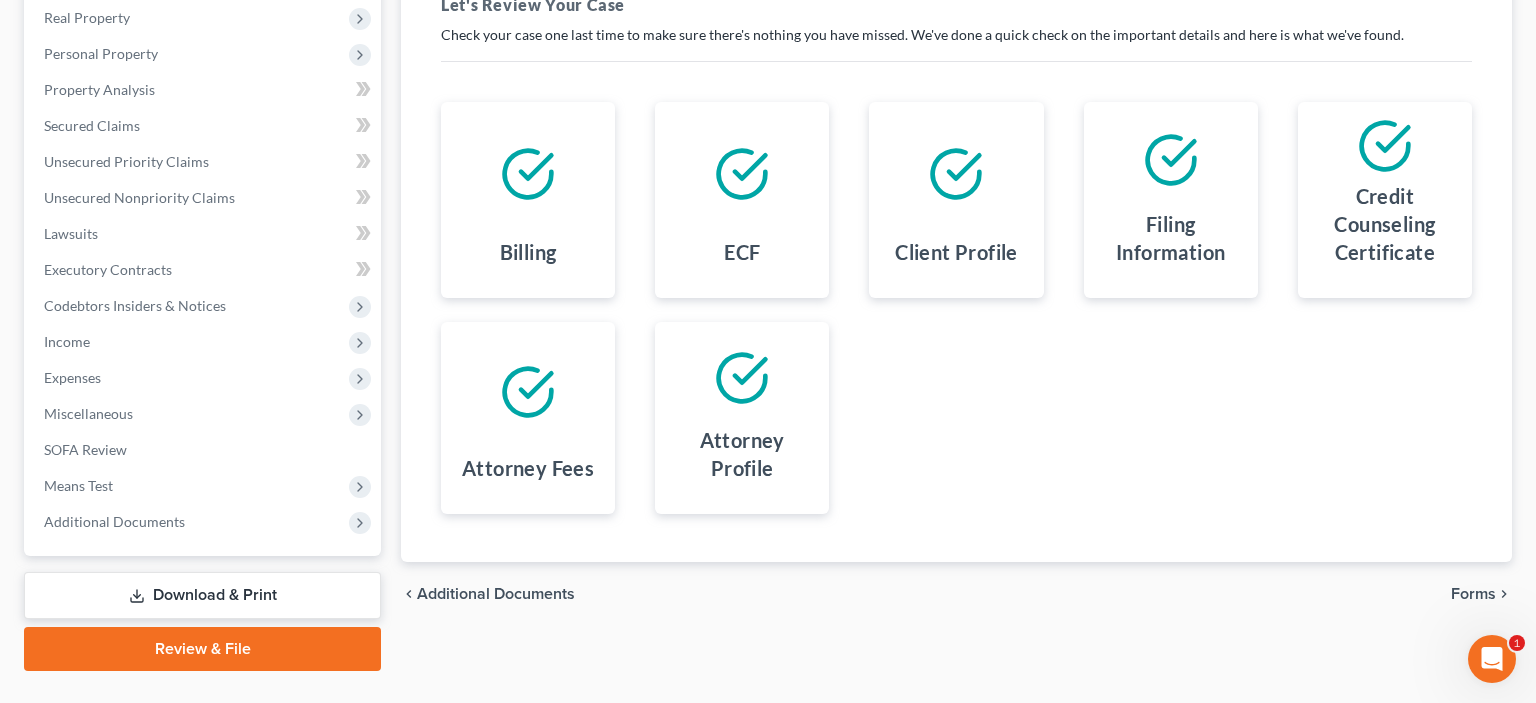 click on "Forms" at bounding box center (1473, 594) 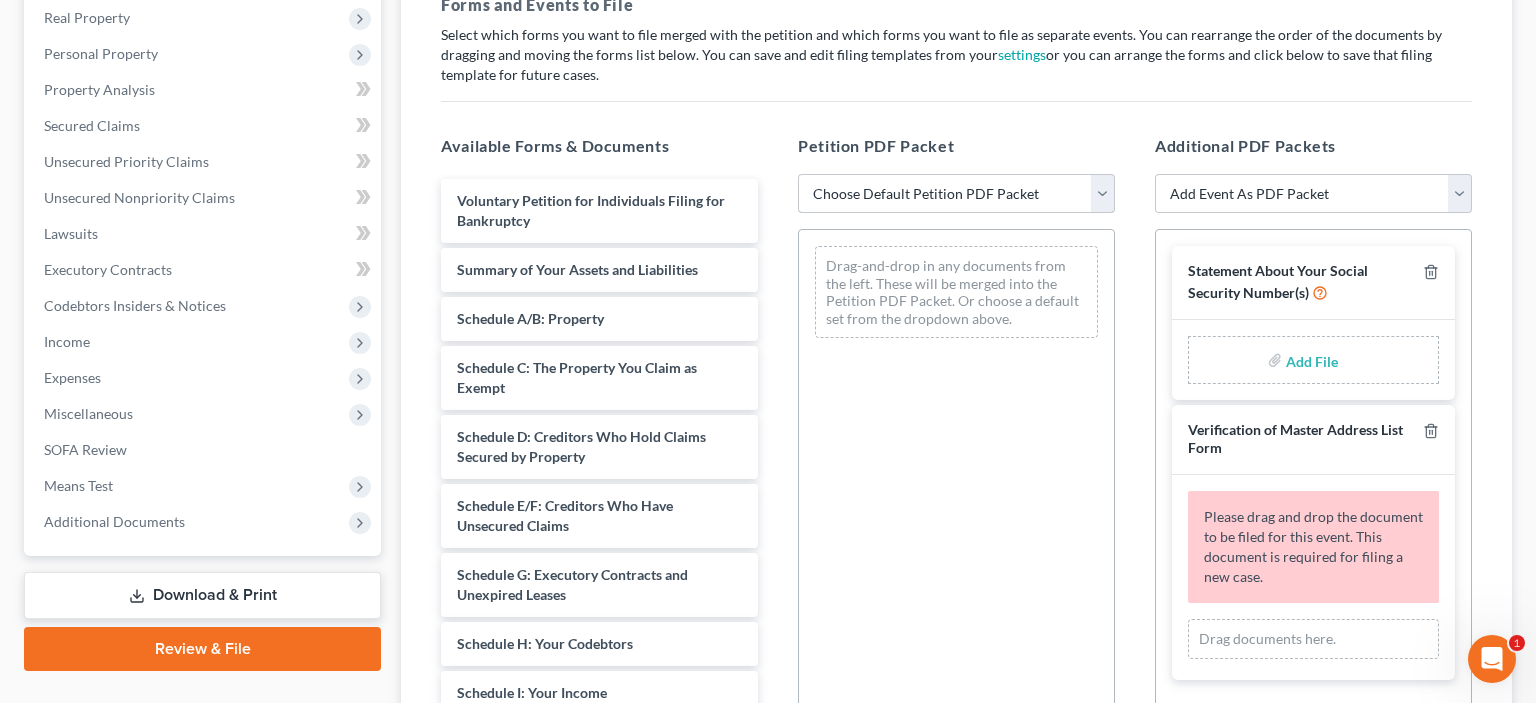 click on "Choose Default Petition PDF Packet Complete Bankruptcy Petition (all forms and schedules) Emergency Filing (Voluntary Petition and Creditor List Only) Standard CH7" at bounding box center [956, 194] 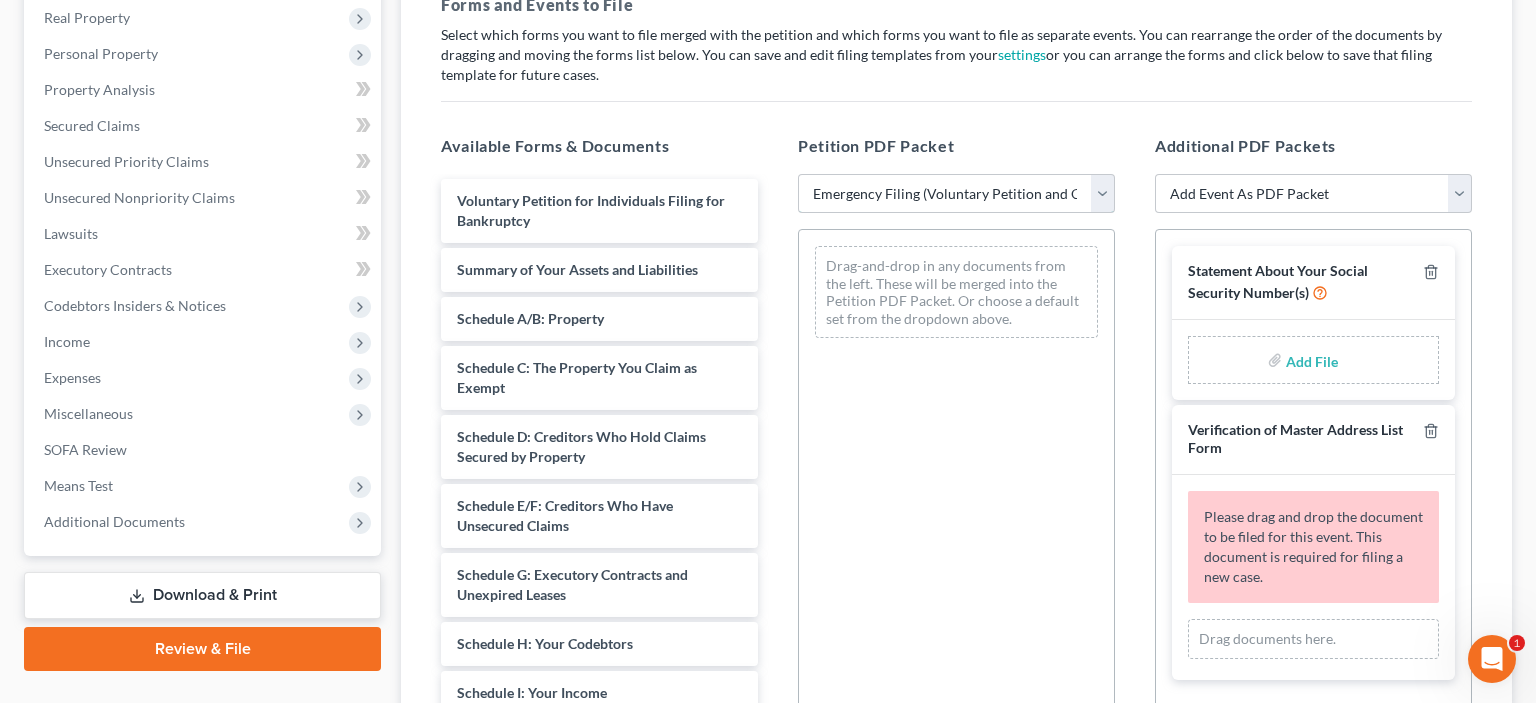 click on "Emergency Filing (Voluntary Petition and Creditor List Only)" at bounding box center (0, 0) 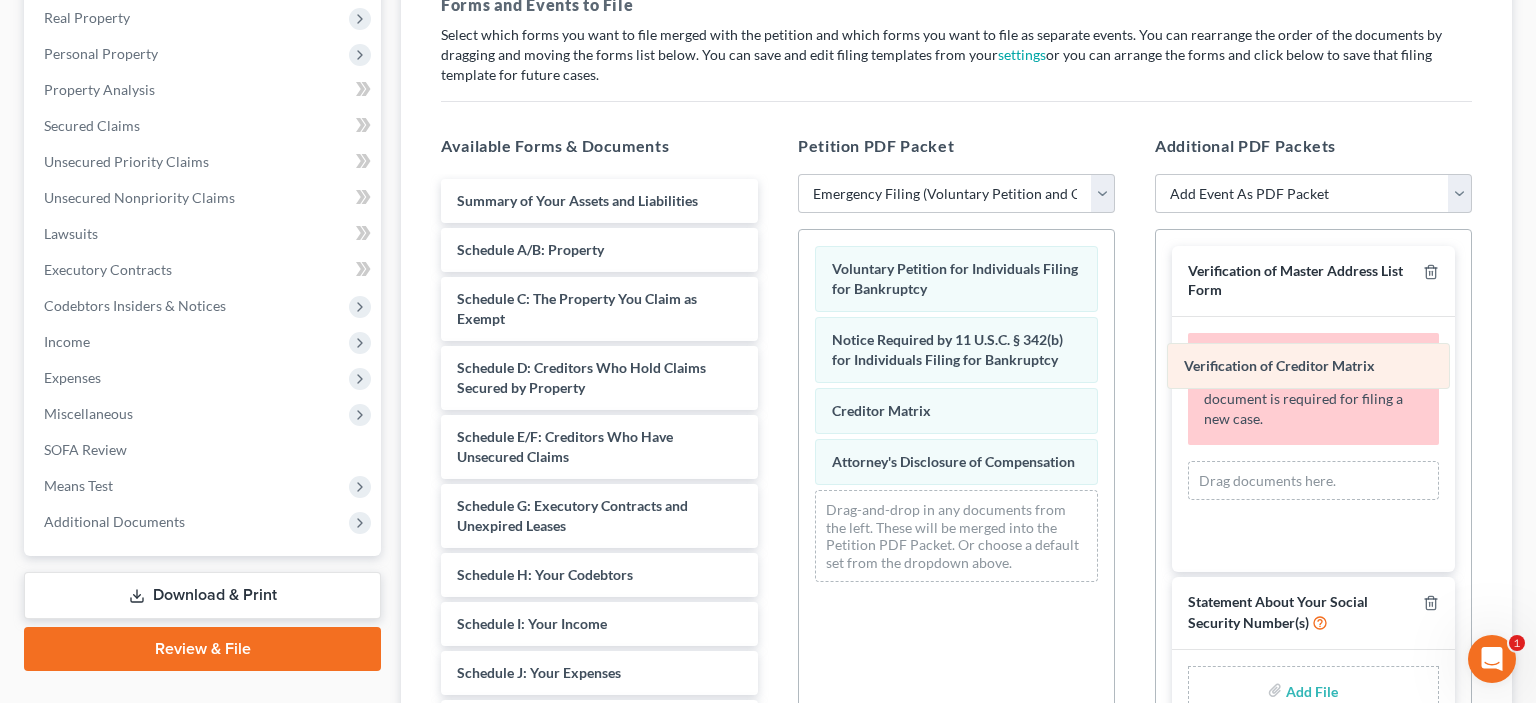drag, startPoint x: 906, startPoint y: 458, endPoint x: 1258, endPoint y: 366, distance: 363.82413 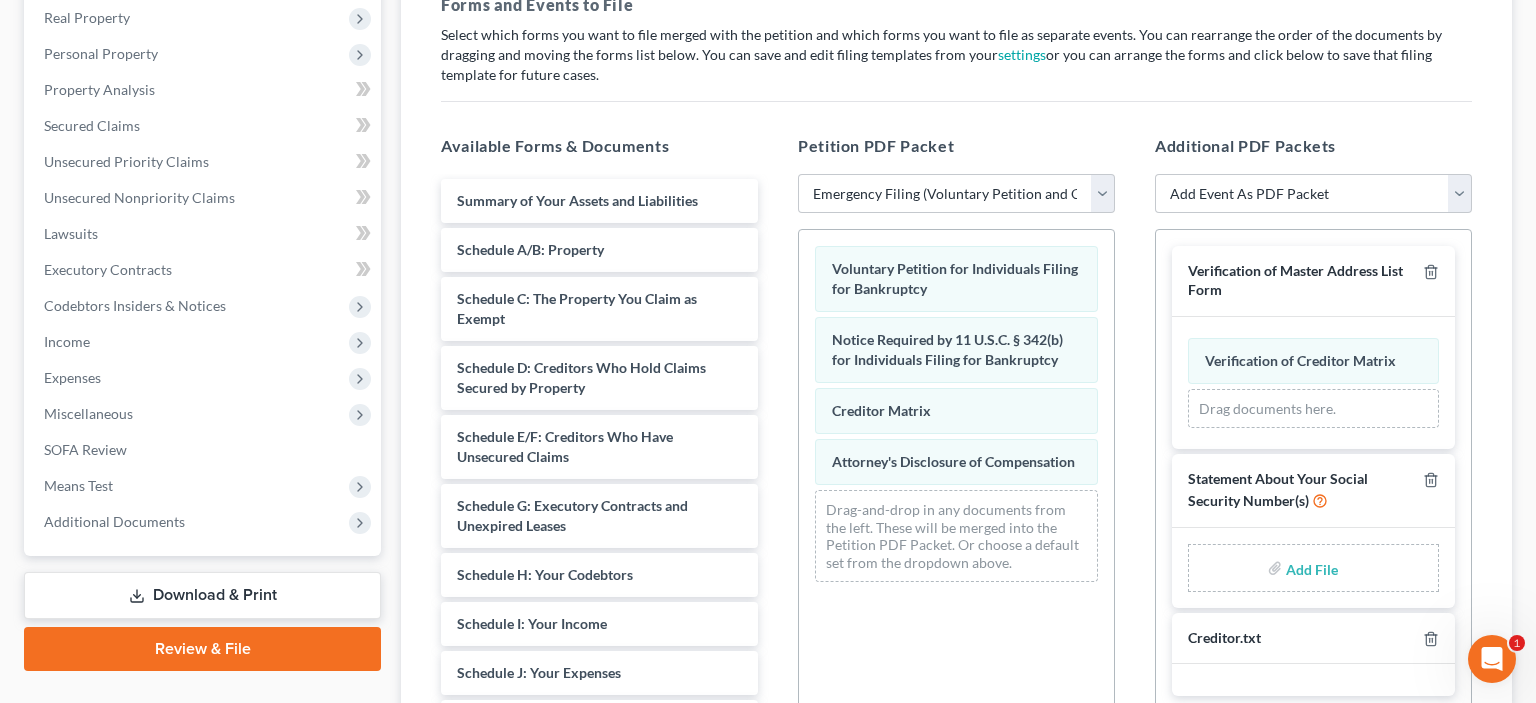 click at bounding box center (1310, 568) 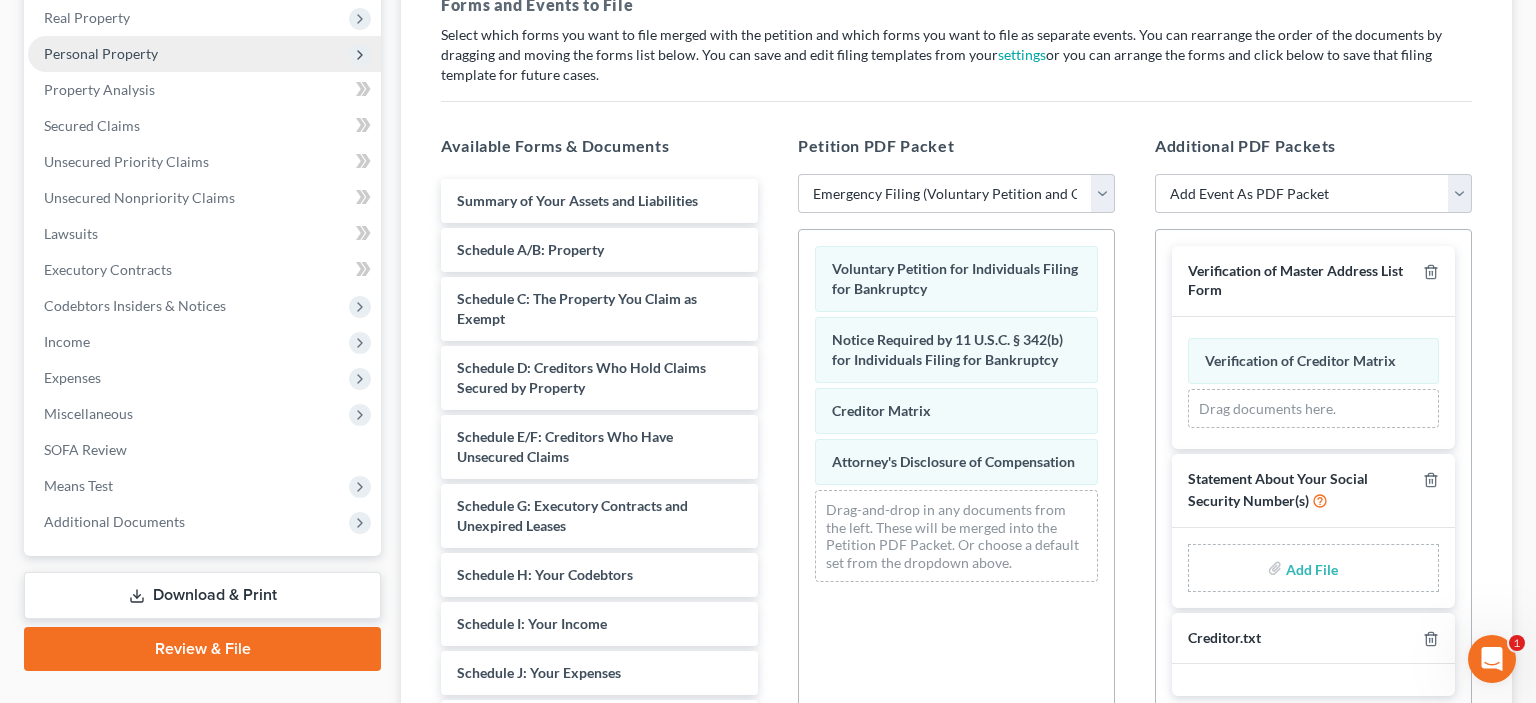 type on "C:\fakepath\[LAST NAME] [SSN].pdf" 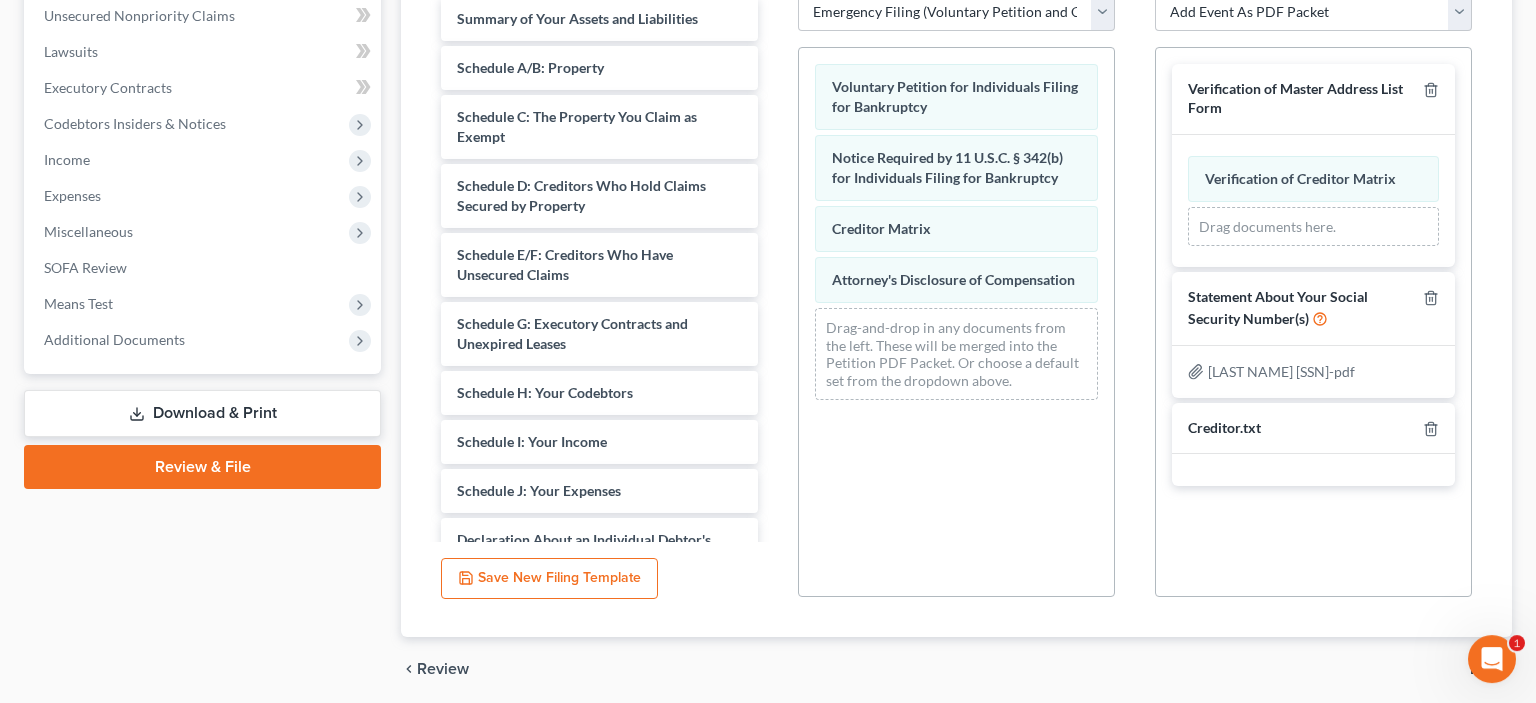 scroll, scrollTop: 464, scrollLeft: 0, axis: vertical 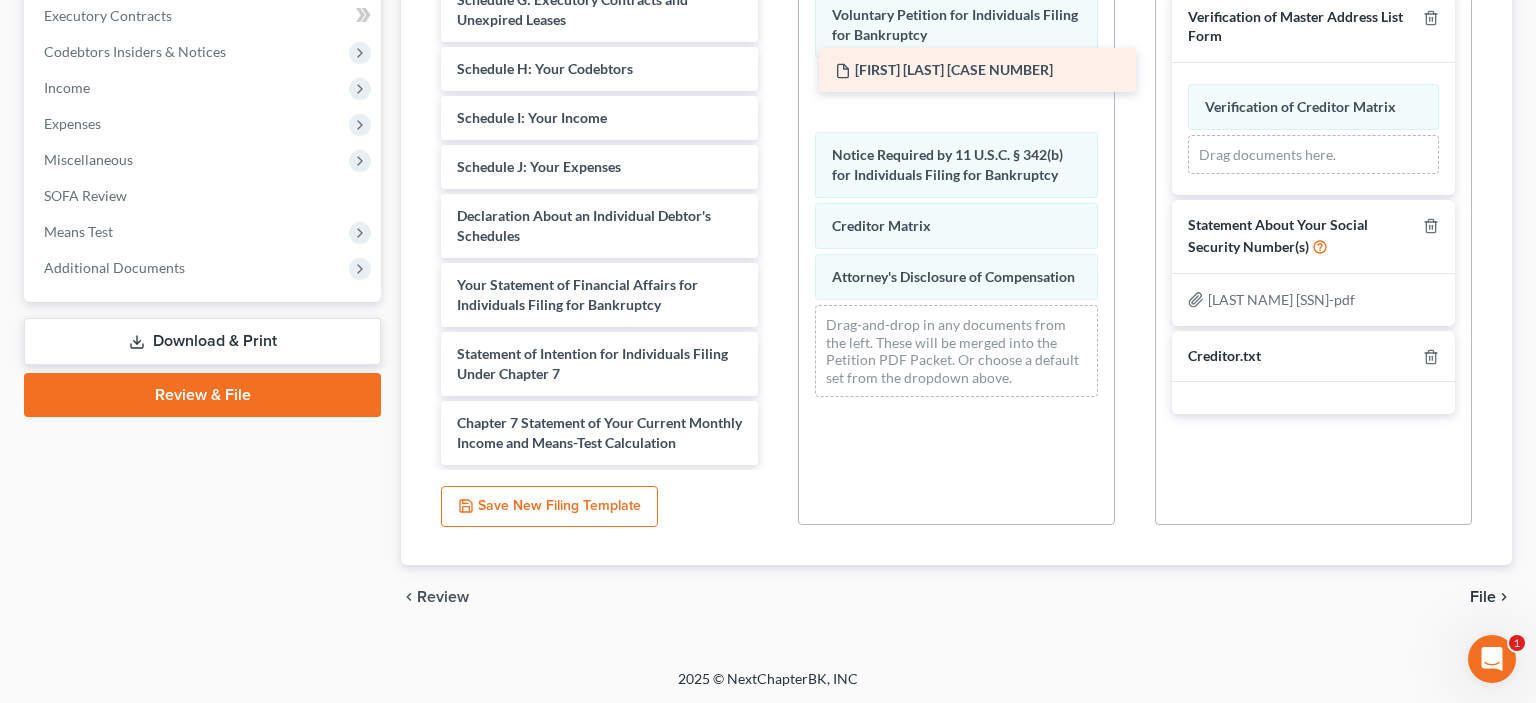 drag, startPoint x: 538, startPoint y: 430, endPoint x: 916, endPoint y: 79, distance: 515.8343 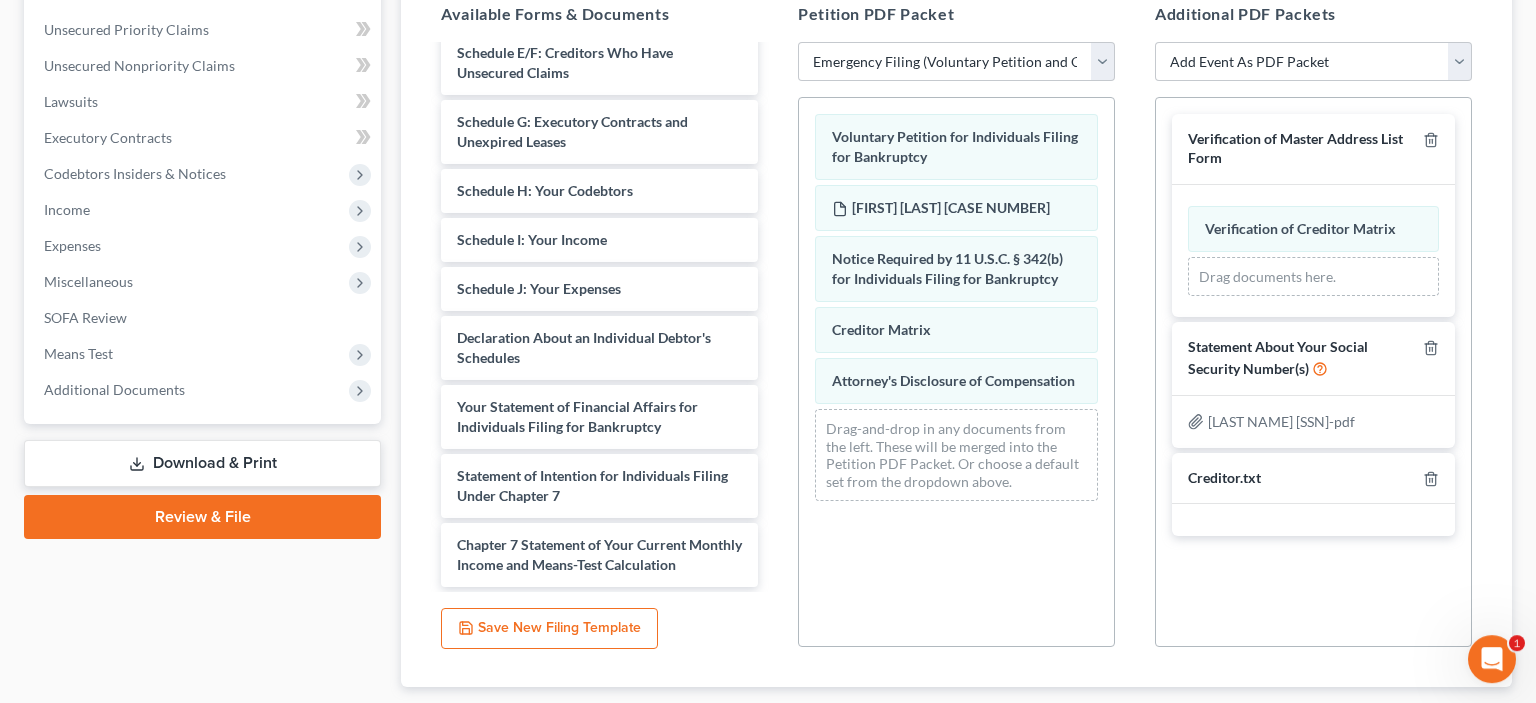scroll, scrollTop: 570, scrollLeft: 0, axis: vertical 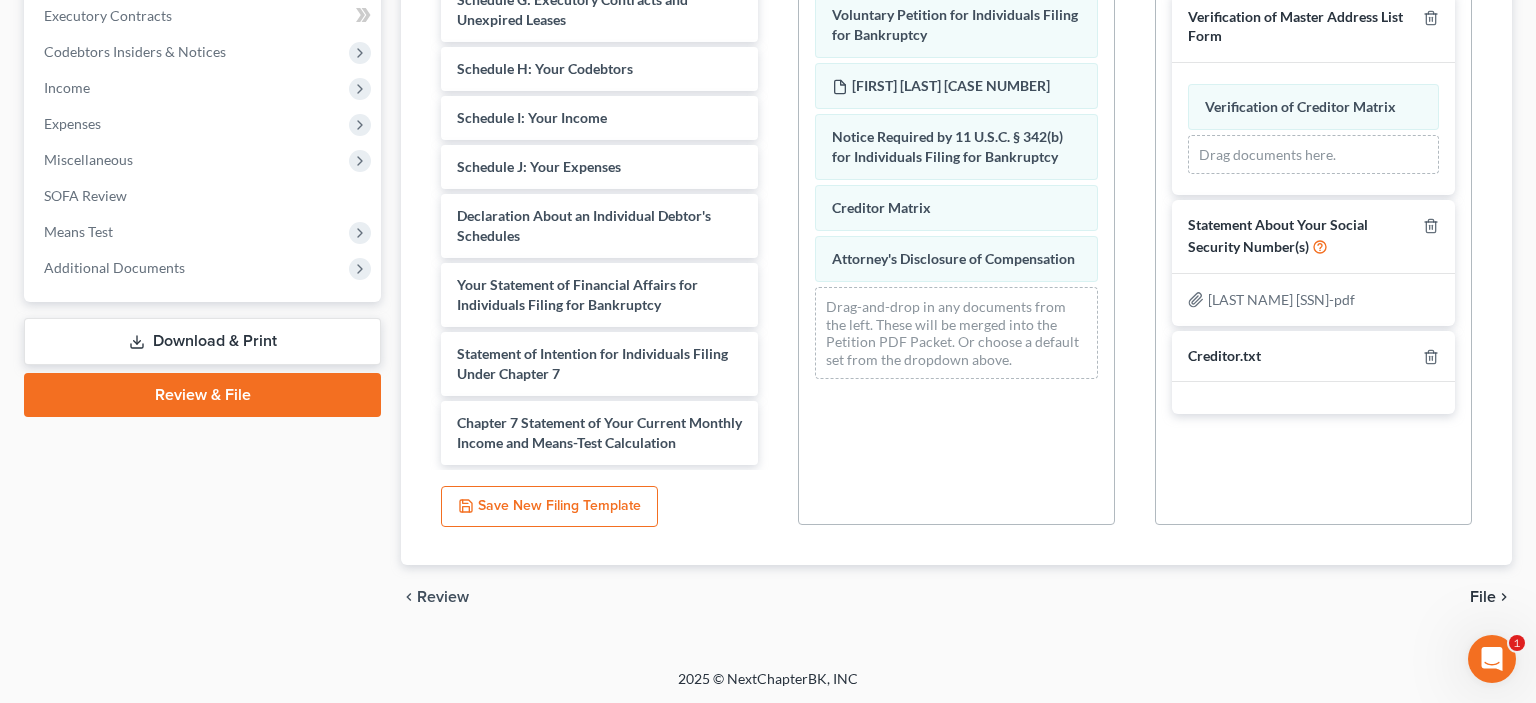 click on "File" at bounding box center [1483, 597] 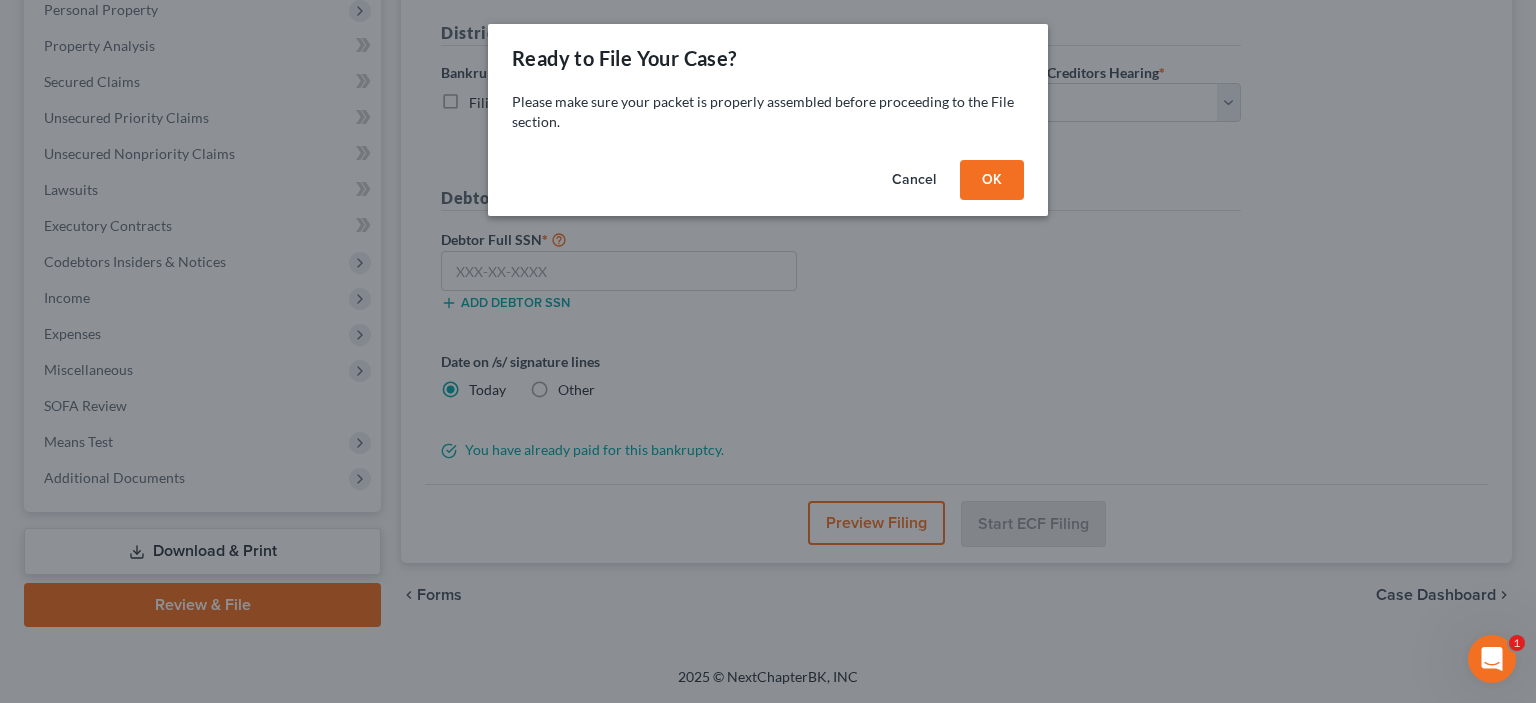 scroll, scrollTop: 357, scrollLeft: 0, axis: vertical 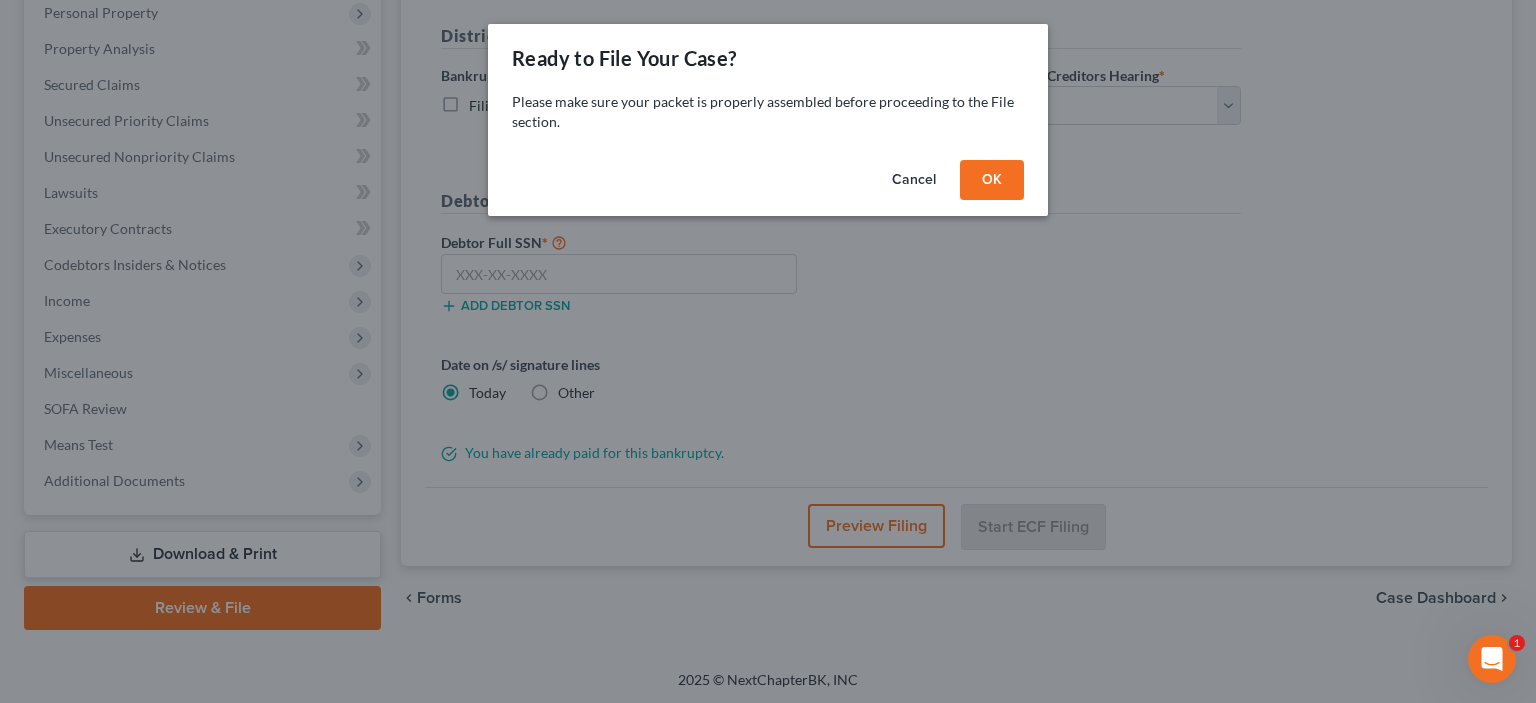 click on "OK" at bounding box center (992, 180) 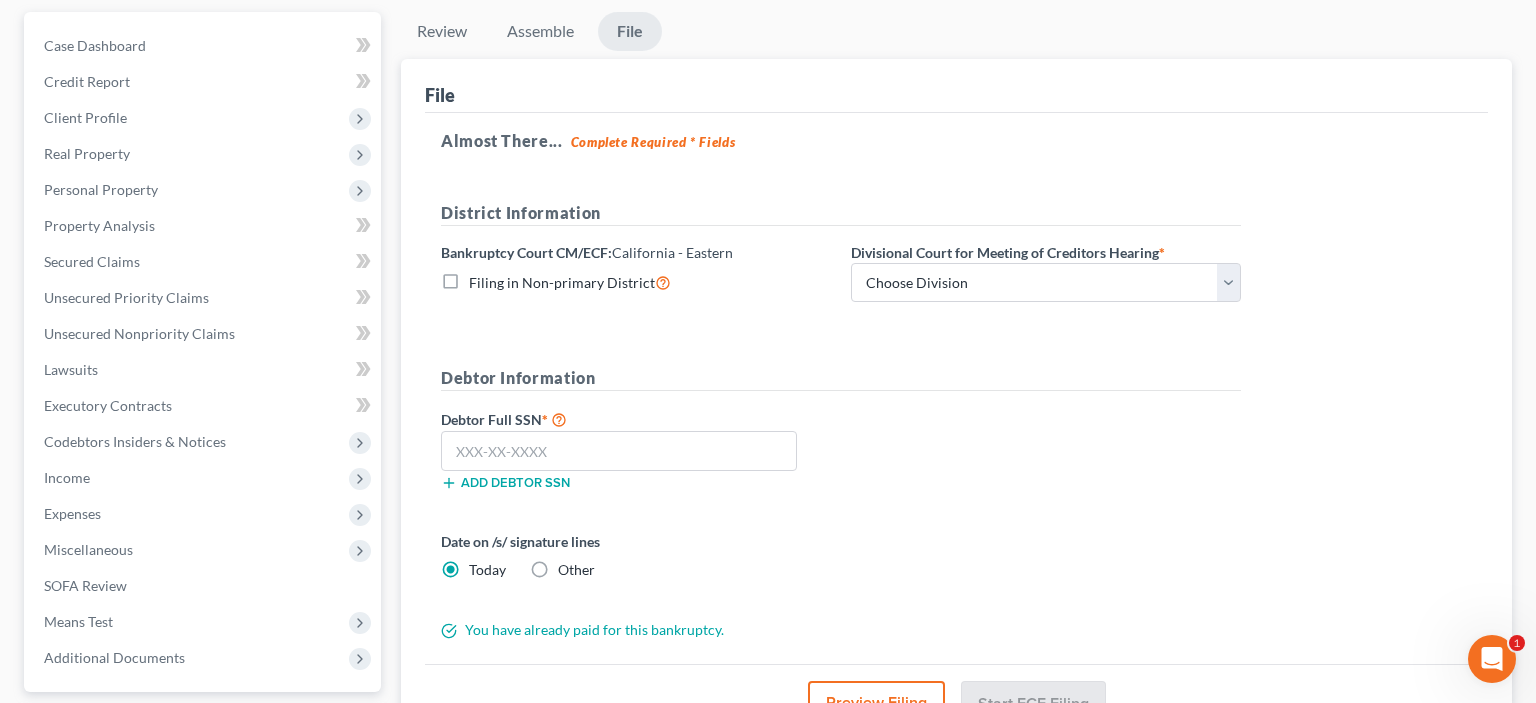 scroll, scrollTop: 146, scrollLeft: 0, axis: vertical 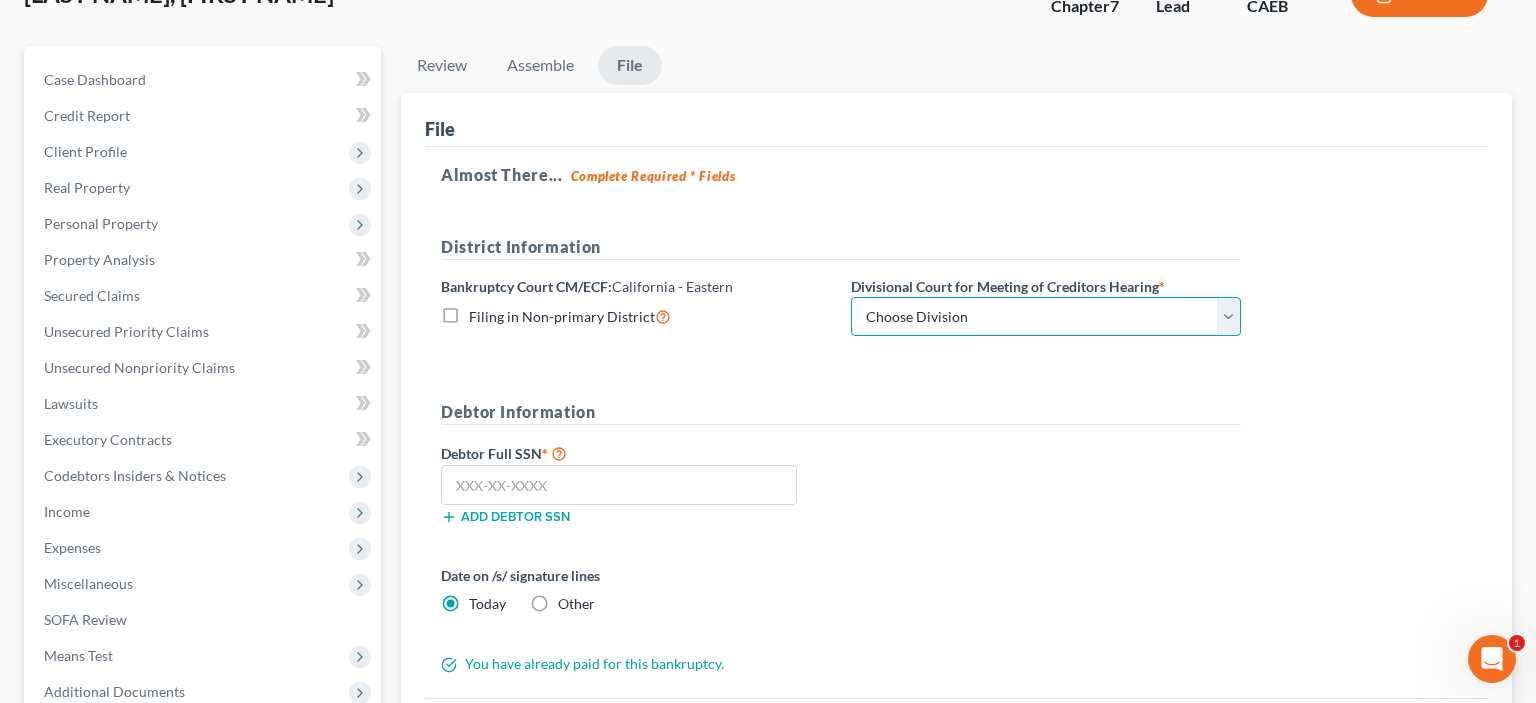 click on "Choose Division Fresno Modesto Sacramento" at bounding box center (1046, 317) 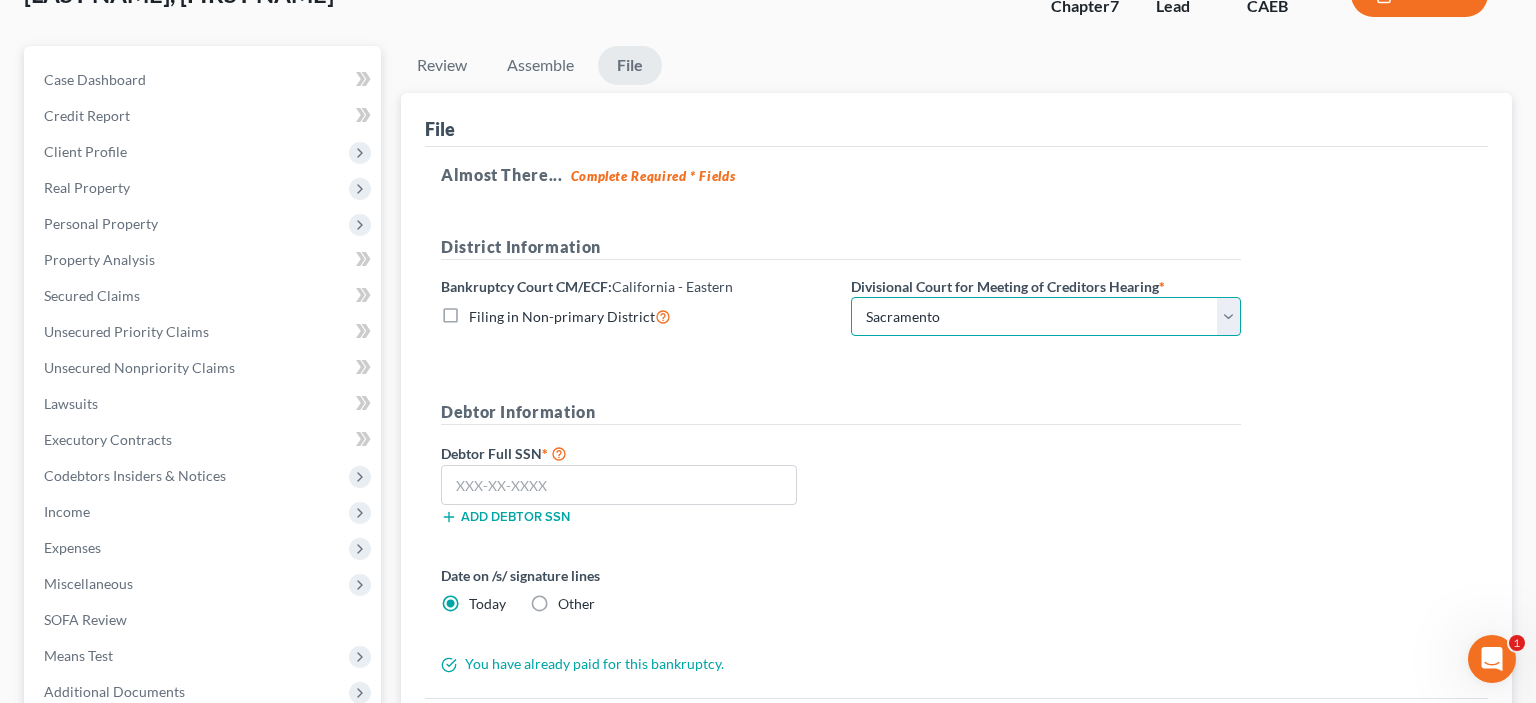 click on "Sacramento" at bounding box center (0, 0) 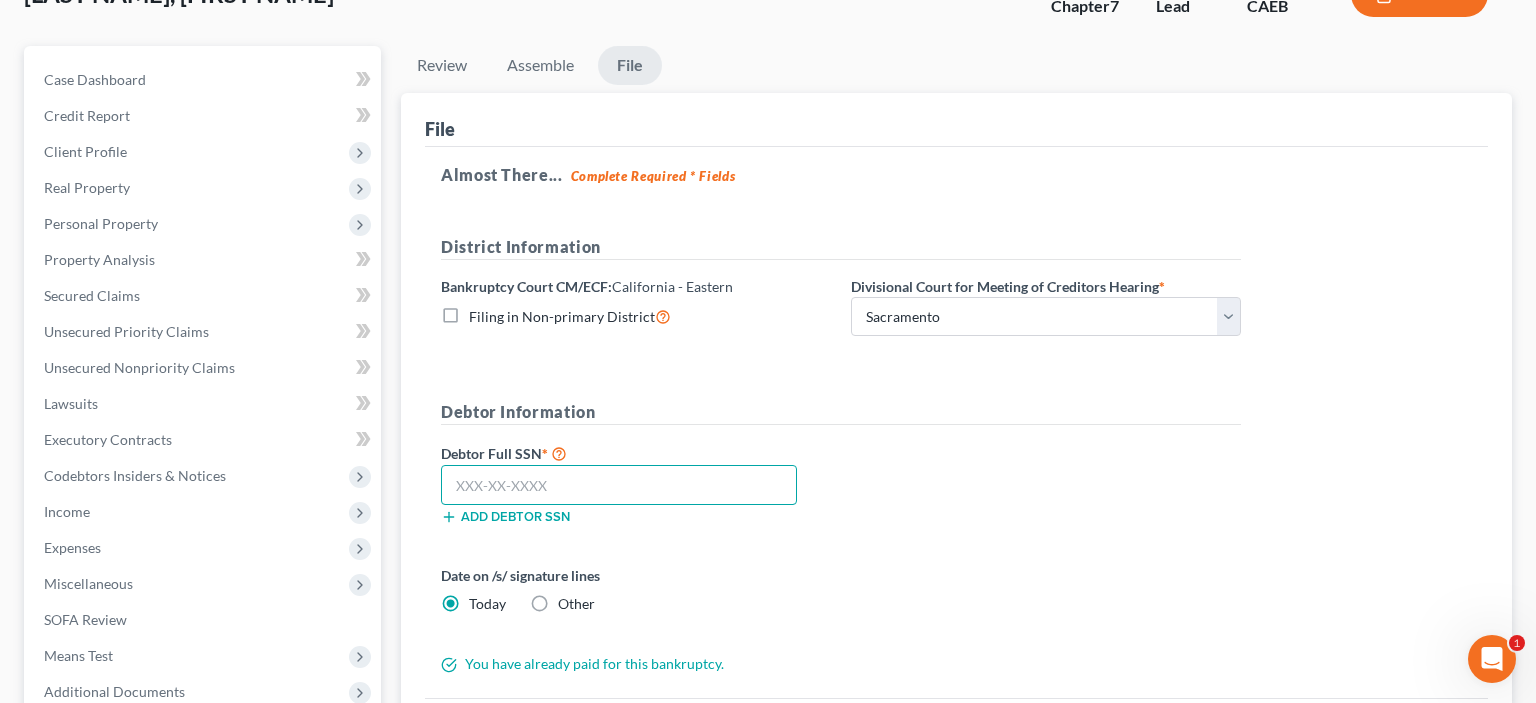 click at bounding box center (619, 485) 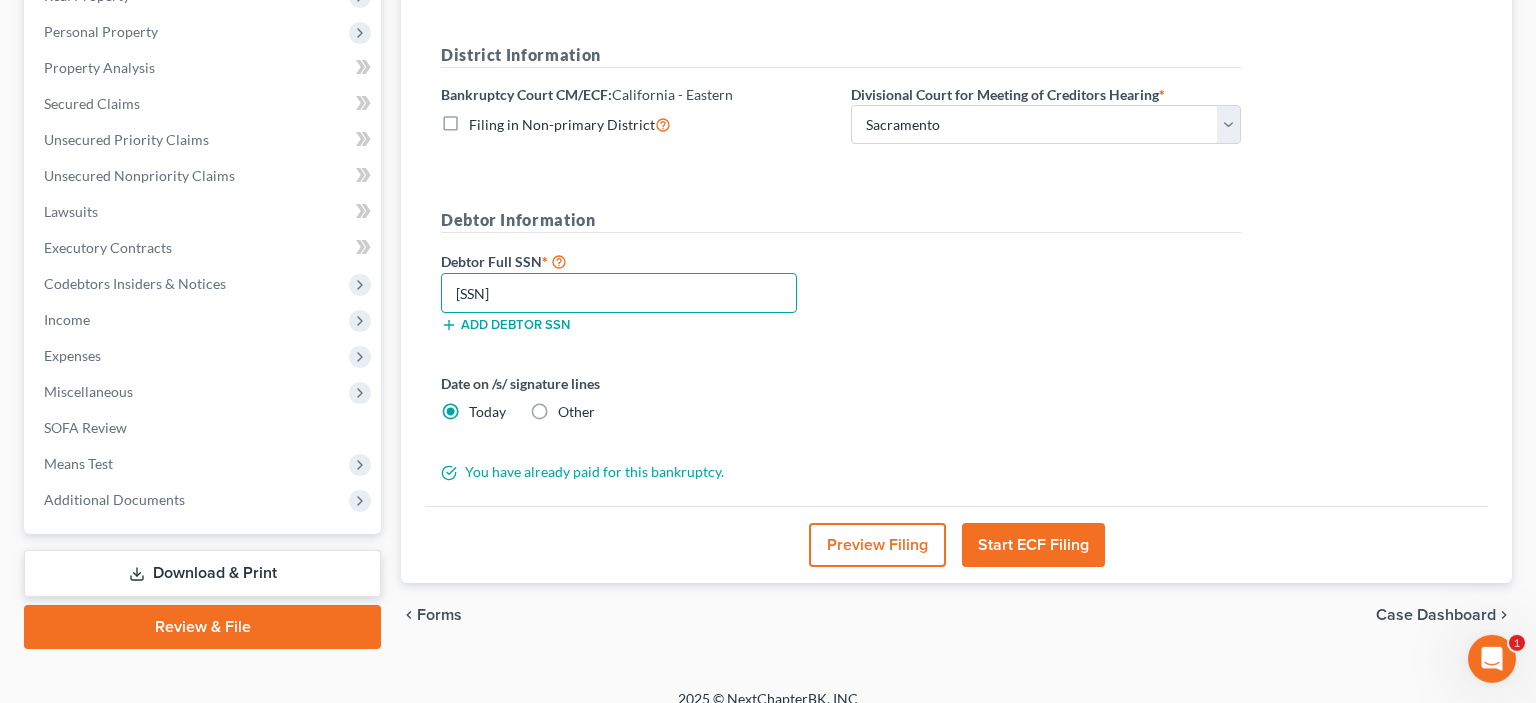 scroll, scrollTop: 357, scrollLeft: 0, axis: vertical 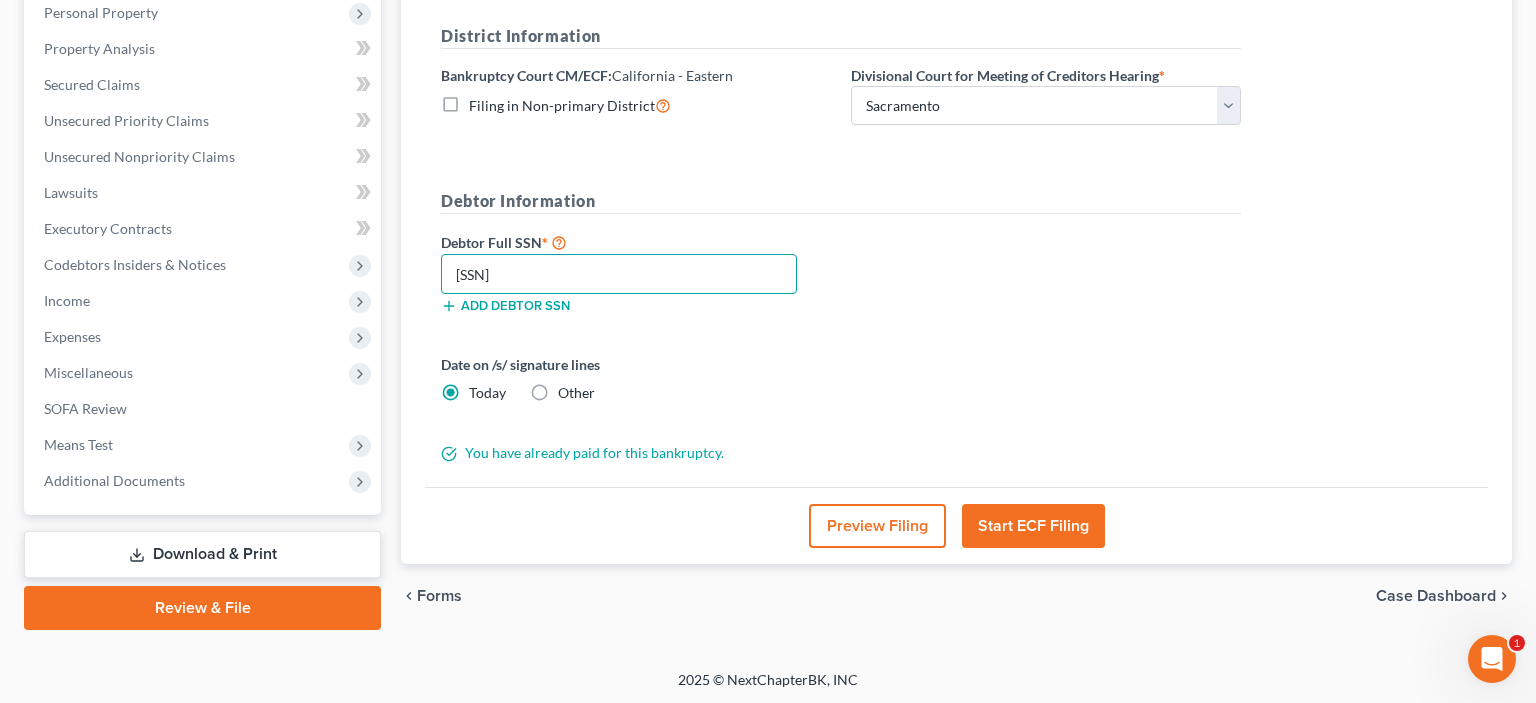 type on "[SSN]" 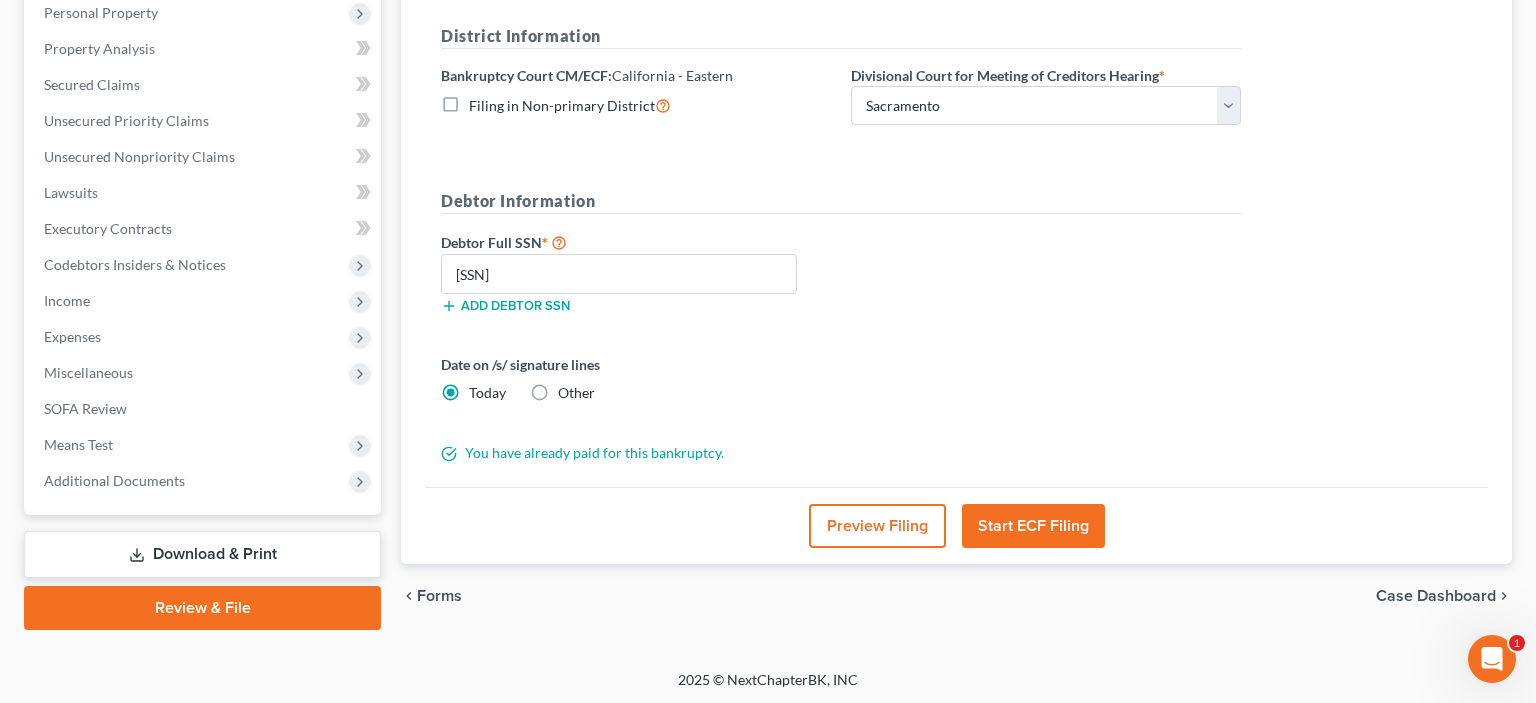 click on "Start ECF Filing" at bounding box center (1033, 526) 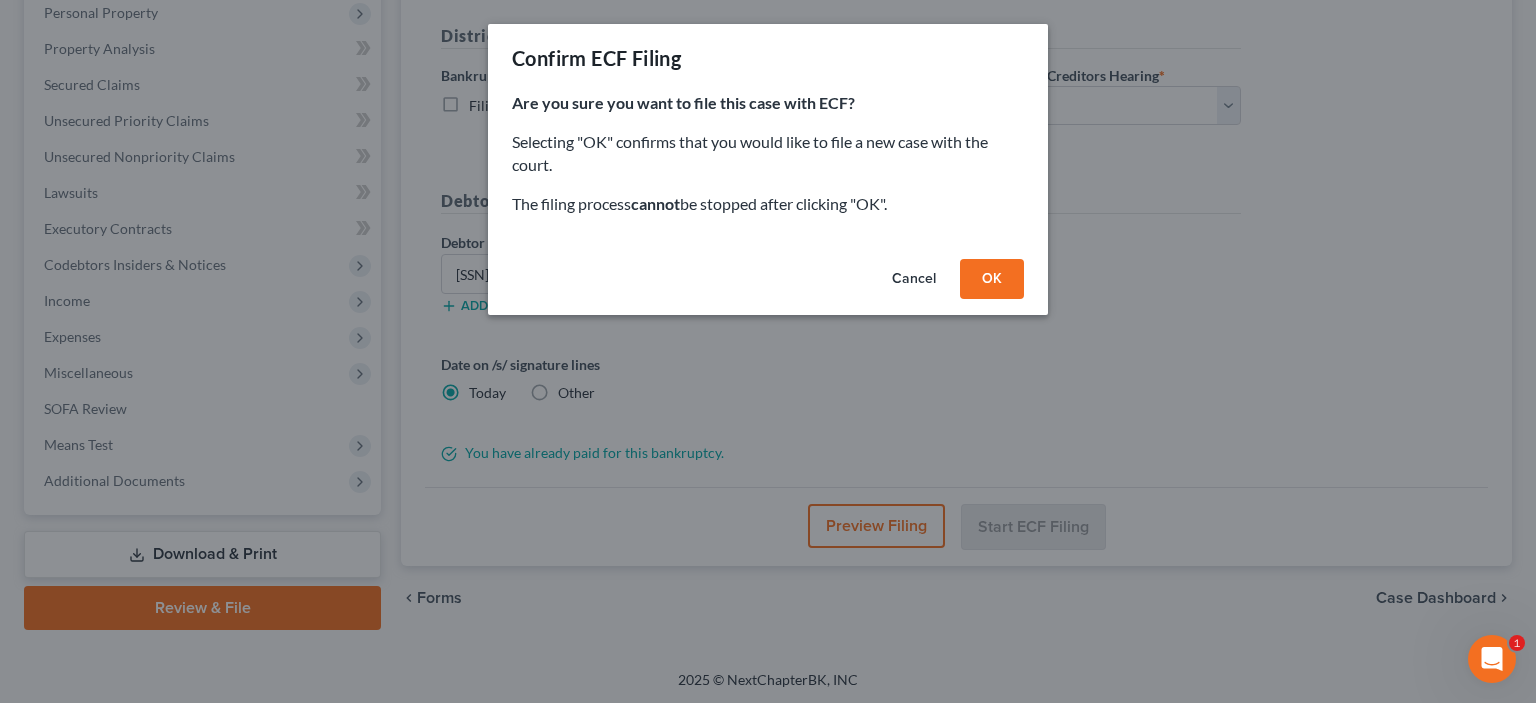 click on "OK" at bounding box center [992, 279] 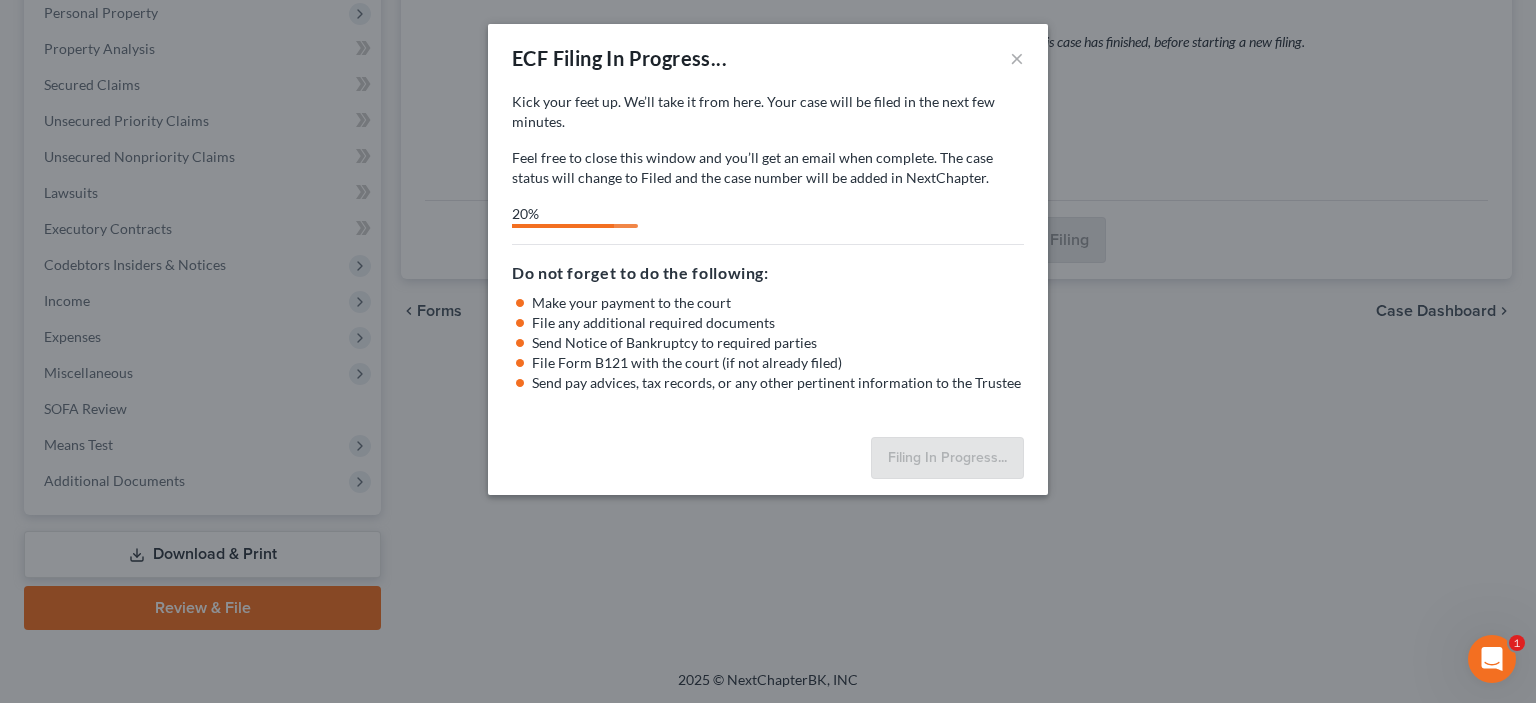 select on "2" 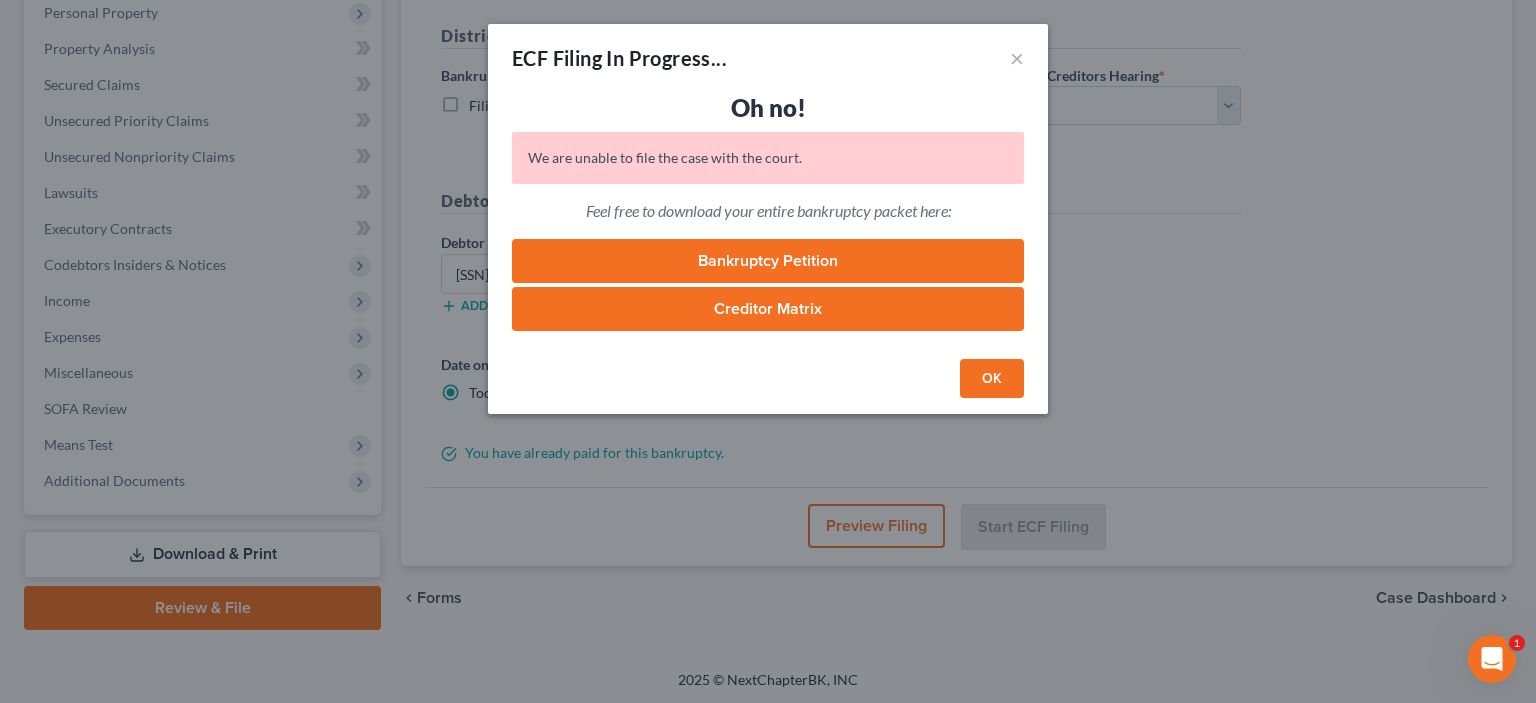 click on "OK" at bounding box center (992, 379) 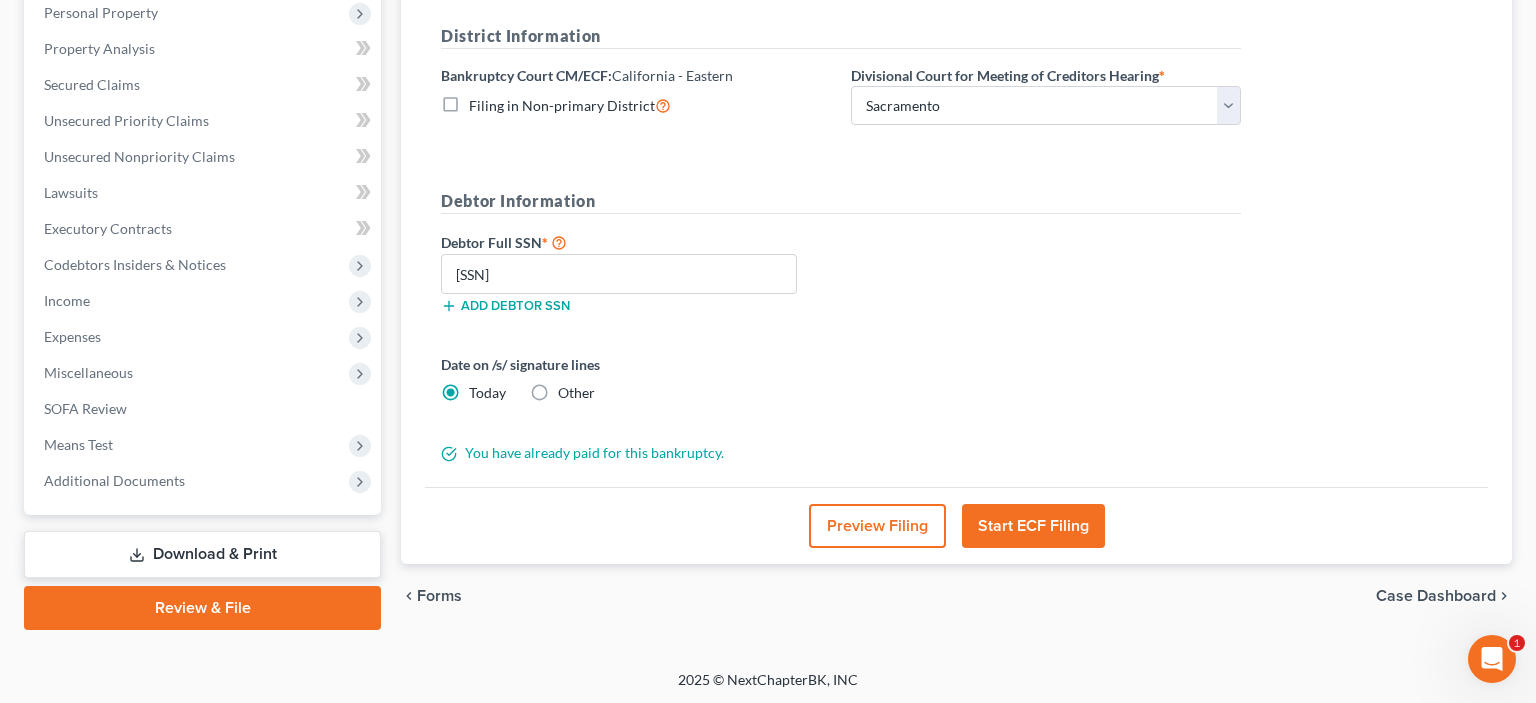 click on "Download & Print" at bounding box center (202, 554) 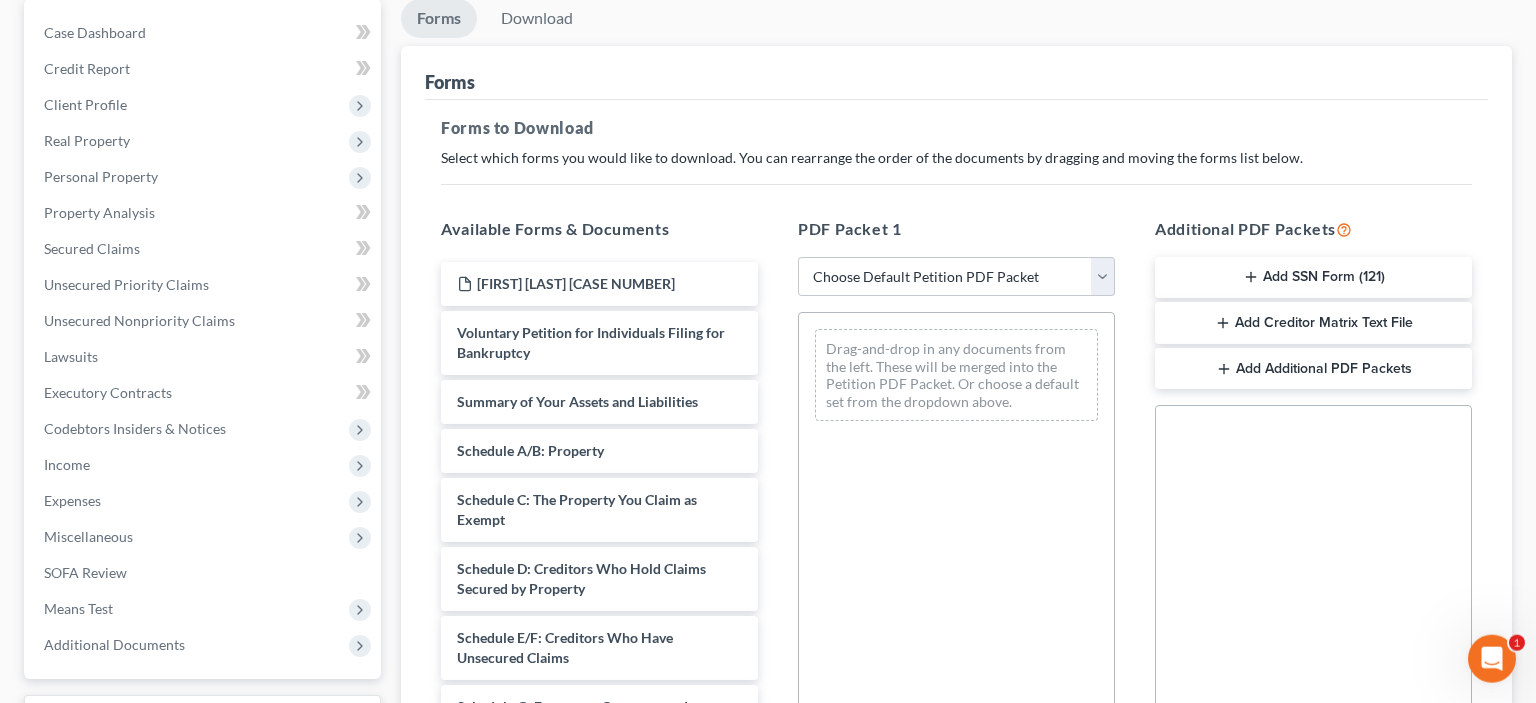 scroll, scrollTop: 211, scrollLeft: 0, axis: vertical 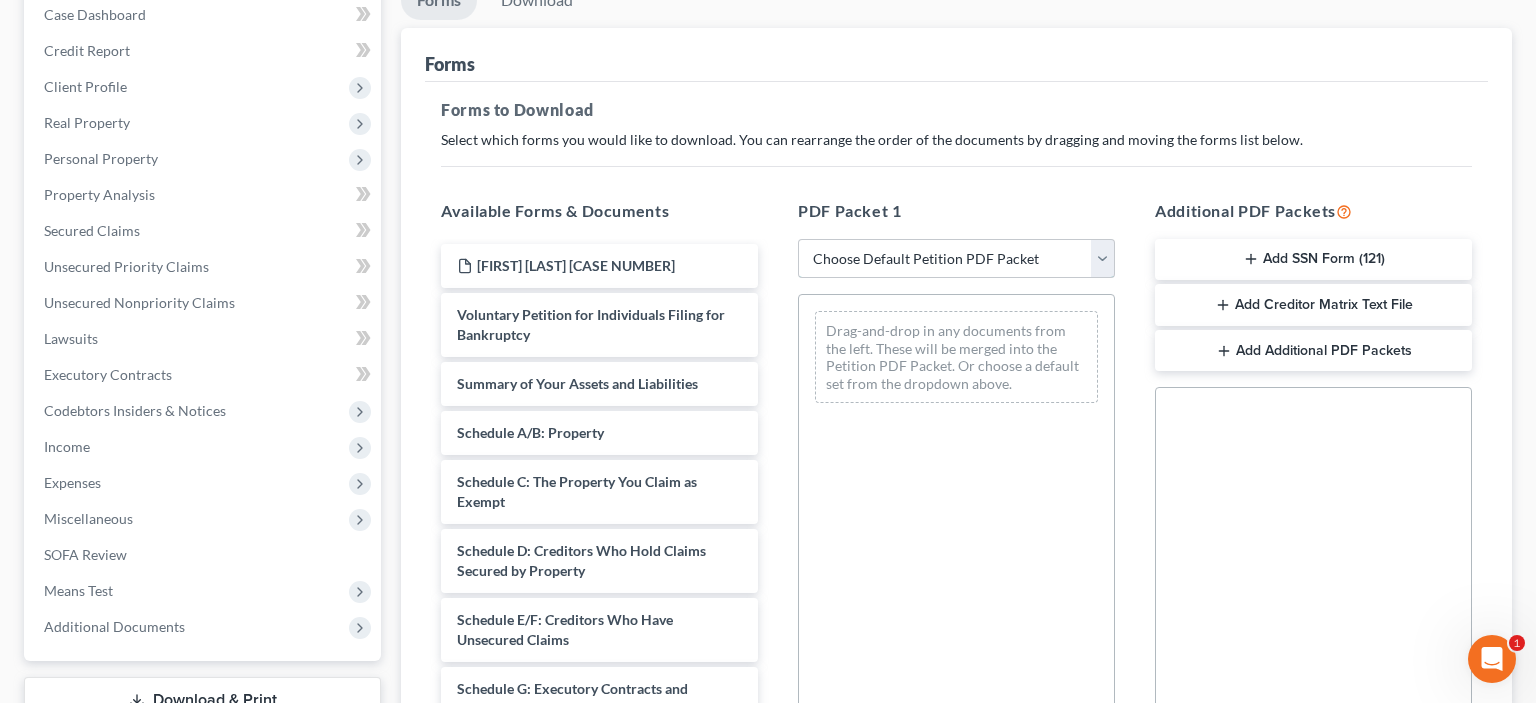 click on "Choose Default Petition PDF Packet Complete Bankruptcy Petition (all forms and schedules) Emergency Filing Forms (Petition and Creditor List Only) Amended Forms Signature Pages Only Draft" at bounding box center (956, 259) 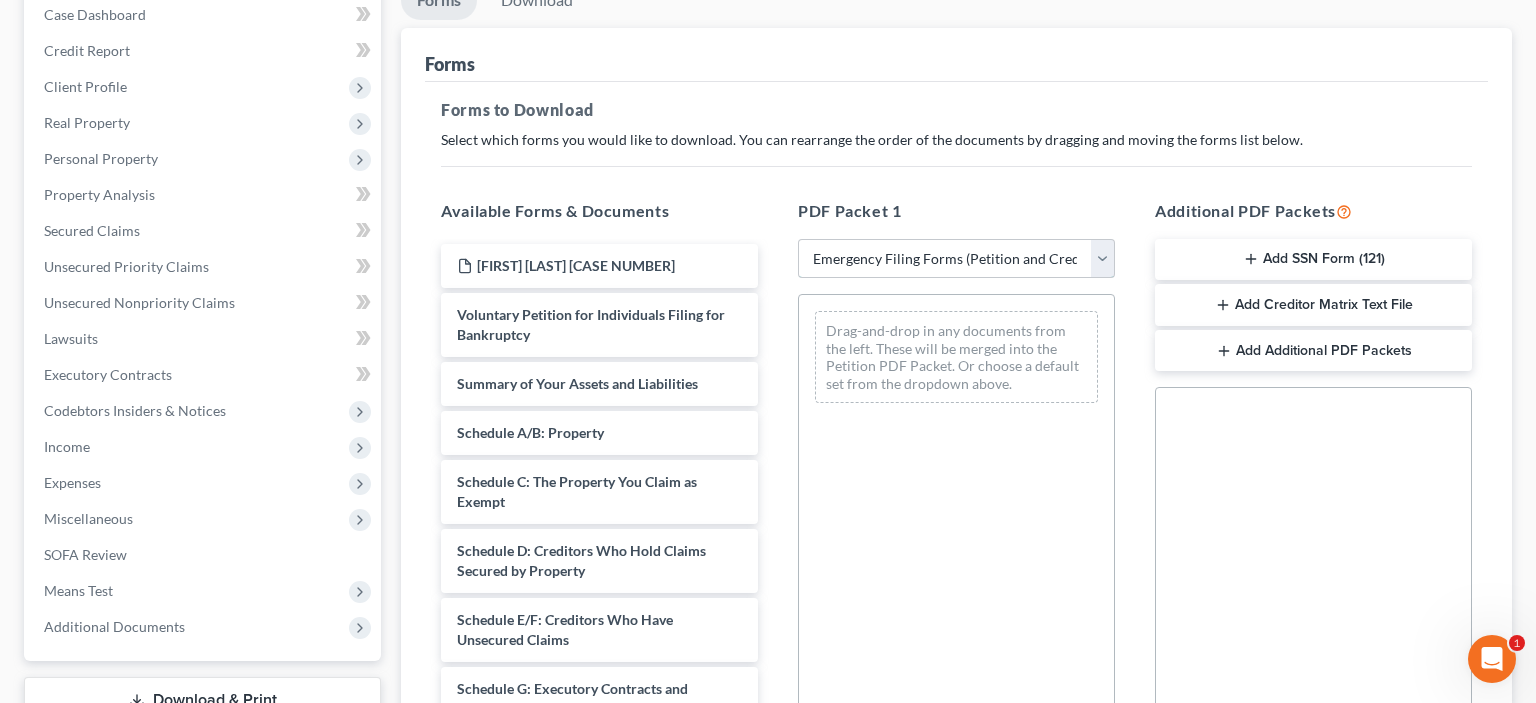 click on "Emergency Filing Forms (Petition and Creditor List Only)" at bounding box center (0, 0) 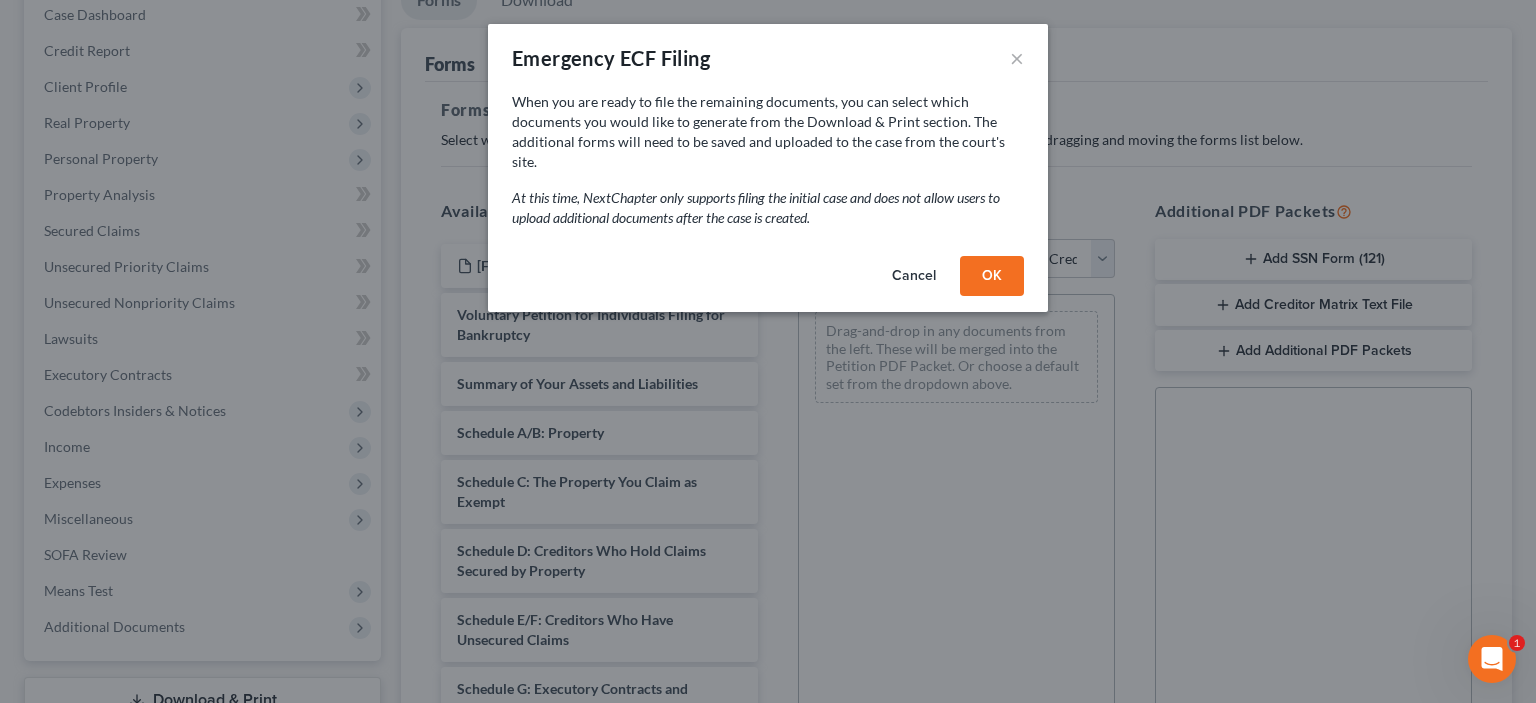 click on "OK" at bounding box center [992, 276] 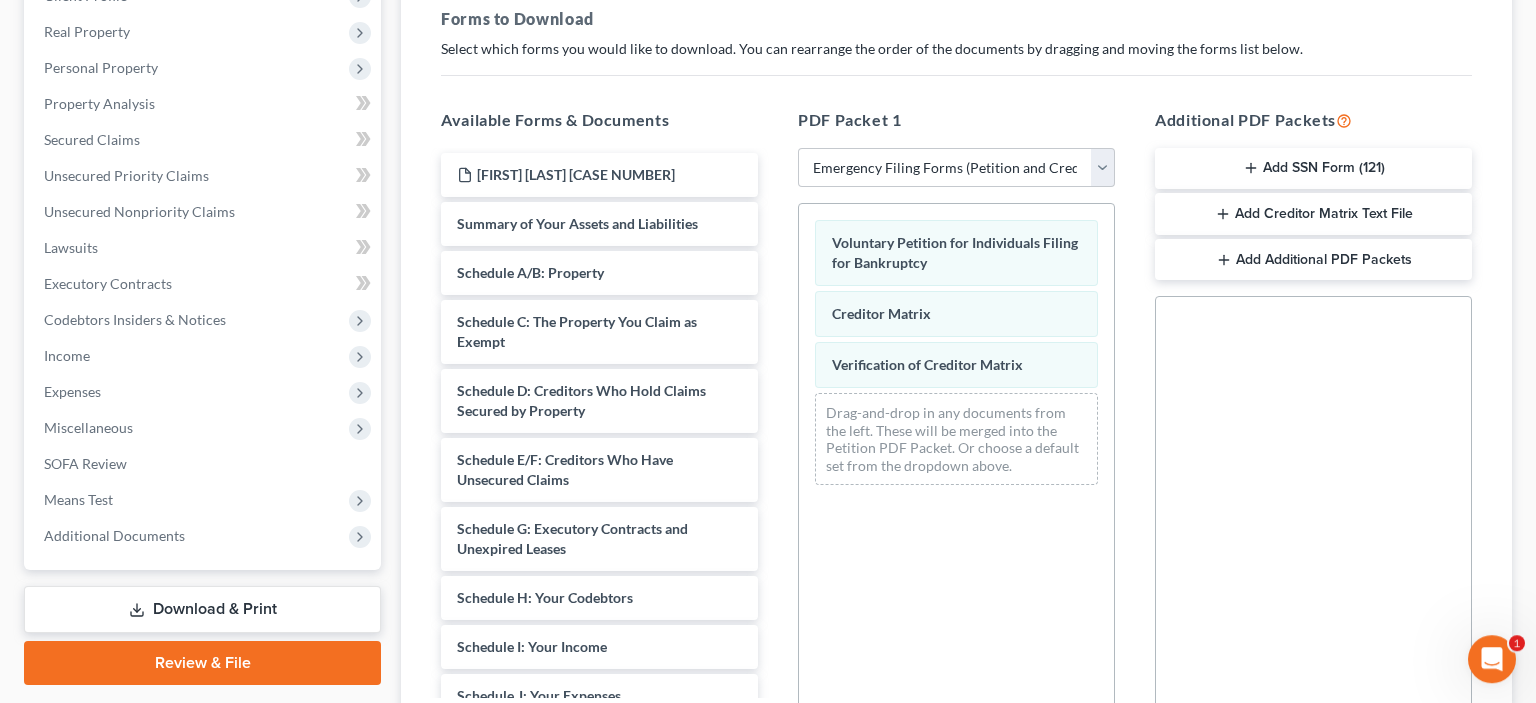 scroll, scrollTop: 422, scrollLeft: 0, axis: vertical 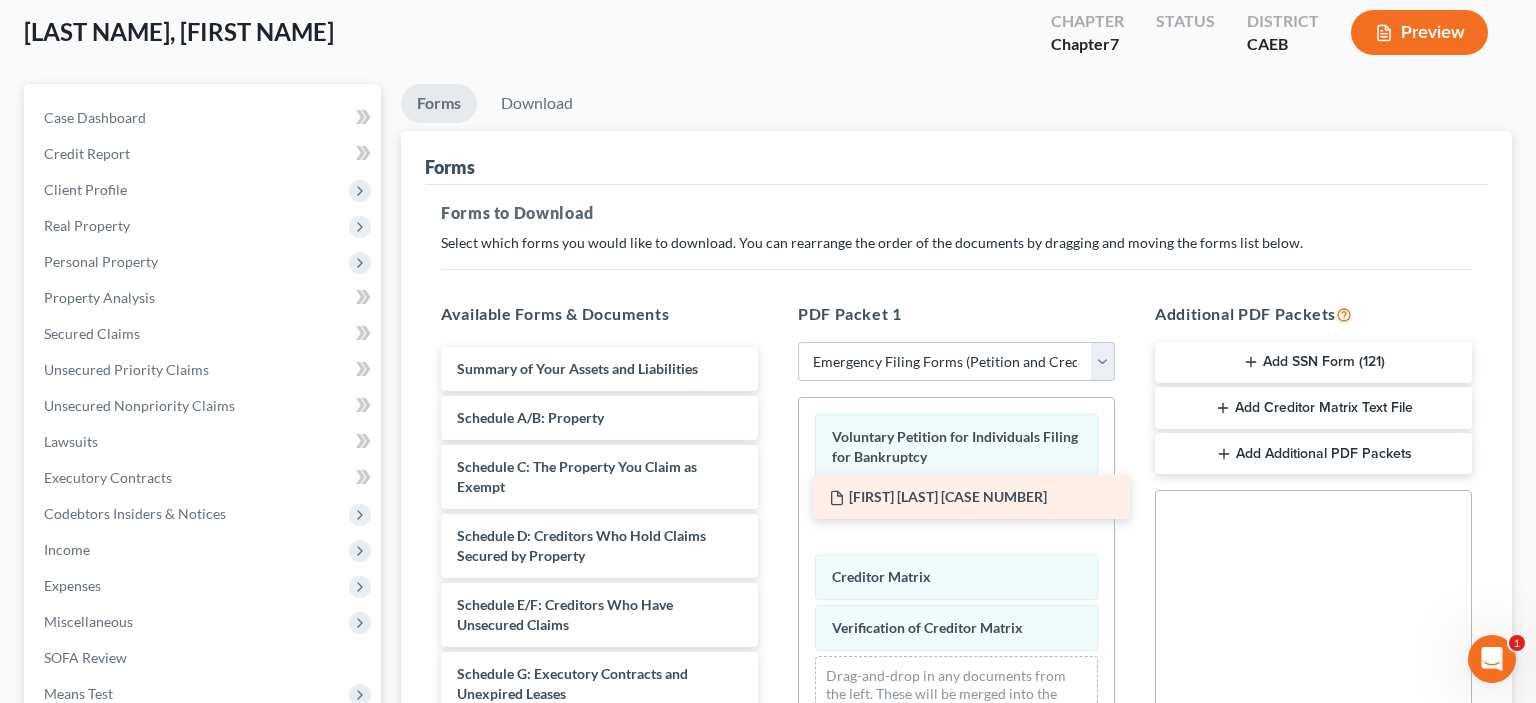 drag, startPoint x: 563, startPoint y: 378, endPoint x: 932, endPoint y: 506, distance: 390.5701 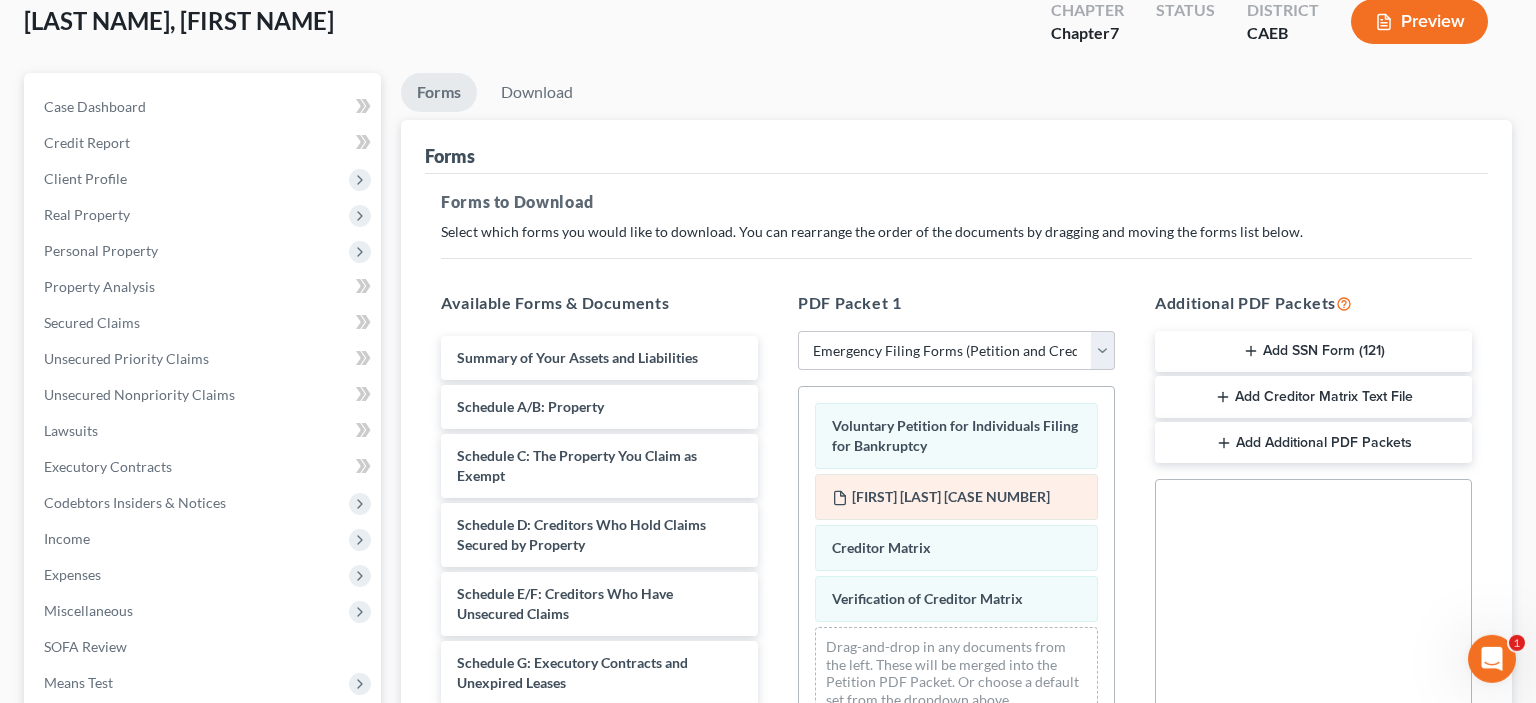 scroll, scrollTop: 319, scrollLeft: 0, axis: vertical 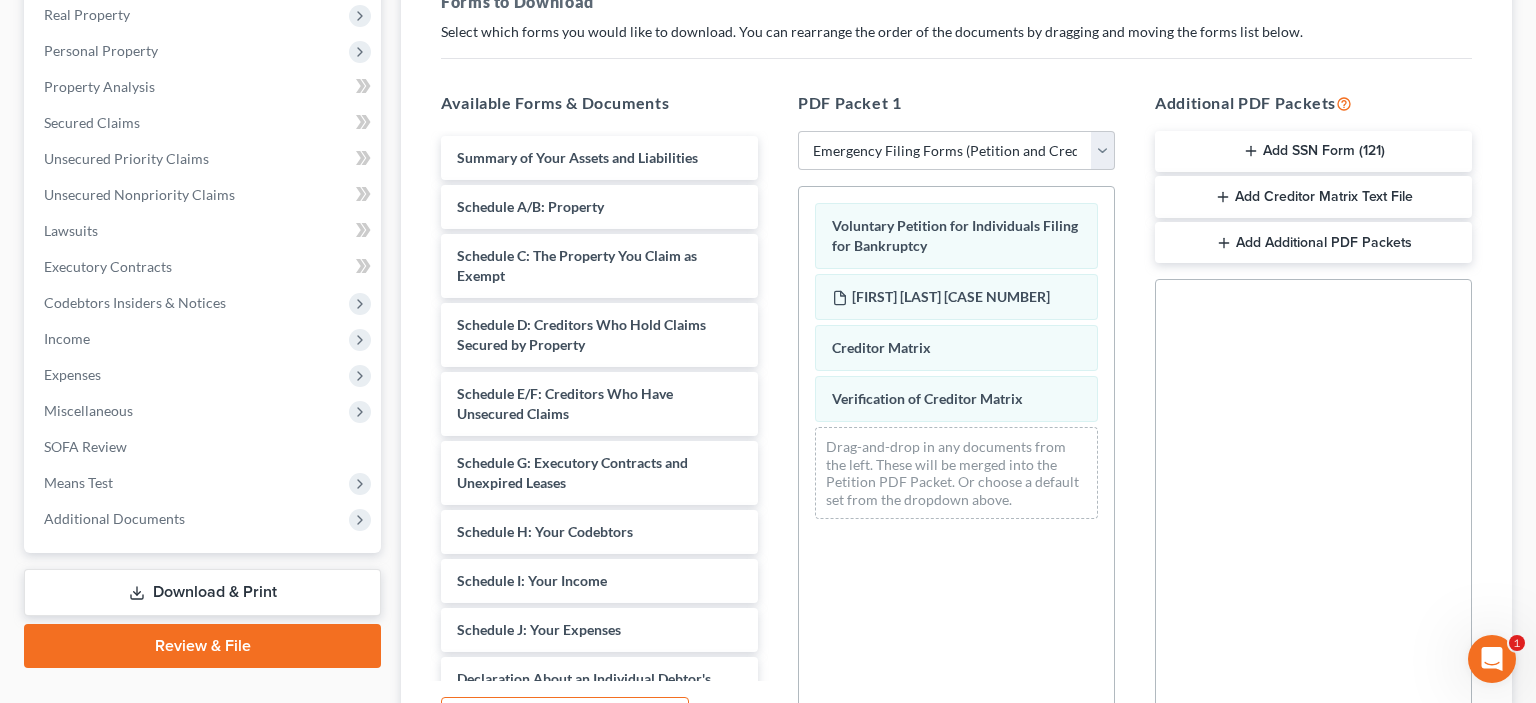 click on "Add SSN Form (121)" at bounding box center [1313, 152] 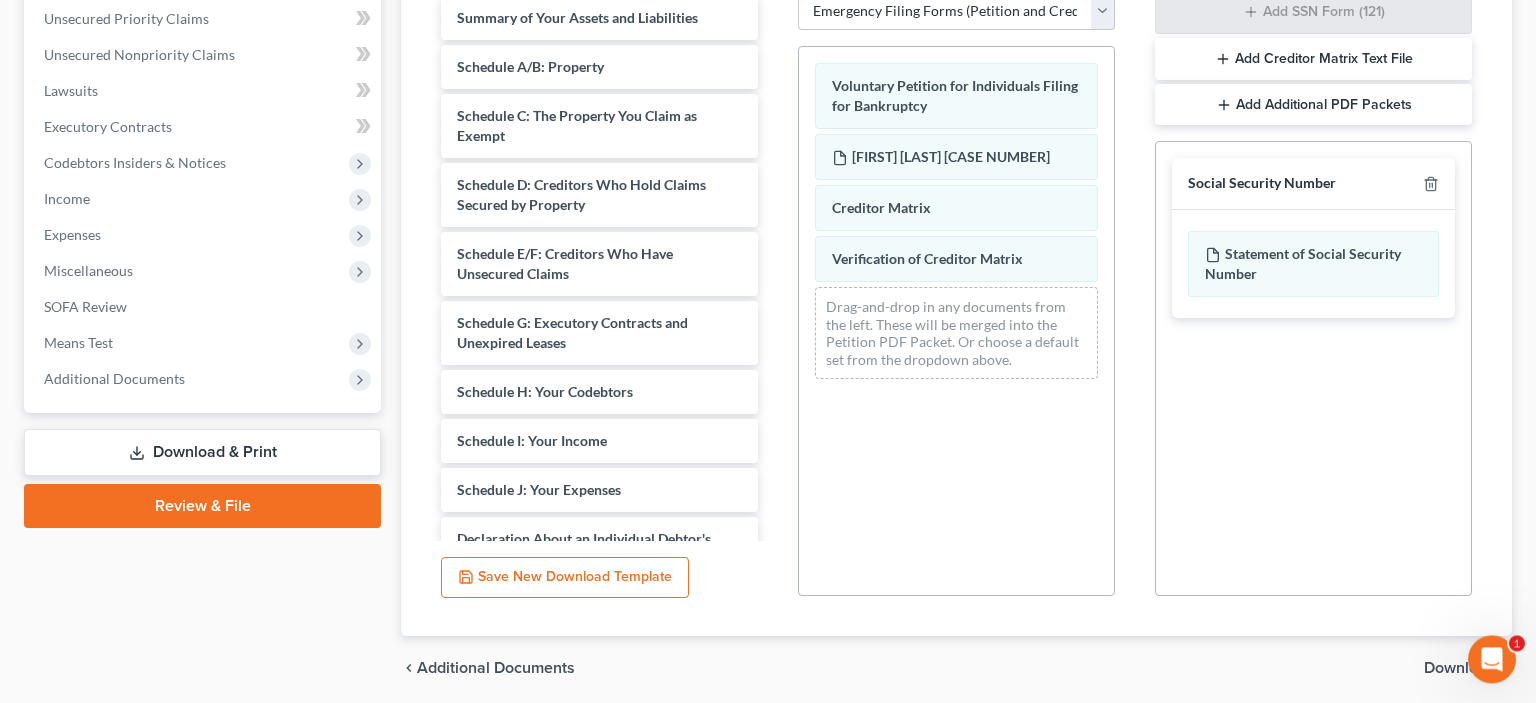 scroll, scrollTop: 530, scrollLeft: 0, axis: vertical 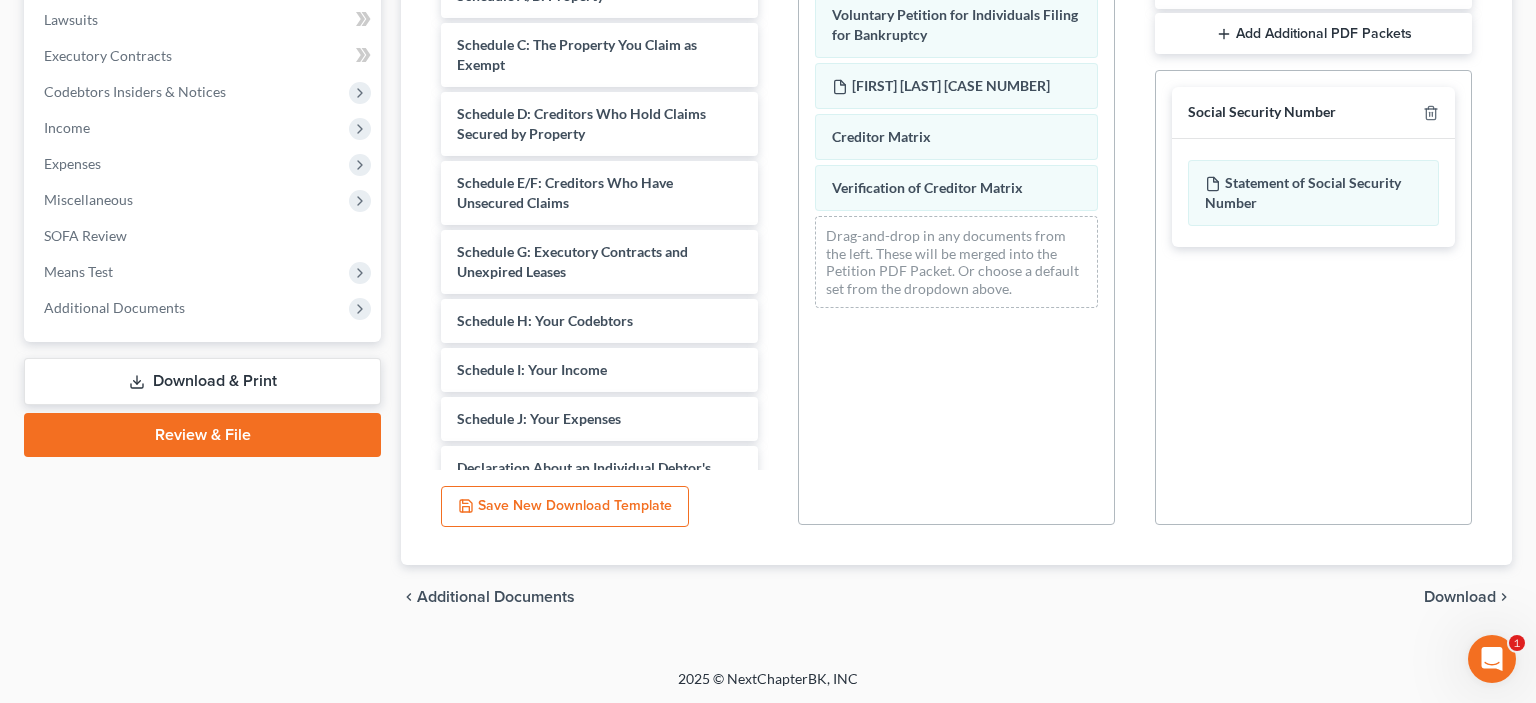 click on "Download" at bounding box center [1460, 597] 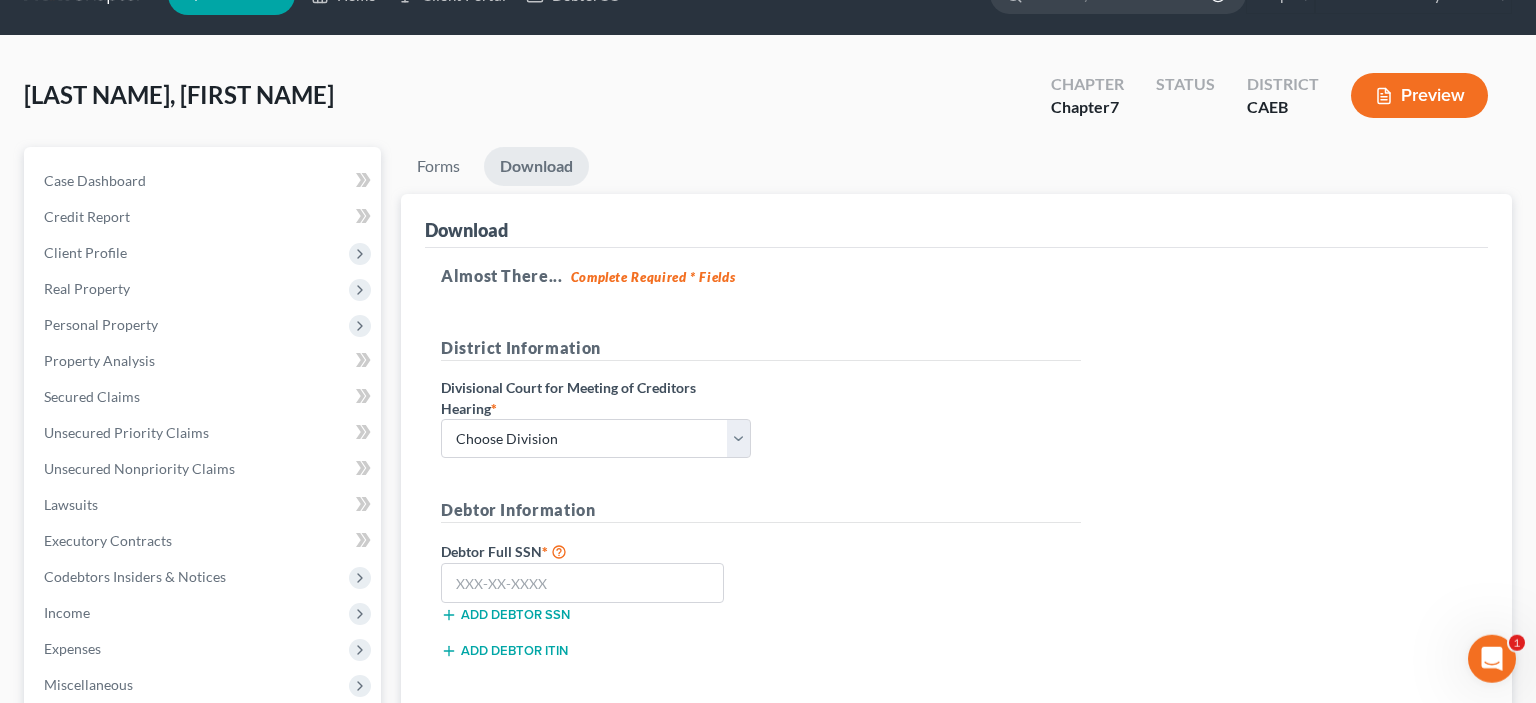 scroll, scrollTop: 40, scrollLeft: 0, axis: vertical 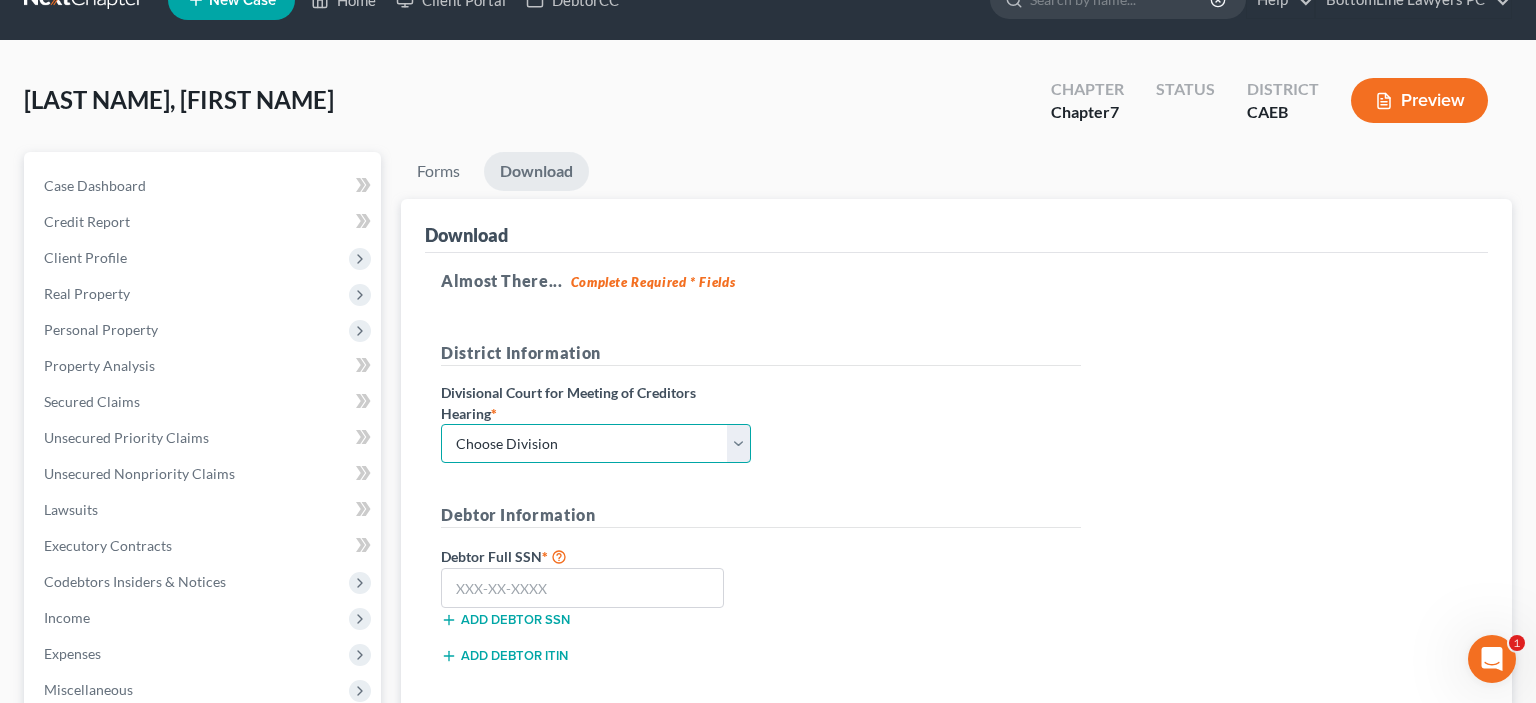 click on "Choose Division Fresno Modesto Sacramento" at bounding box center (596, 444) 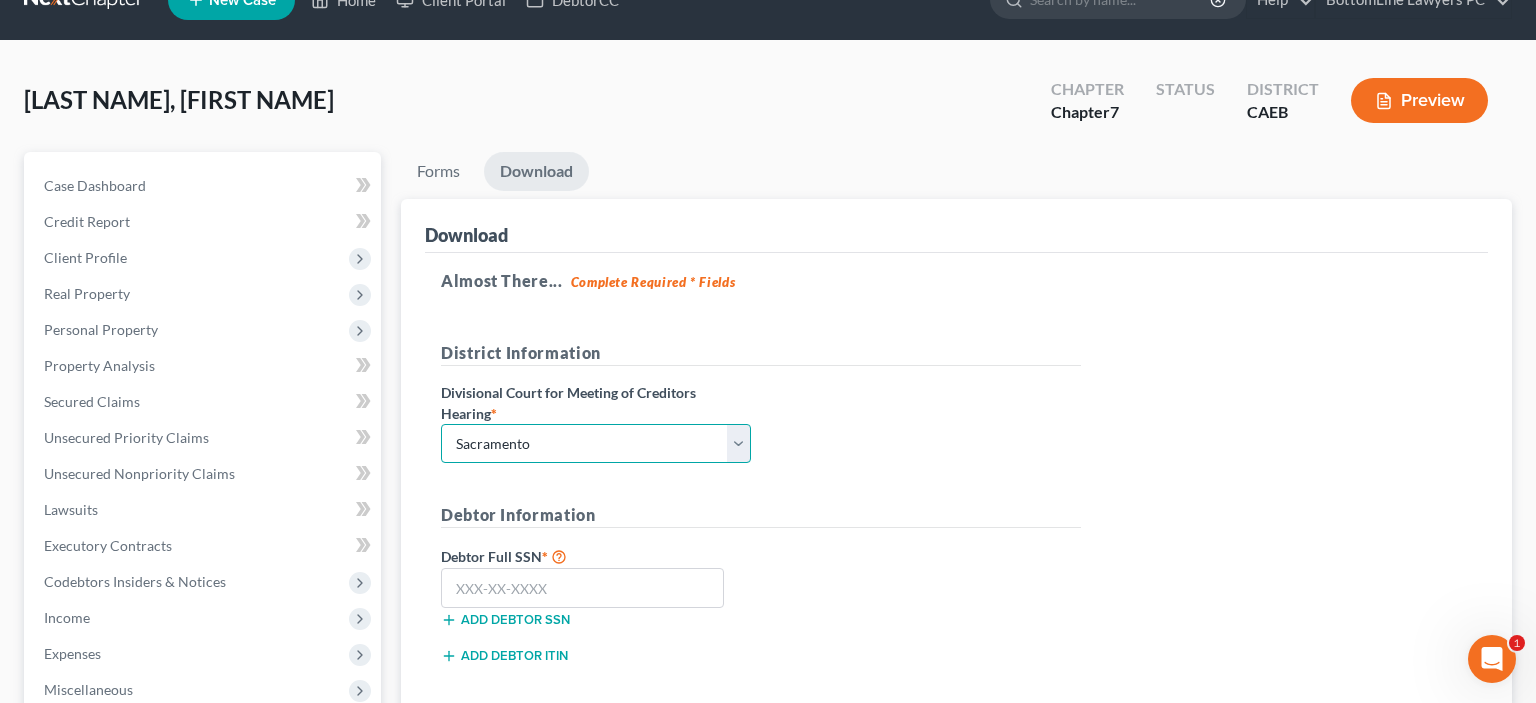 click on "Sacramento" at bounding box center (0, 0) 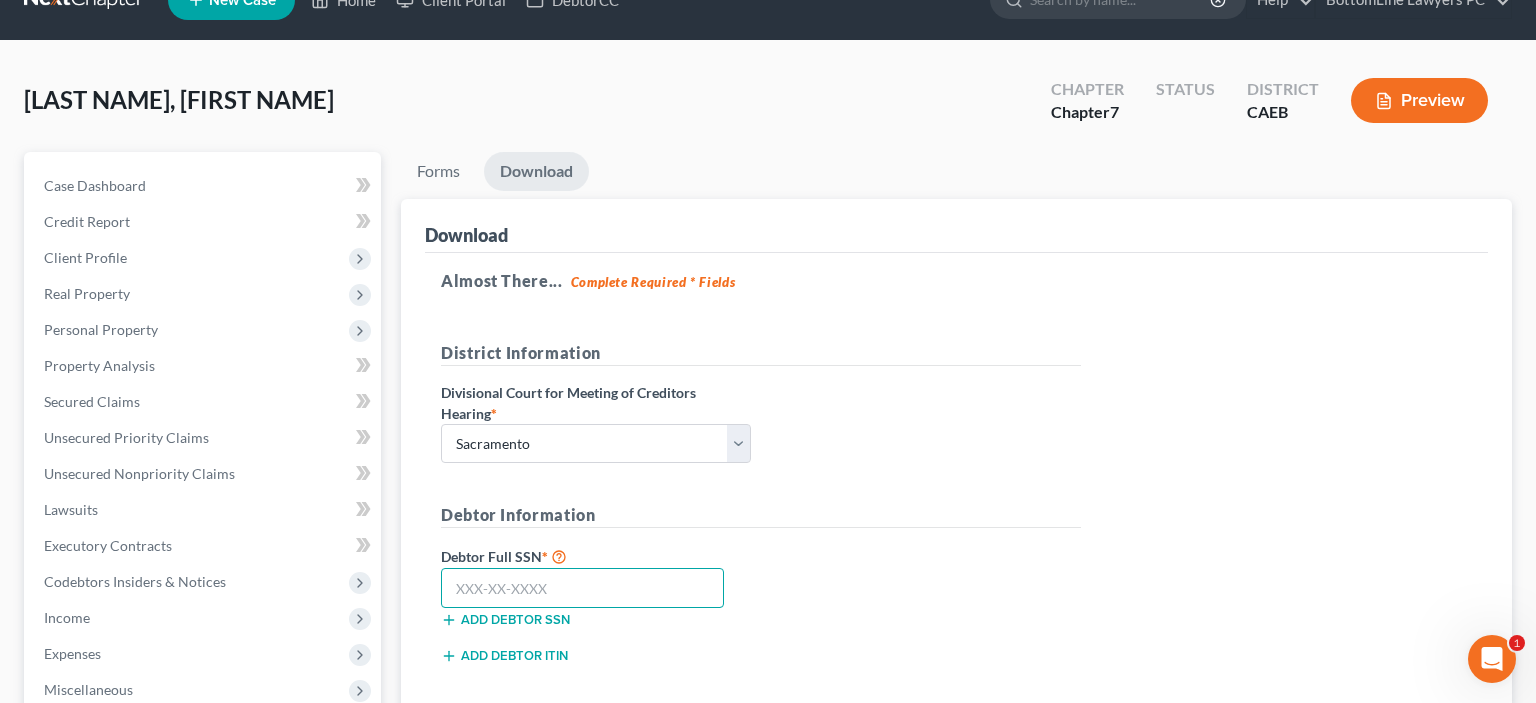 click at bounding box center (582, 588) 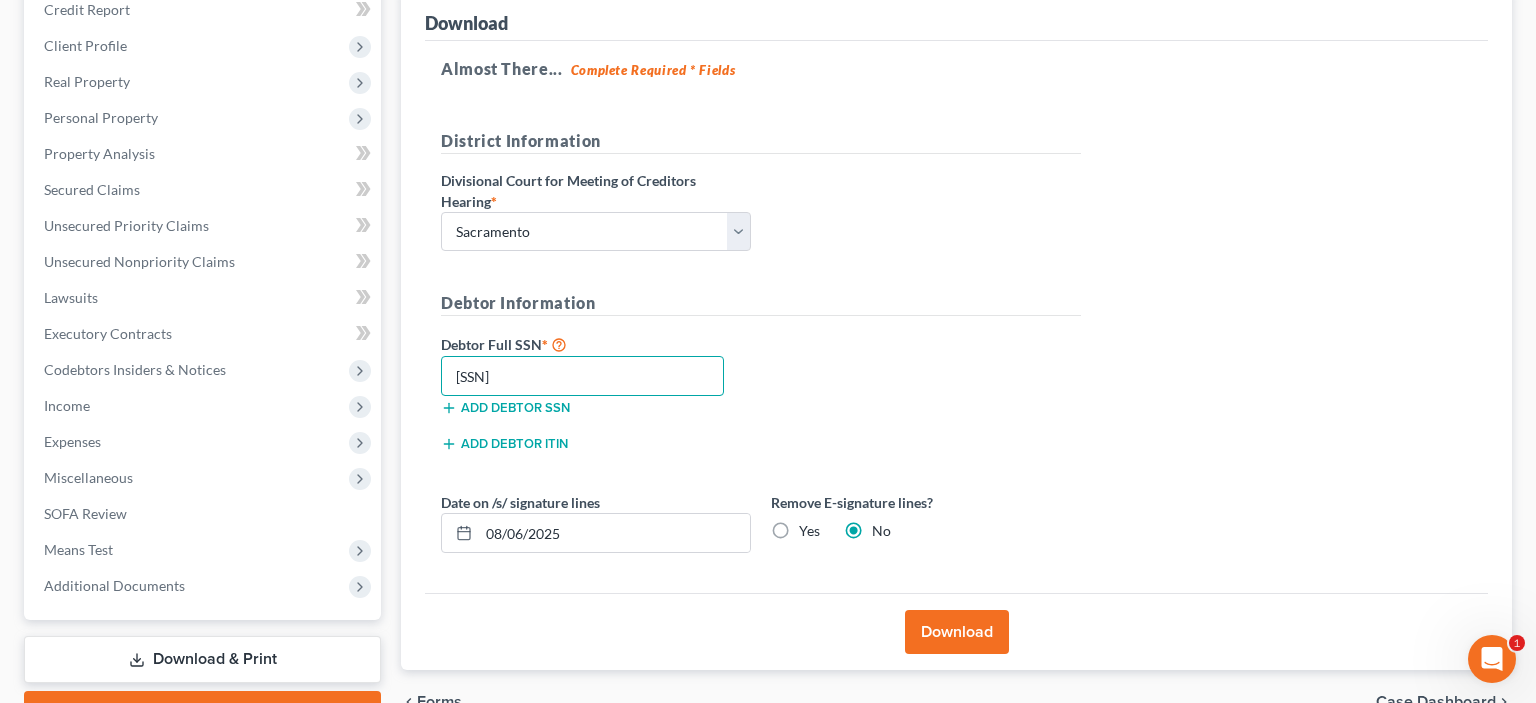 scroll, scrollTop: 357, scrollLeft: 0, axis: vertical 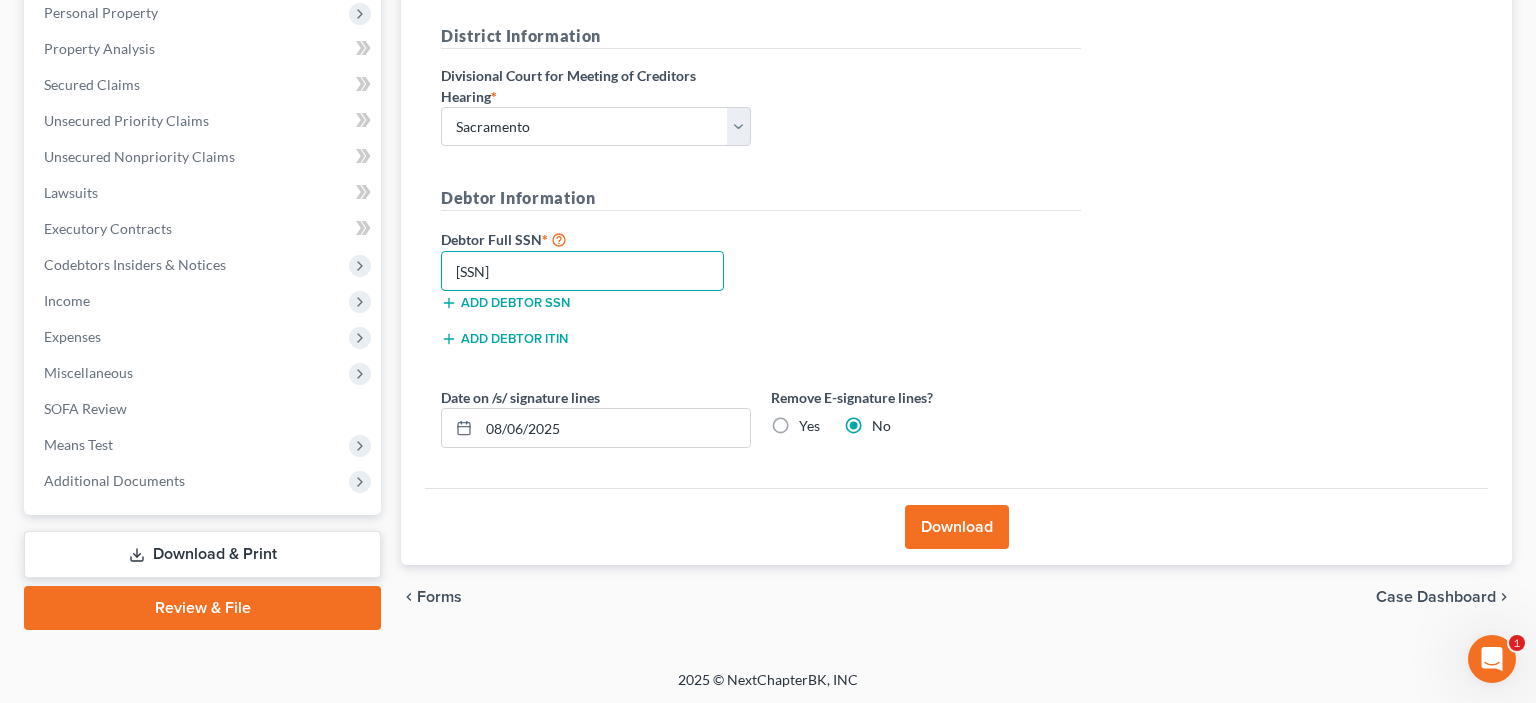type on "[SSN]" 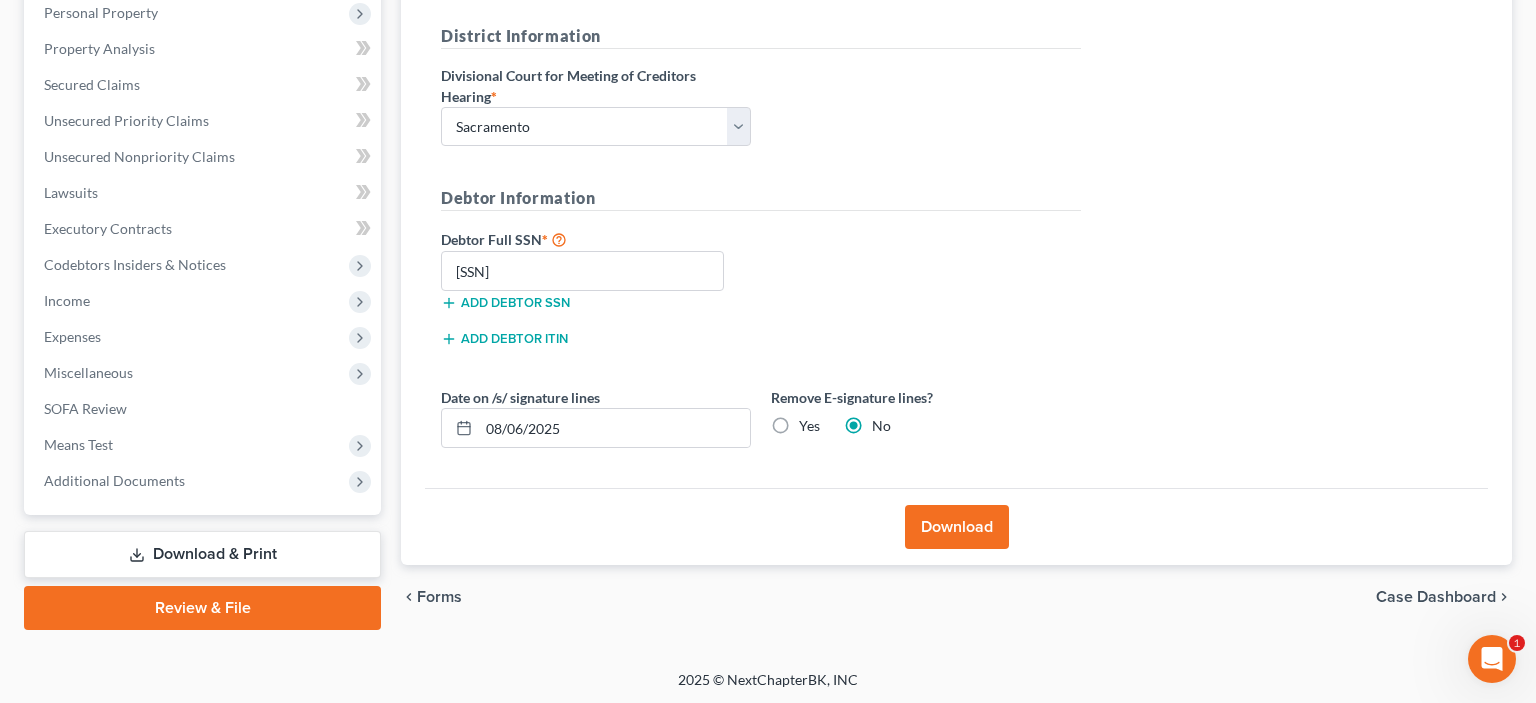 click on "Download" at bounding box center [957, 527] 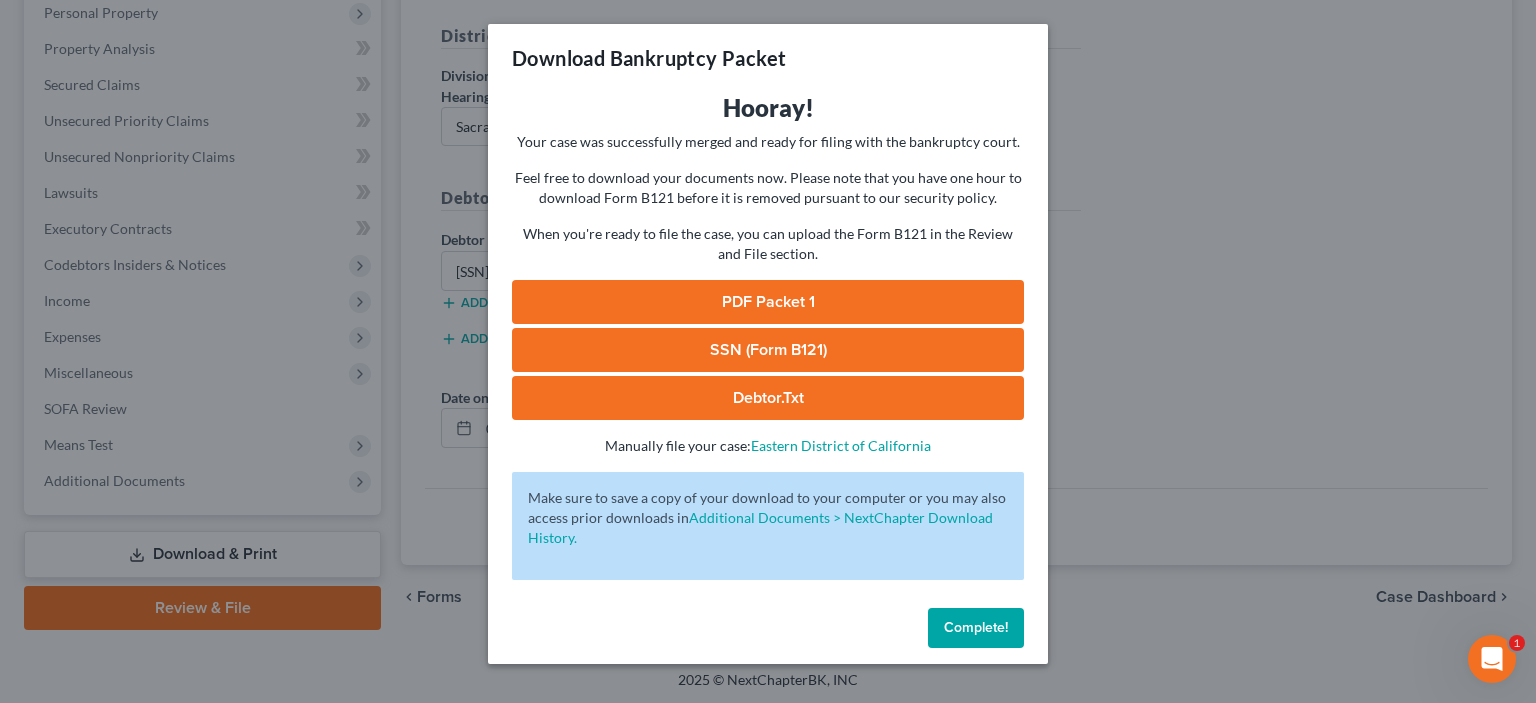 click on "PDF Packet 1" at bounding box center [768, 302] 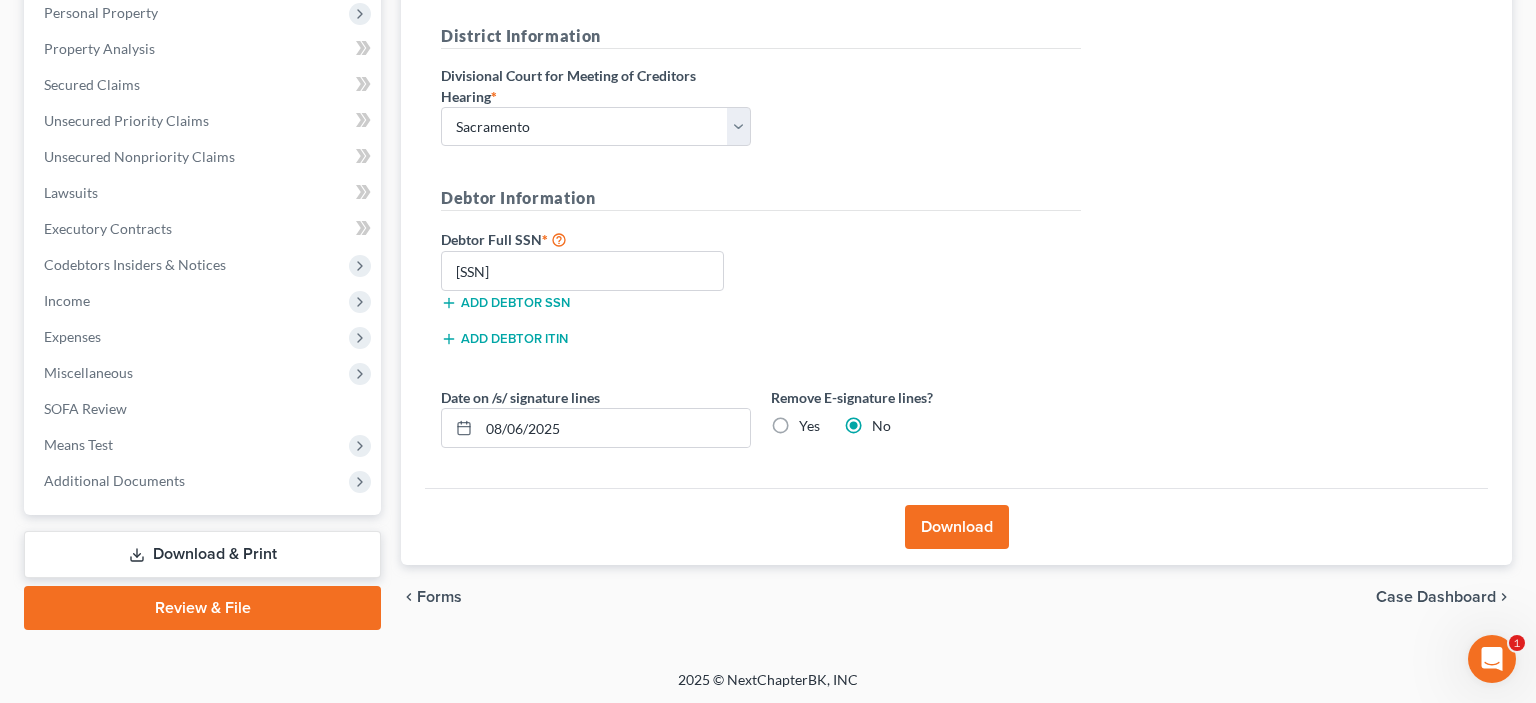 click on "Download" at bounding box center [957, 527] 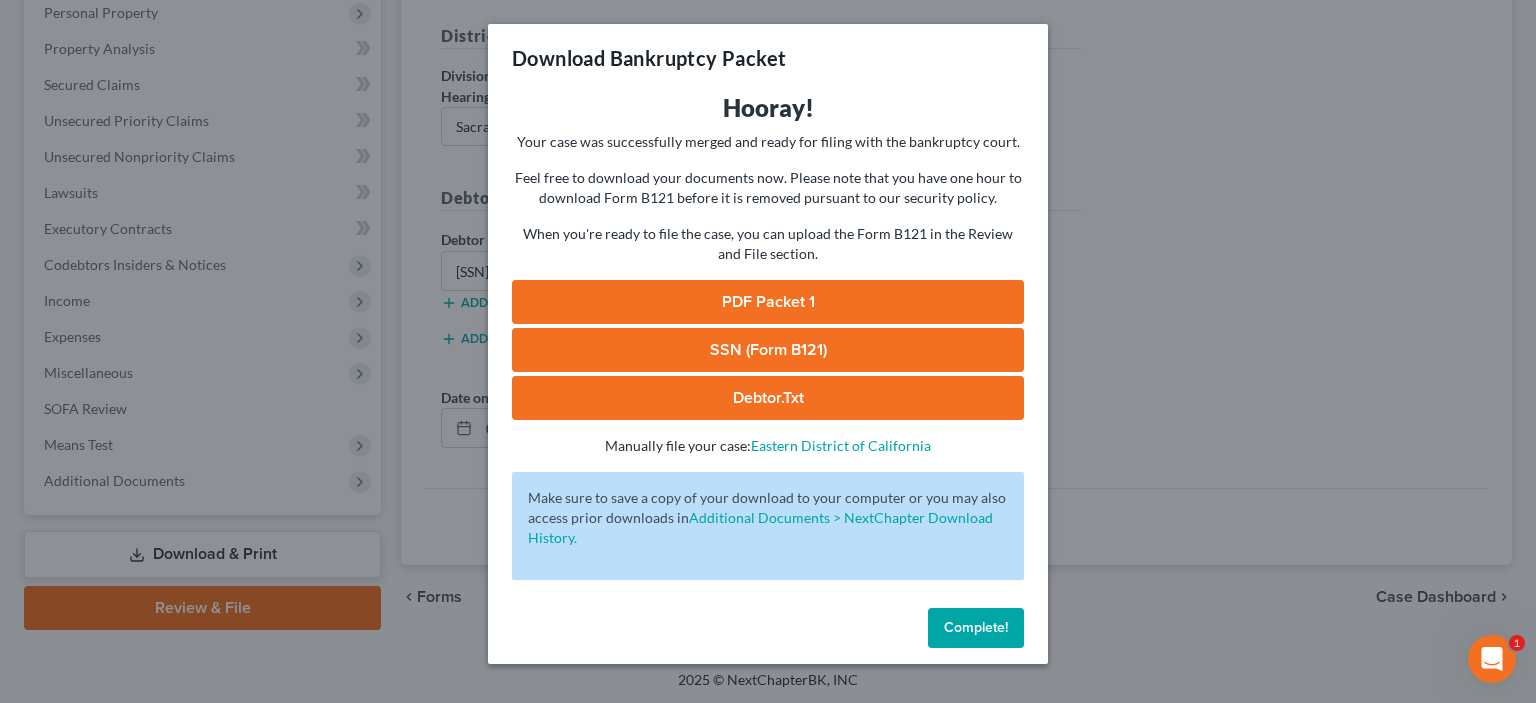 click on "Complete!" at bounding box center [976, 627] 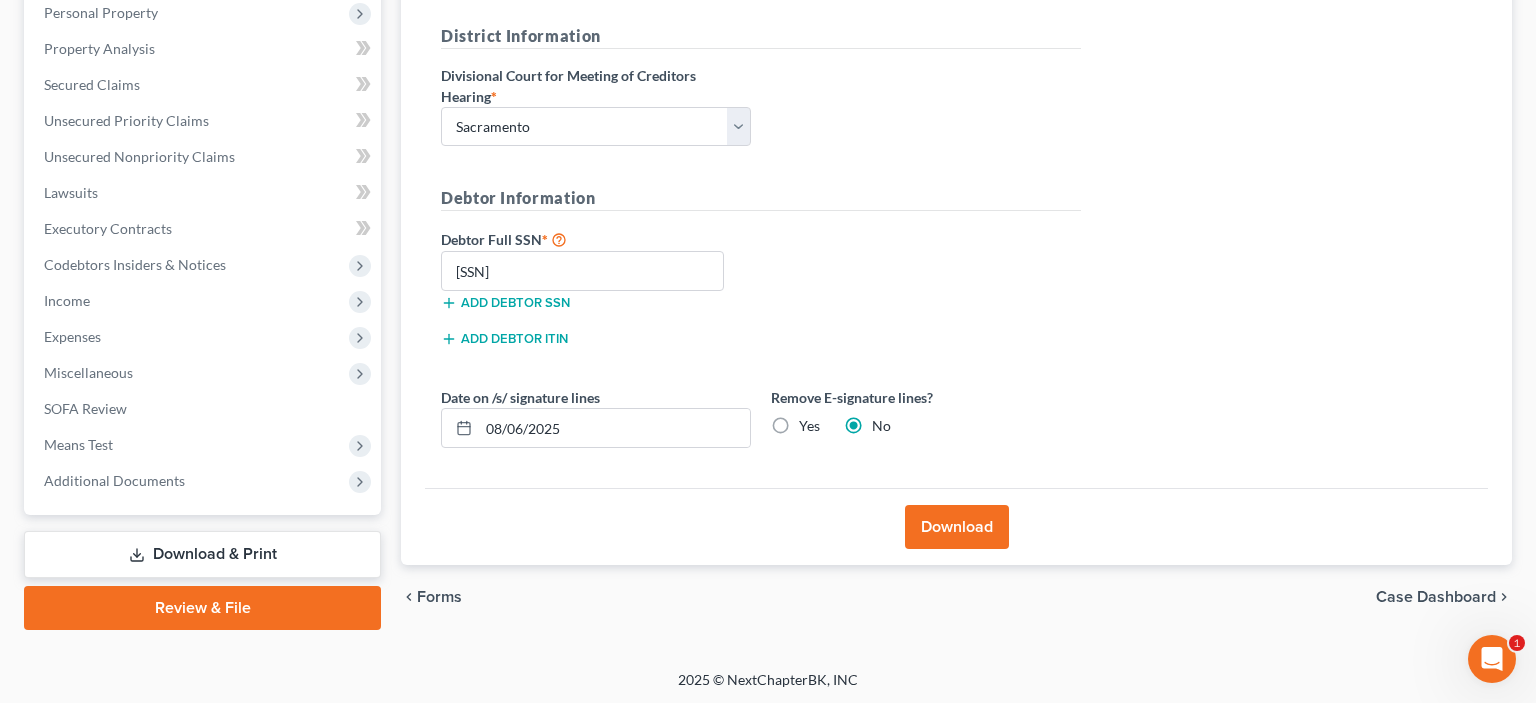 click on "Forms" at bounding box center (439, 597) 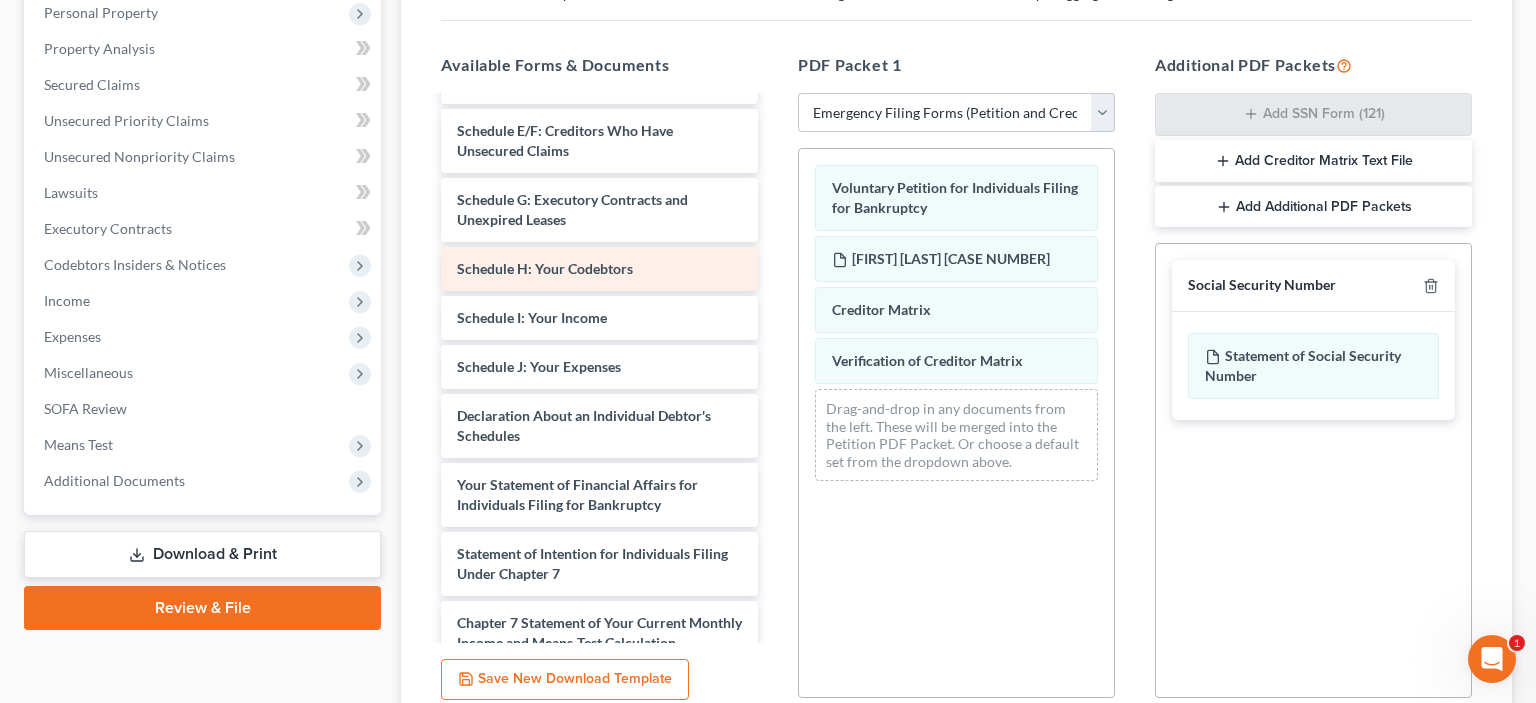 scroll, scrollTop: 302, scrollLeft: 0, axis: vertical 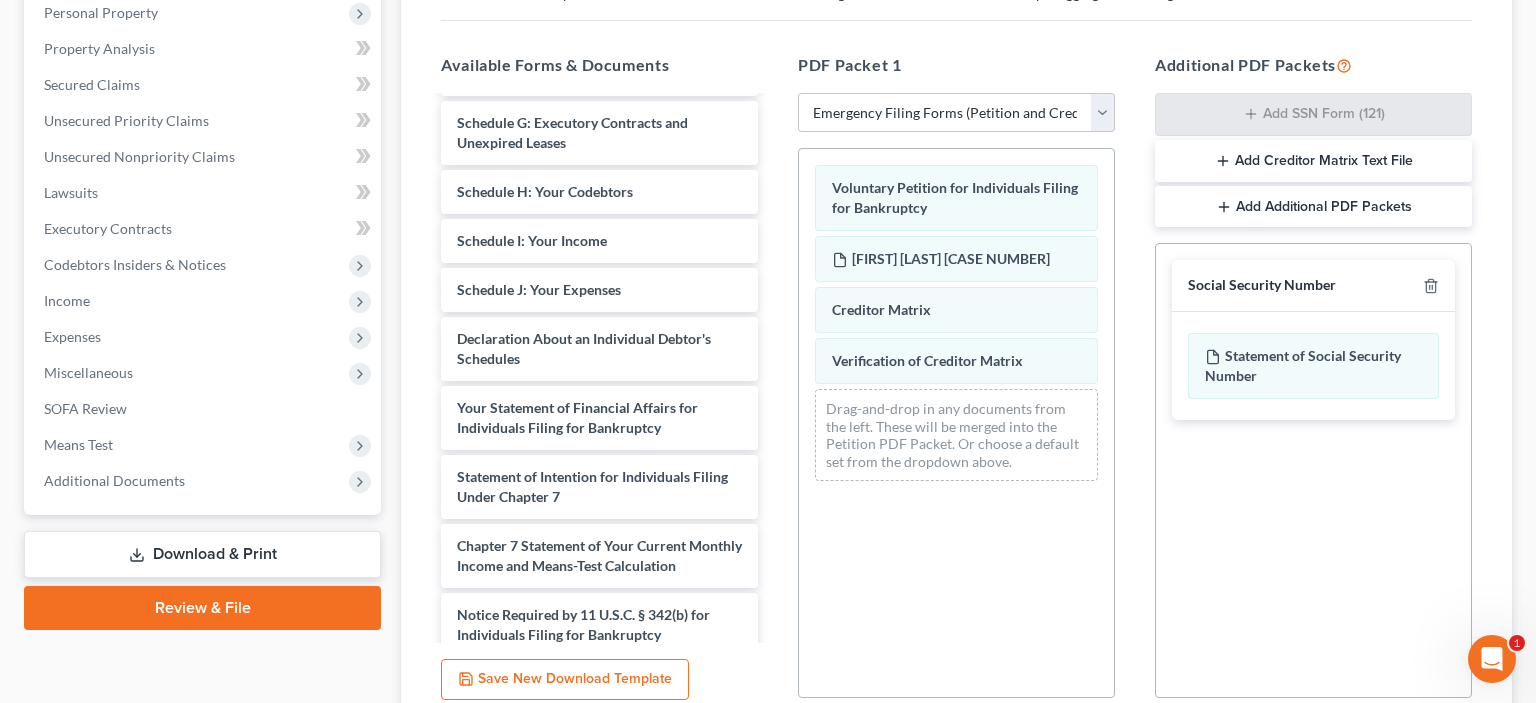 click on "Add Creditor Matrix Text File" at bounding box center (1313, 161) 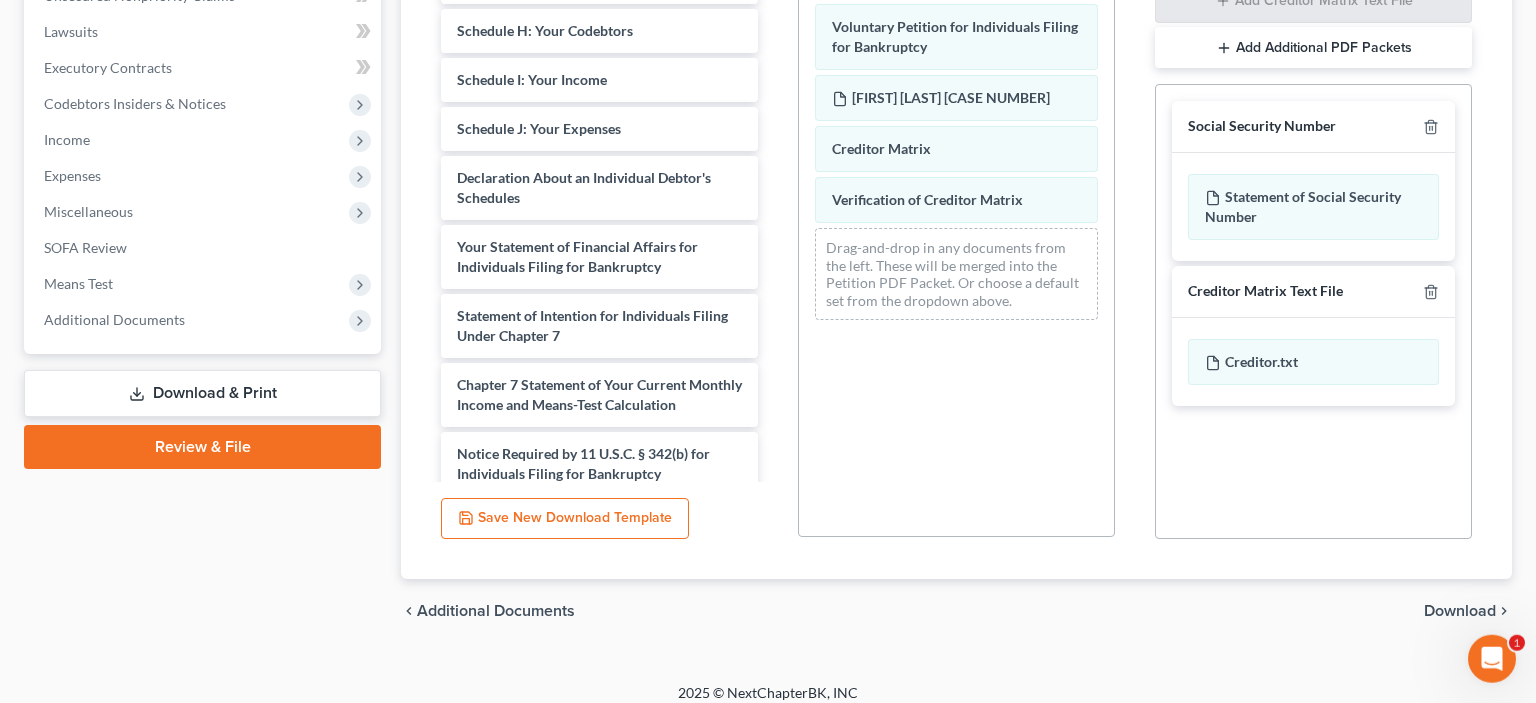 scroll, scrollTop: 532, scrollLeft: 0, axis: vertical 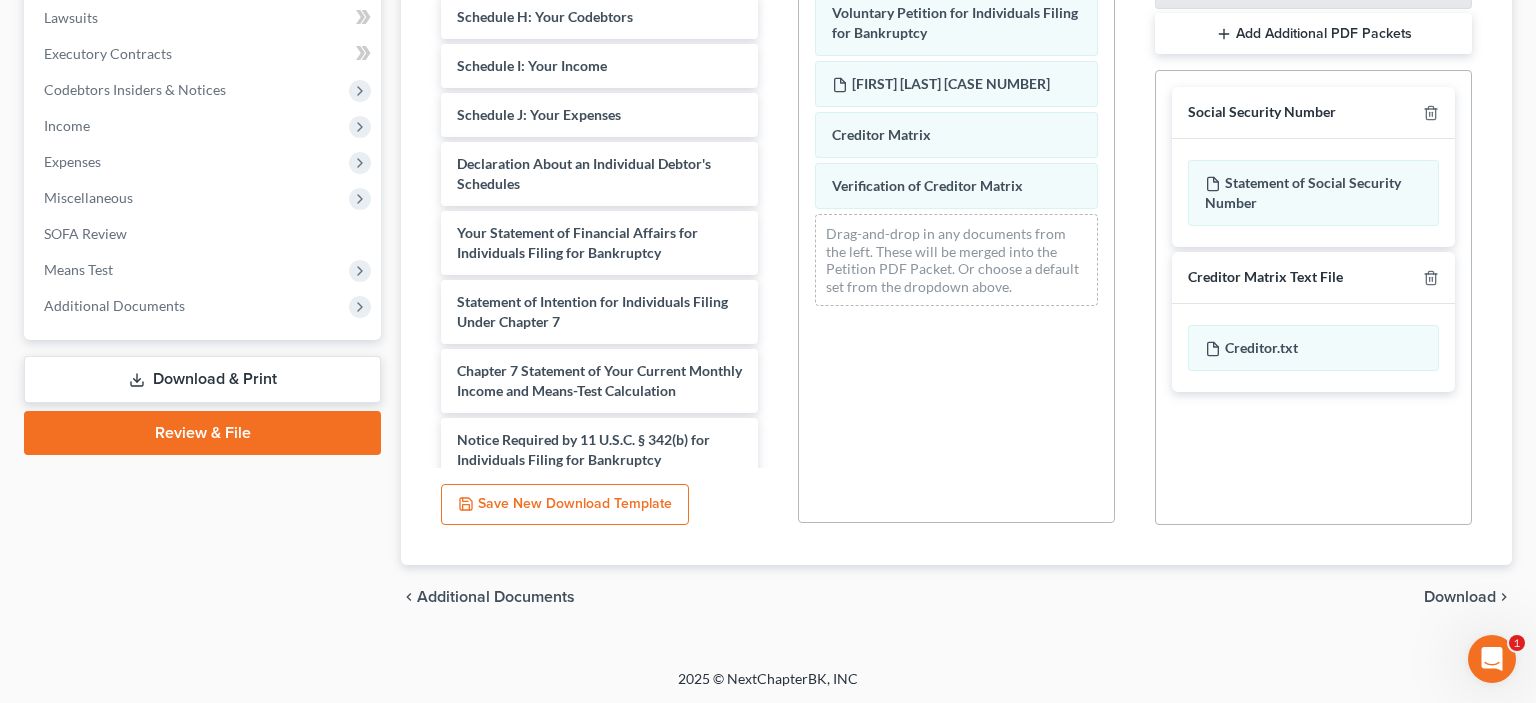click on "Download" at bounding box center (1460, 597) 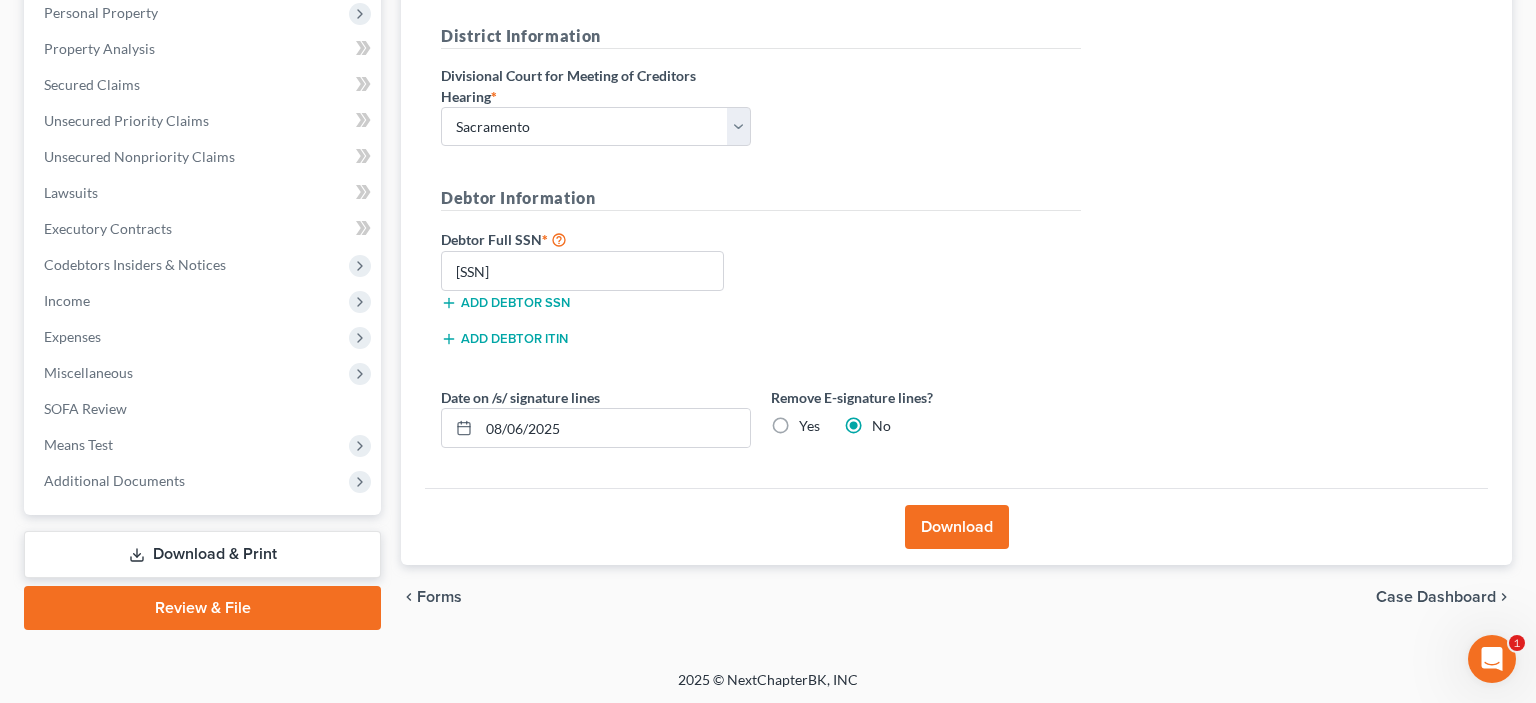 click on "Download" at bounding box center (957, 527) 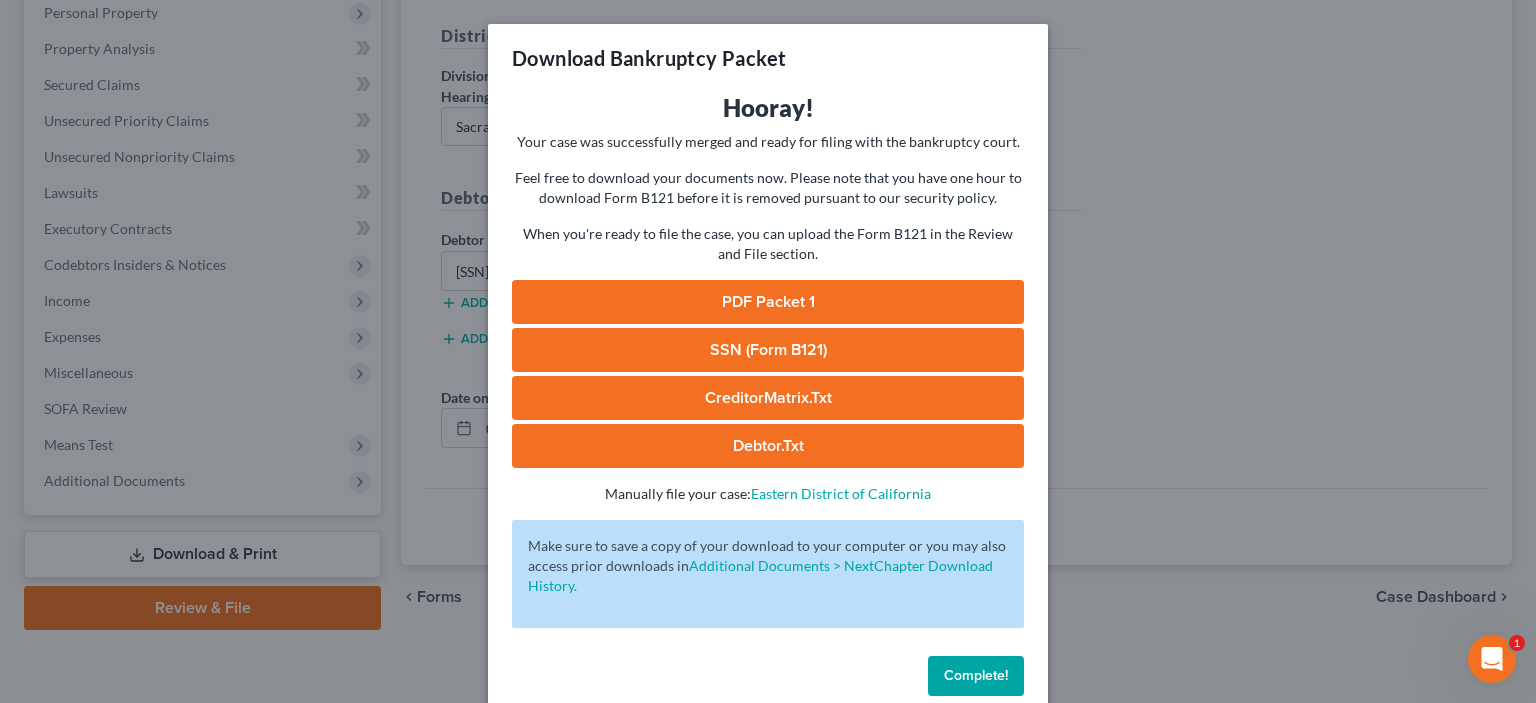 click on "CreditorMatrix.txt" at bounding box center (768, 398) 